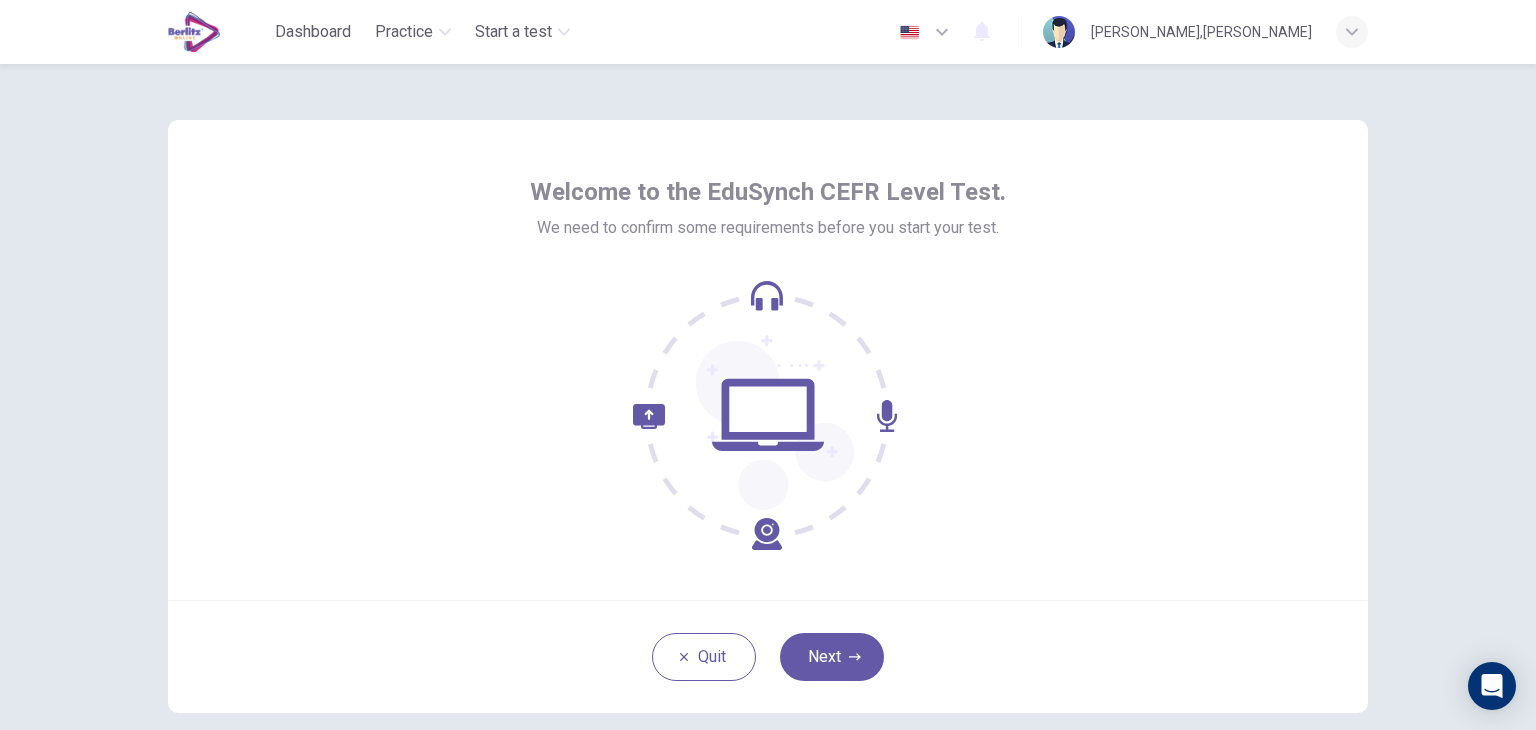 scroll, scrollTop: 0, scrollLeft: 0, axis: both 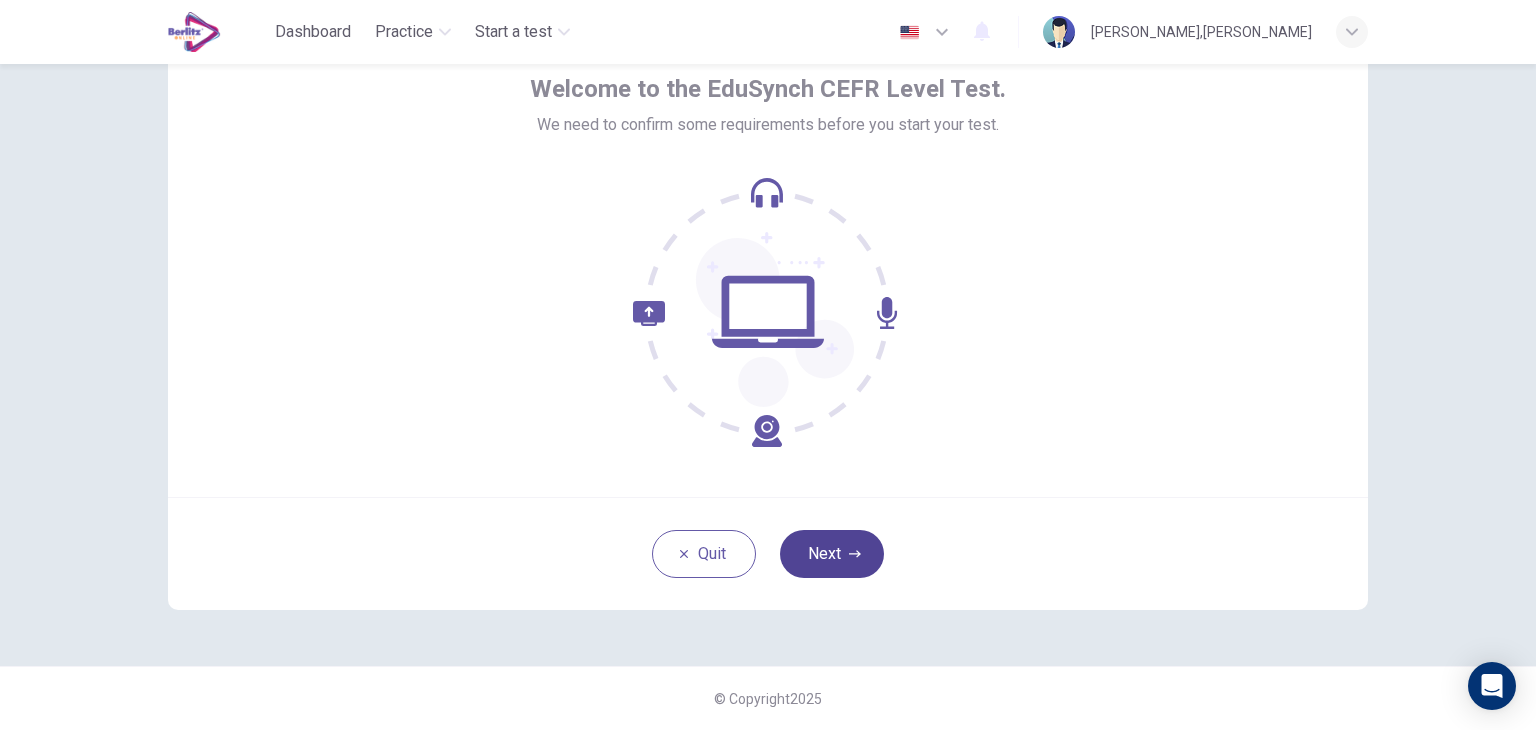click on "Next" at bounding box center [832, 554] 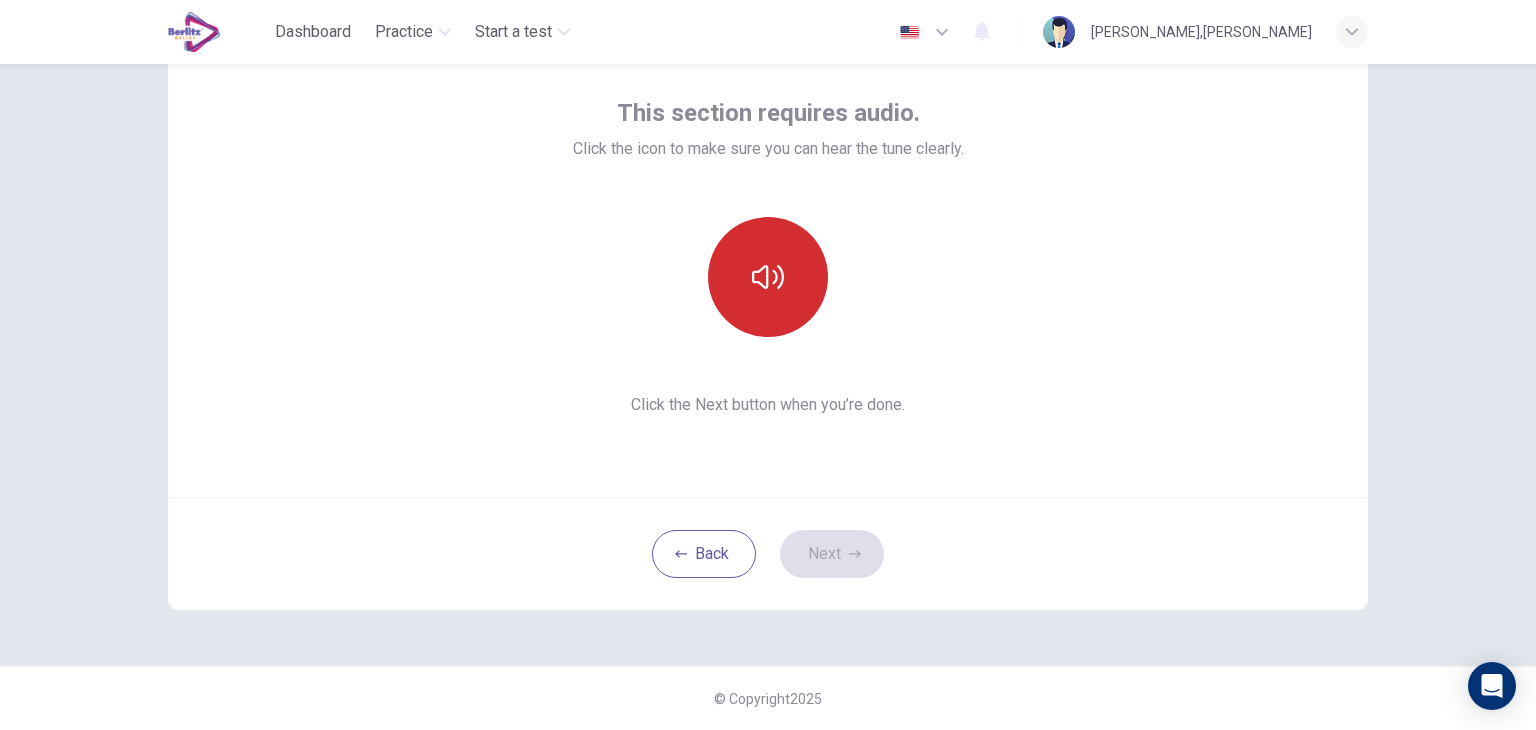 click at bounding box center (768, 277) 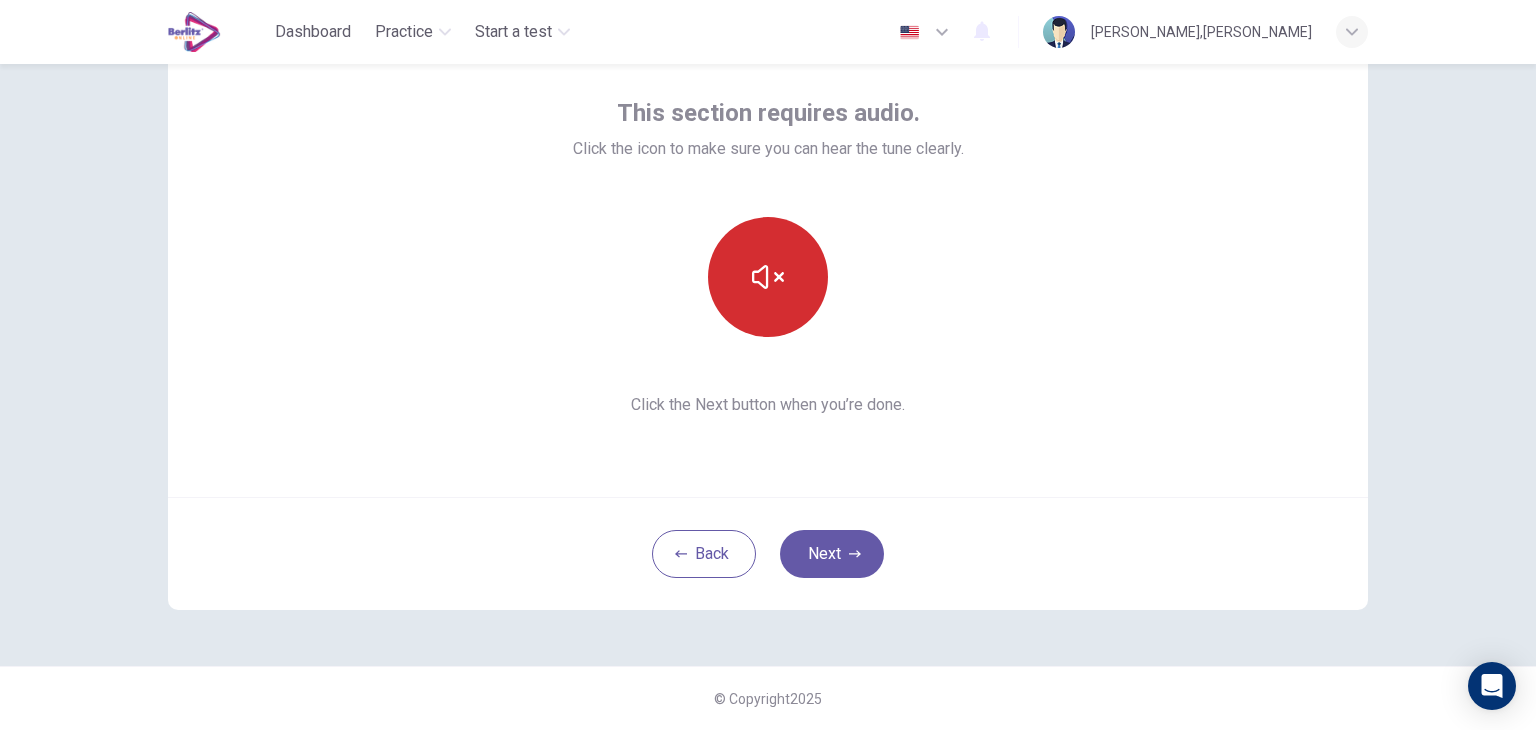 click at bounding box center (768, 277) 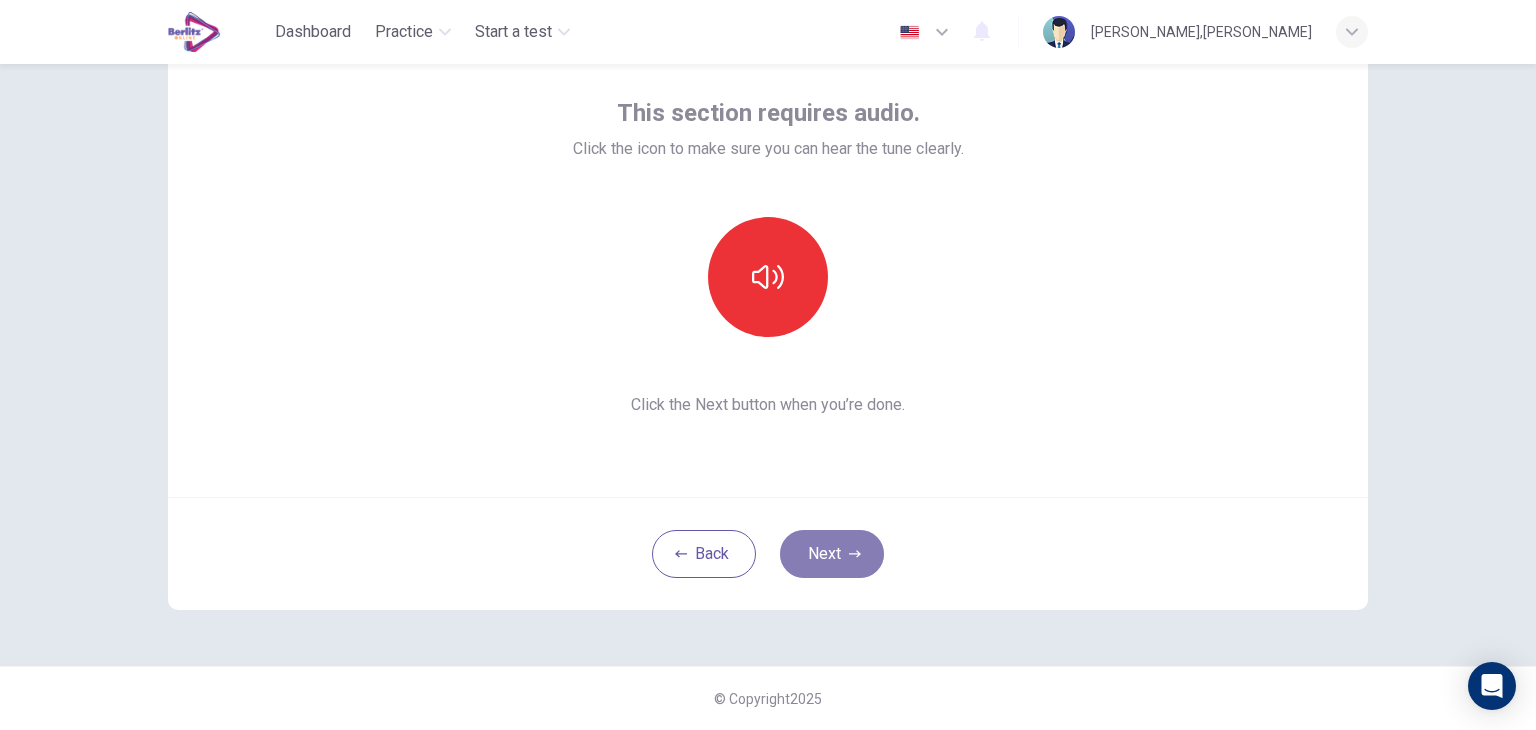 click on "Next" at bounding box center [832, 554] 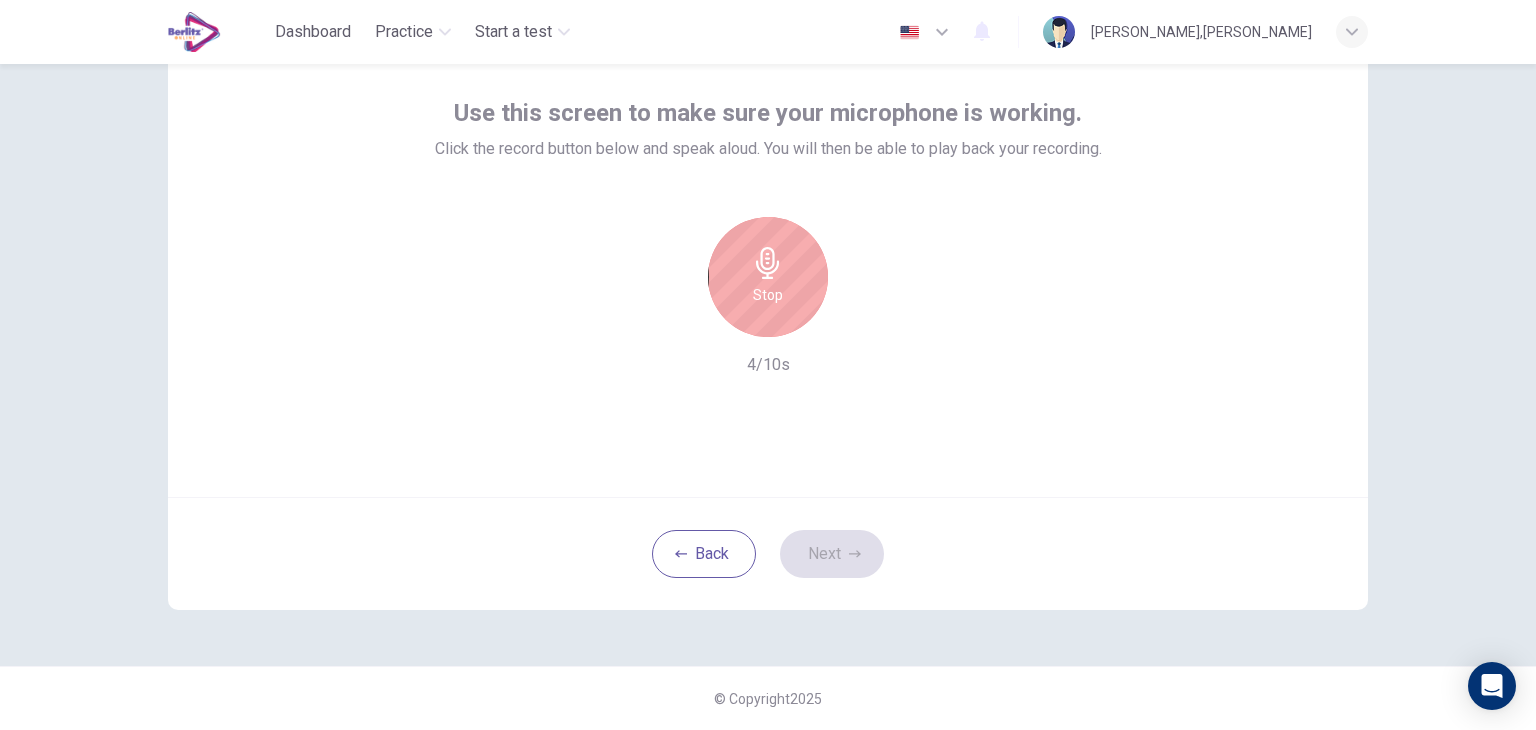type 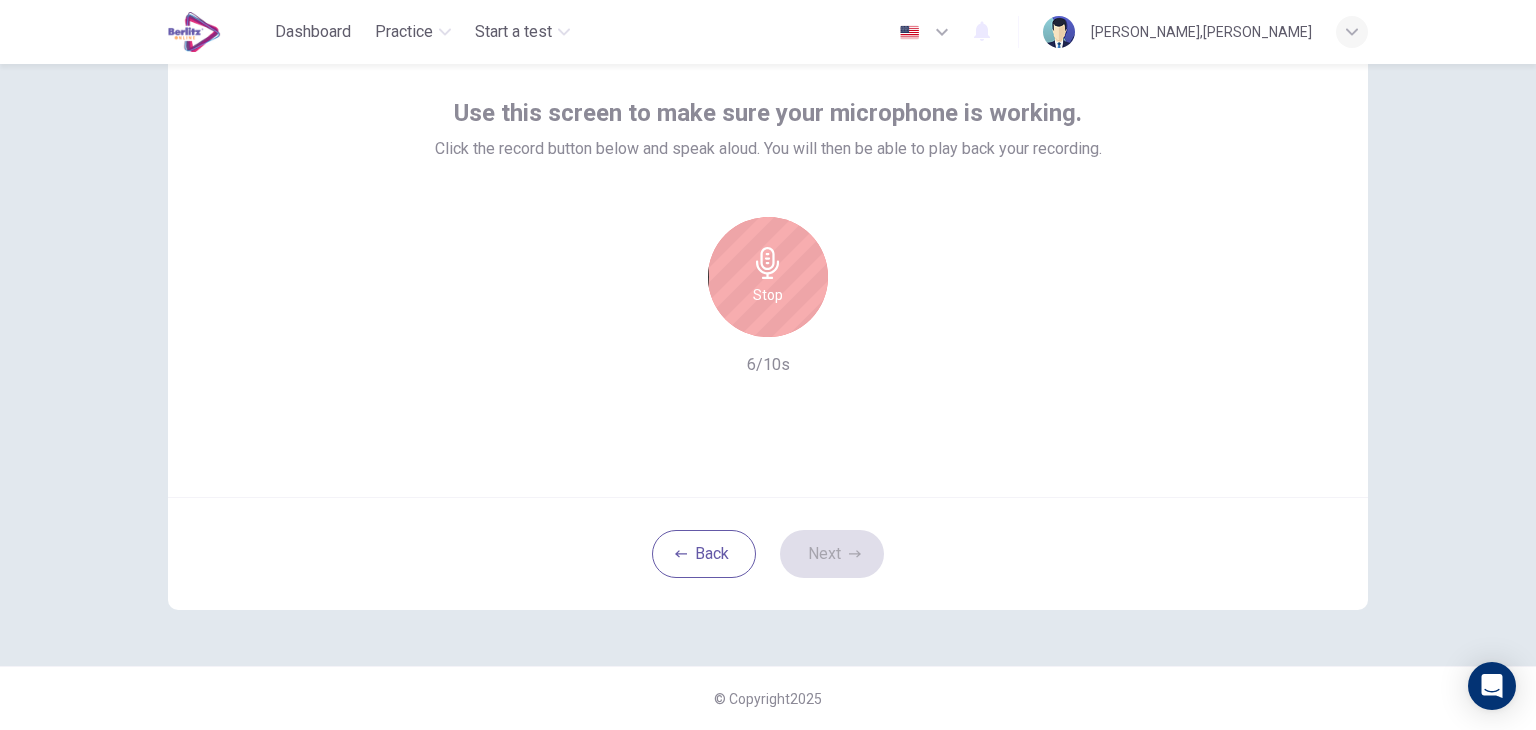 type 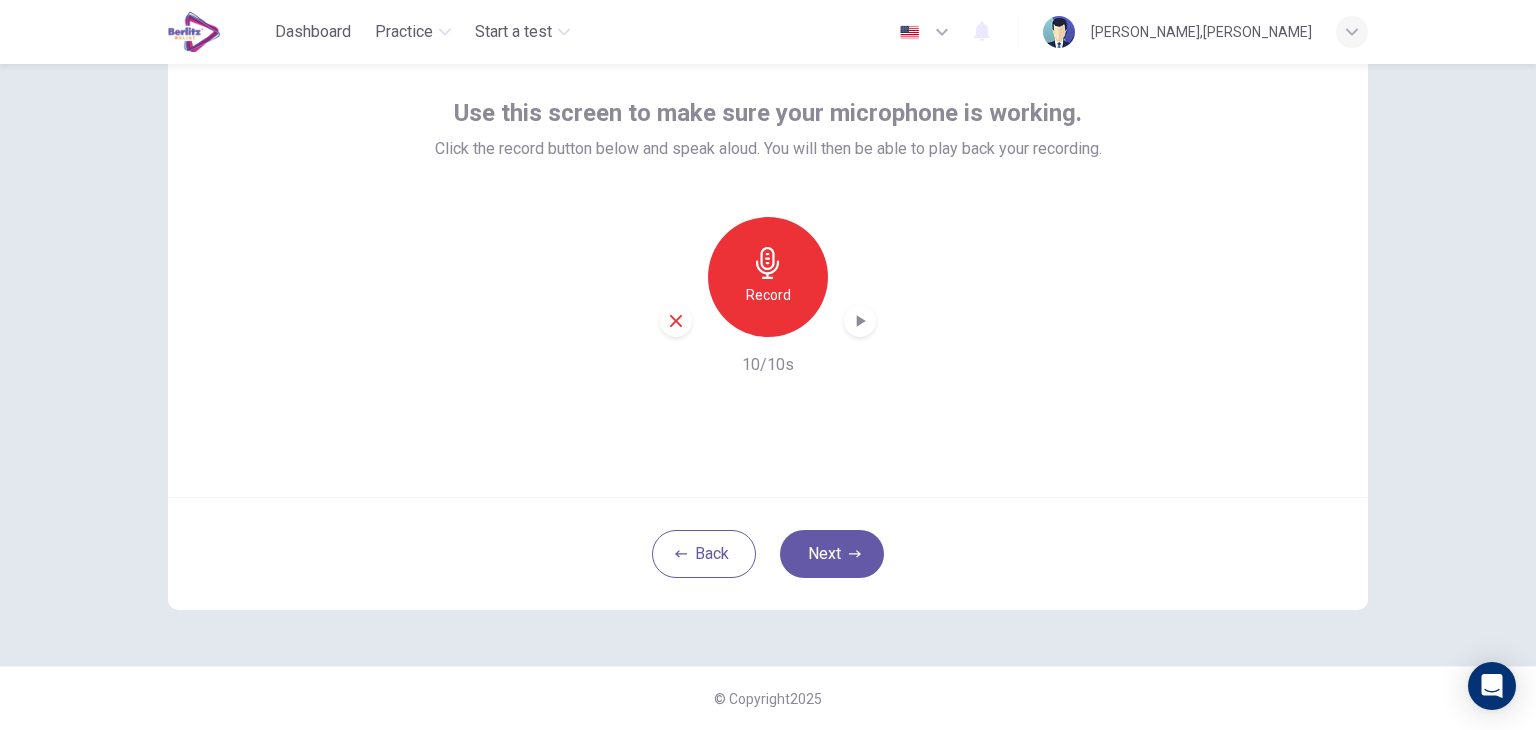 click on "Back Next" at bounding box center [768, 553] 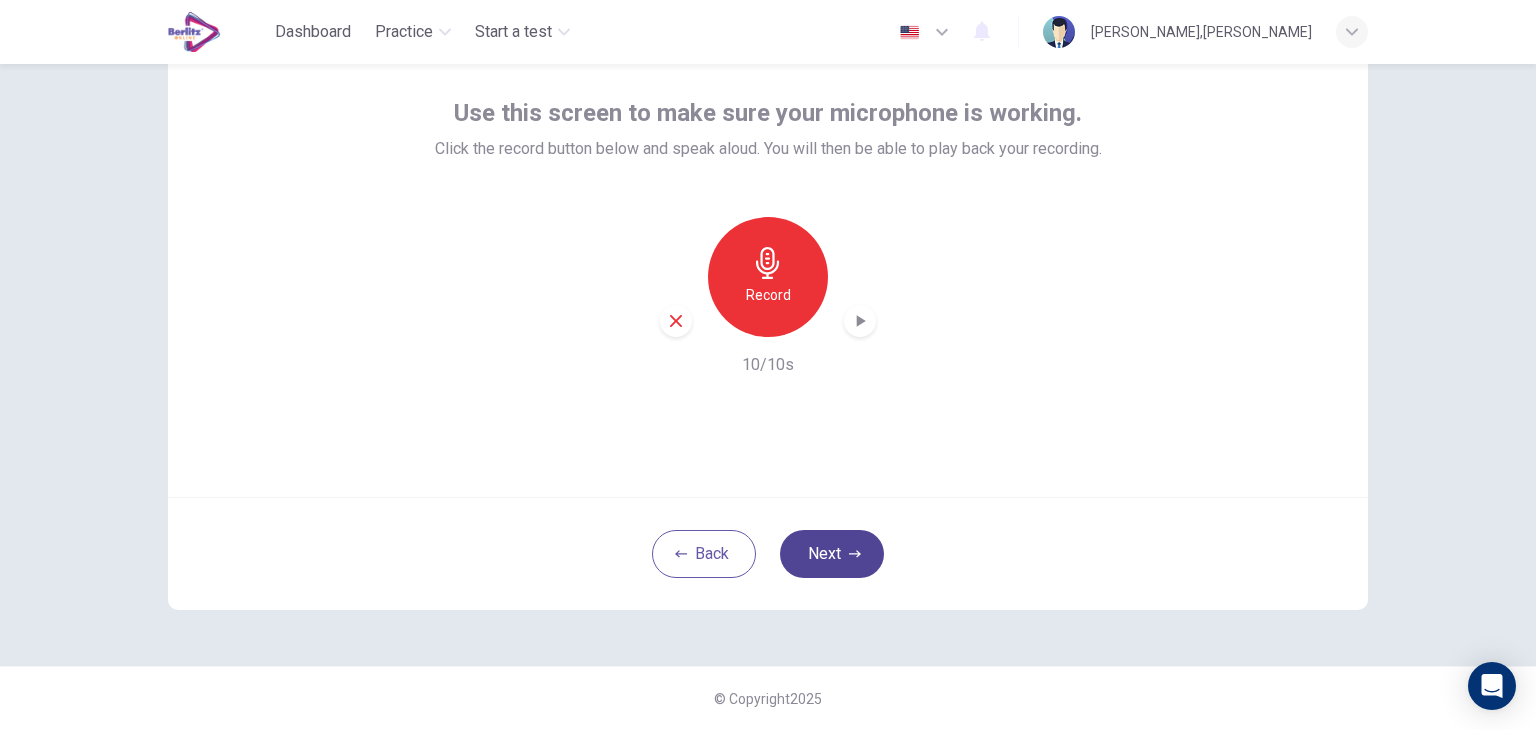 click on "Next" at bounding box center [832, 554] 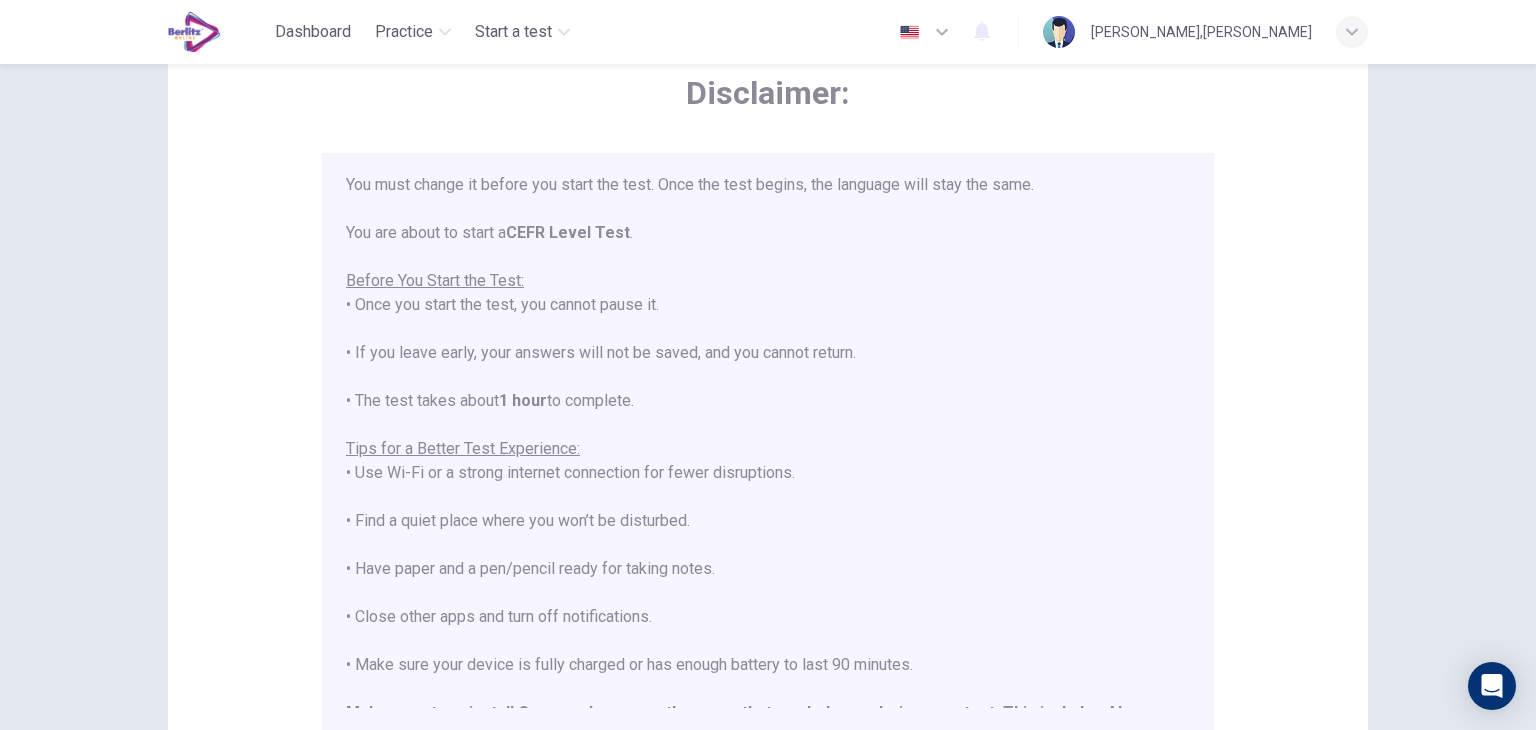 scroll, scrollTop: 191, scrollLeft: 0, axis: vertical 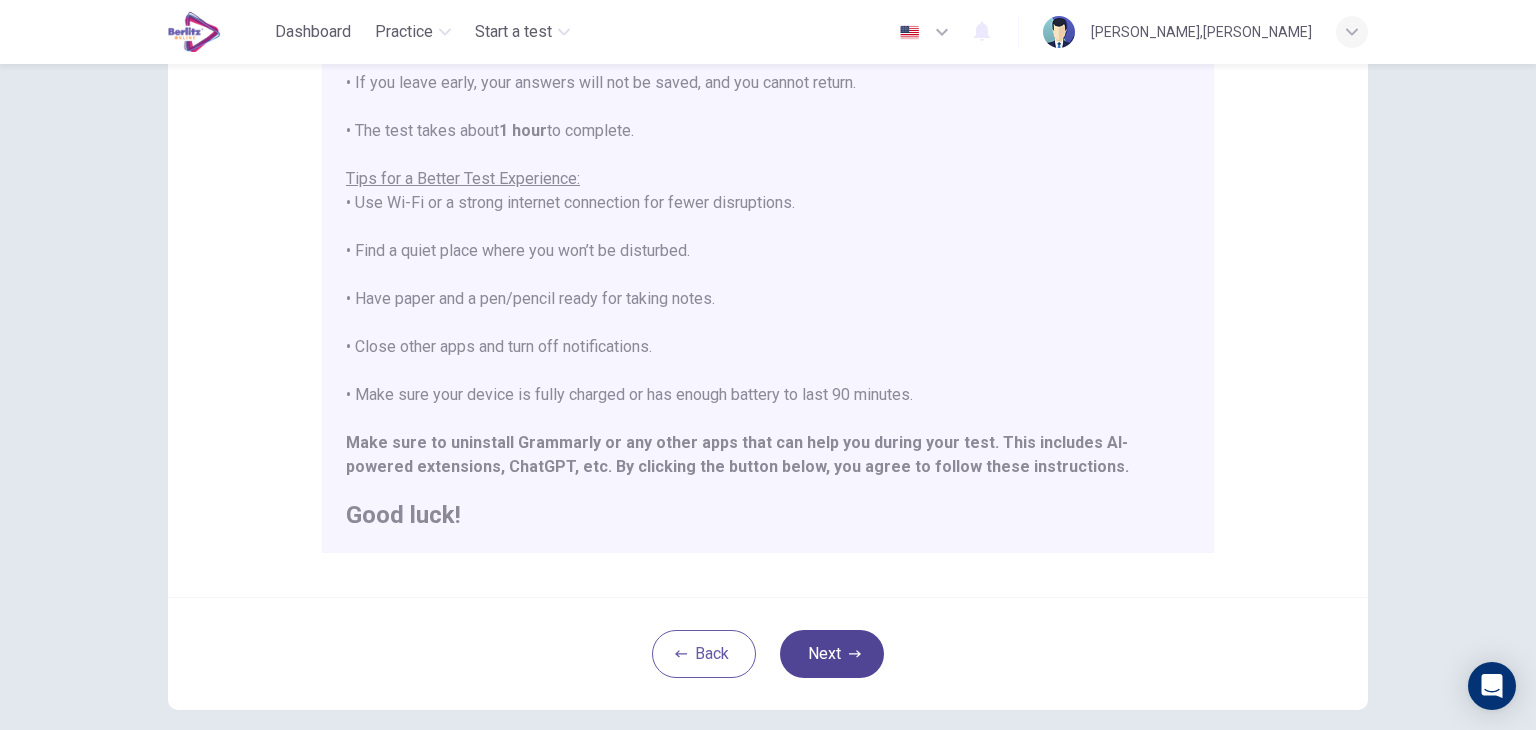 click on "Next" at bounding box center [832, 654] 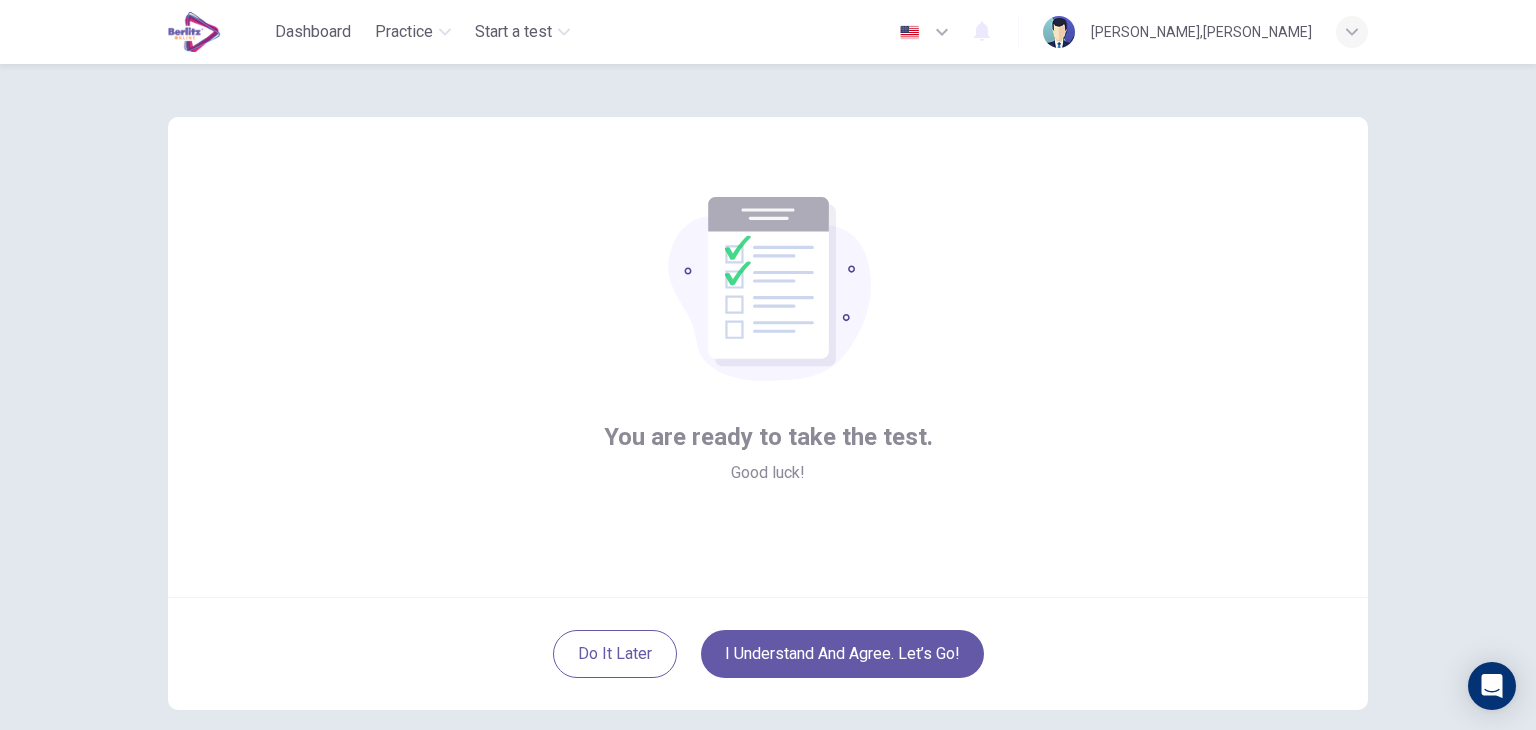 scroll, scrollTop: 103, scrollLeft: 0, axis: vertical 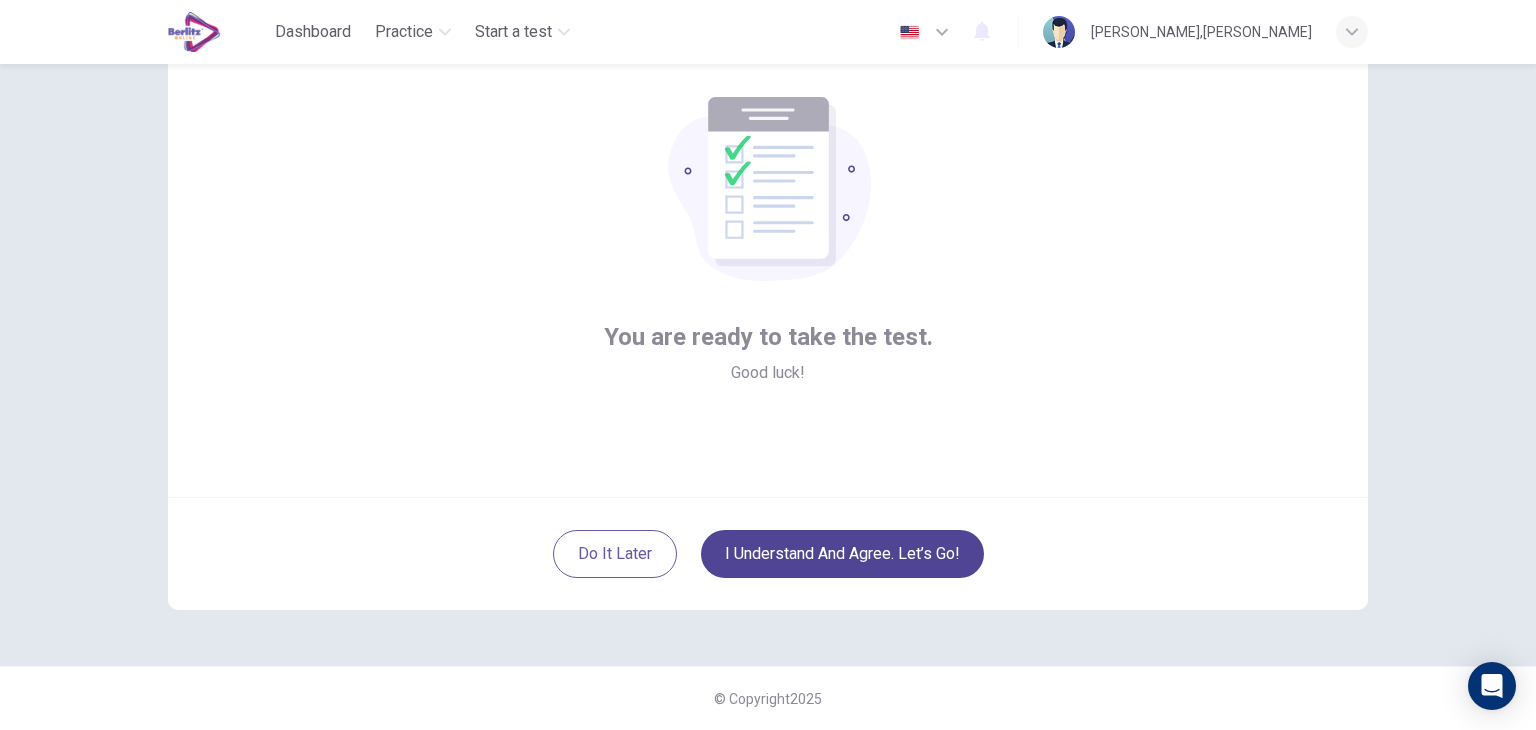 click on "I understand and agree. Let’s go!" at bounding box center [842, 554] 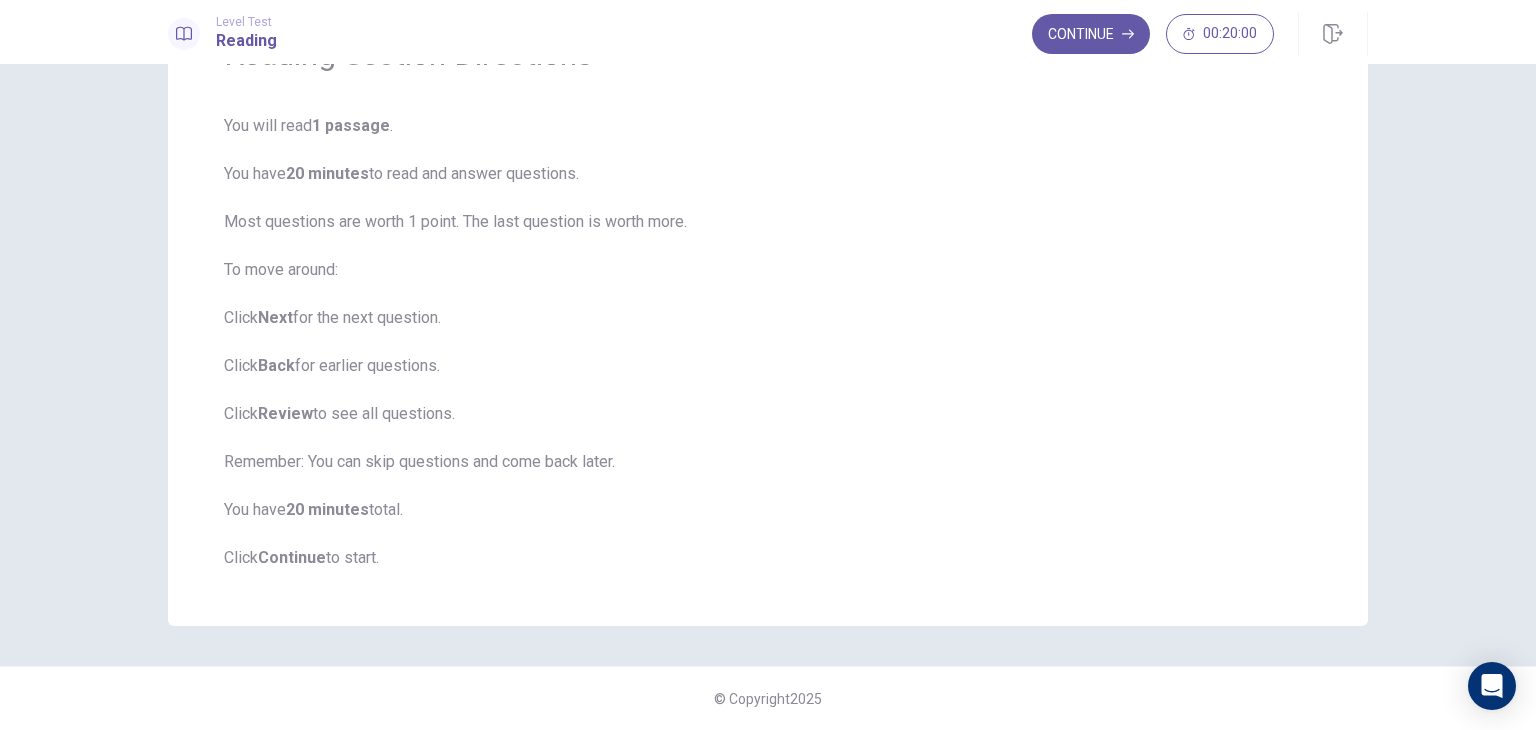 scroll, scrollTop: 0, scrollLeft: 0, axis: both 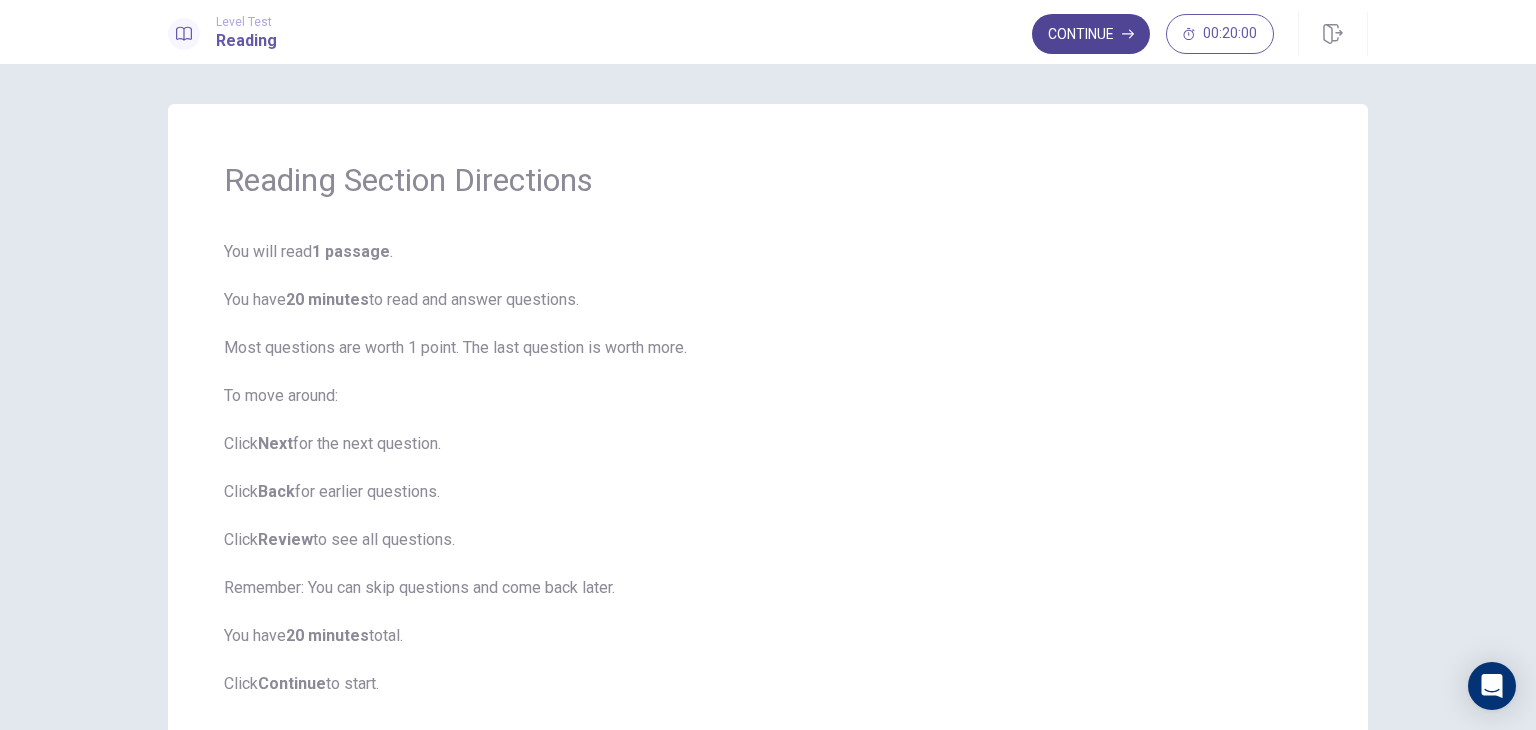 click on "Continue" at bounding box center (1091, 34) 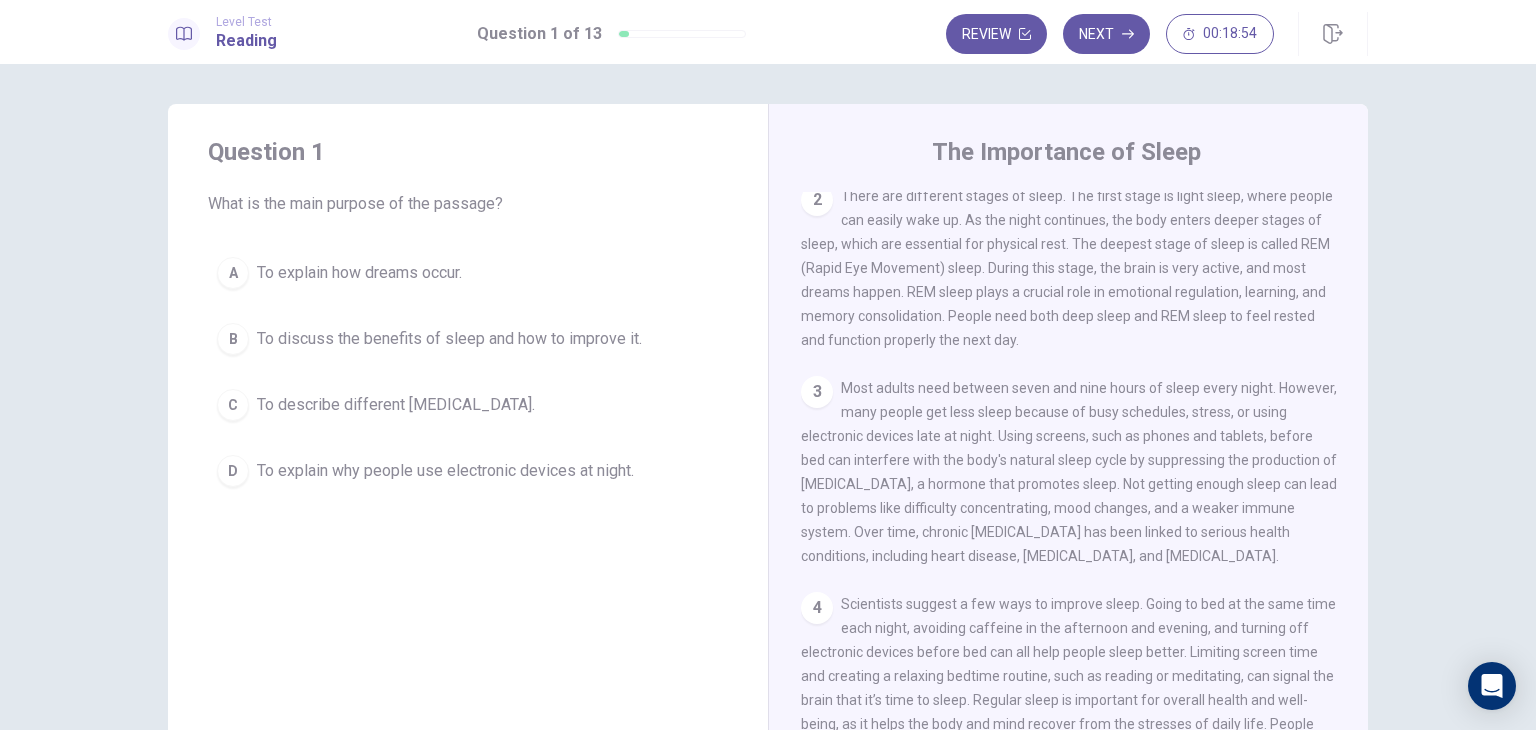 scroll, scrollTop: 264, scrollLeft: 0, axis: vertical 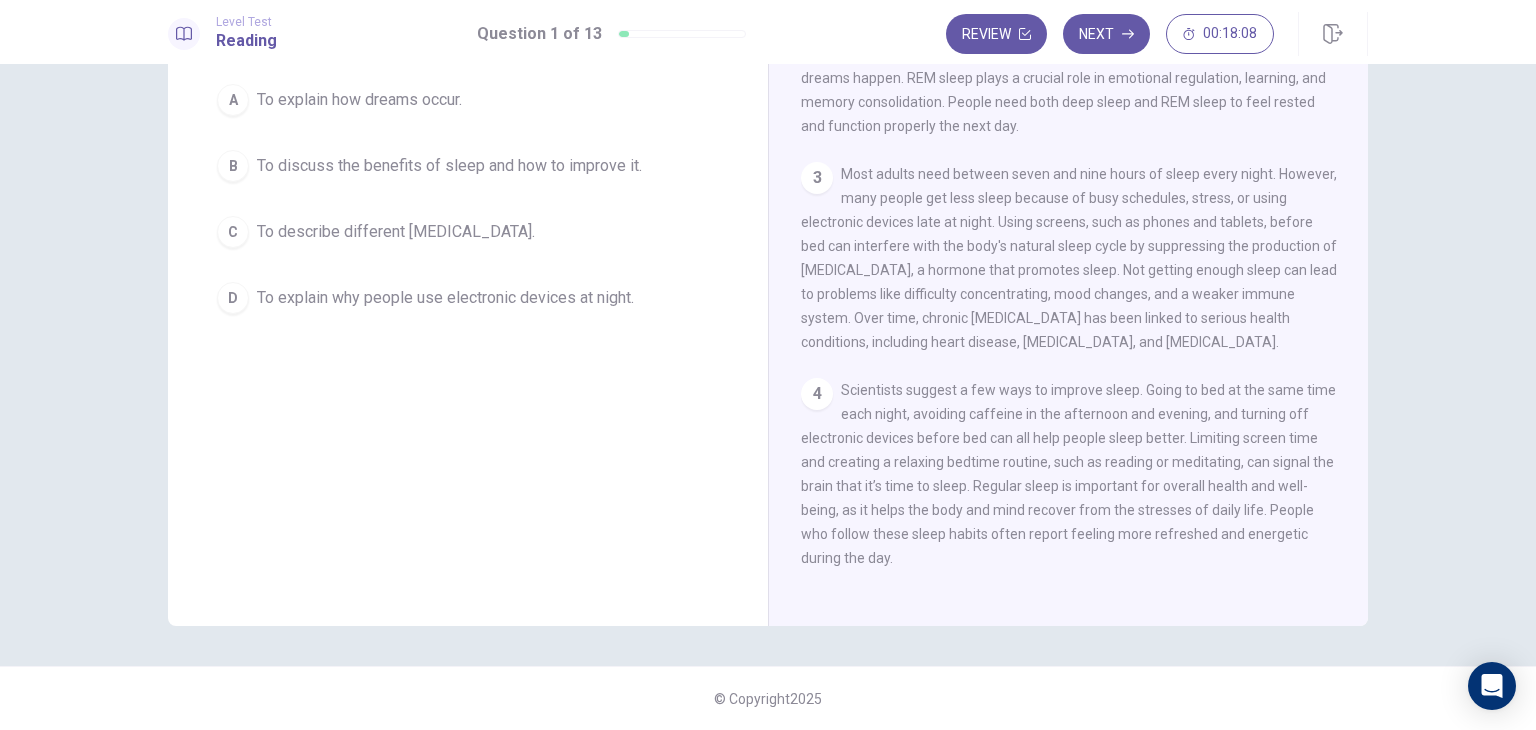 drag, startPoint x: 870, startPoint y: 383, endPoint x: 1099, endPoint y: 385, distance: 229.00873 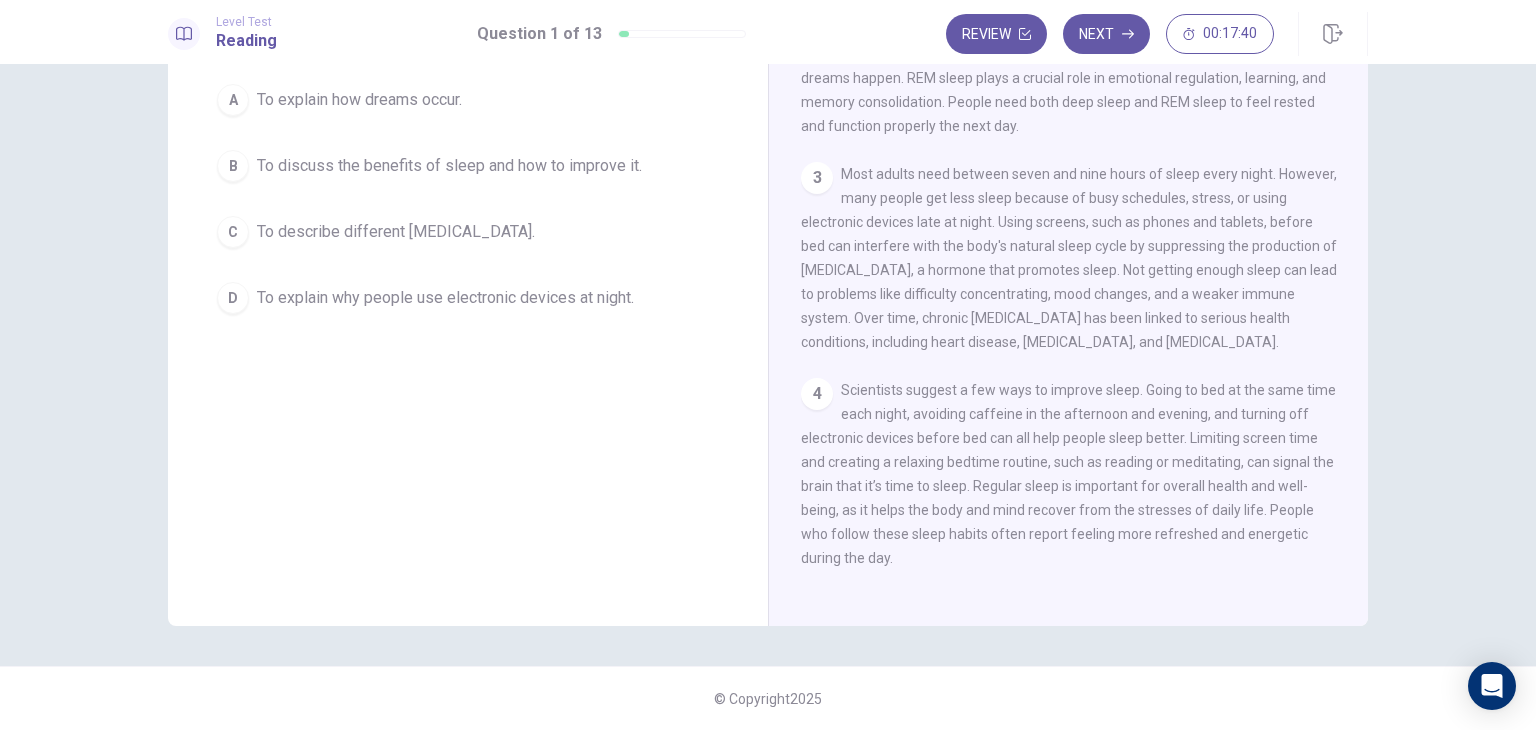 scroll, scrollTop: 0, scrollLeft: 0, axis: both 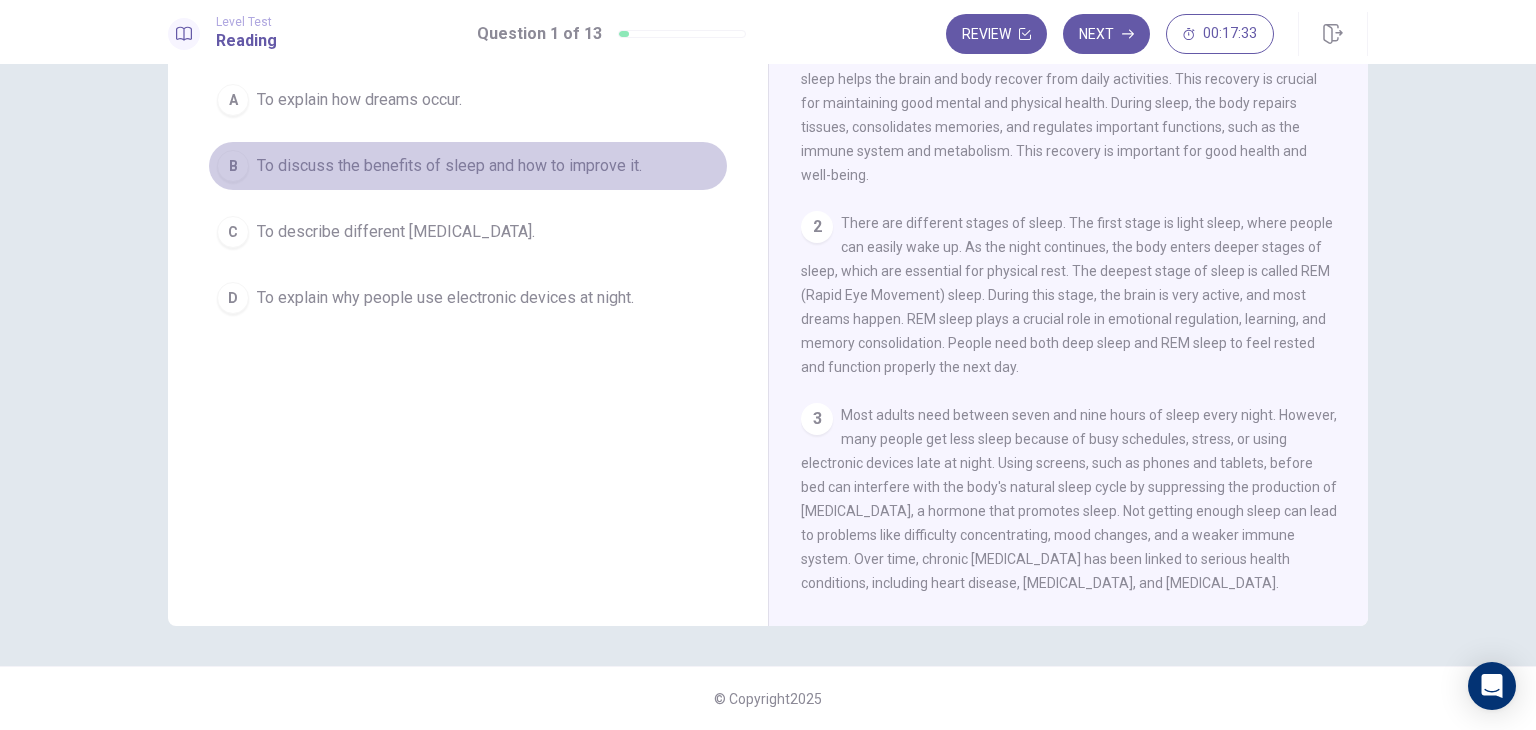 click on "To discuss the benefits of sleep and how to improve it." at bounding box center (449, 166) 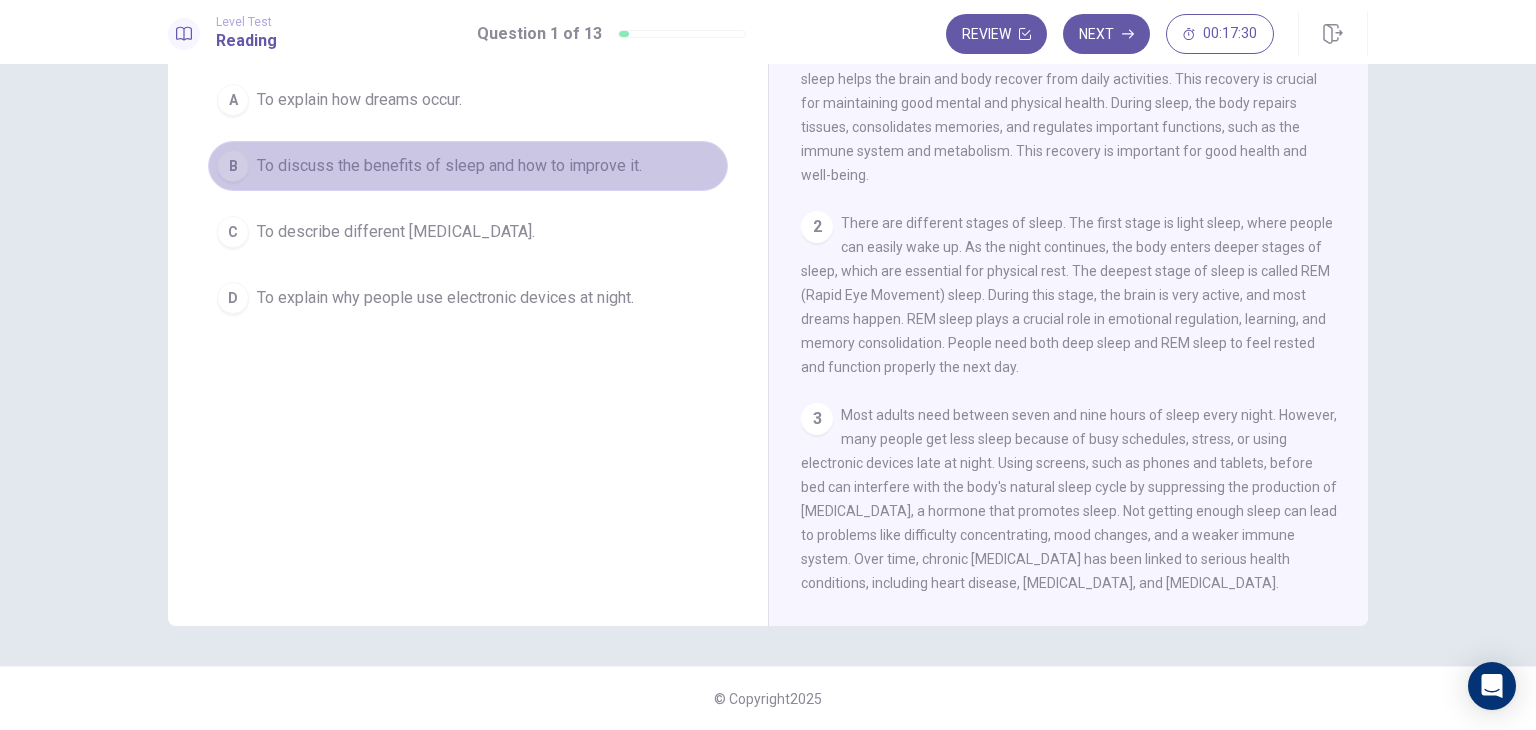click on "To discuss the benefits of sleep and how to improve it." at bounding box center [449, 166] 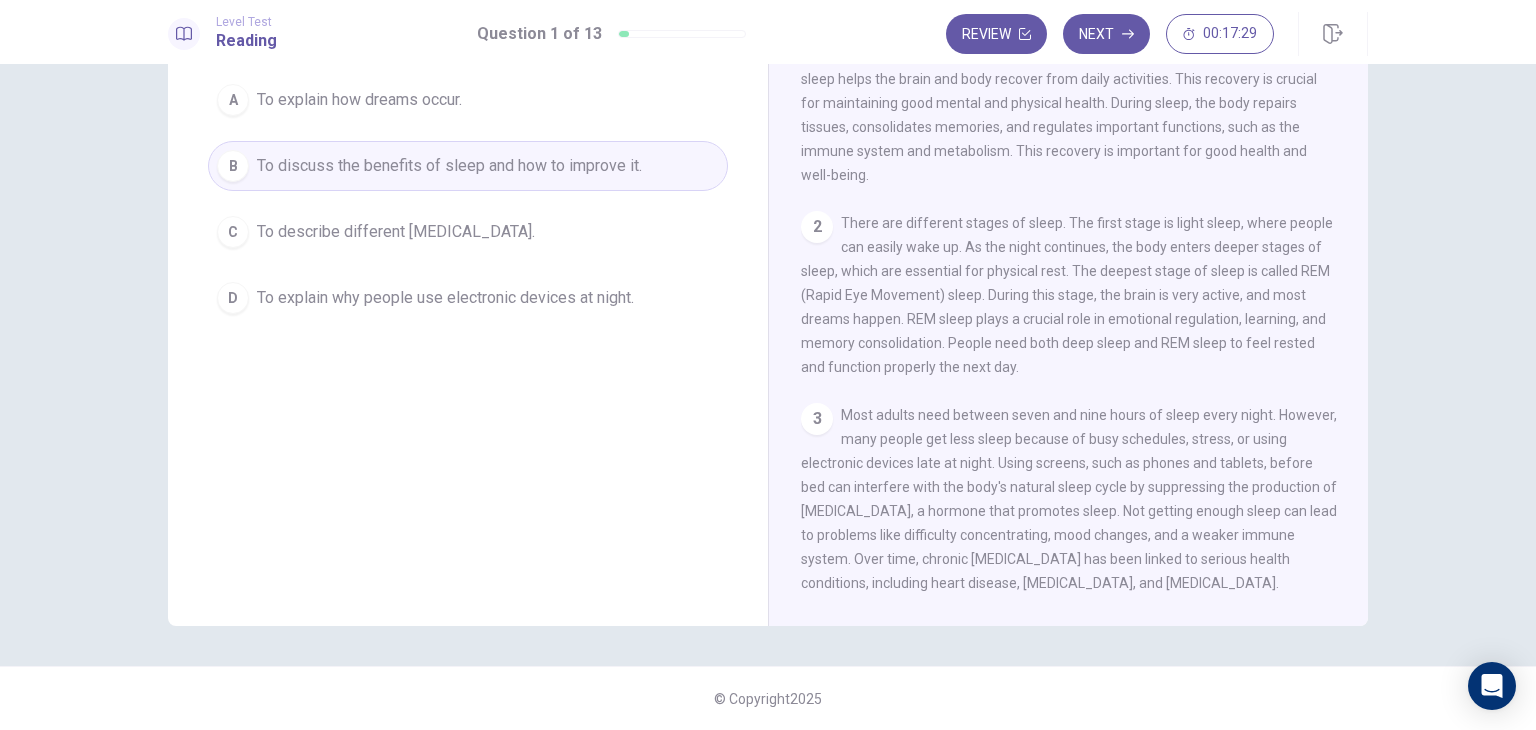scroll, scrollTop: 0, scrollLeft: 0, axis: both 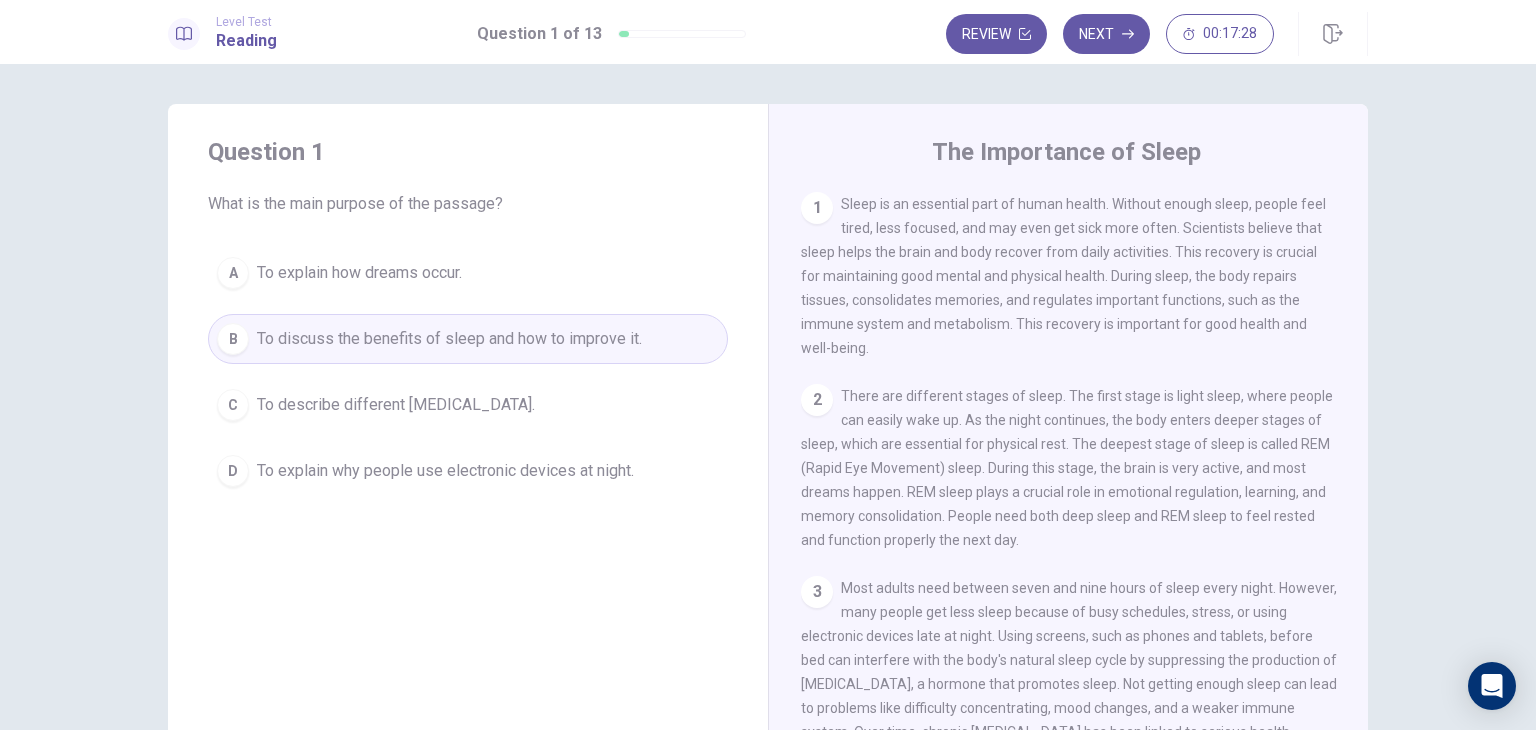 click on "To discuss the benefits of sleep and how to improve it." at bounding box center (449, 339) 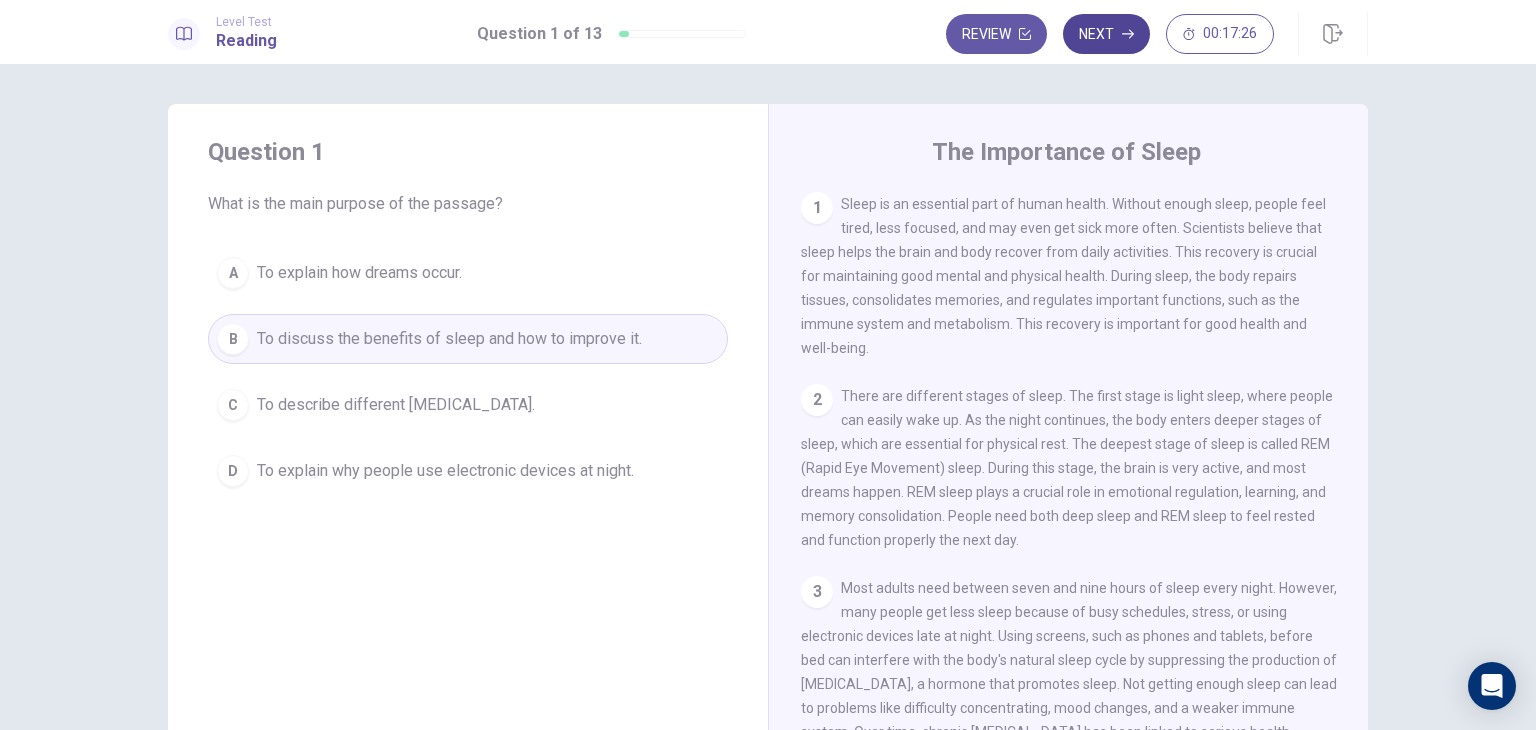 click on "Next" at bounding box center [1106, 34] 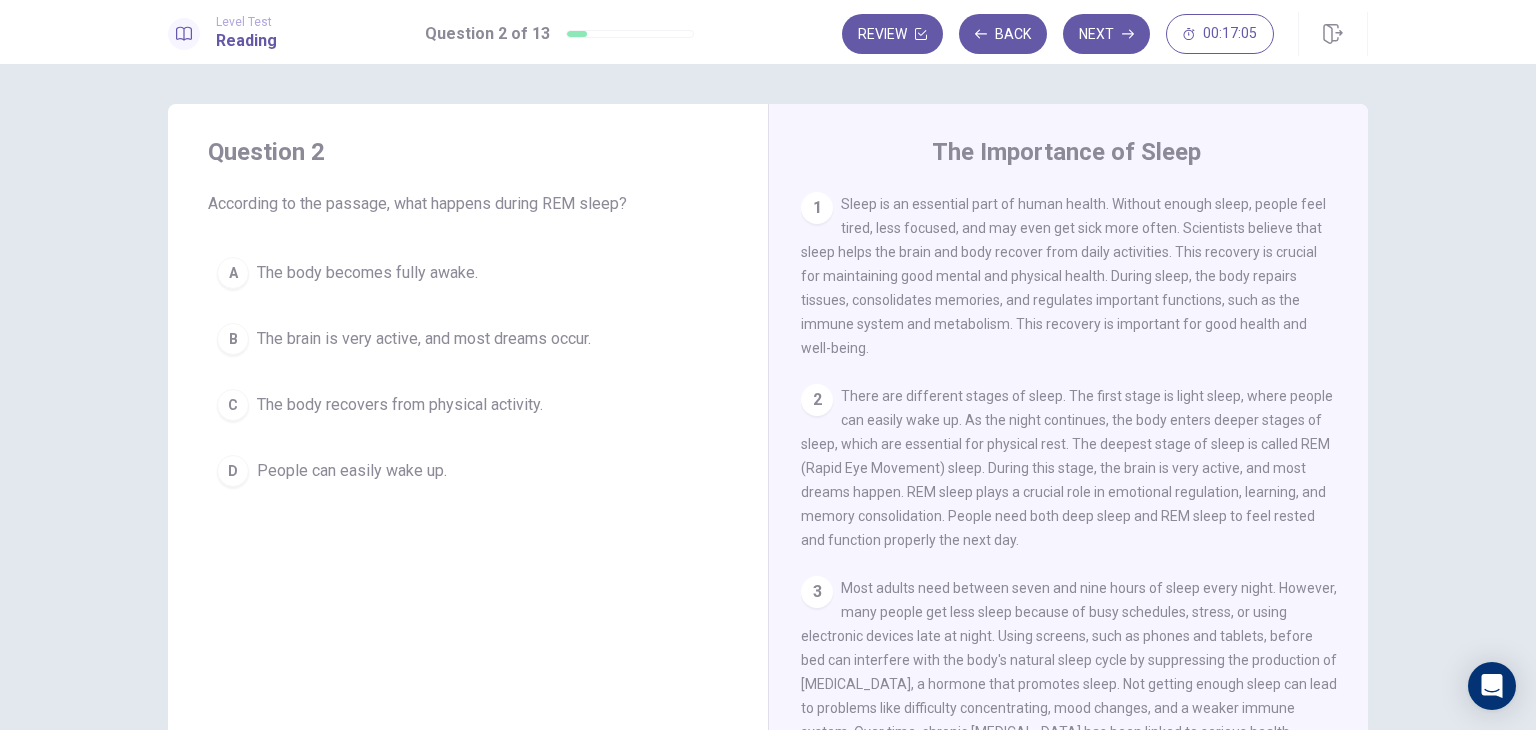 click on "B The brain is very active, and most dreams occur." at bounding box center (468, 339) 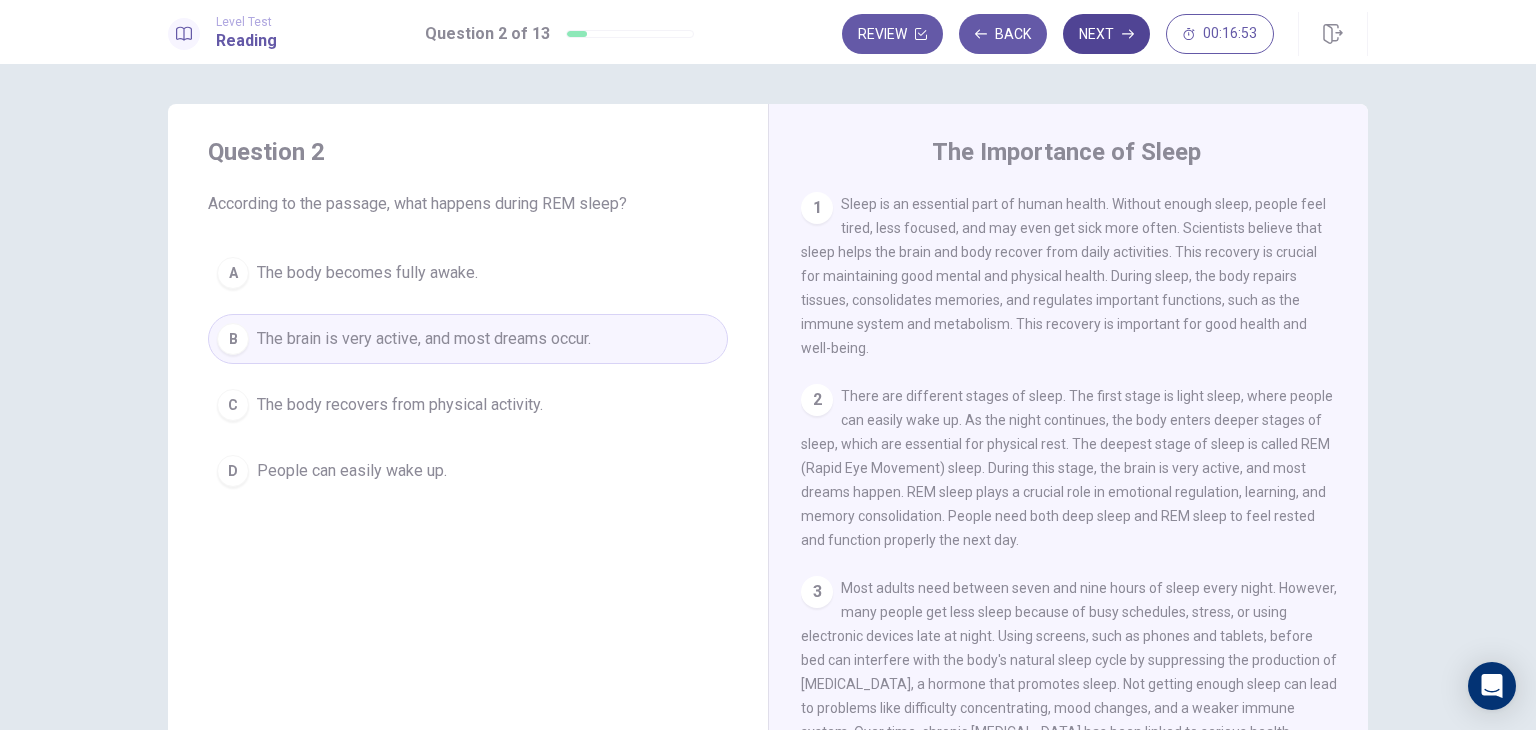 click on "Next" at bounding box center [1106, 34] 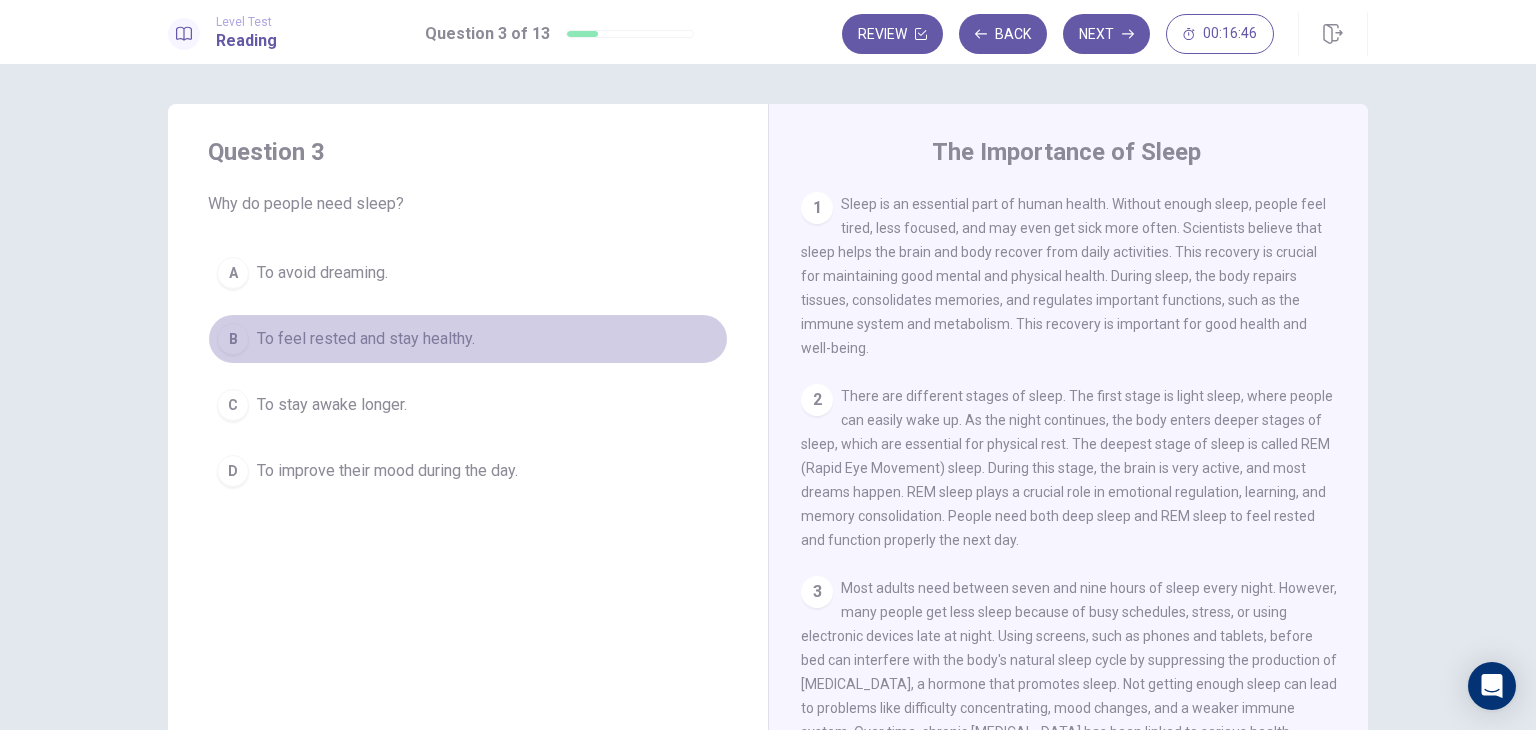 click on "To feel rested and stay healthy." at bounding box center [366, 339] 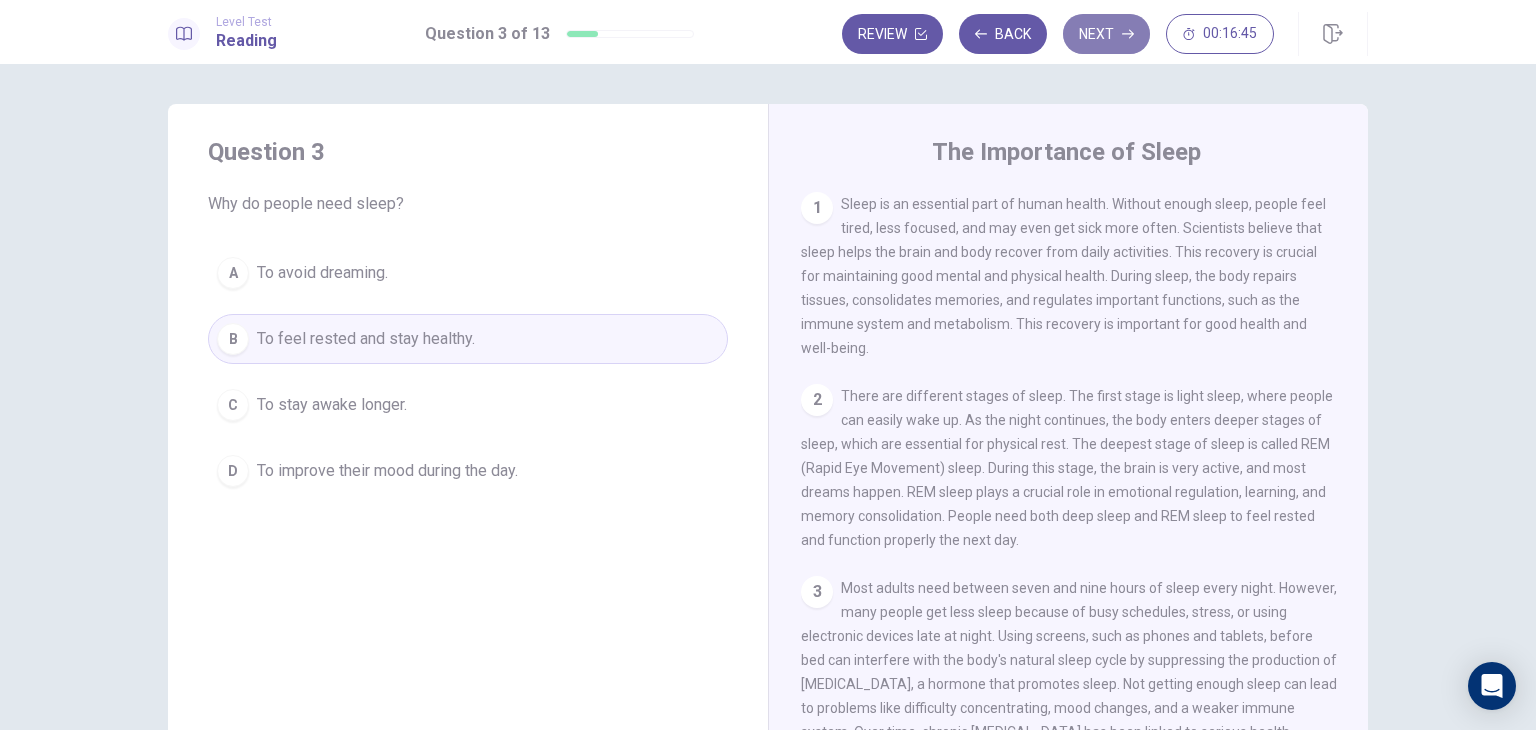 click on "Next" at bounding box center (1106, 34) 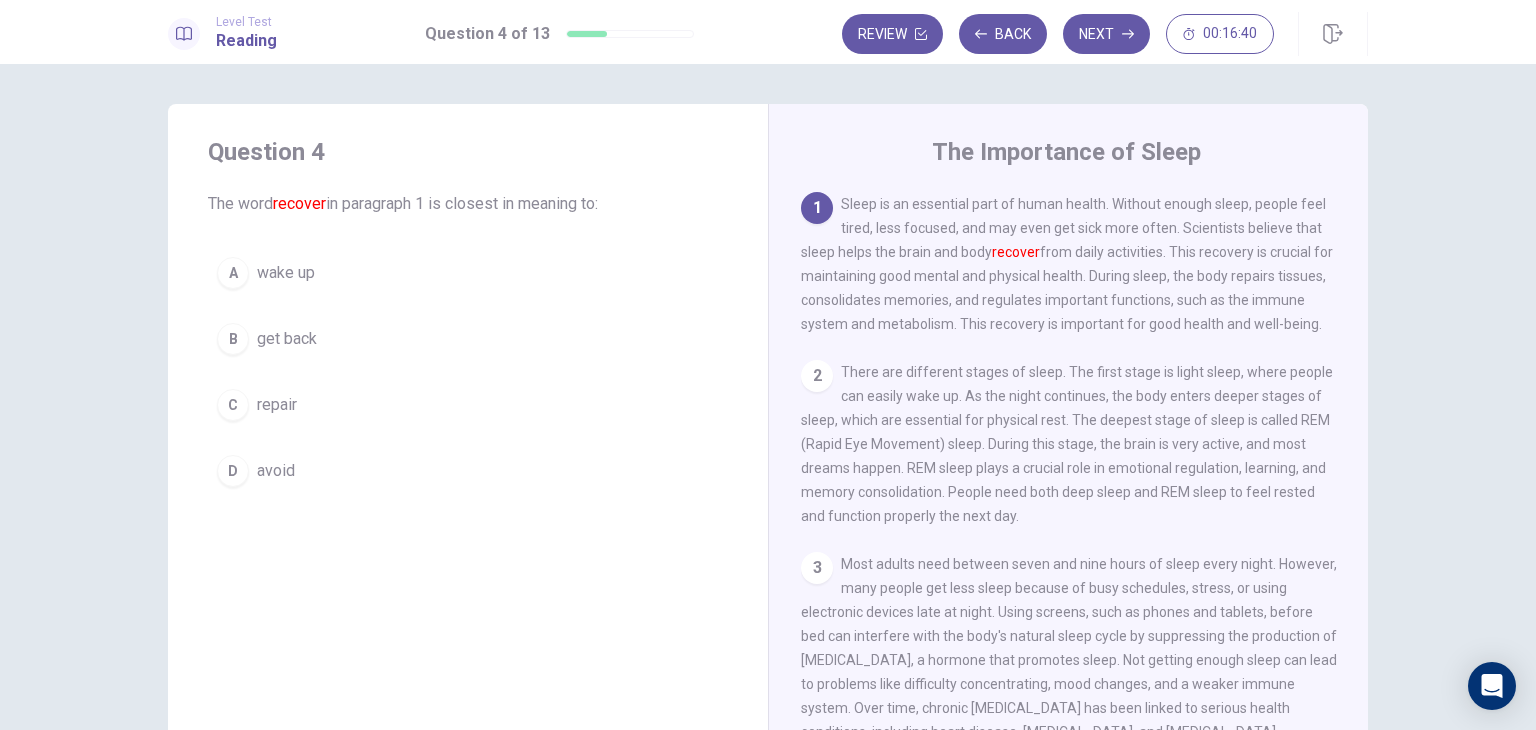 click on "repair" at bounding box center (277, 405) 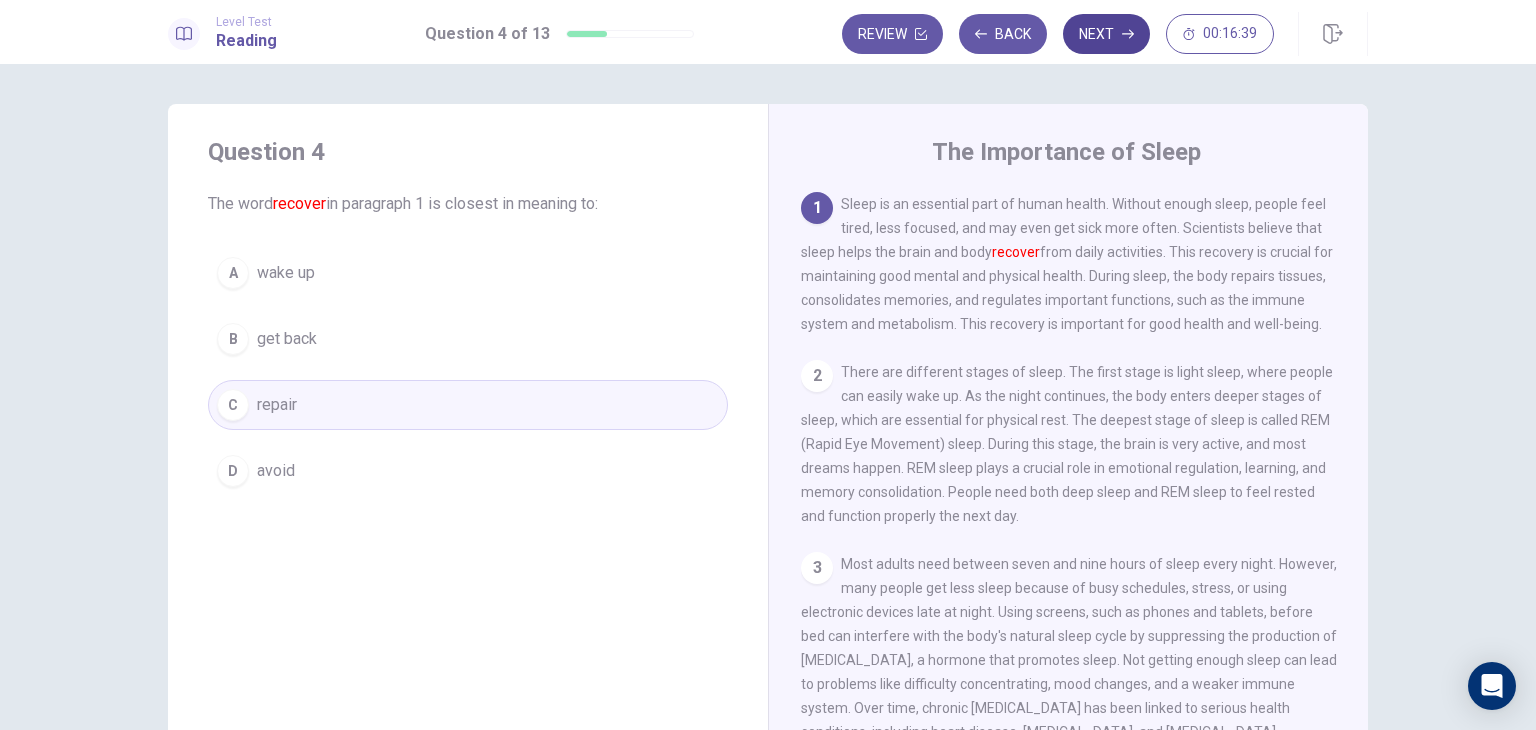 click on "Next" at bounding box center (1106, 34) 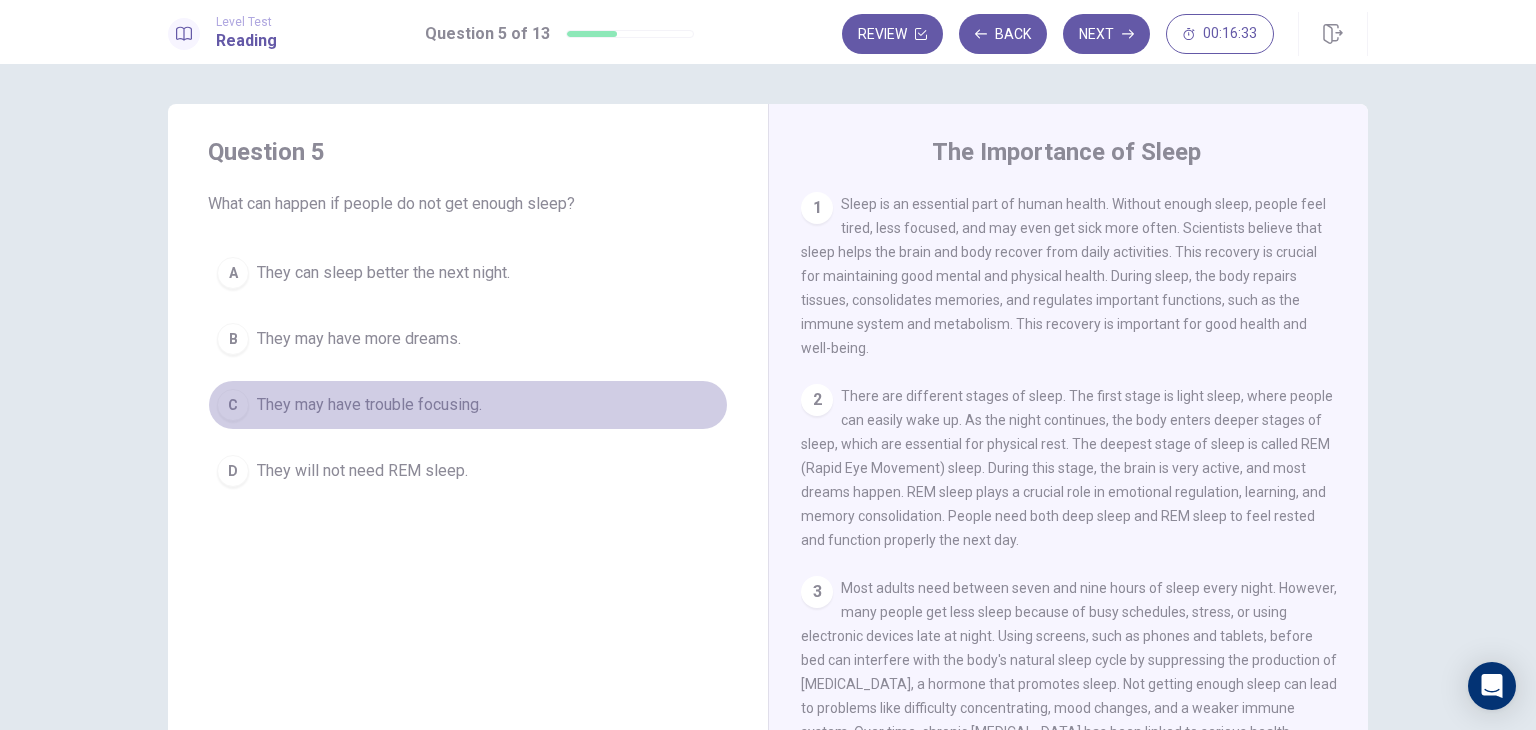 click on "They may have trouble focusing." at bounding box center (369, 405) 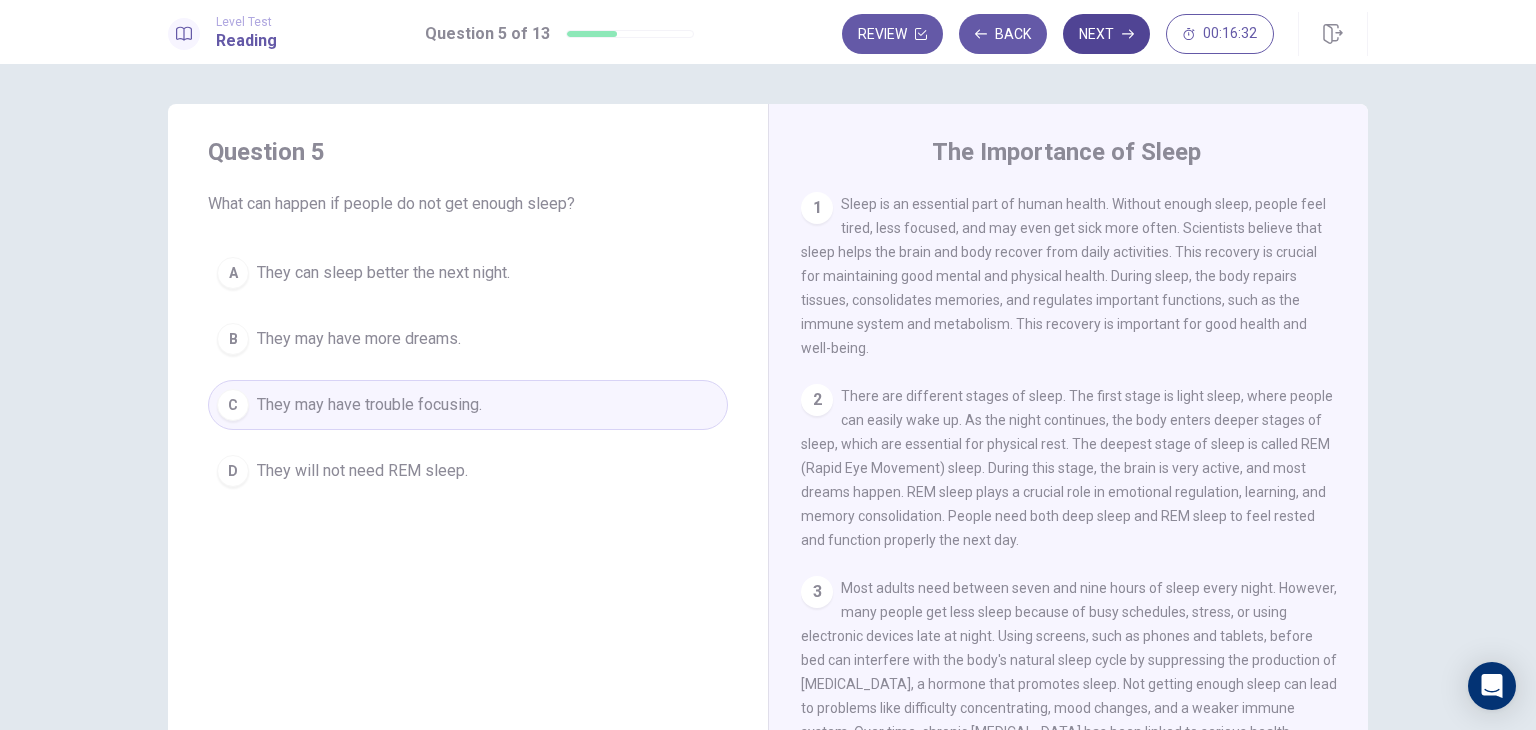 click on "Next" at bounding box center [1106, 34] 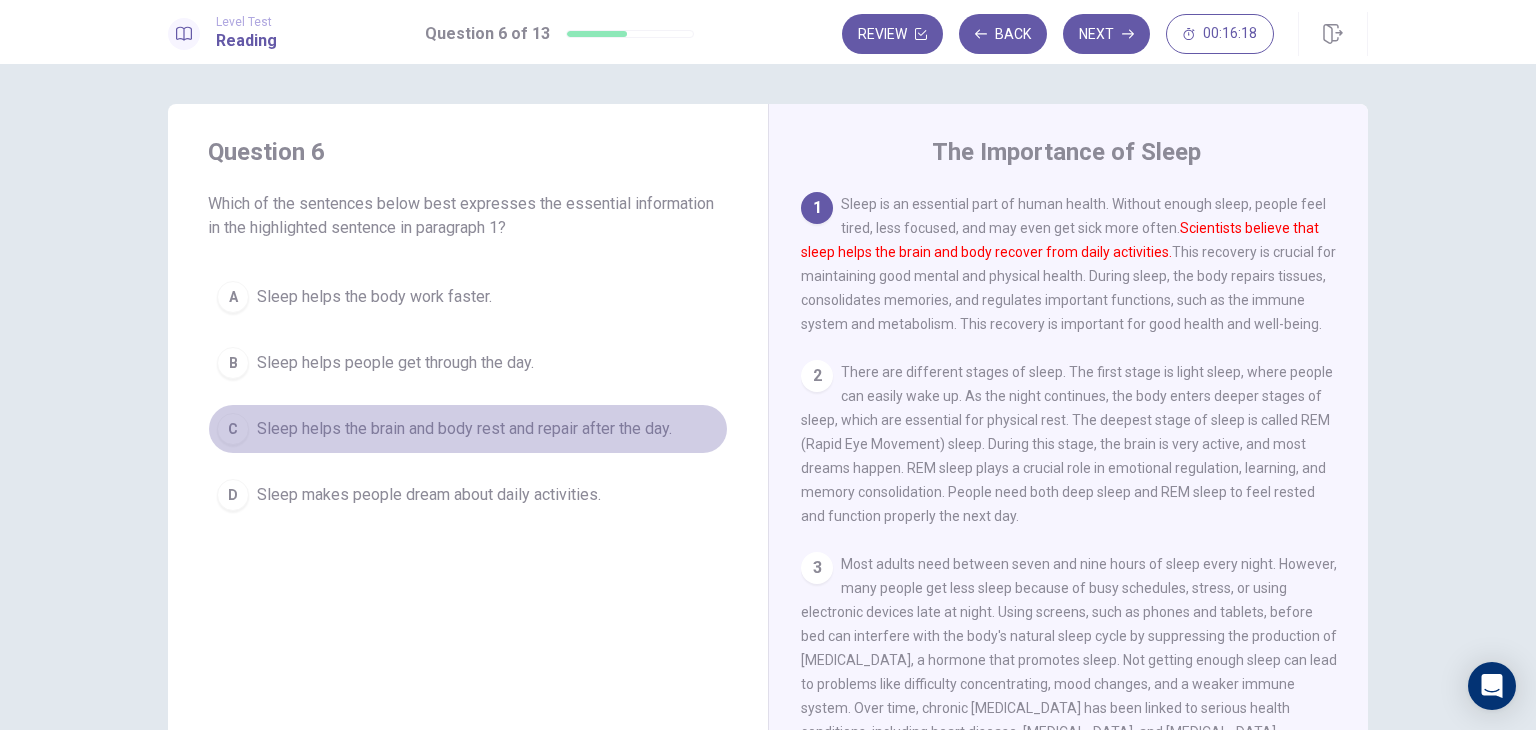 click on "Sleep helps the brain and body rest and repair after the day." at bounding box center [464, 429] 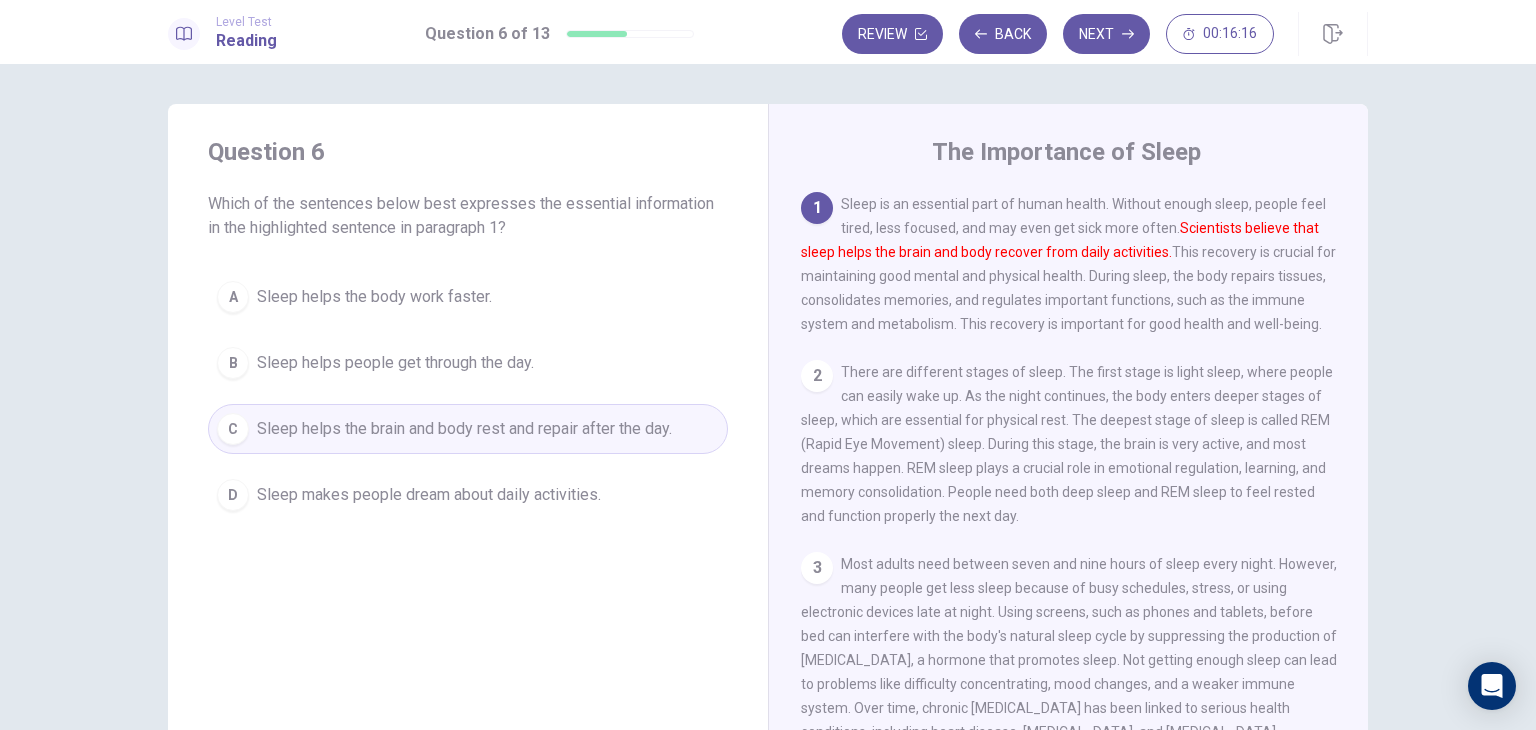 scroll, scrollTop: 100, scrollLeft: 0, axis: vertical 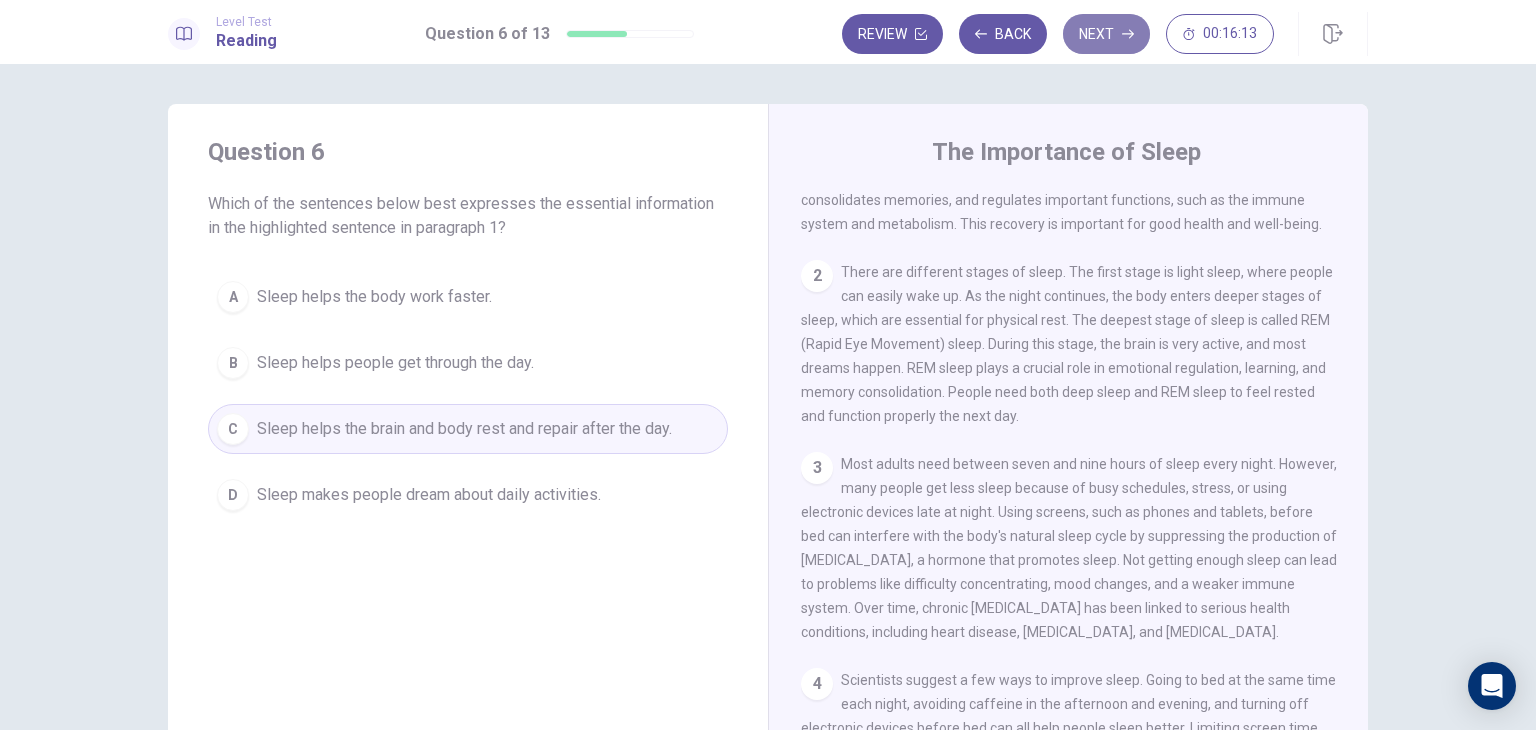 click on "Next" at bounding box center [1106, 34] 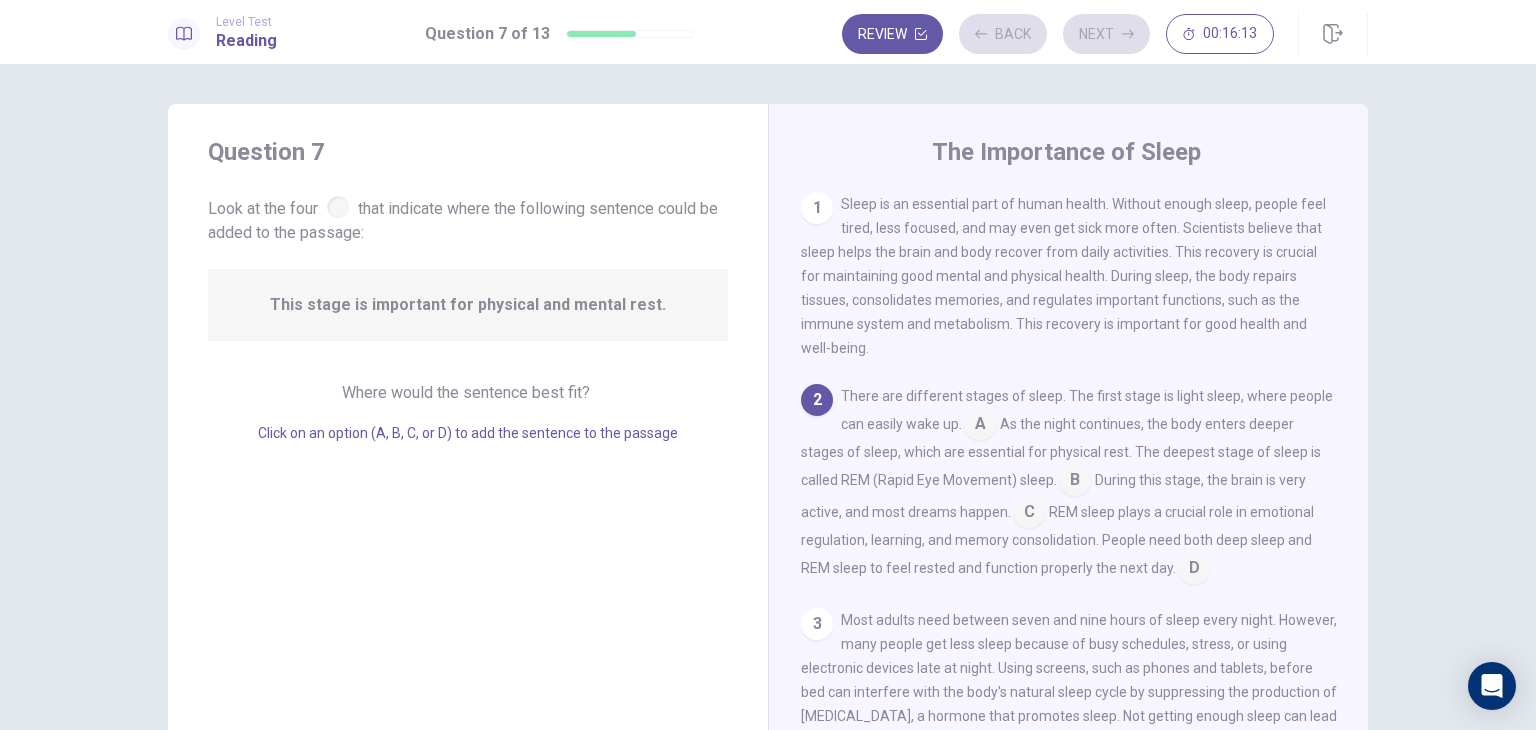 scroll, scrollTop: 22, scrollLeft: 0, axis: vertical 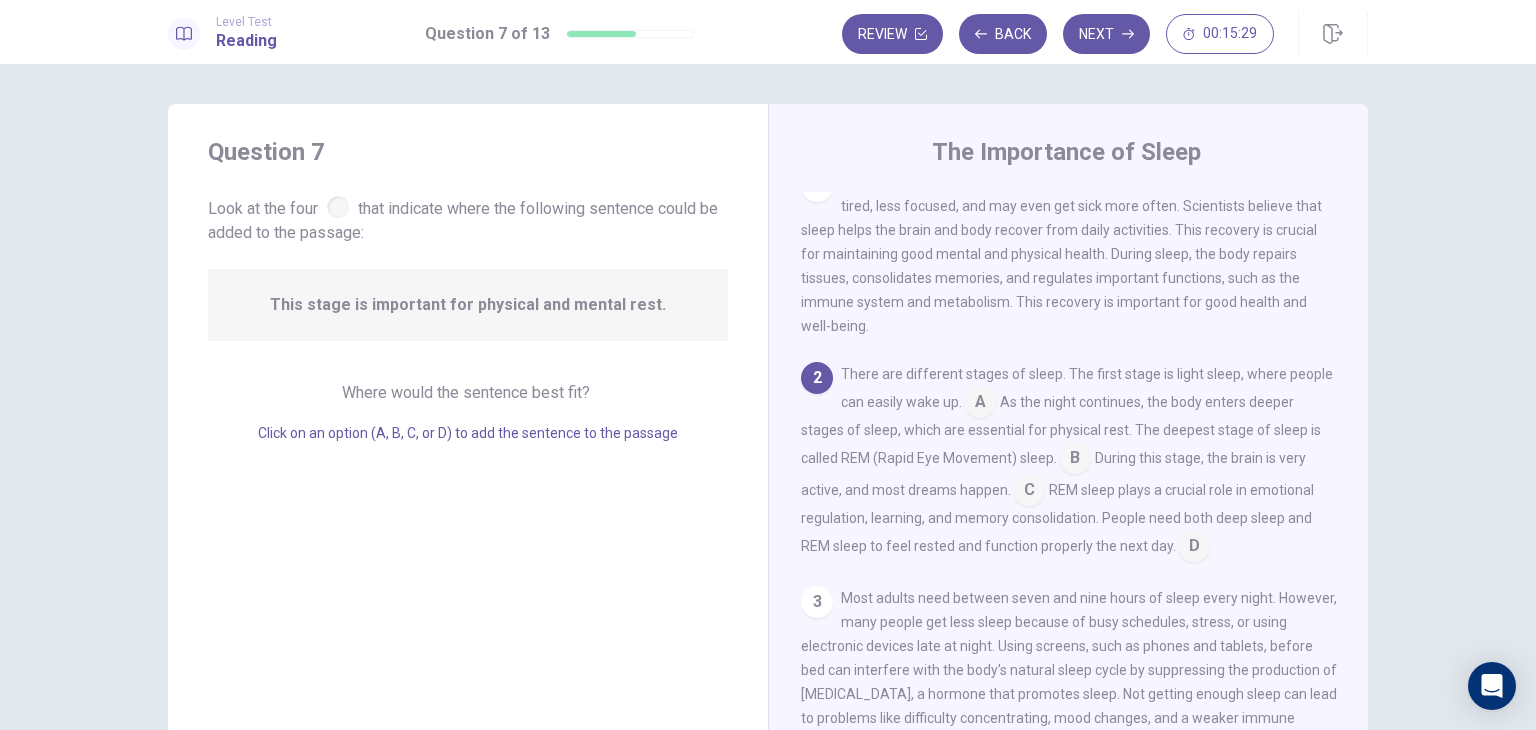 click at bounding box center (980, 404) 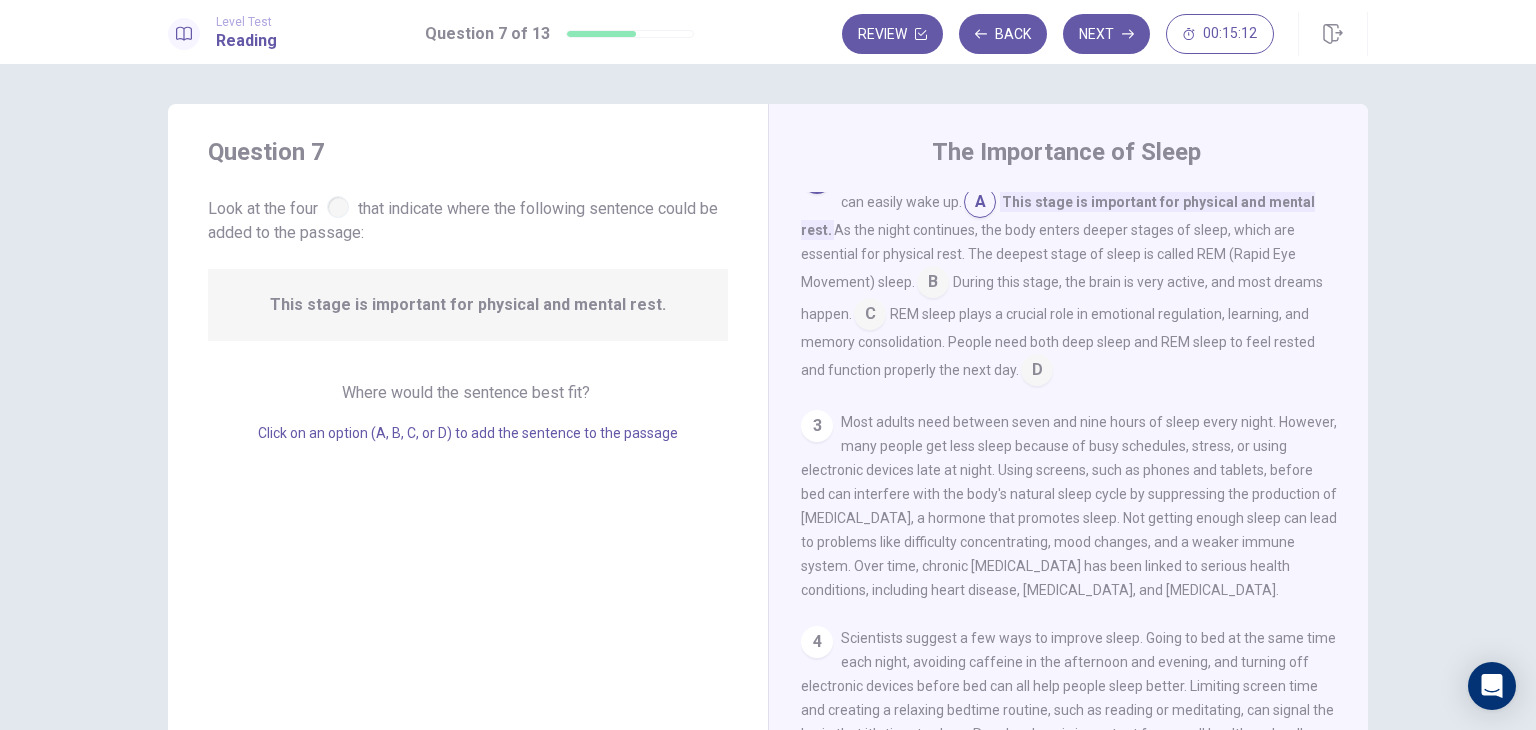 scroll, scrollTop: 122, scrollLeft: 0, axis: vertical 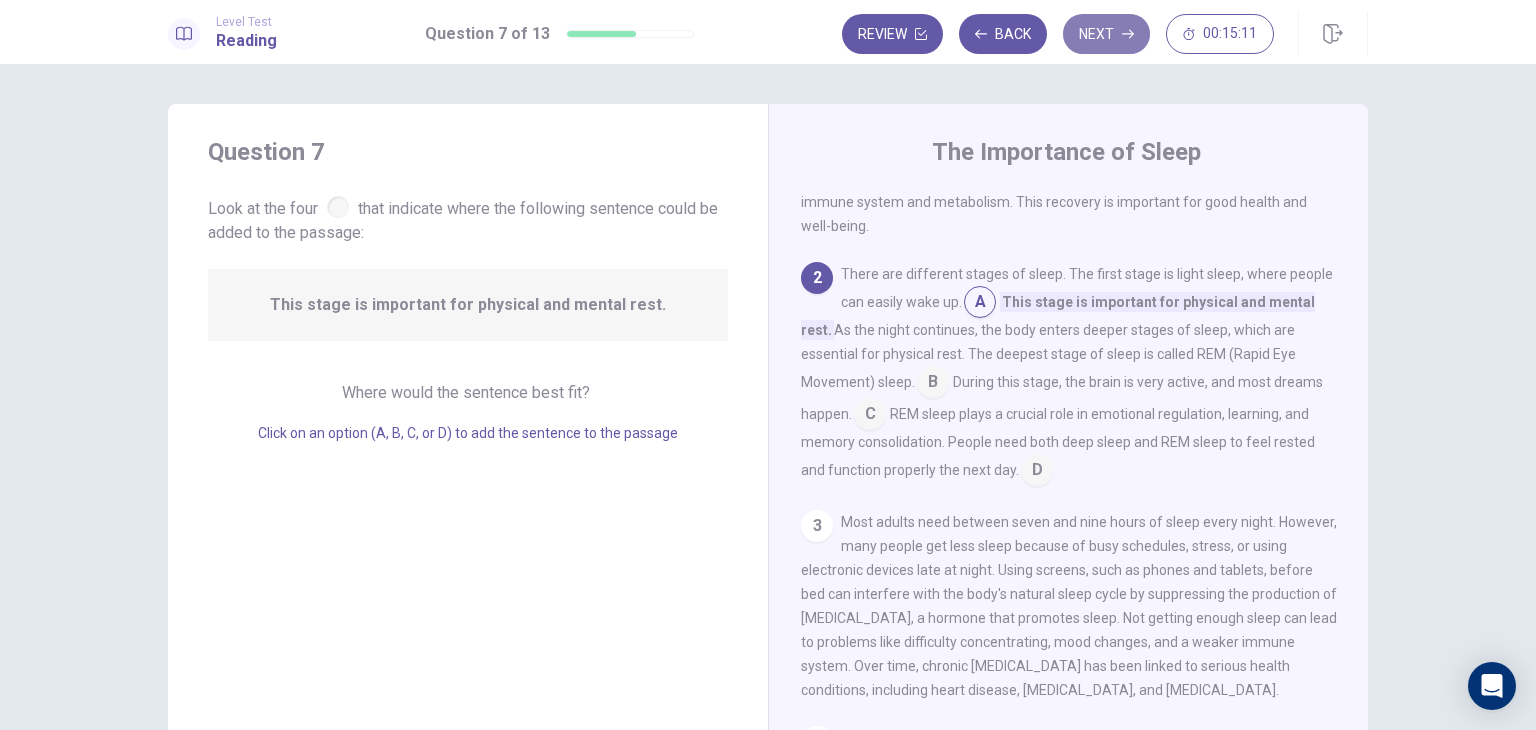 click on "Next" at bounding box center [1106, 34] 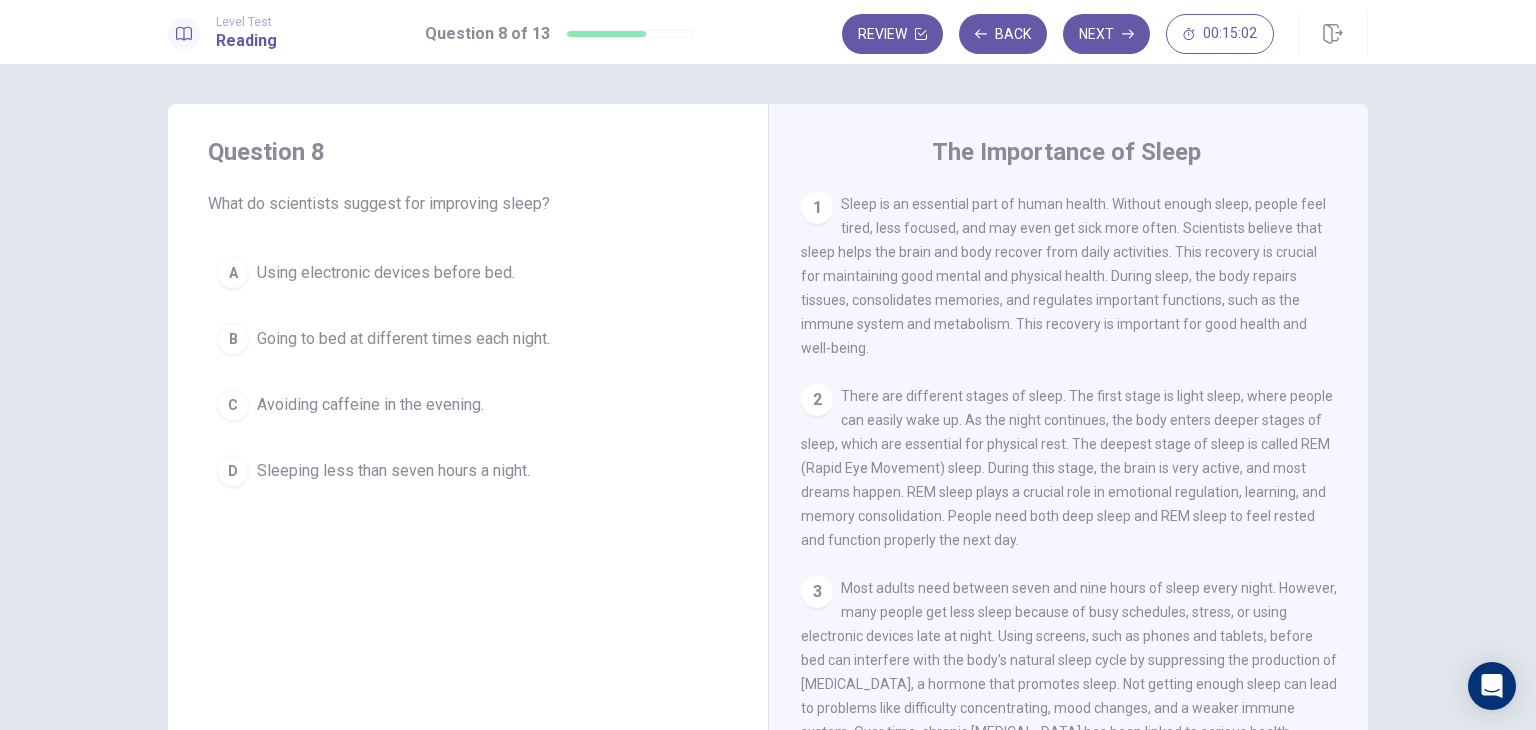 click on "Avoiding caffeine in the evening." at bounding box center (370, 405) 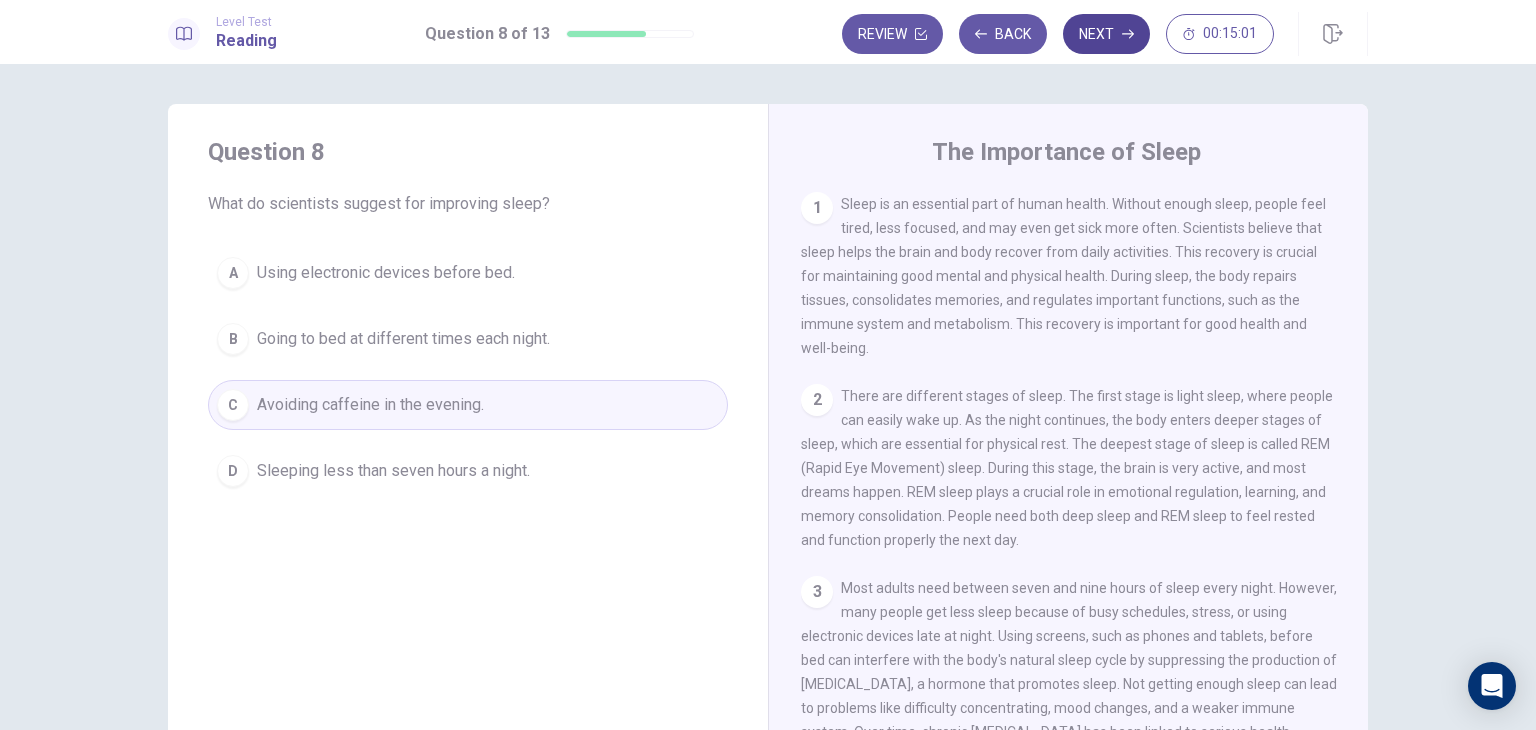 click on "Next" at bounding box center (1106, 34) 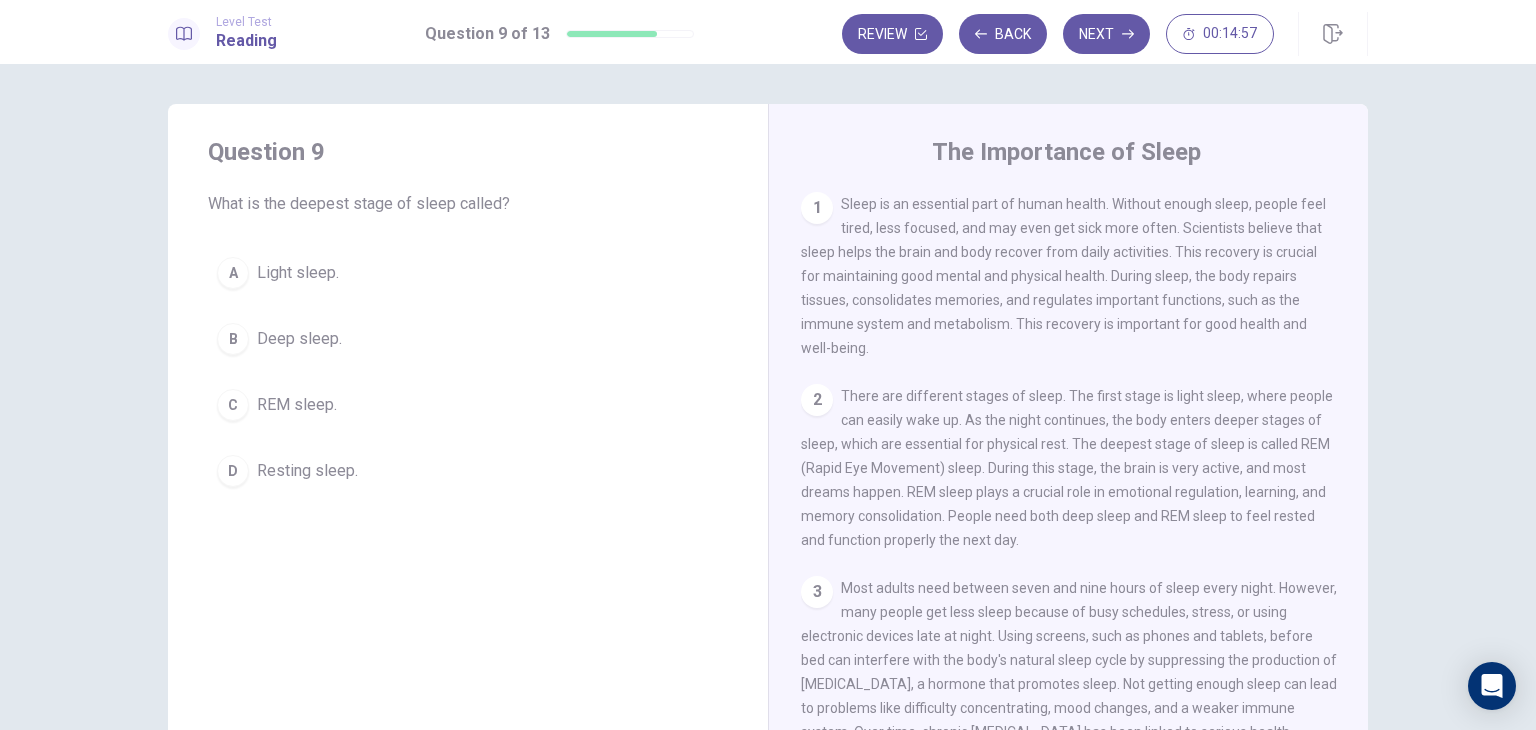 click on "REM sleep." at bounding box center [297, 405] 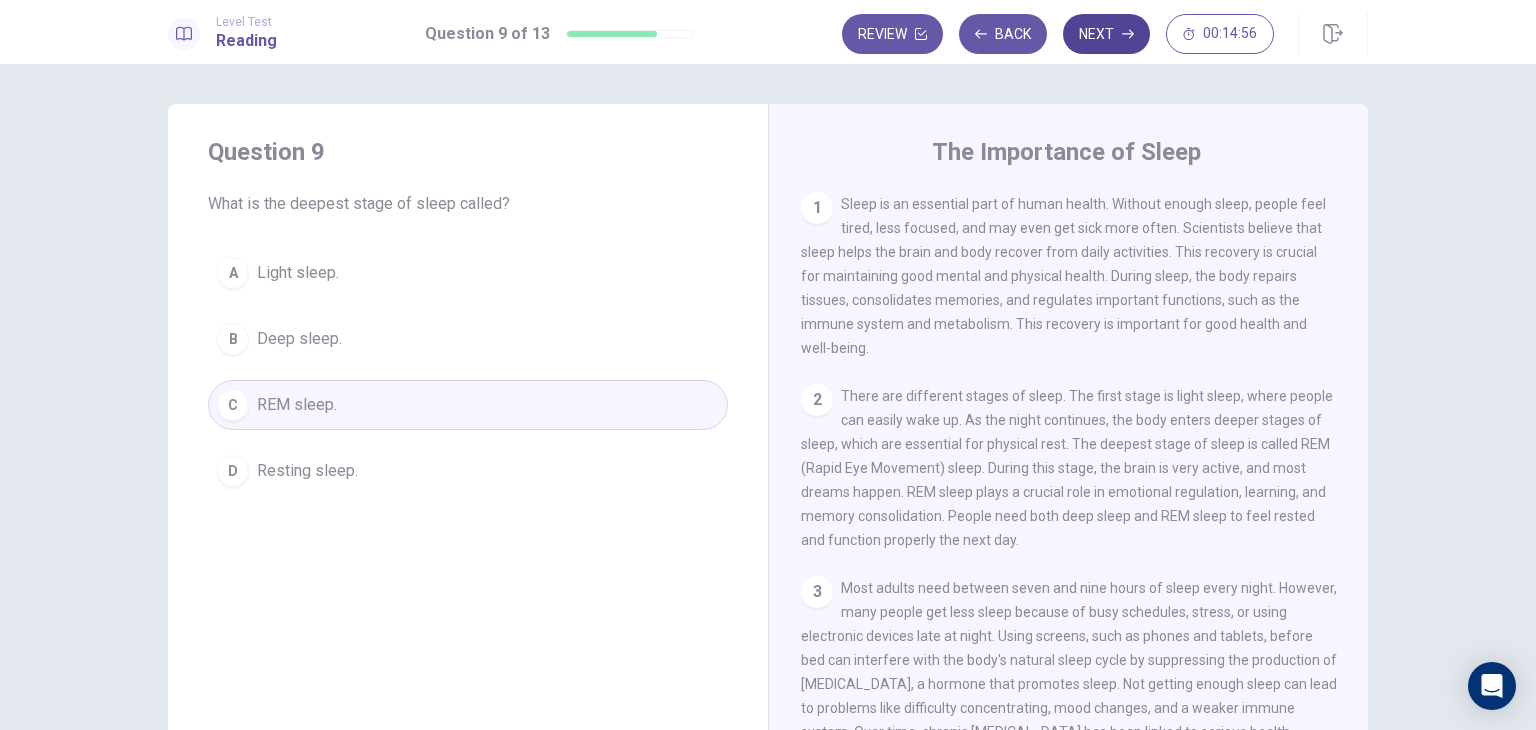 click on "Next" at bounding box center (1106, 34) 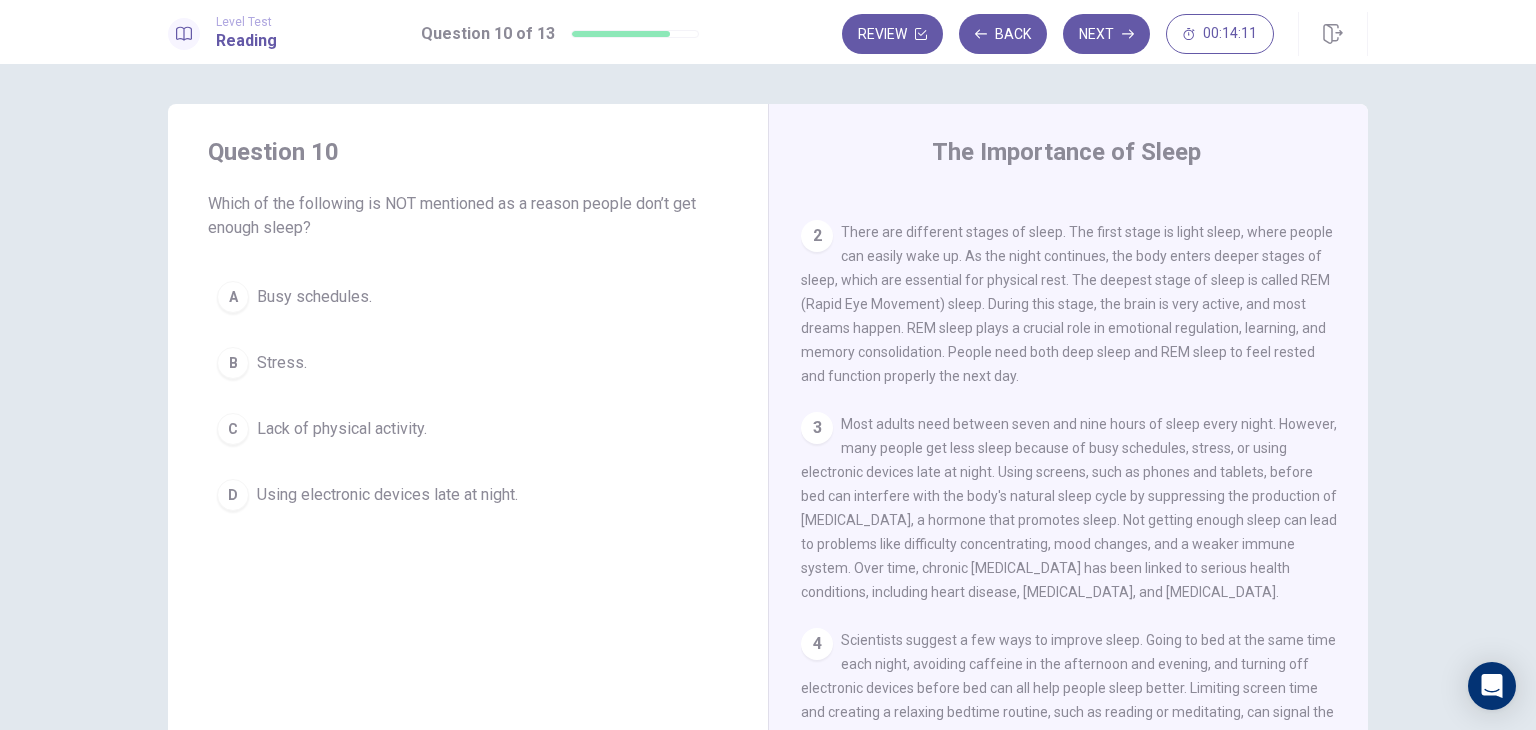 scroll, scrollTop: 264, scrollLeft: 0, axis: vertical 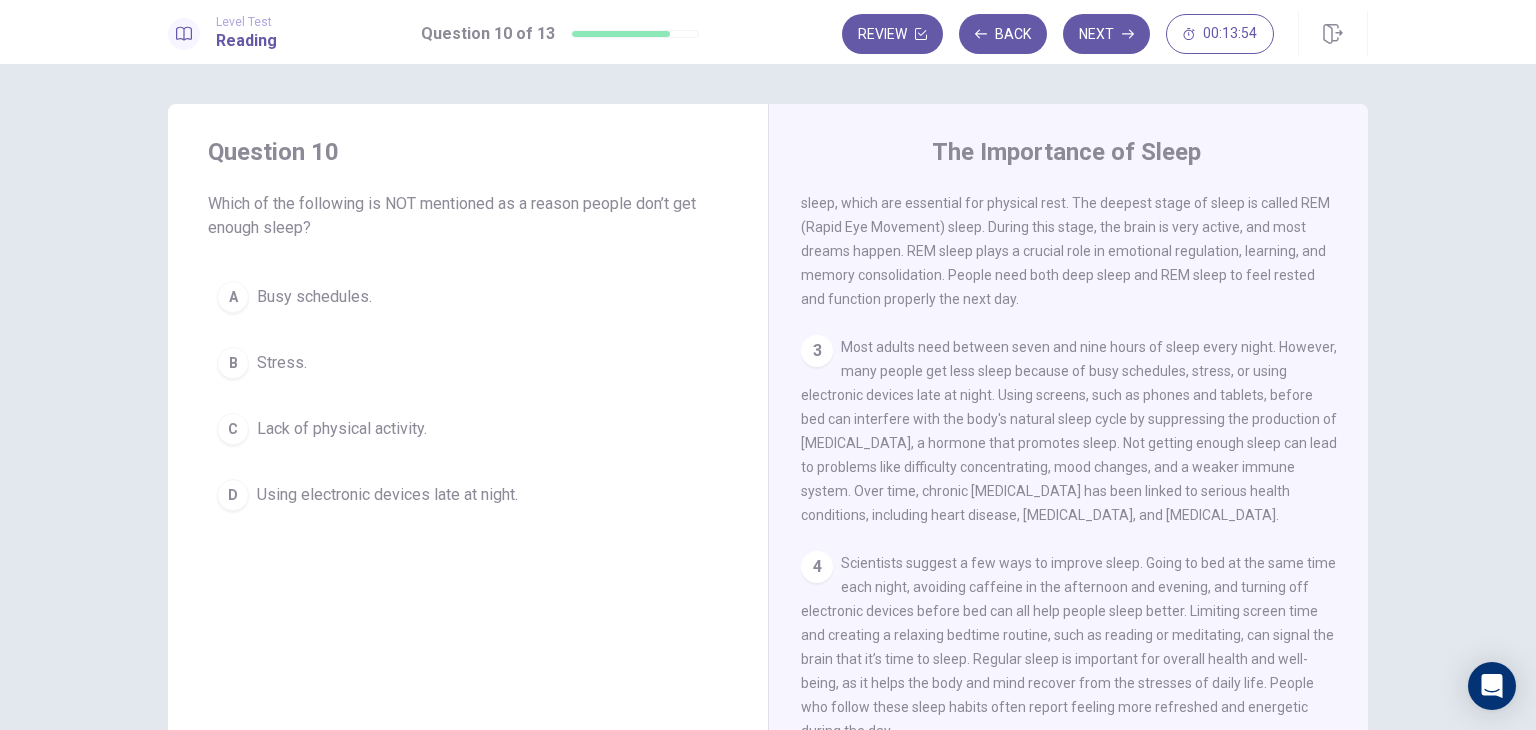 drag, startPoint x: 361, startPoint y: 206, endPoint x: 616, endPoint y: 211, distance: 255.04901 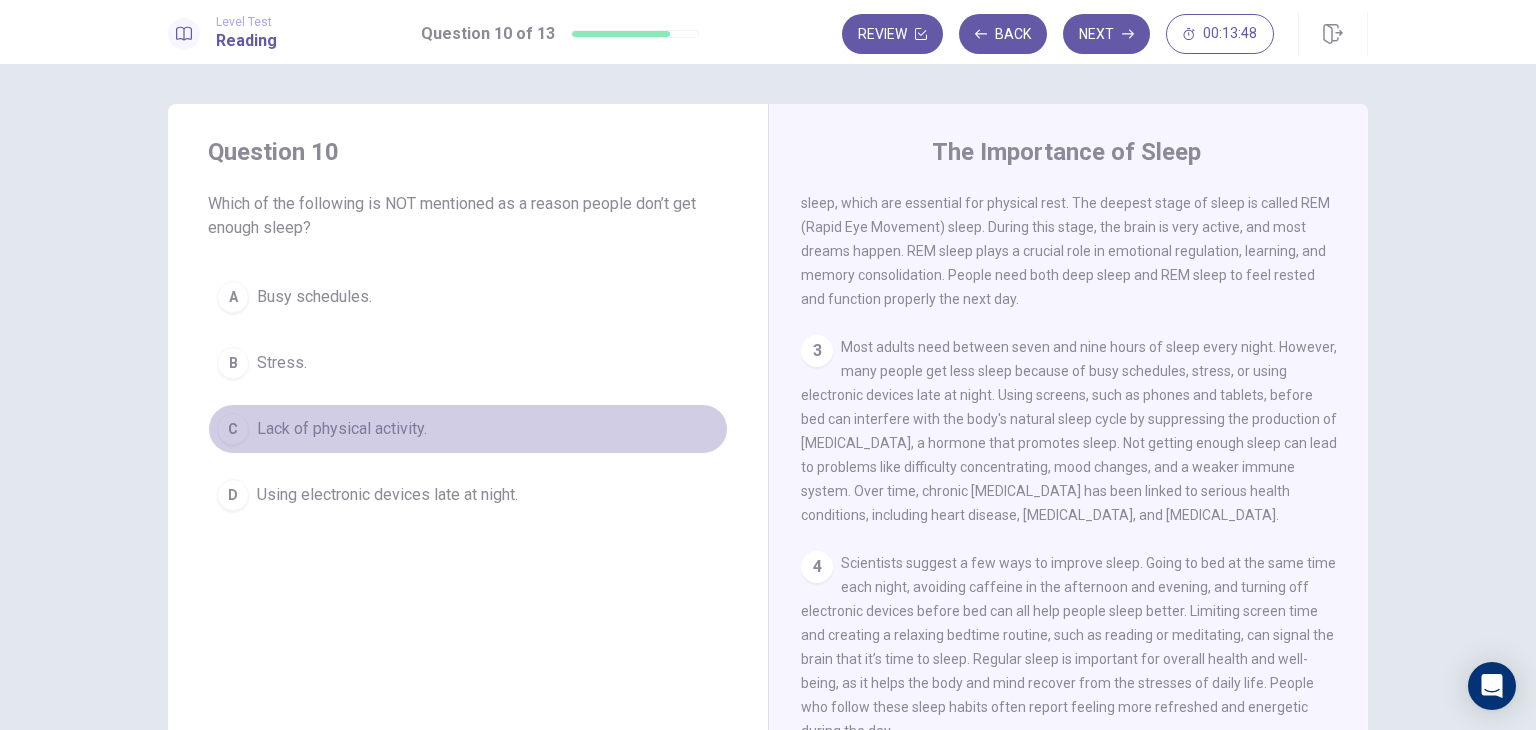 click on "Lack of physical activity." at bounding box center (342, 429) 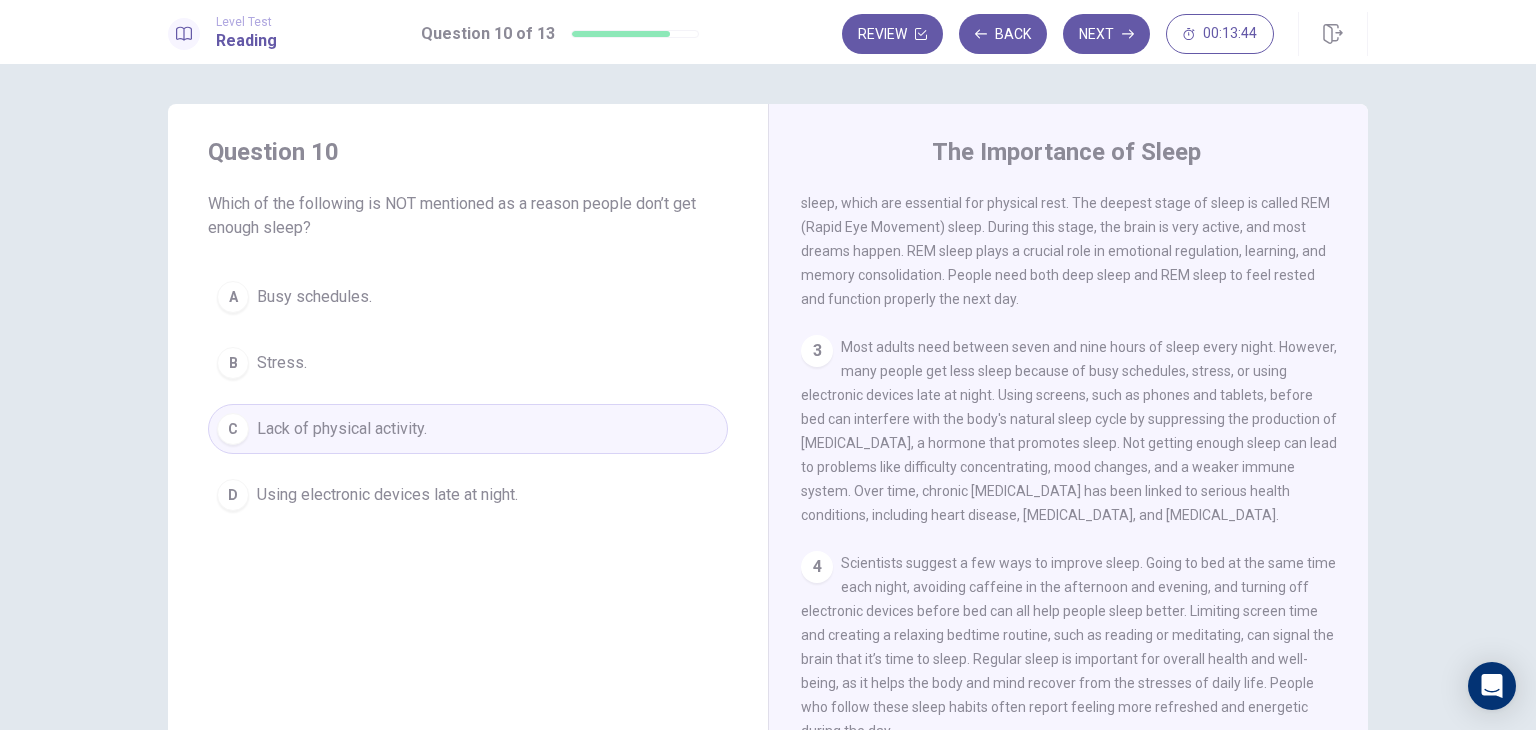 scroll, scrollTop: 100, scrollLeft: 0, axis: vertical 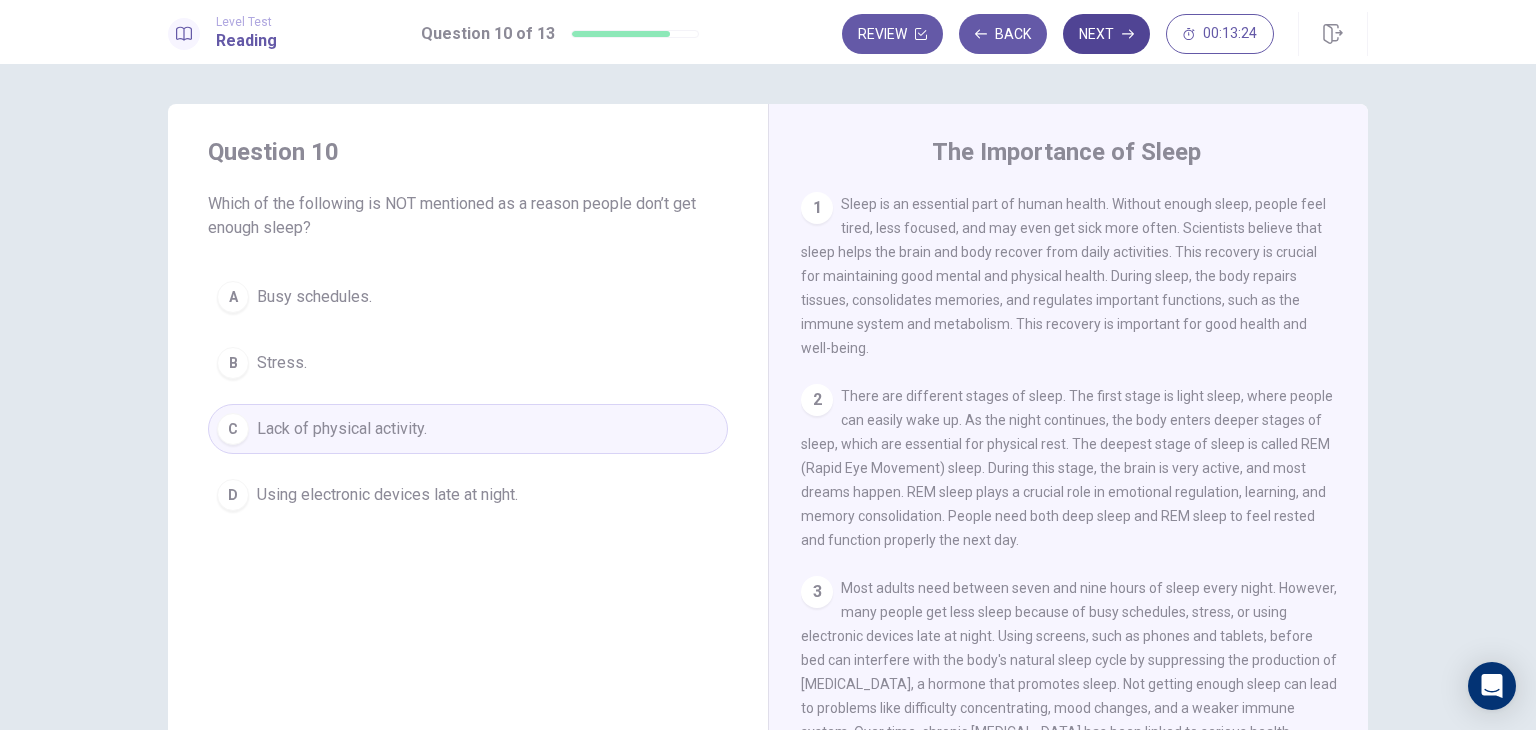 click on "Next" at bounding box center (1106, 34) 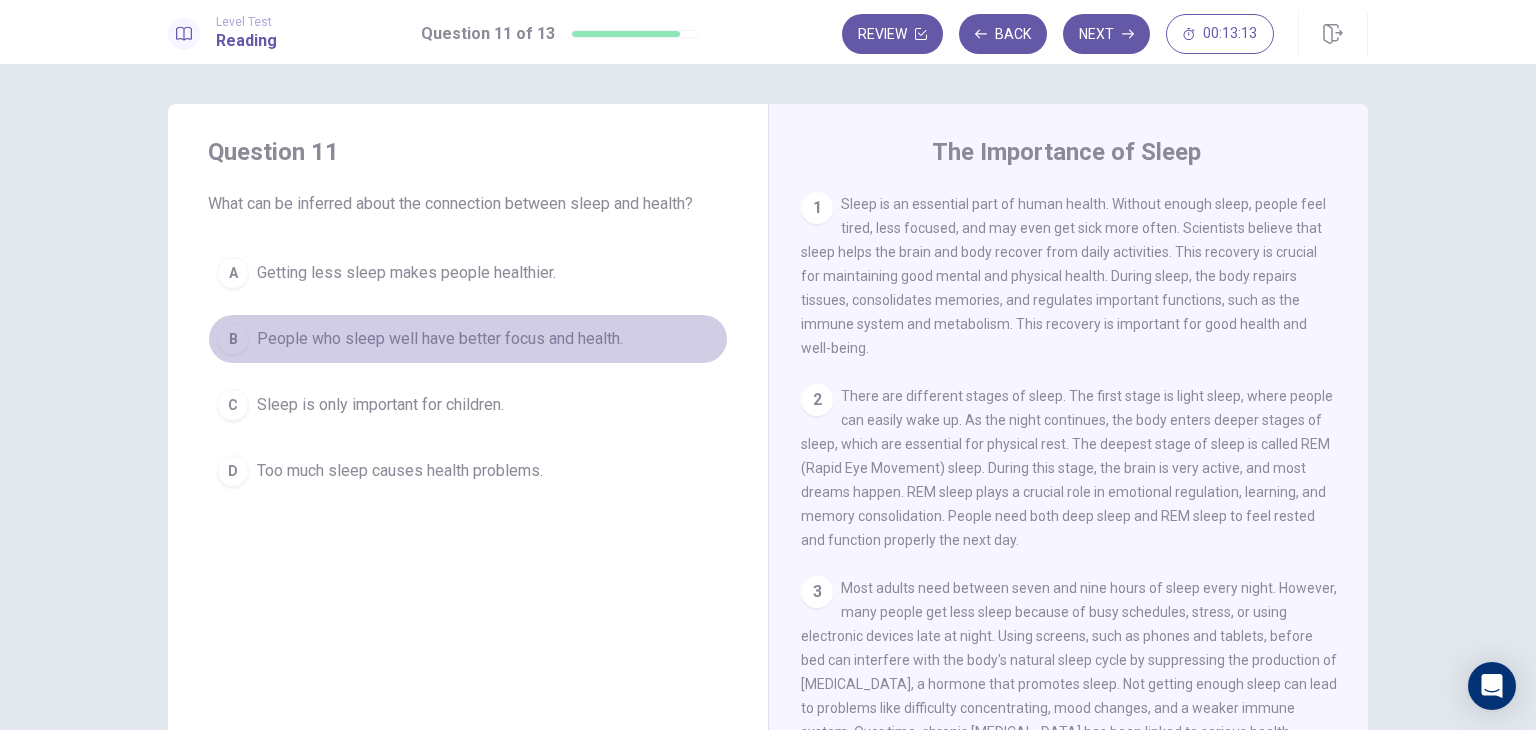 click on "People who sleep well have better focus and health." at bounding box center [440, 339] 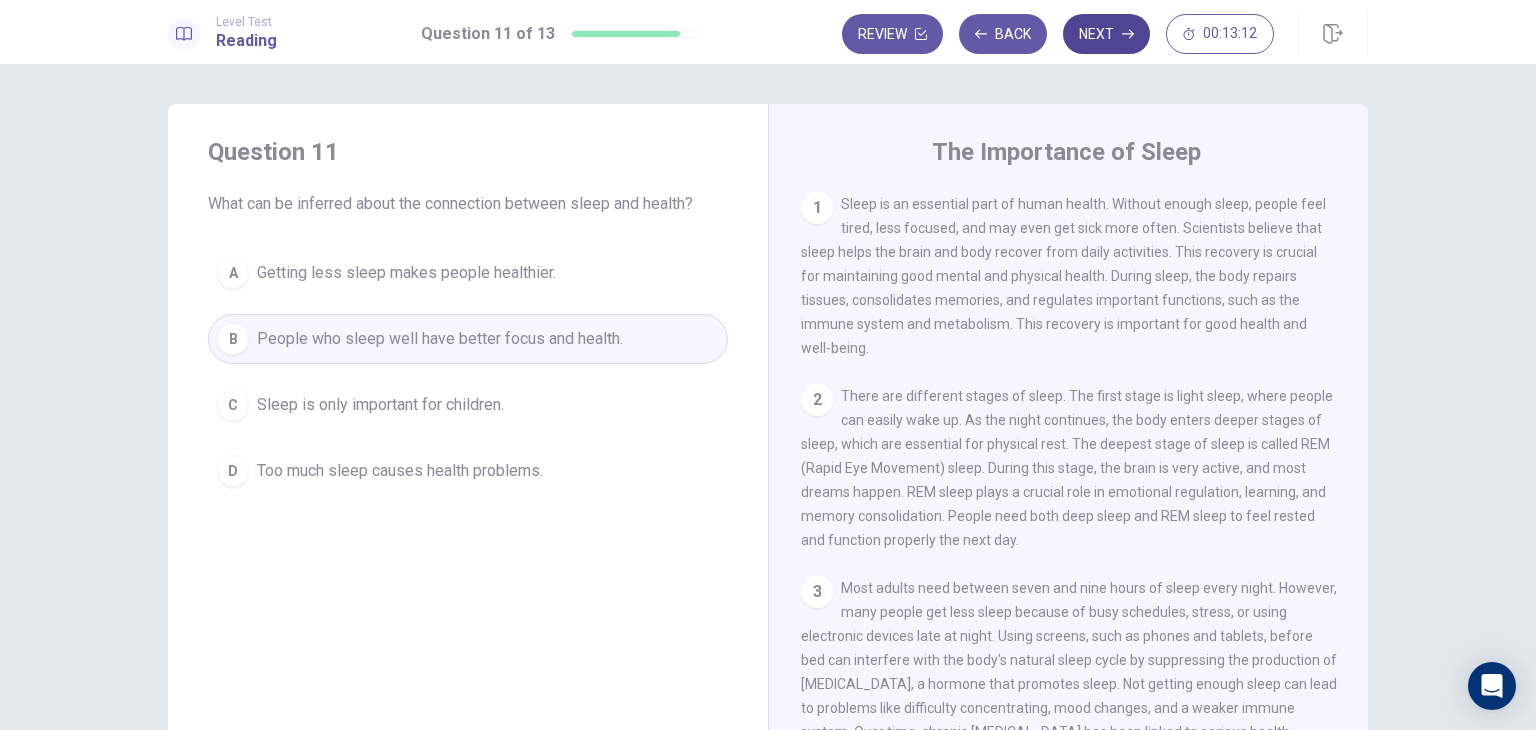 click on "Next" at bounding box center [1106, 34] 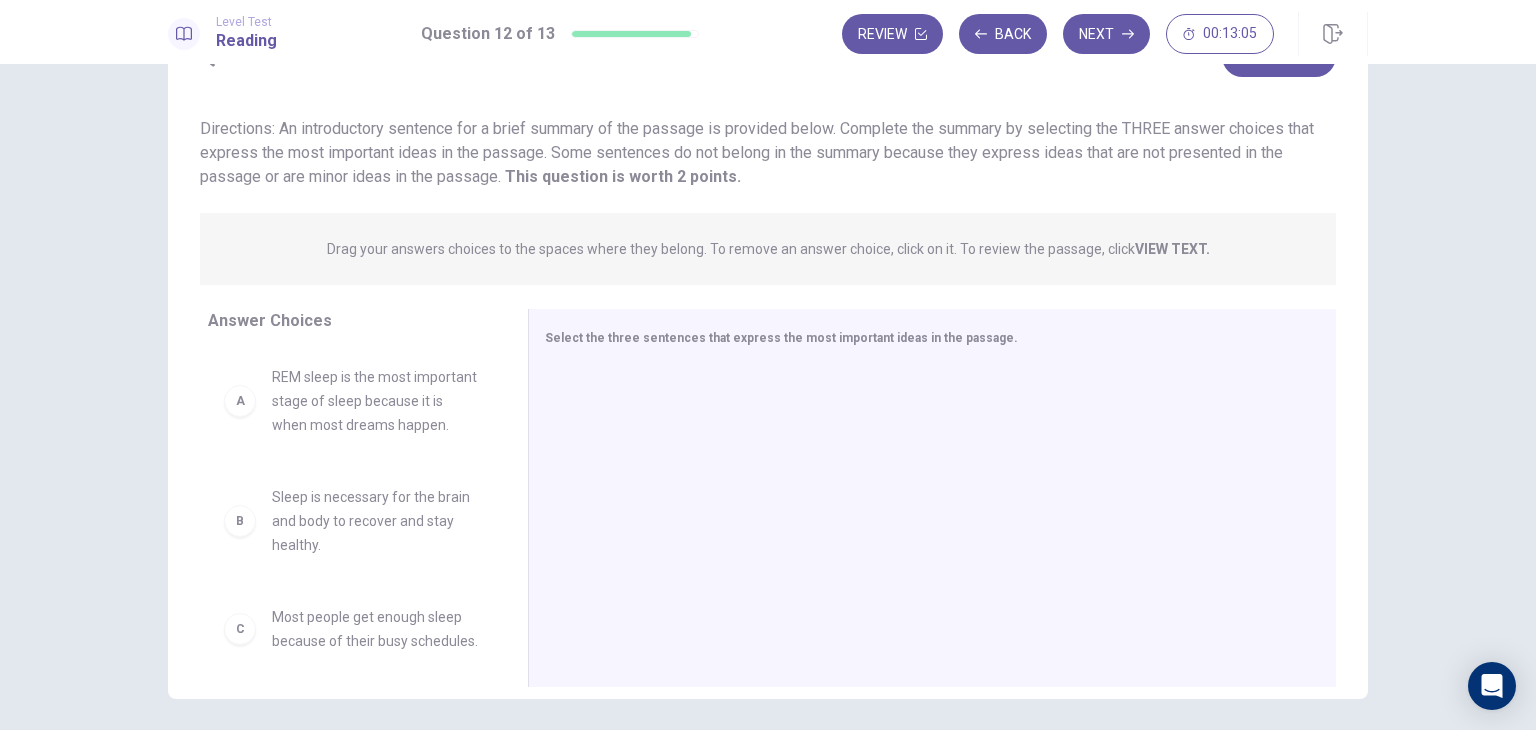 scroll, scrollTop: 0, scrollLeft: 0, axis: both 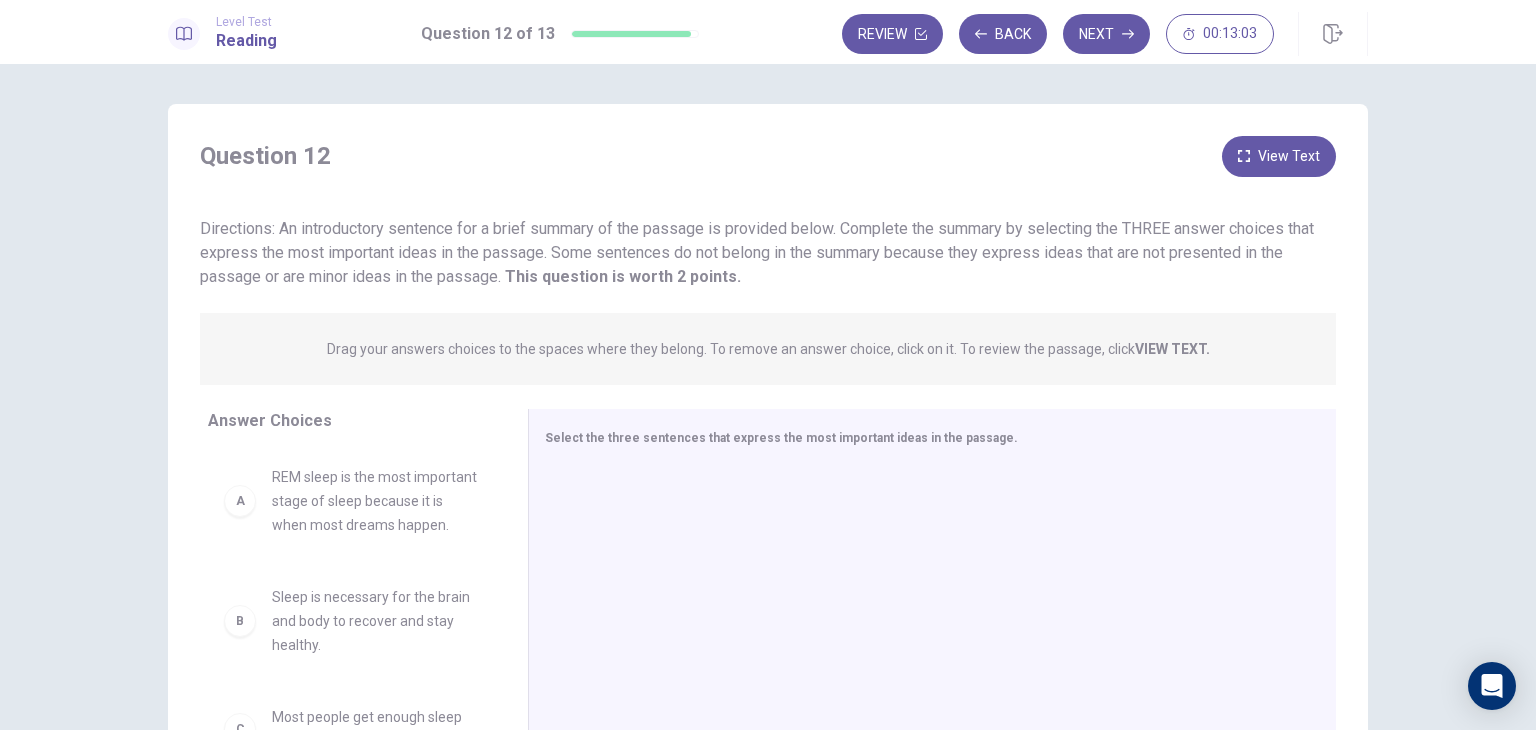 drag, startPoint x: 273, startPoint y: 227, endPoint x: 378, endPoint y: 233, distance: 105.17129 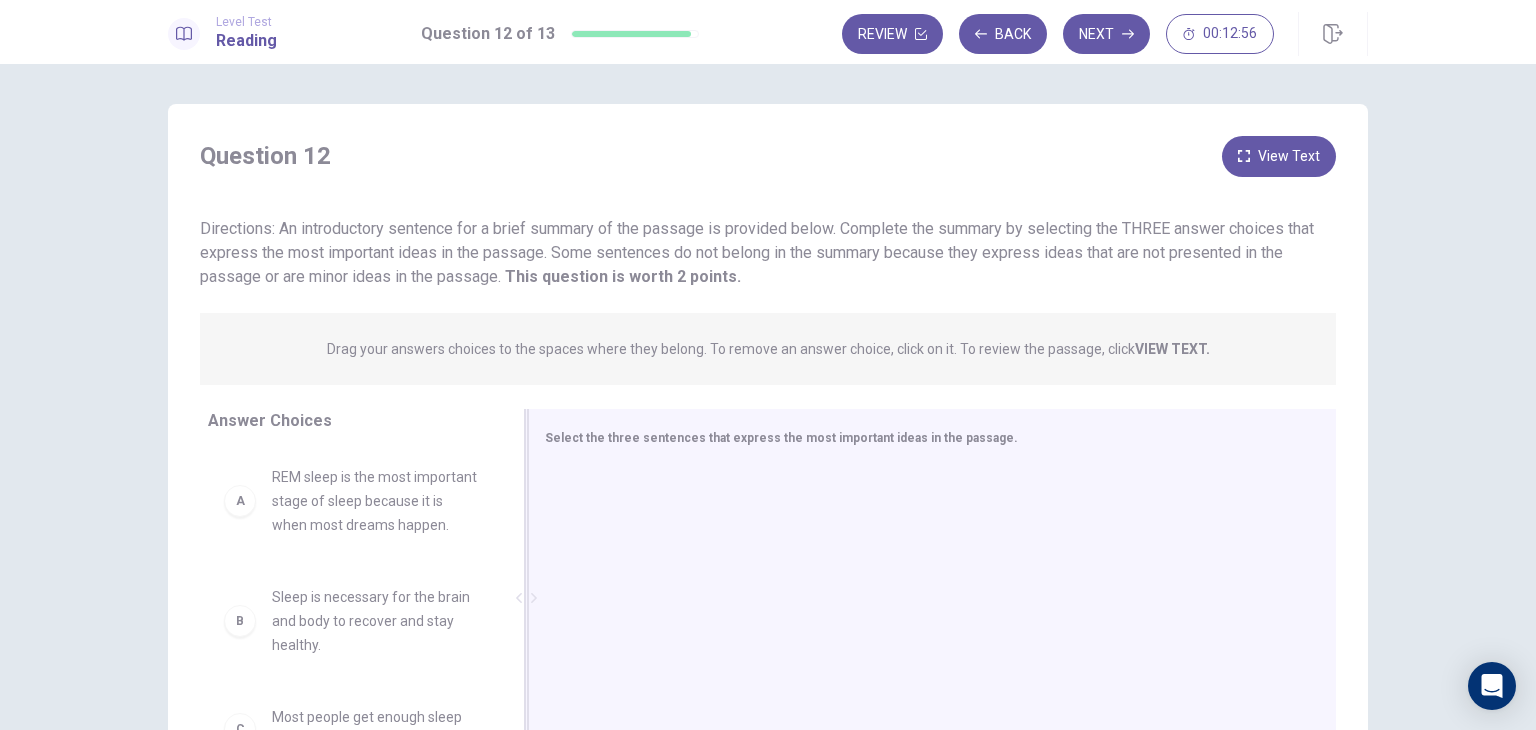 click on "Select the three sentences that express the most important ideas in the passage." at bounding box center (781, 438) 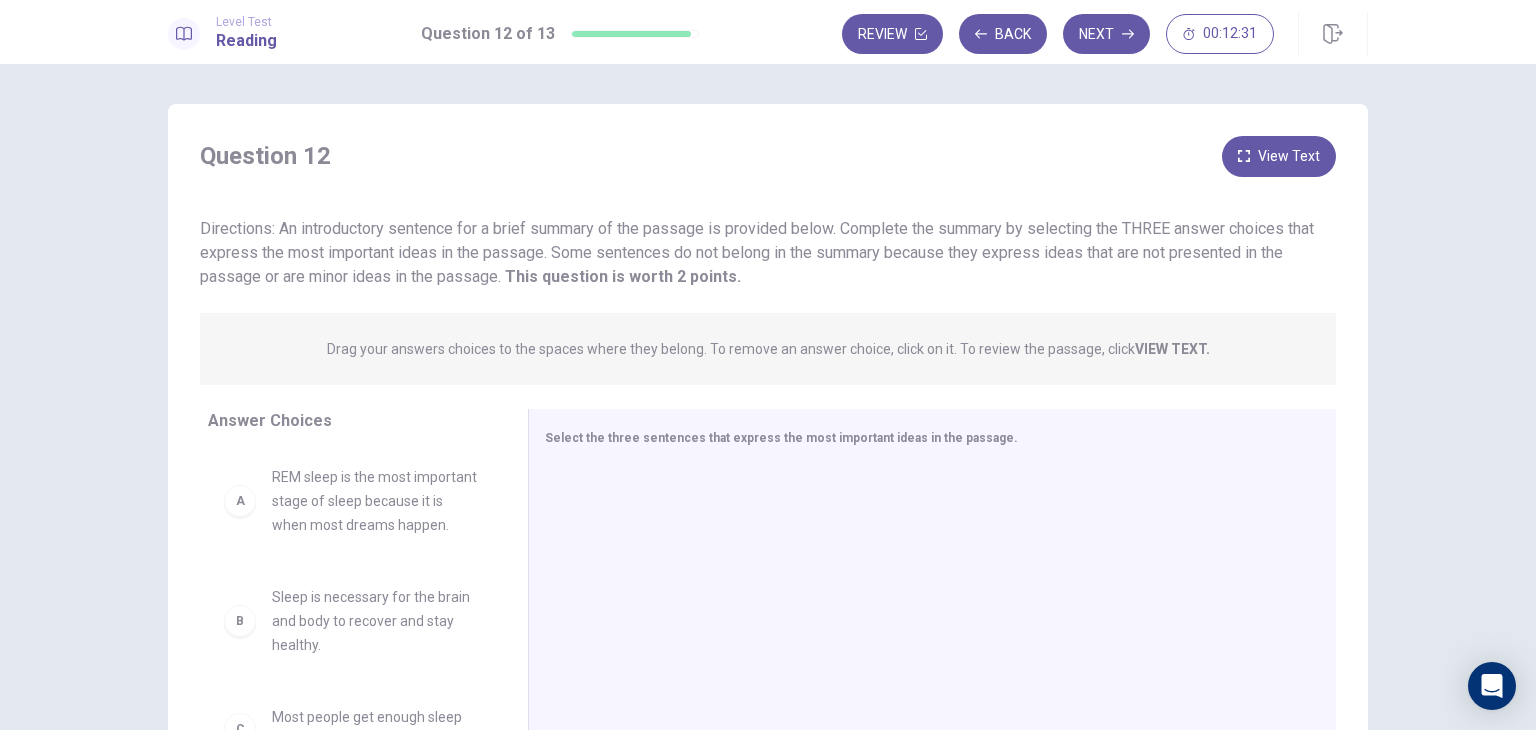 drag, startPoint x: 544, startPoint y: 272, endPoint x: 717, endPoint y: 265, distance: 173.14156 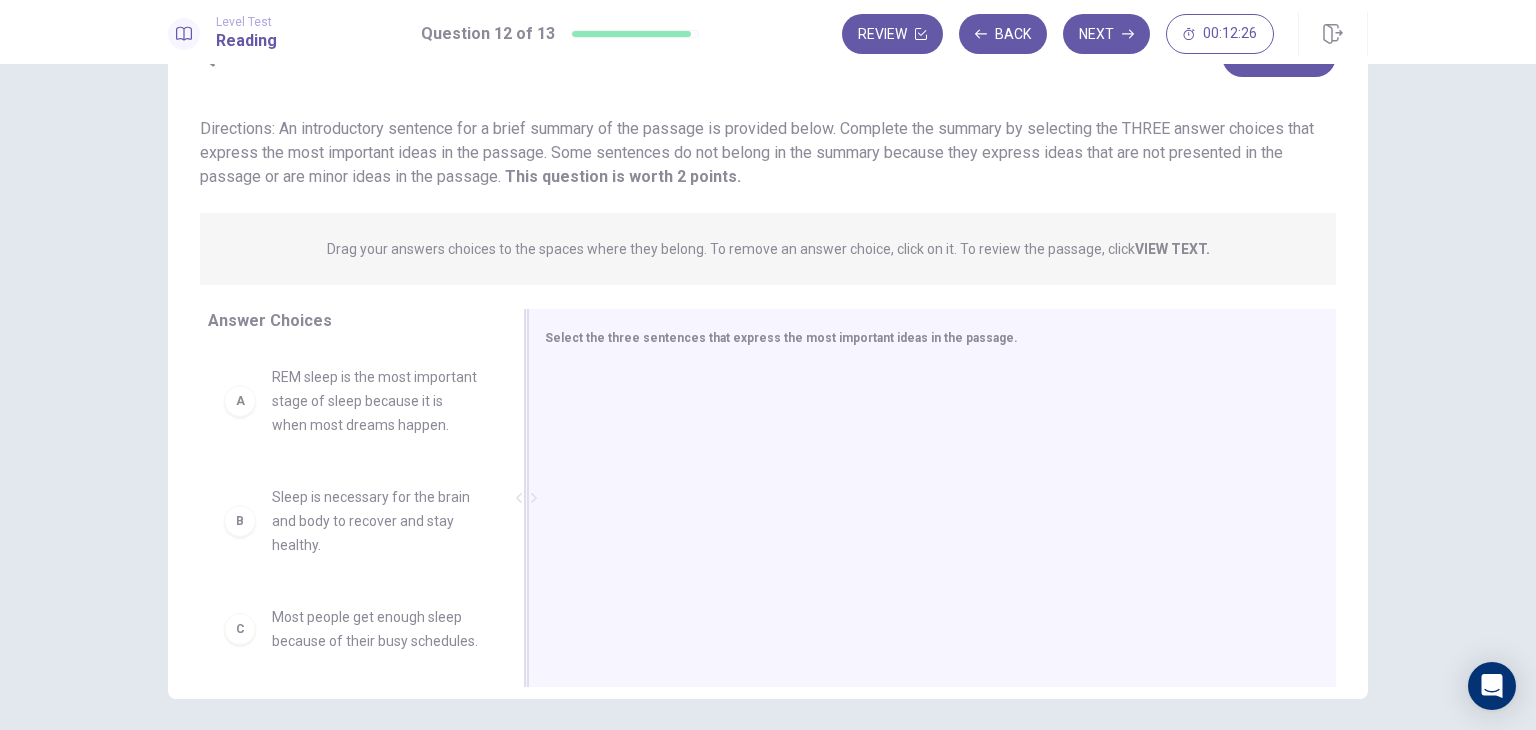 scroll, scrollTop: 173, scrollLeft: 0, axis: vertical 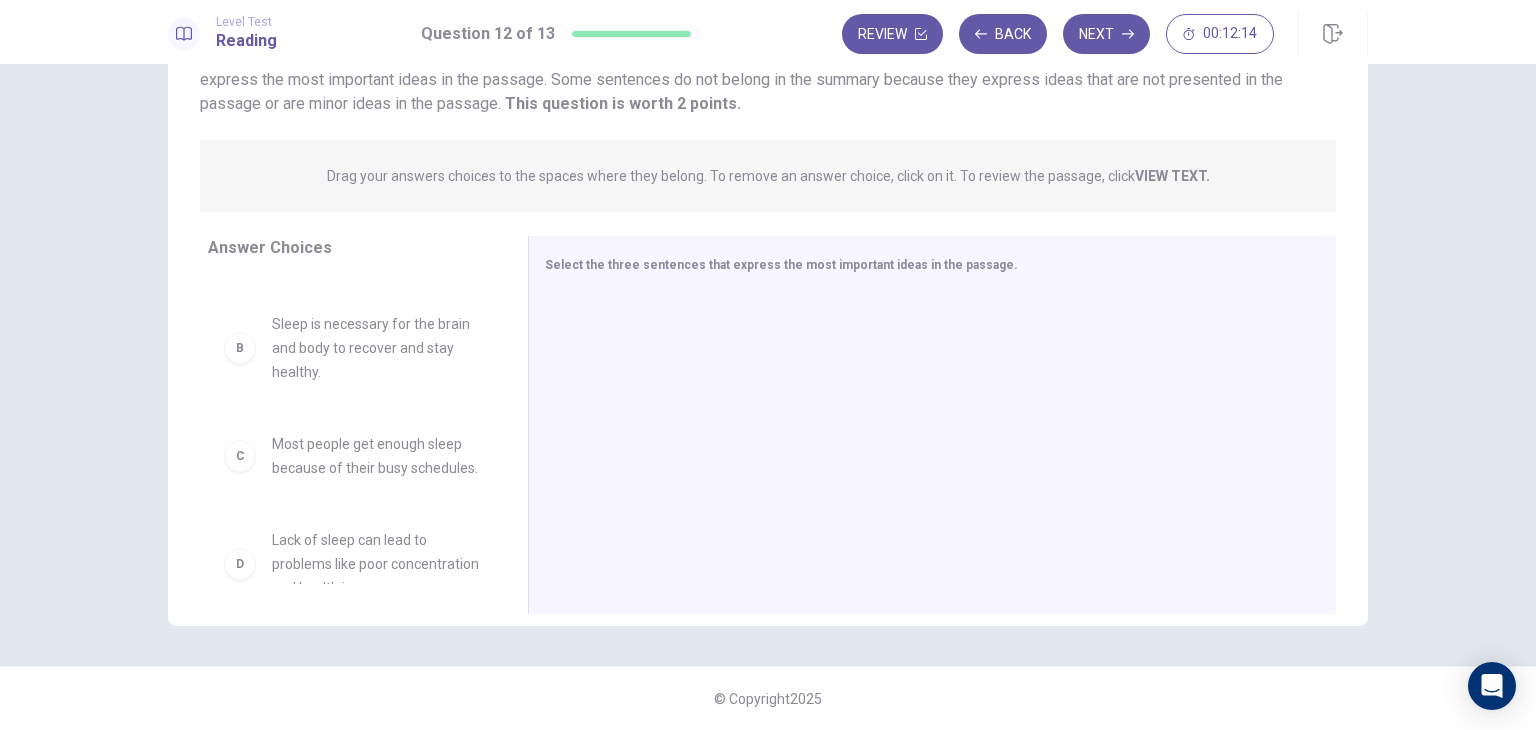 click on "Sleep is necessary for the brain and body to recover and stay healthy." at bounding box center (376, 348) 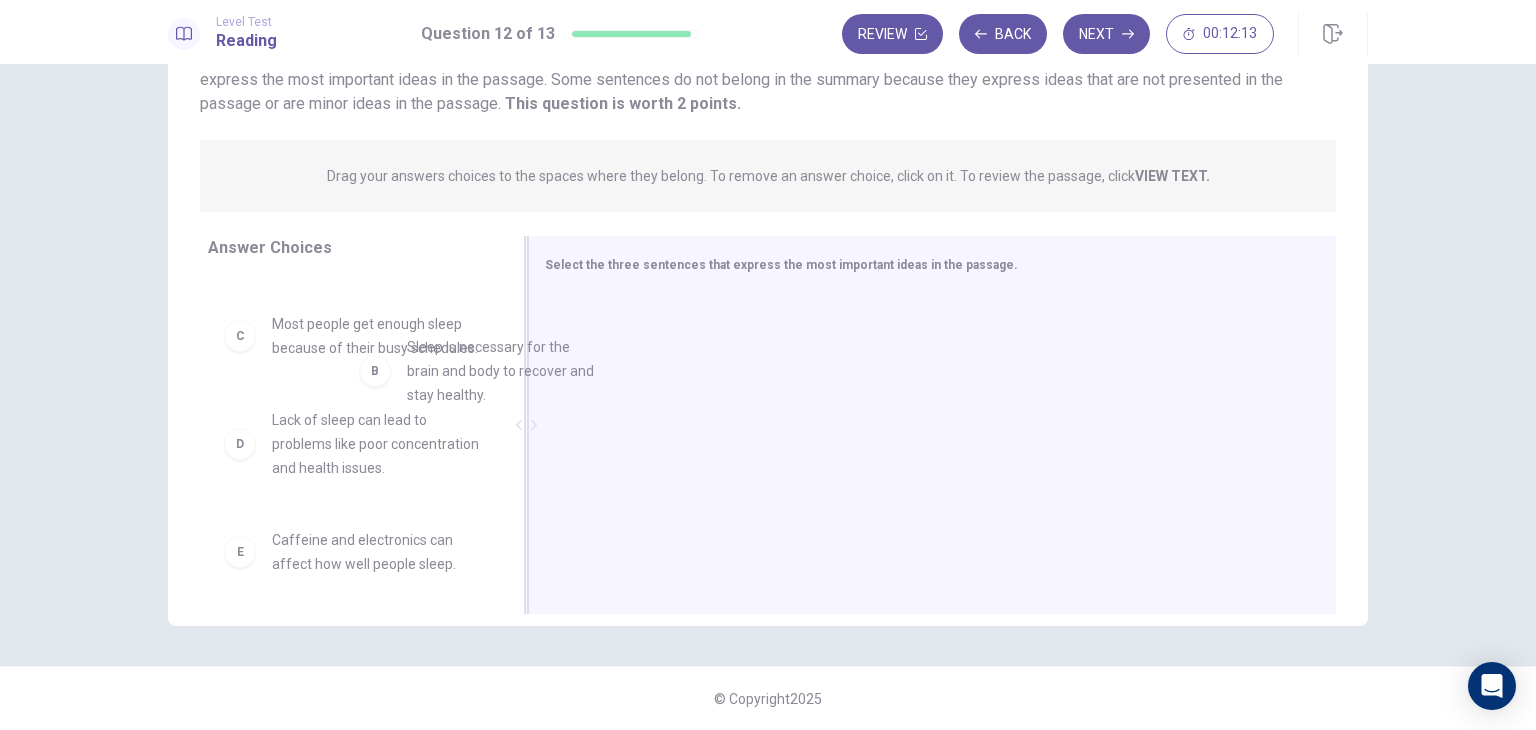 drag, startPoint x: 306, startPoint y: 388, endPoint x: 733, endPoint y: 347, distance: 428.96387 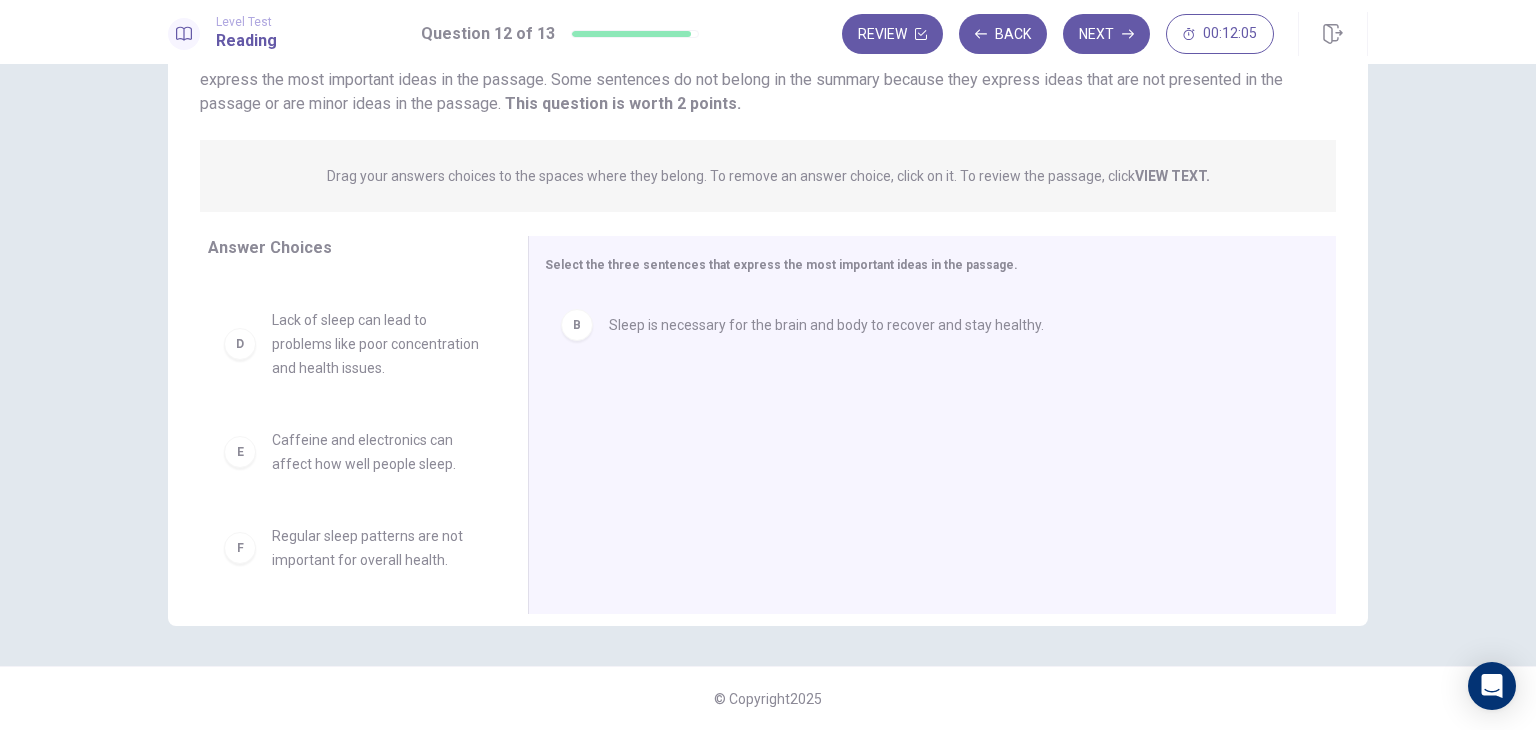 scroll, scrollTop: 276, scrollLeft: 0, axis: vertical 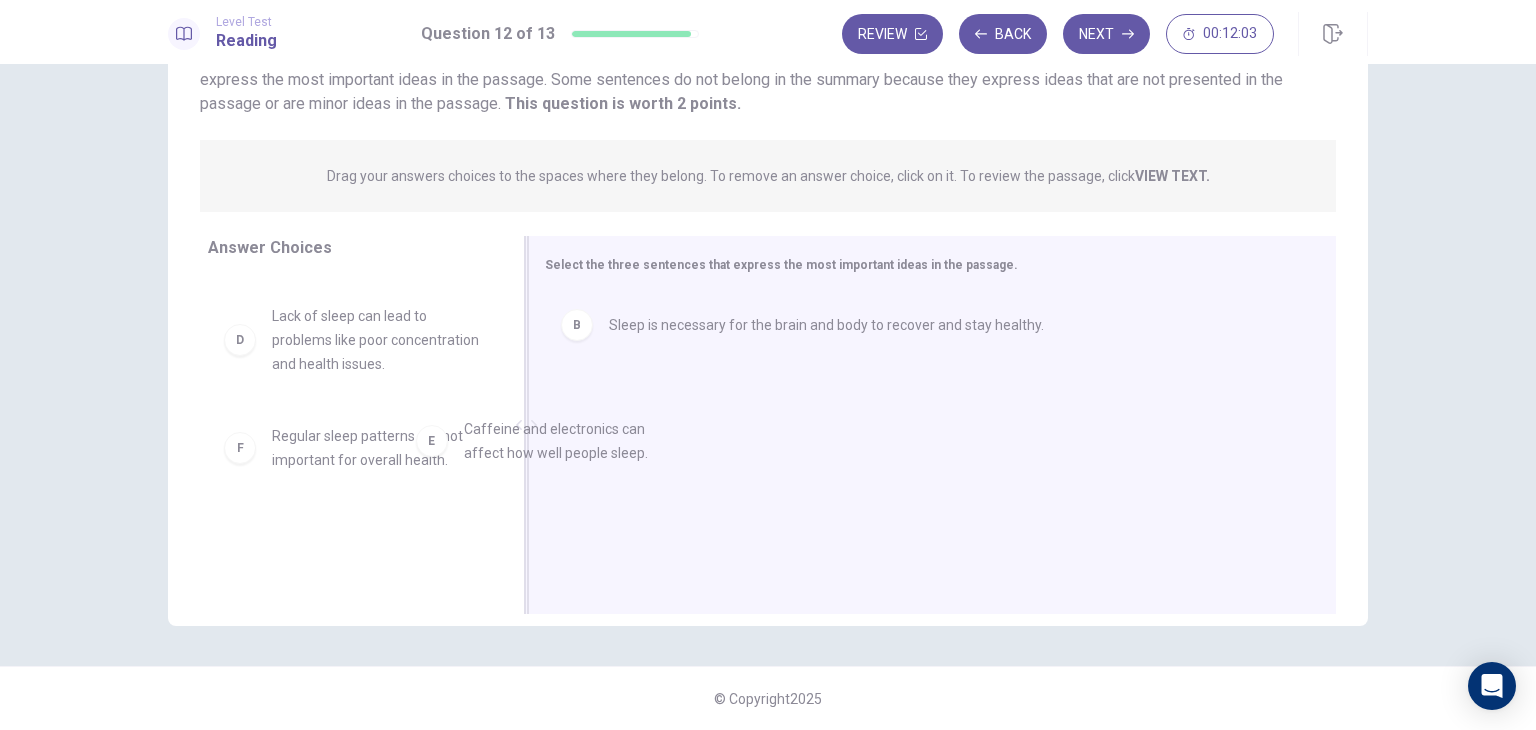 drag, startPoint x: 536, startPoint y: 464, endPoint x: 602, endPoint y: 465, distance: 66.007576 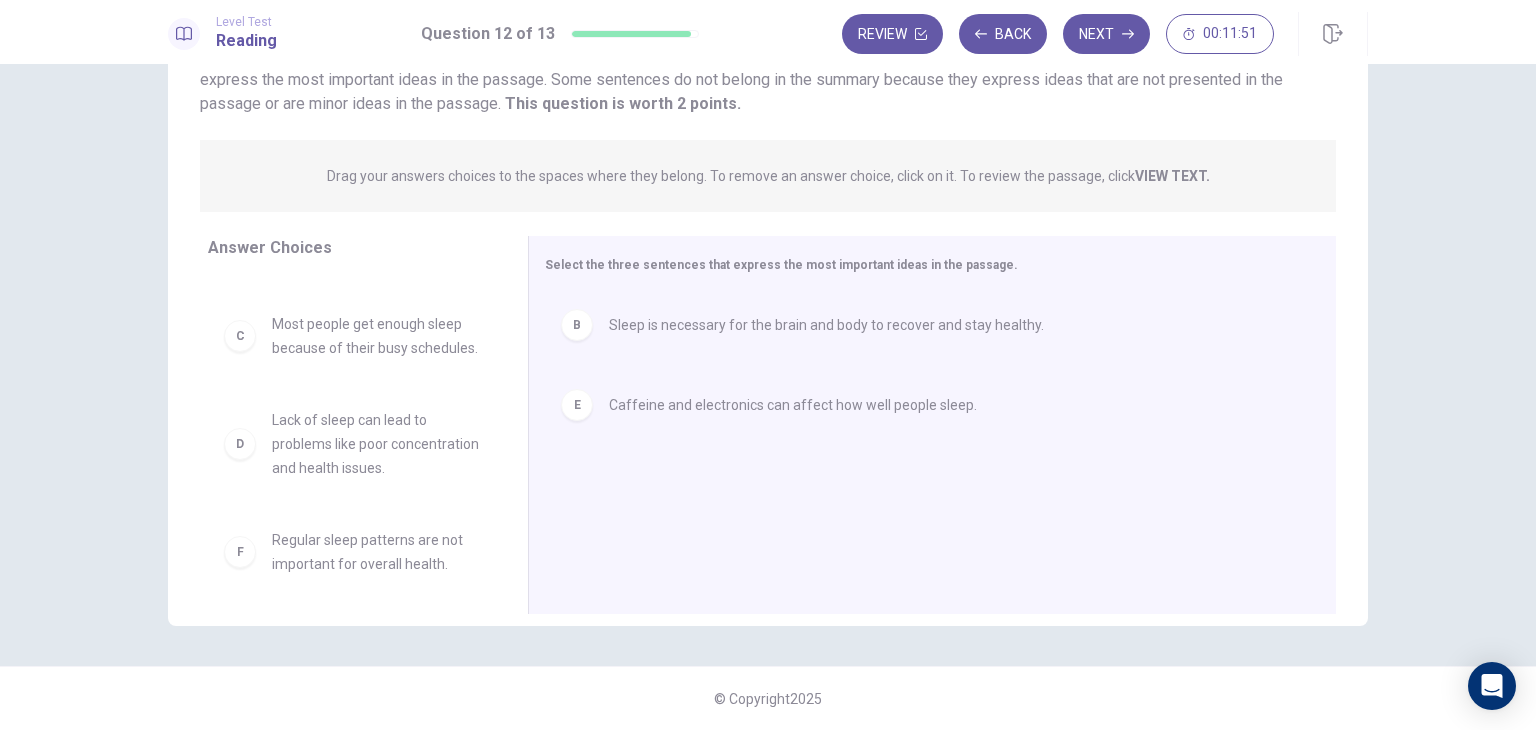 scroll, scrollTop: 180, scrollLeft: 0, axis: vertical 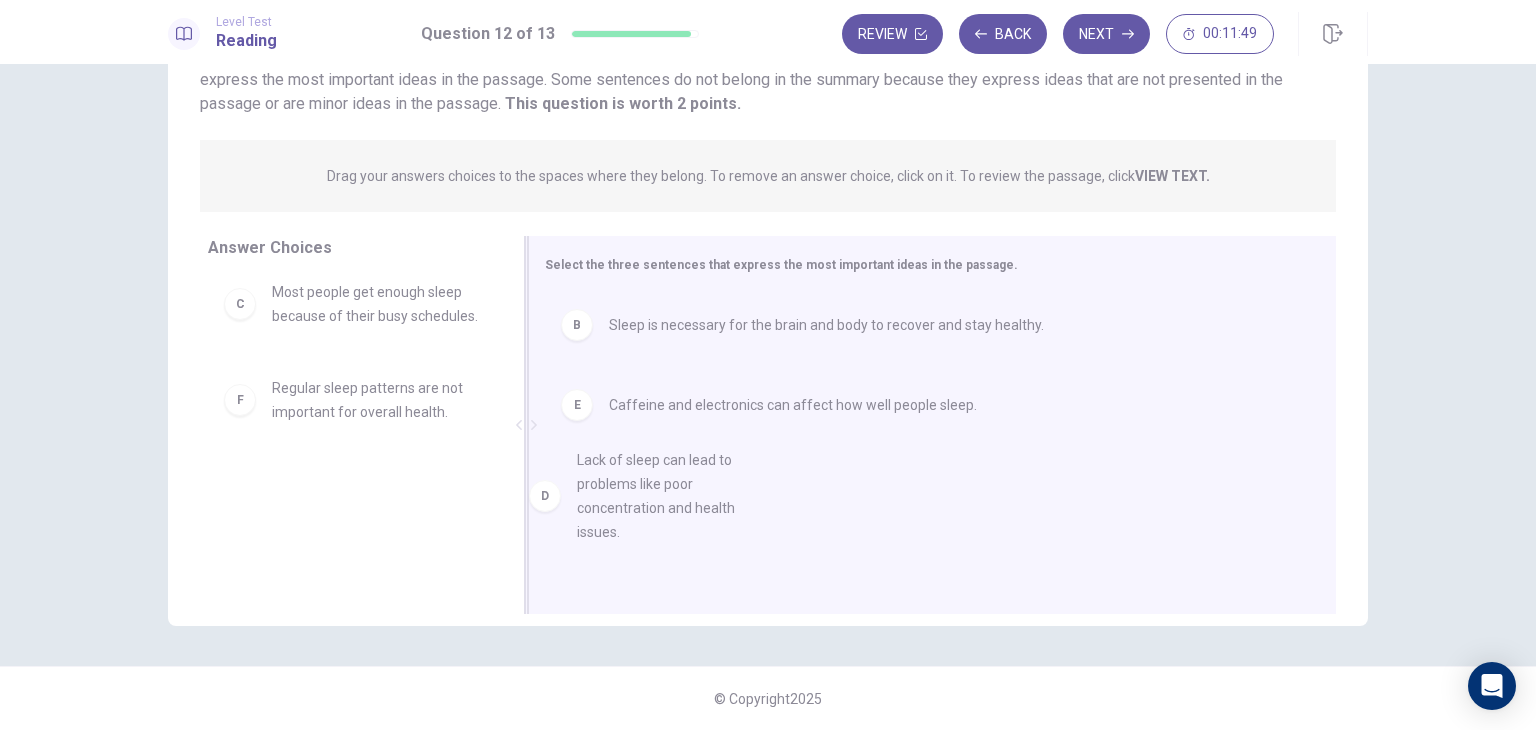 drag, startPoint x: 328, startPoint y: 441, endPoint x: 646, endPoint y: 514, distance: 326.27136 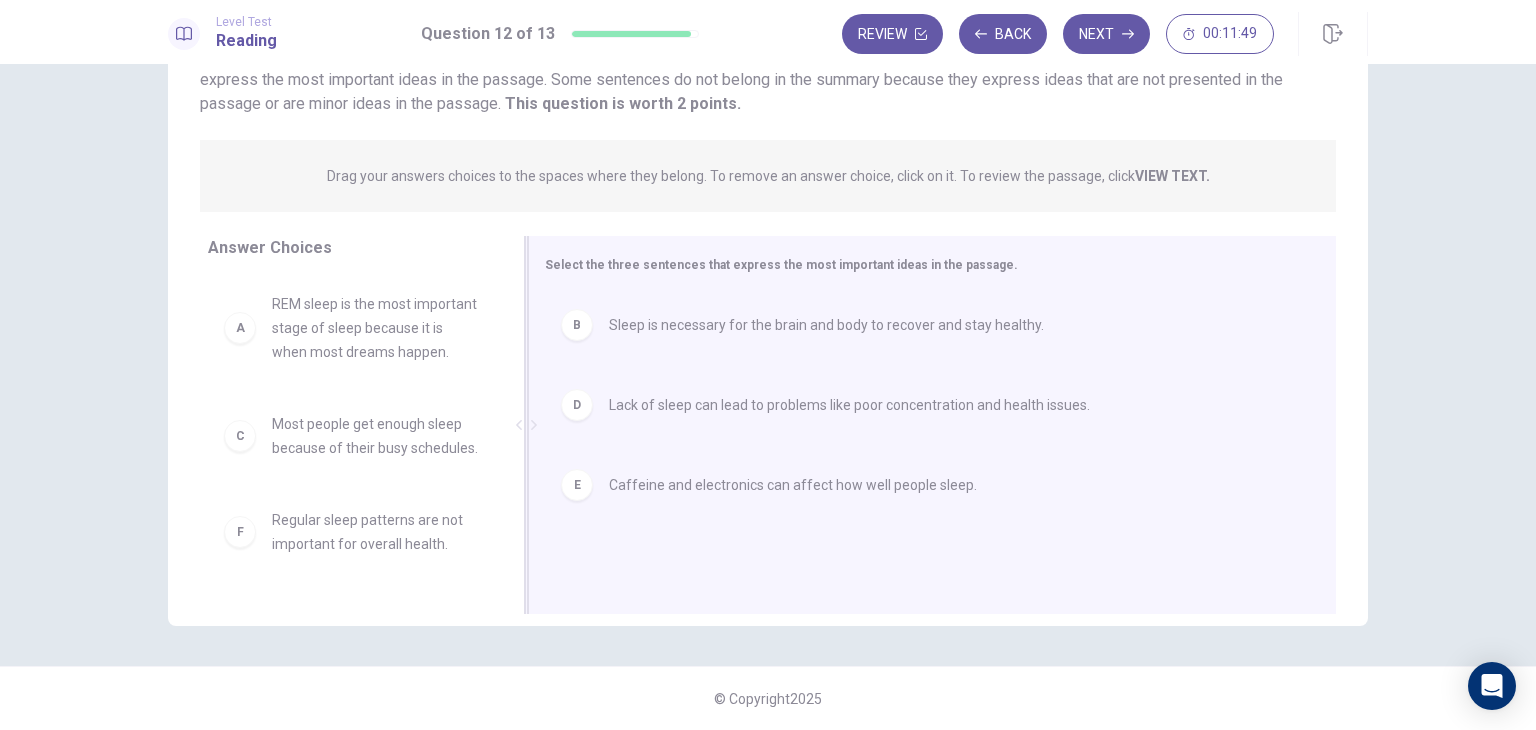 scroll, scrollTop: 36, scrollLeft: 0, axis: vertical 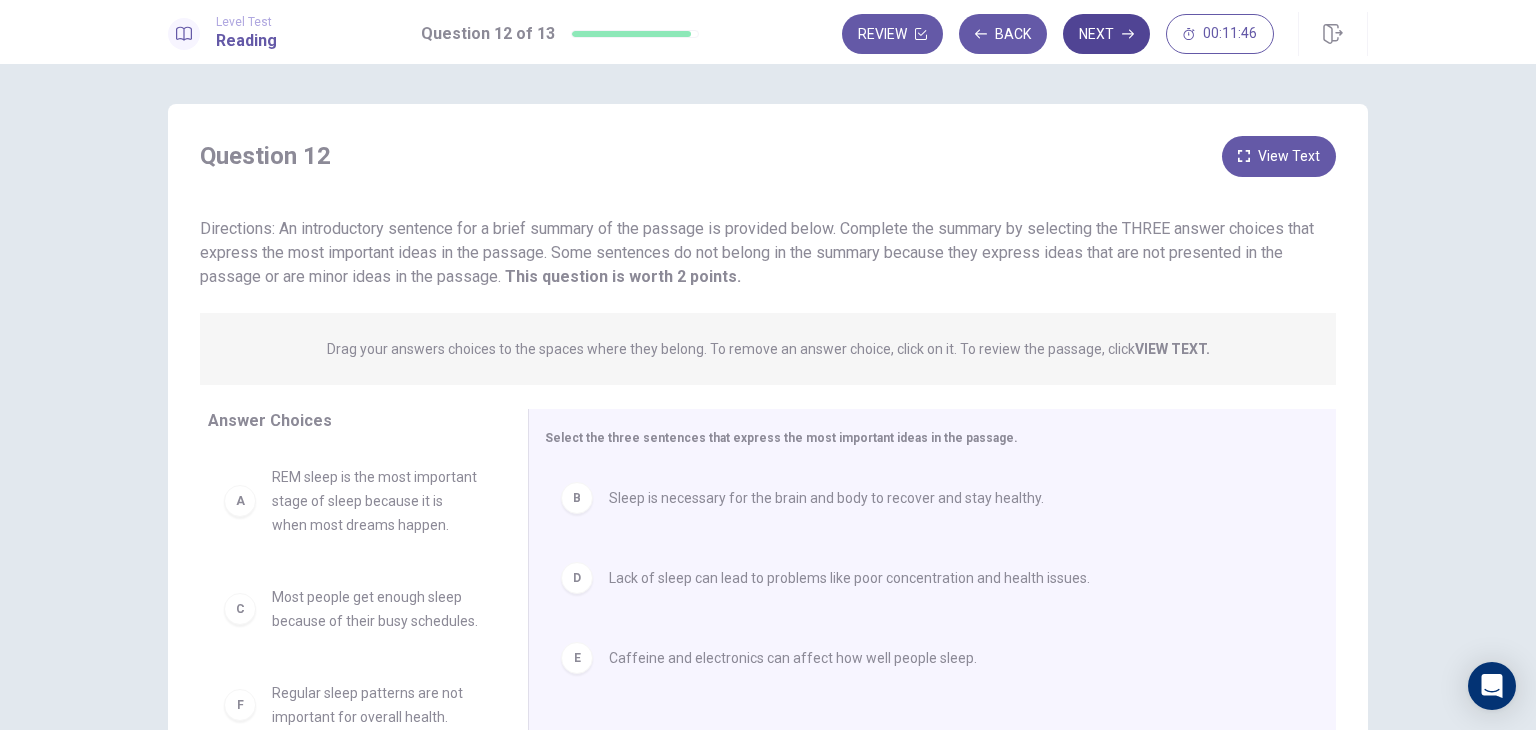 click on "Next" at bounding box center [1106, 34] 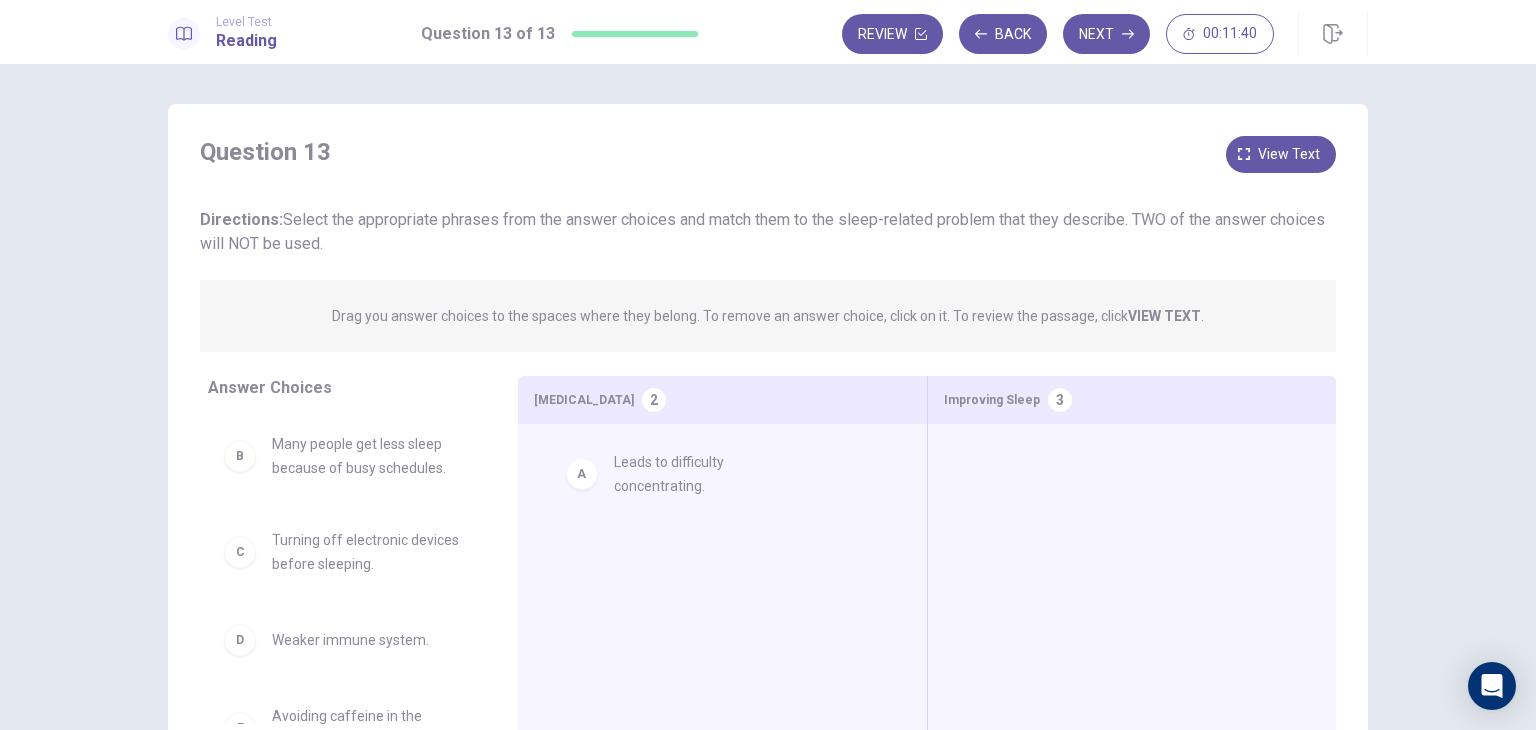 drag, startPoint x: 308, startPoint y: 467, endPoint x: 660, endPoint y: 485, distance: 352.45993 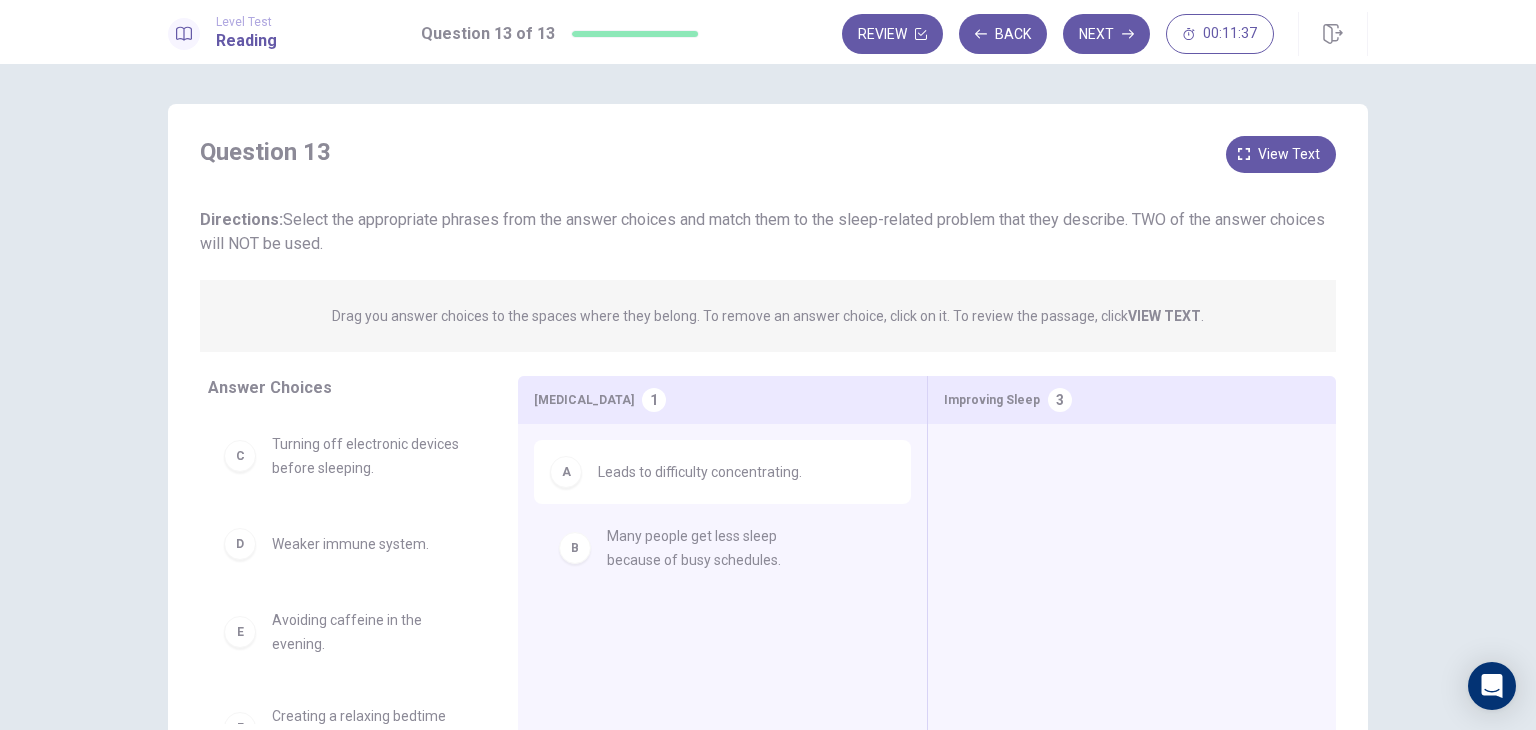 drag, startPoint x: 318, startPoint y: 479, endPoint x: 664, endPoint y: 573, distance: 358.5415 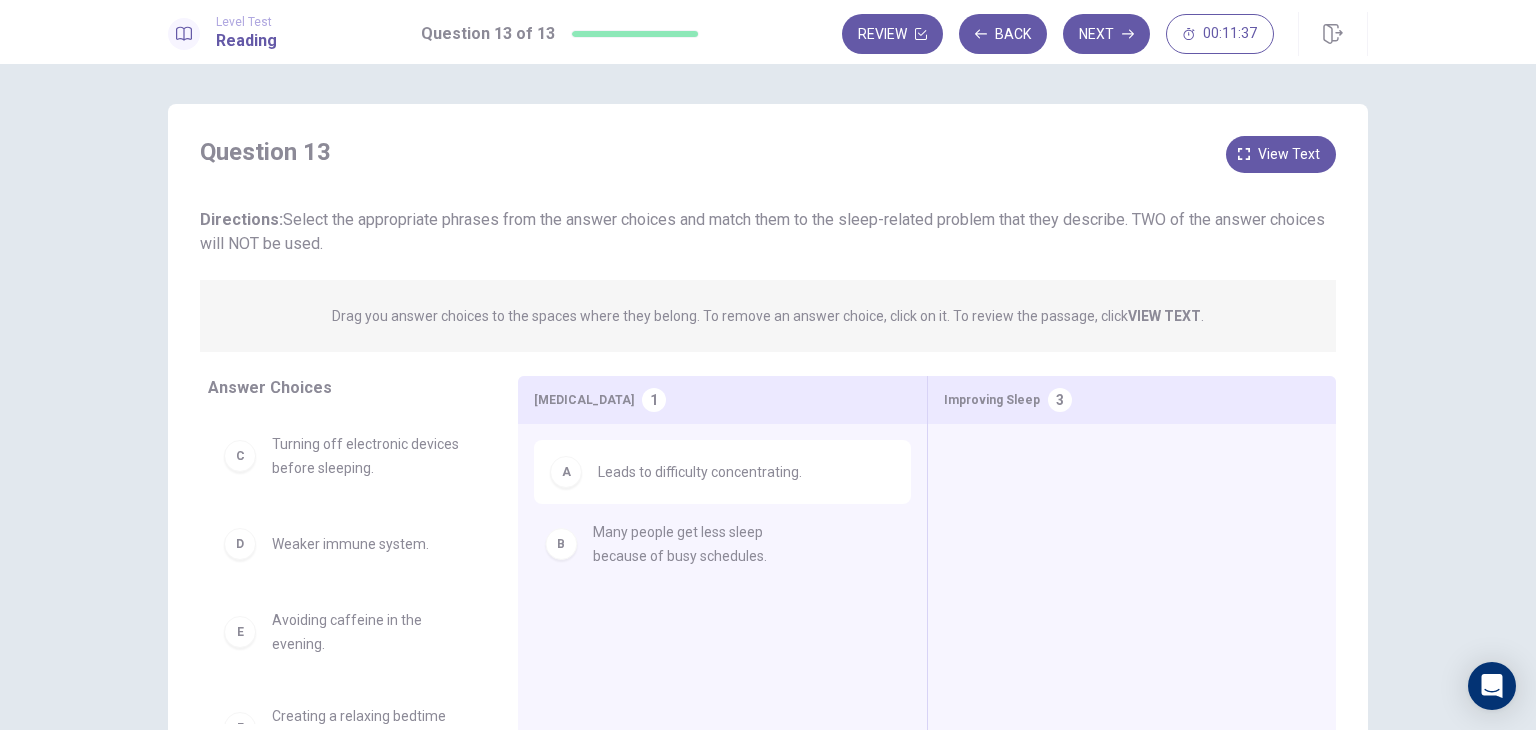 click on "A Leads to difficulty concentrating." at bounding box center (722, 558) 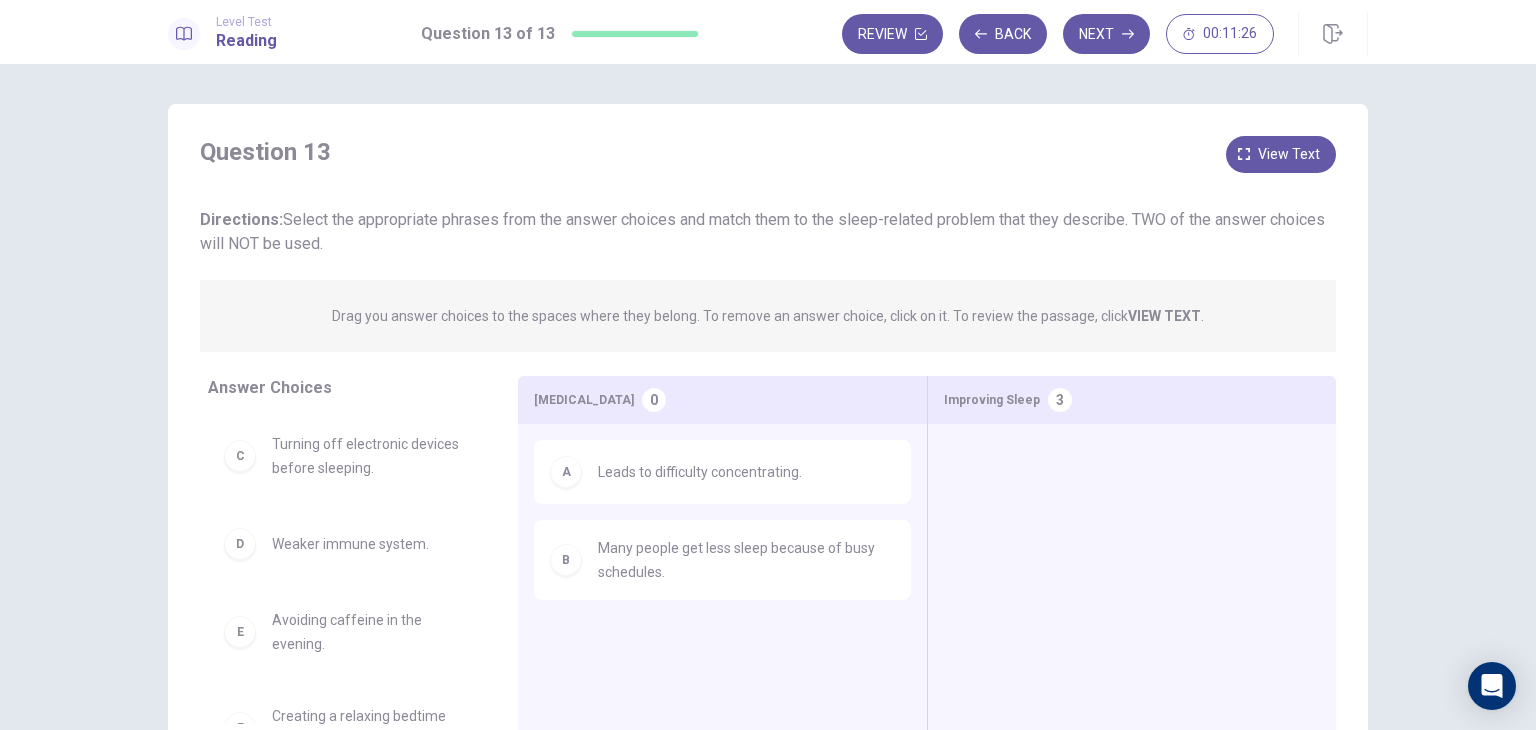 click on "B  Many people get less sleep because of busy schedules." at bounding box center [722, 560] 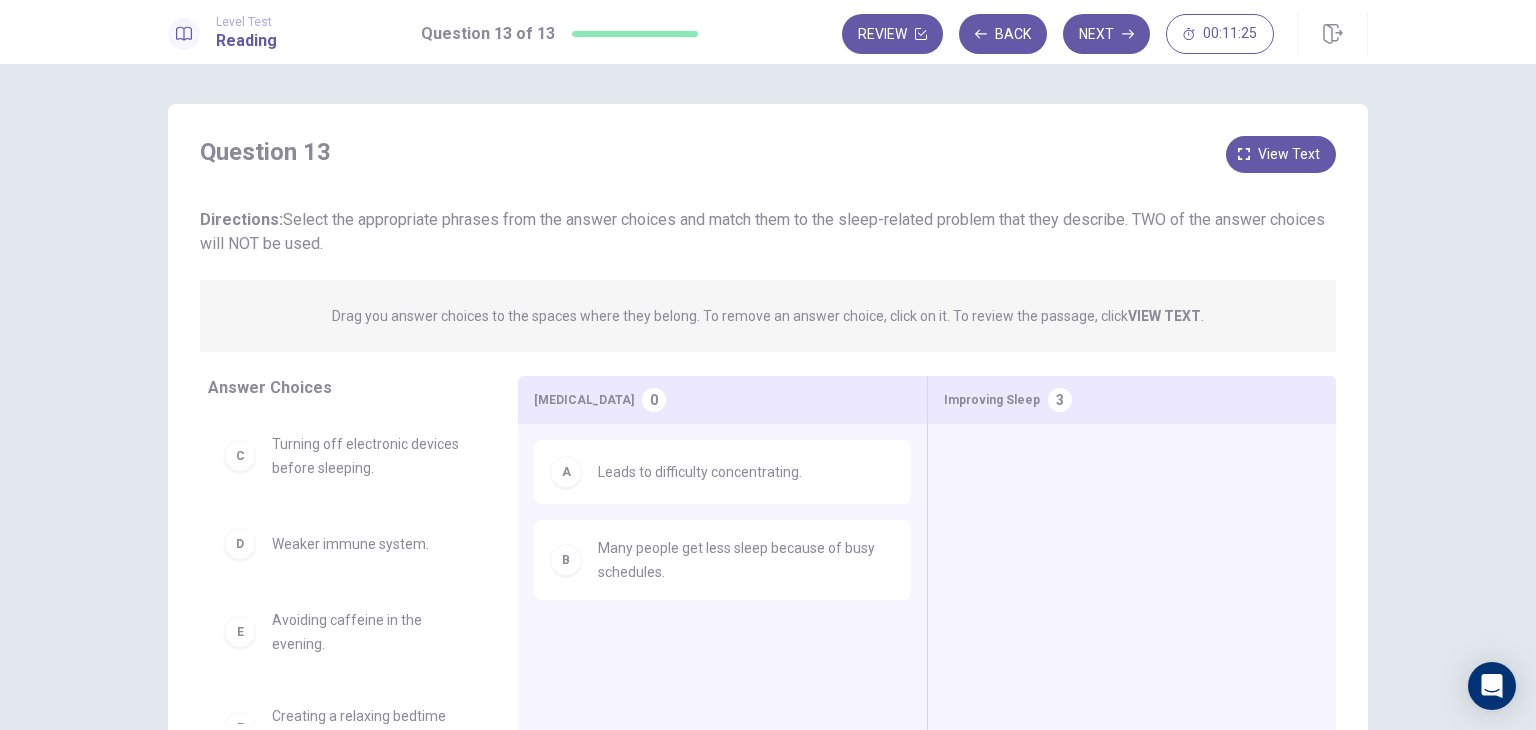 click on "Many people get less sleep because of busy schedules." at bounding box center [746, 560] 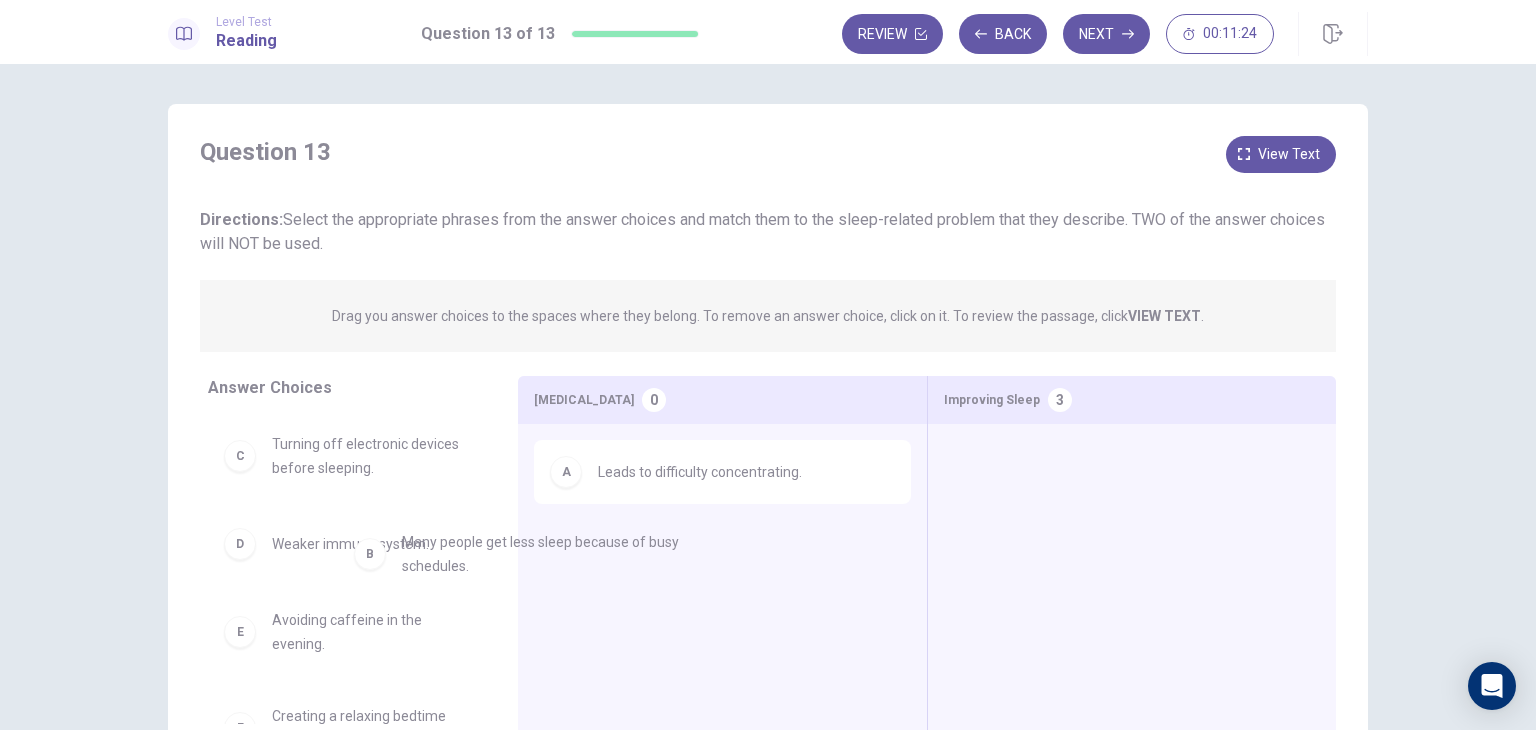 drag, startPoint x: 602, startPoint y: 572, endPoint x: 321, endPoint y: 509, distance: 287.9757 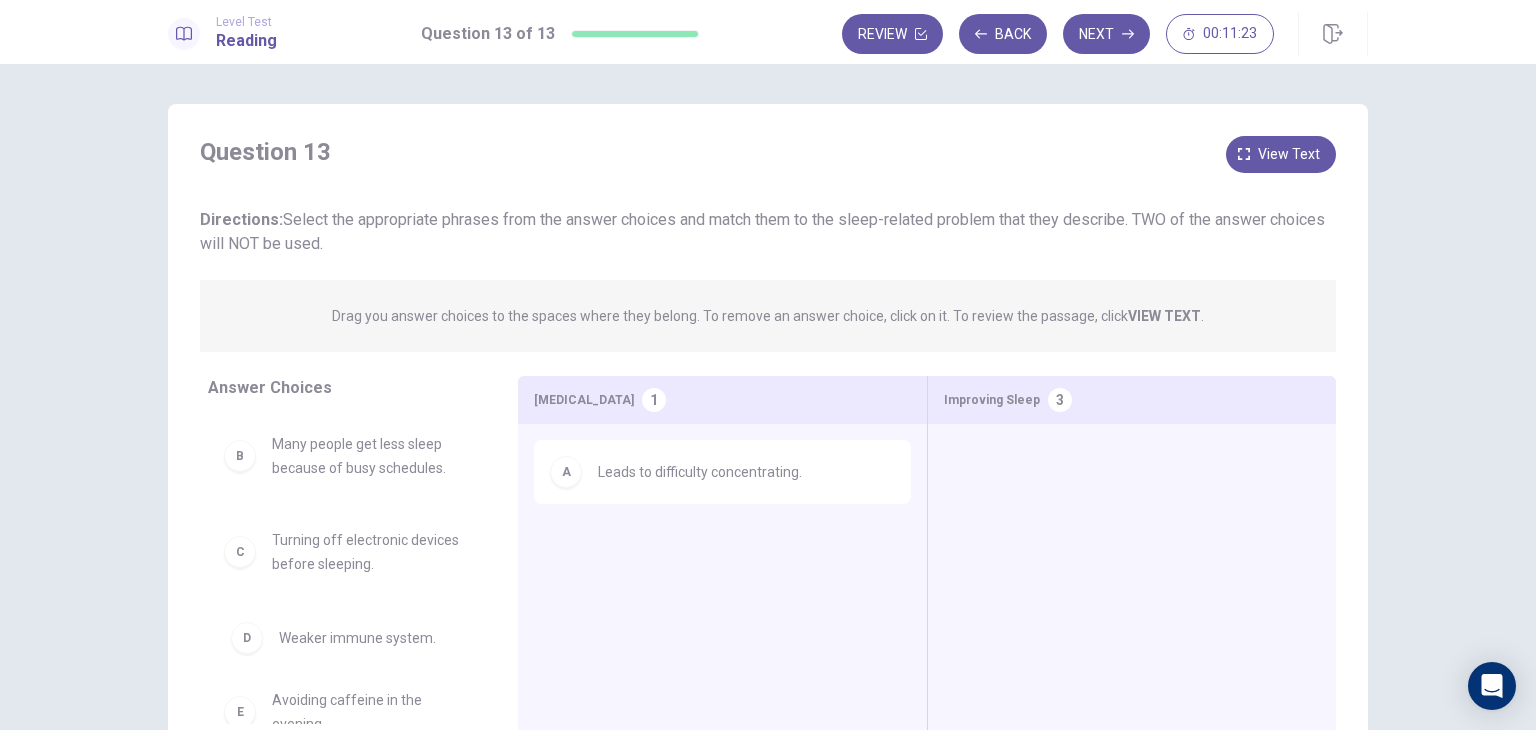scroll, scrollTop: 0, scrollLeft: 0, axis: both 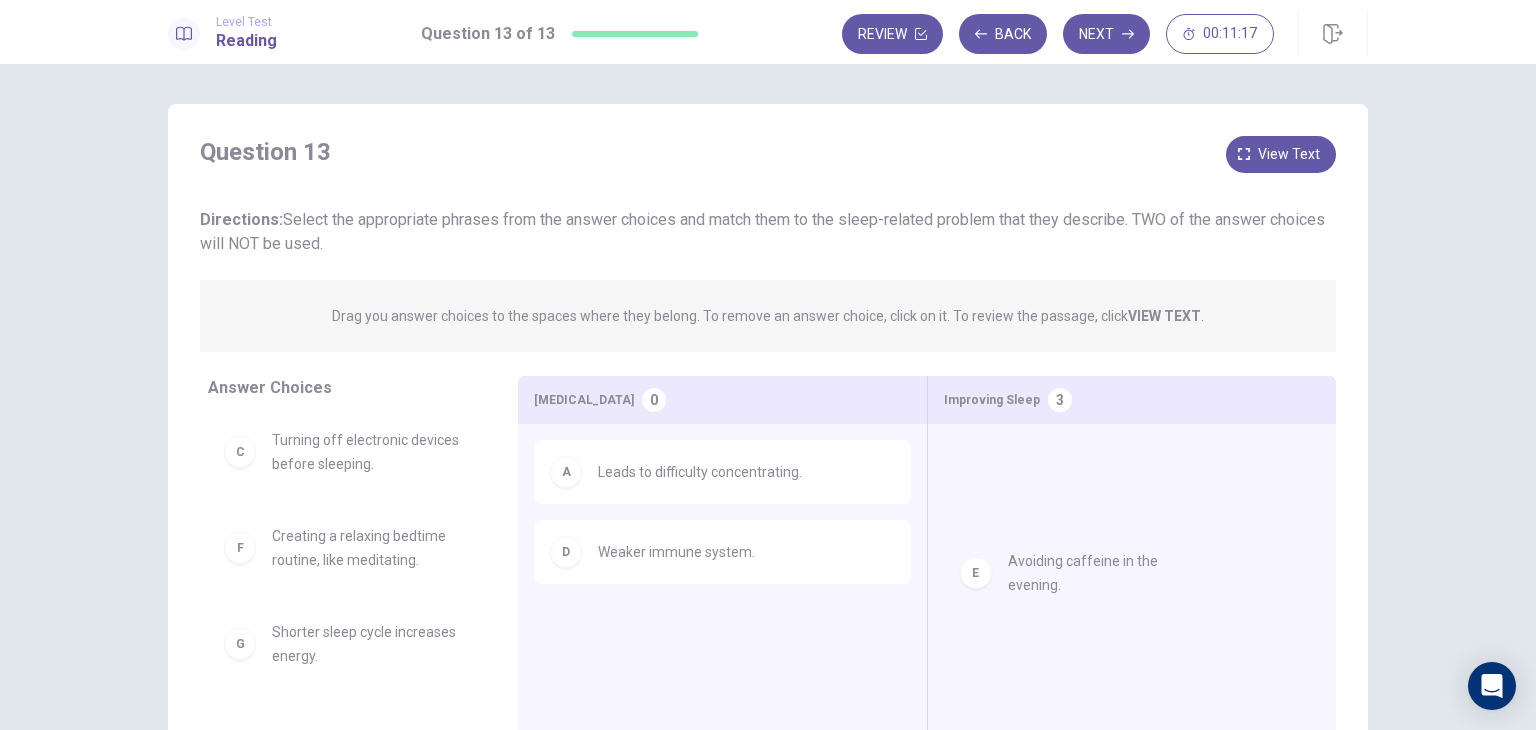 drag, startPoint x: 314, startPoint y: 569, endPoint x: 1250, endPoint y: 507, distance: 938.05115 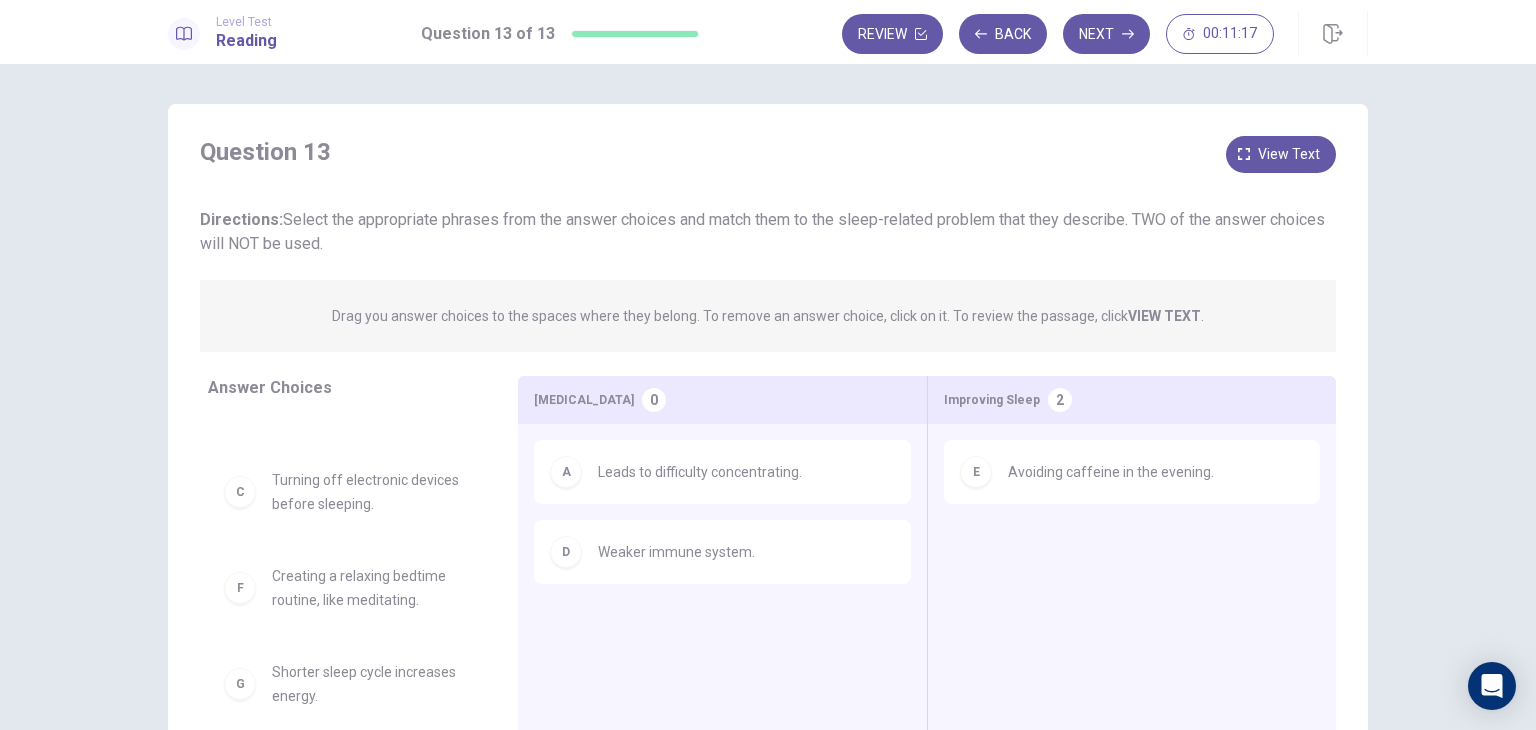 scroll, scrollTop: 60, scrollLeft: 0, axis: vertical 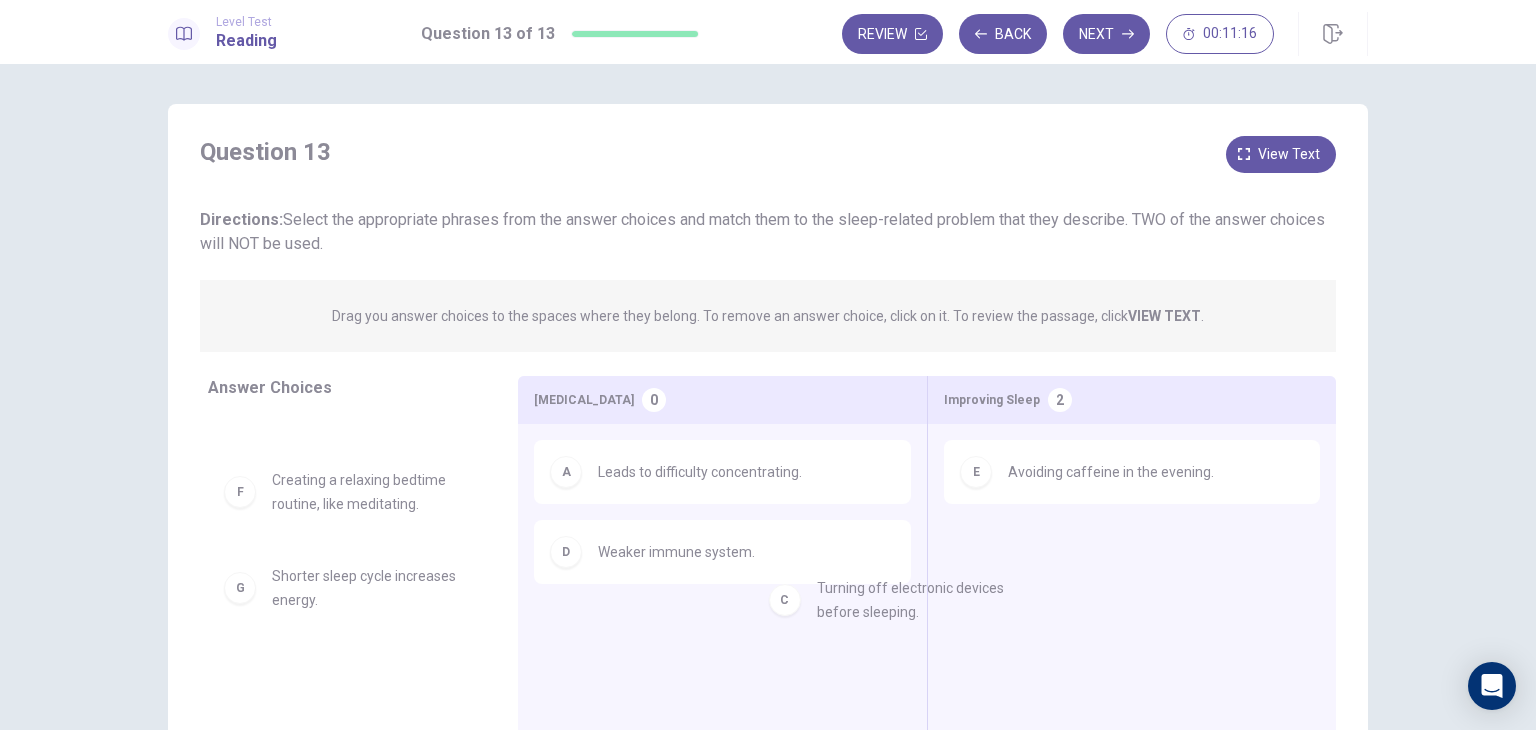drag, startPoint x: 336, startPoint y: 508, endPoint x: 1118, endPoint y: 609, distance: 788.4954 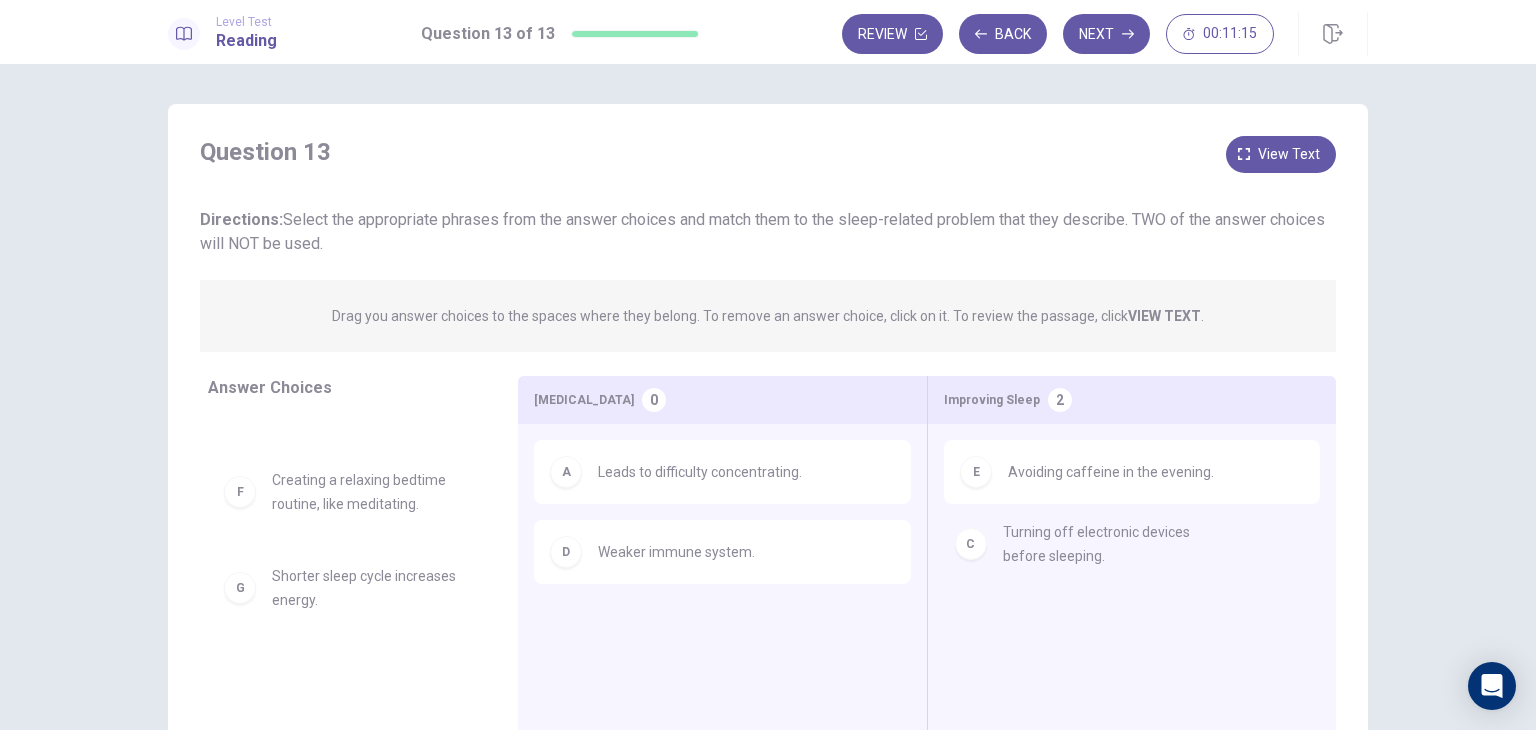 scroll, scrollTop: 0, scrollLeft: 0, axis: both 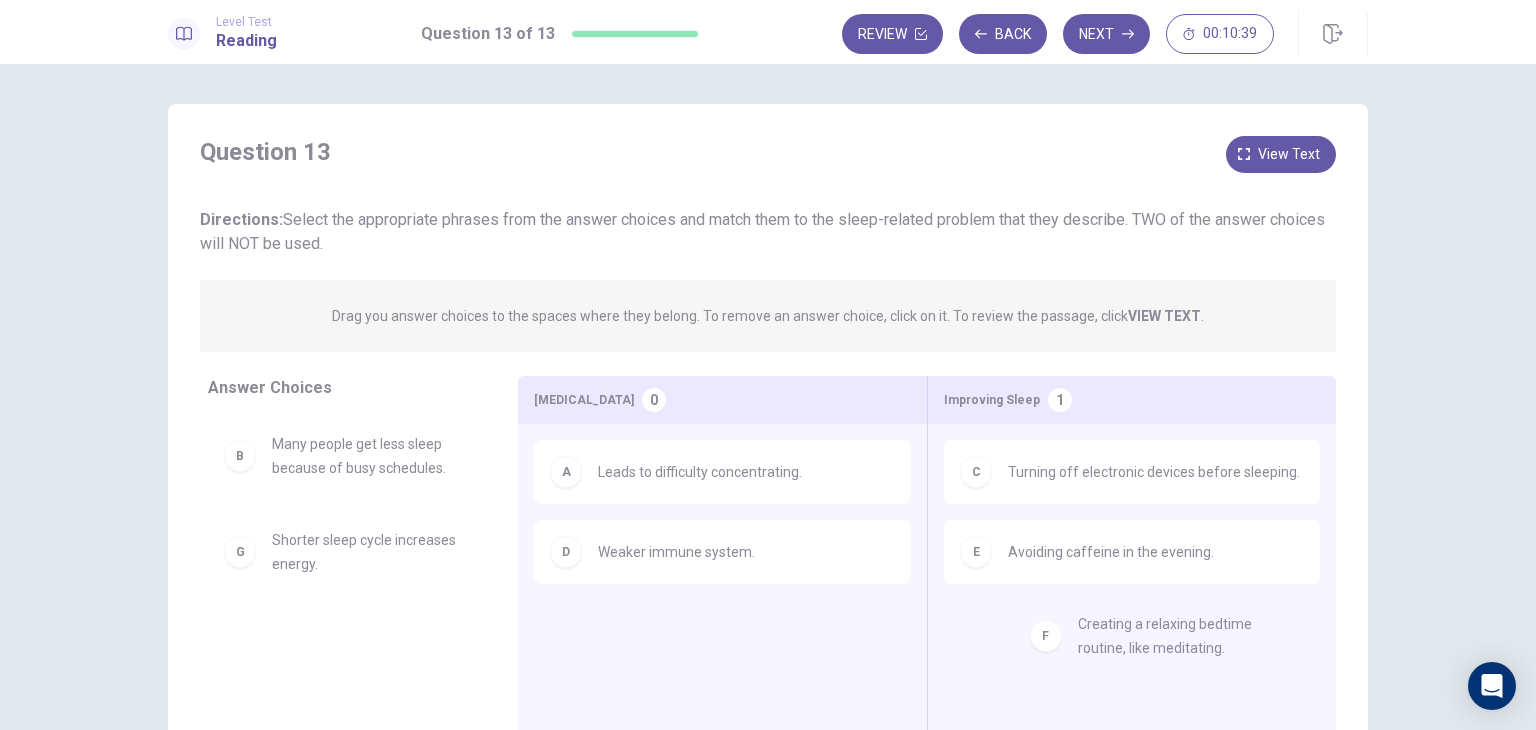 drag, startPoint x: 365, startPoint y: 556, endPoint x: 1189, endPoint y: 645, distance: 828.7925 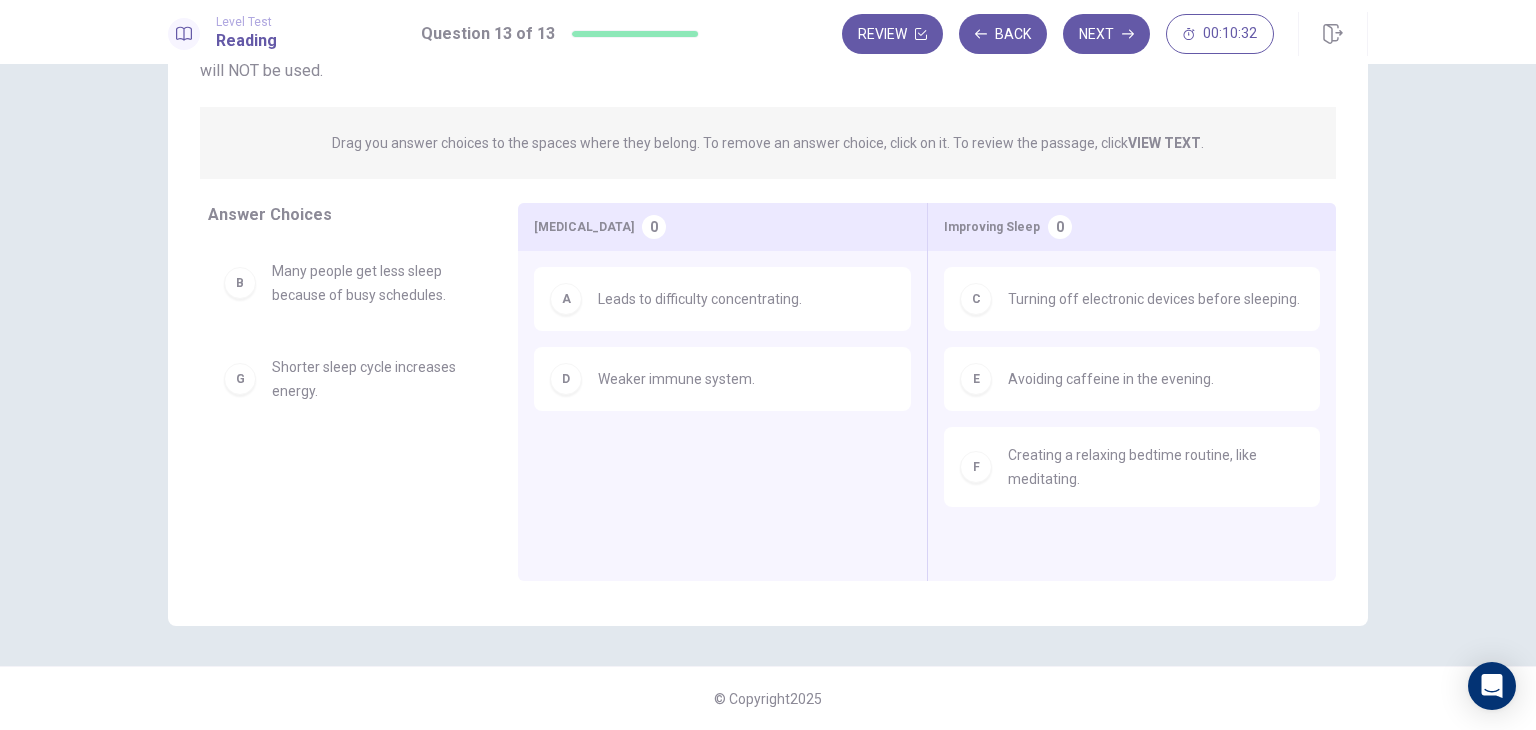 scroll, scrollTop: 0, scrollLeft: 0, axis: both 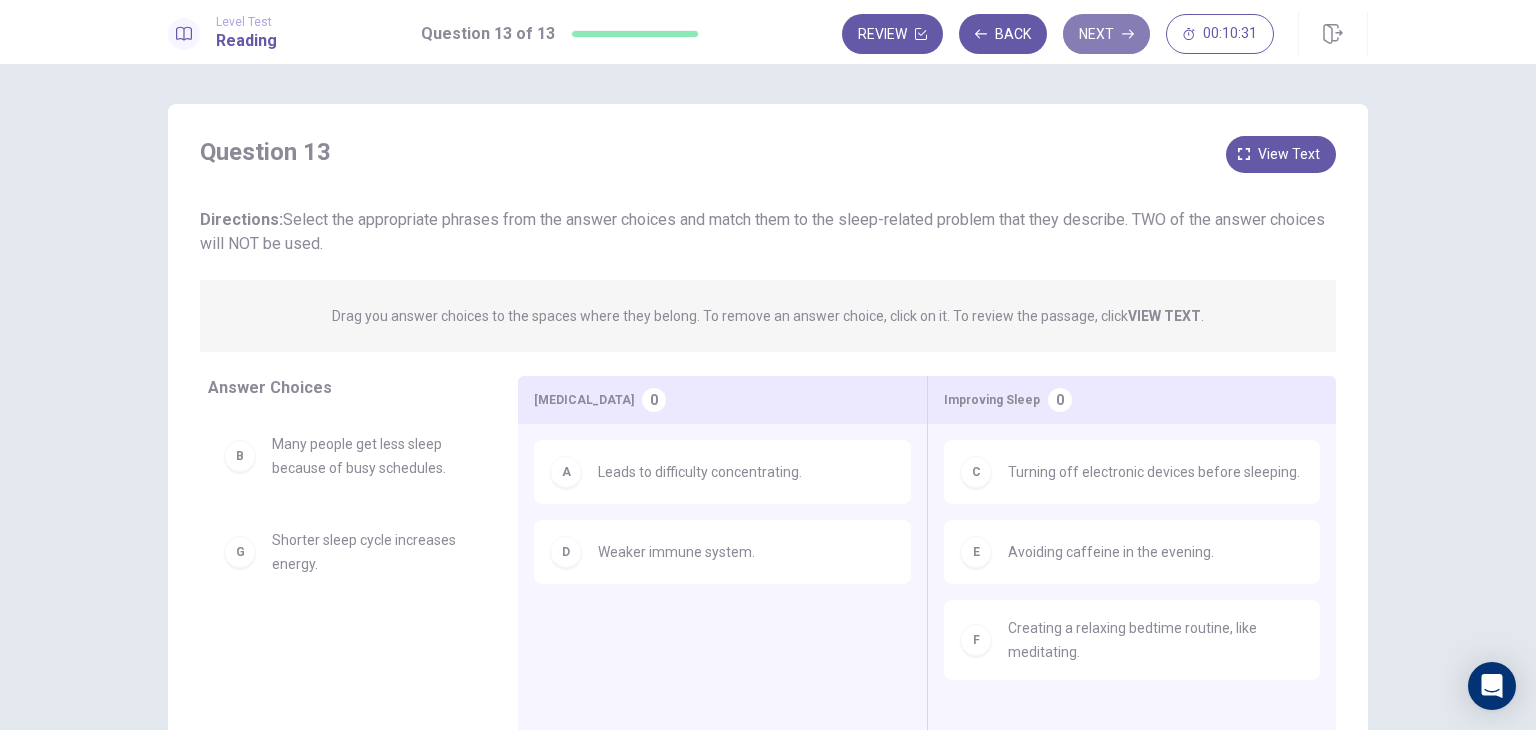 click 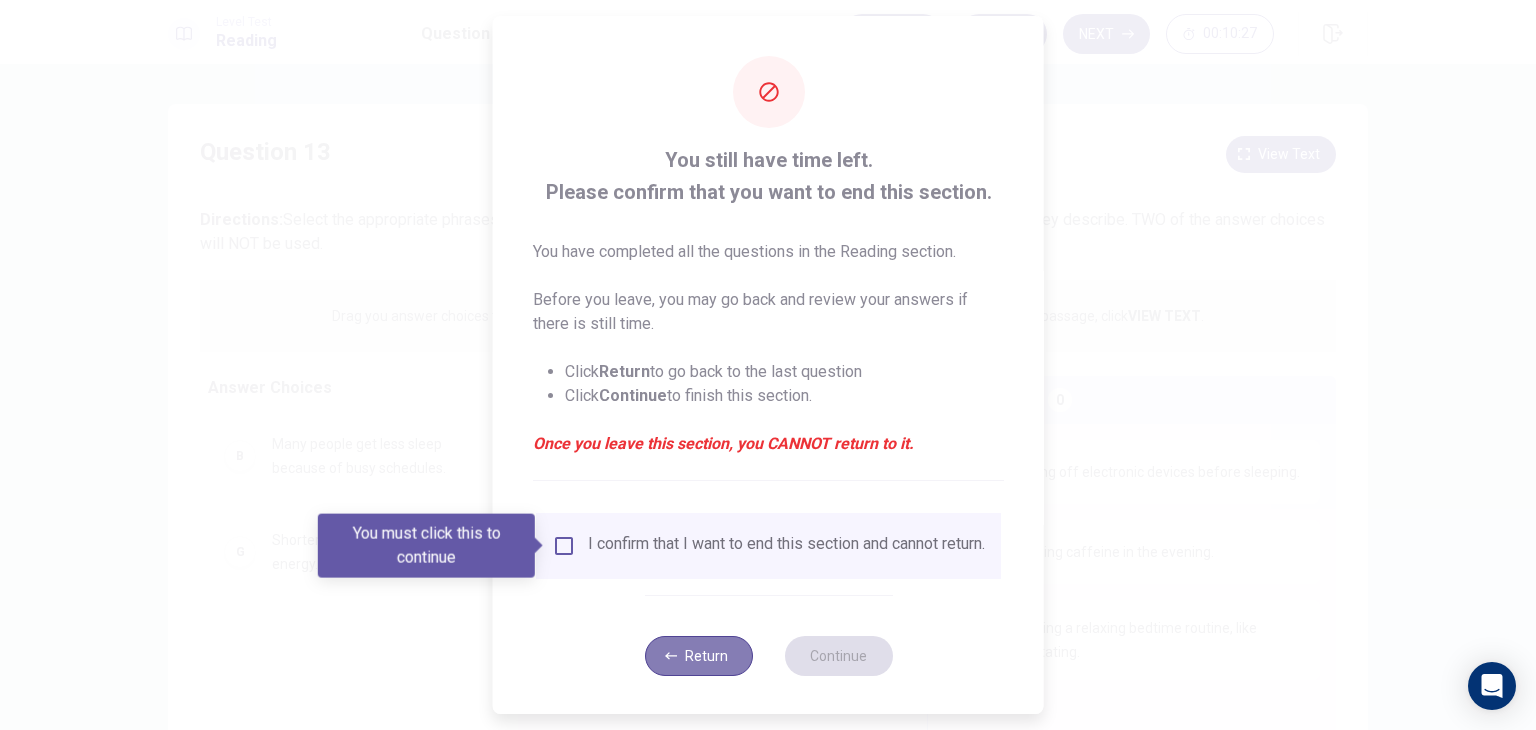 click on "Return" at bounding box center [698, 656] 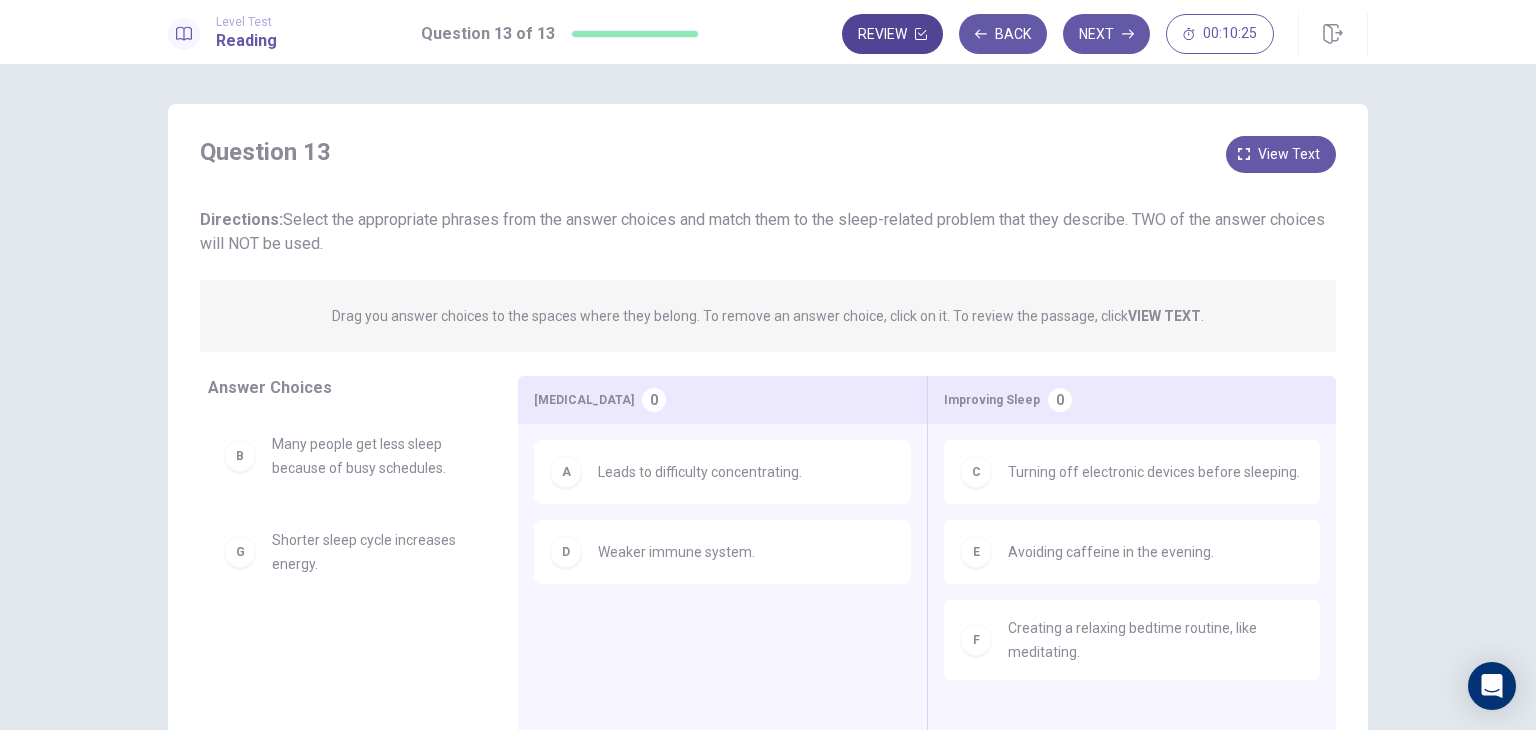 click on "Review" at bounding box center [892, 34] 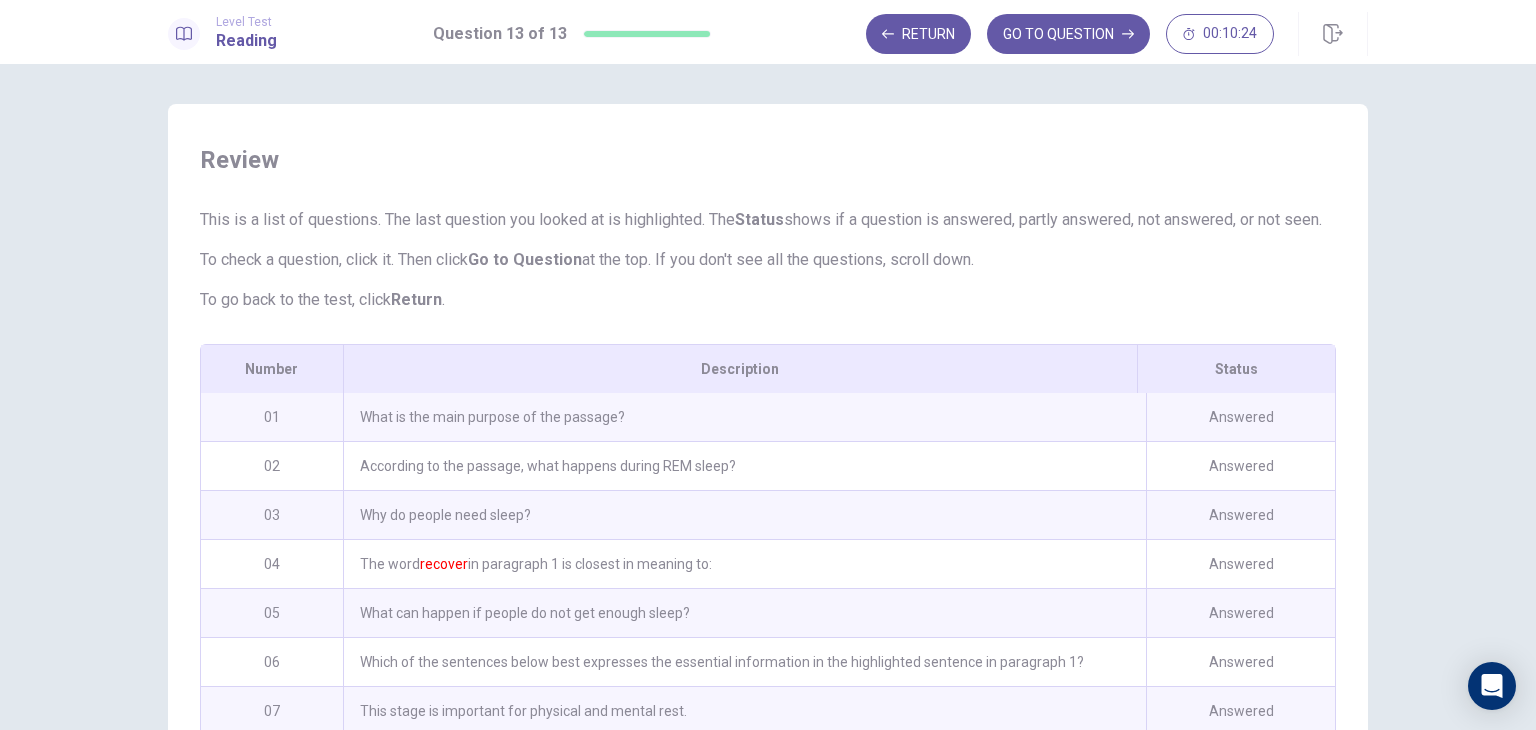 scroll, scrollTop: 280, scrollLeft: 0, axis: vertical 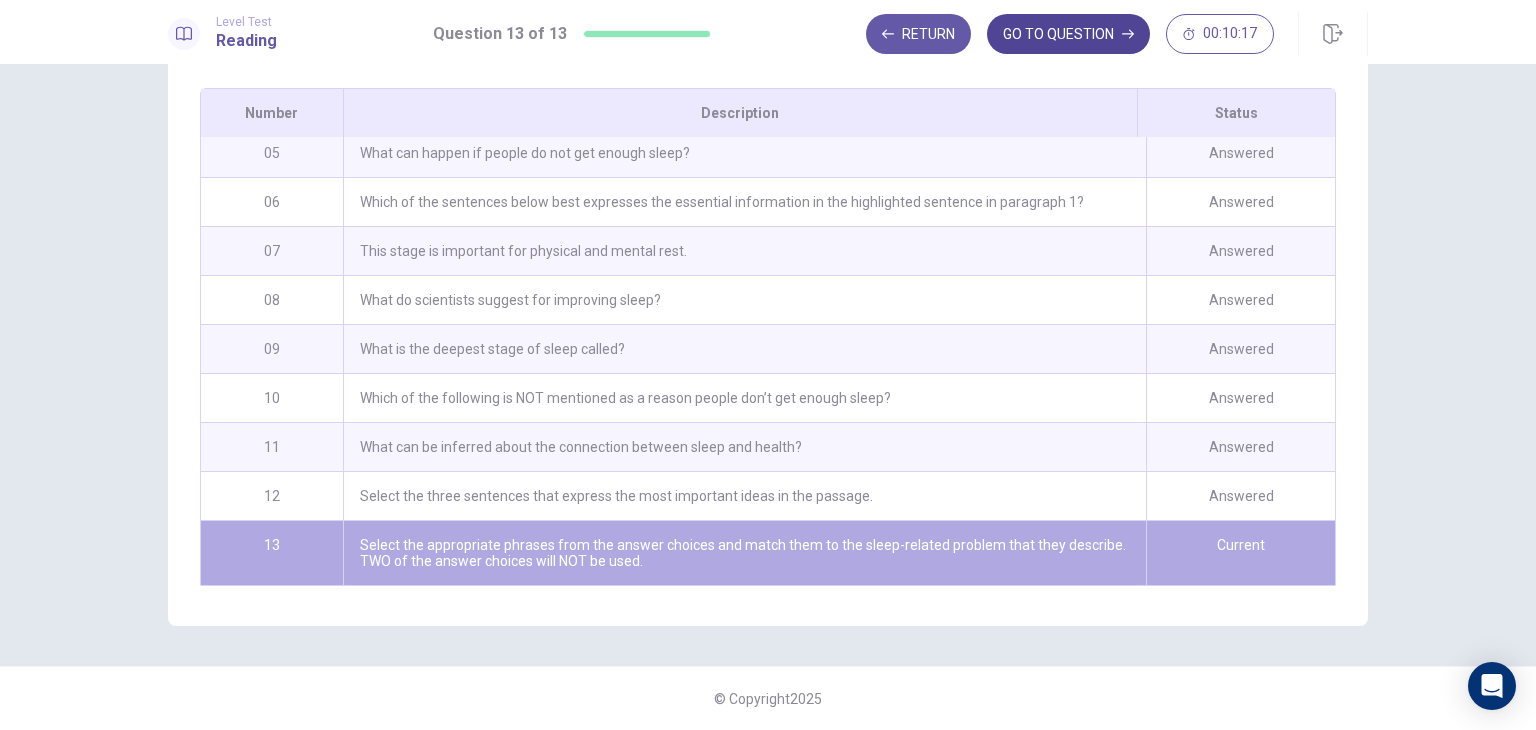 click on "GO TO QUESTION" at bounding box center (1068, 34) 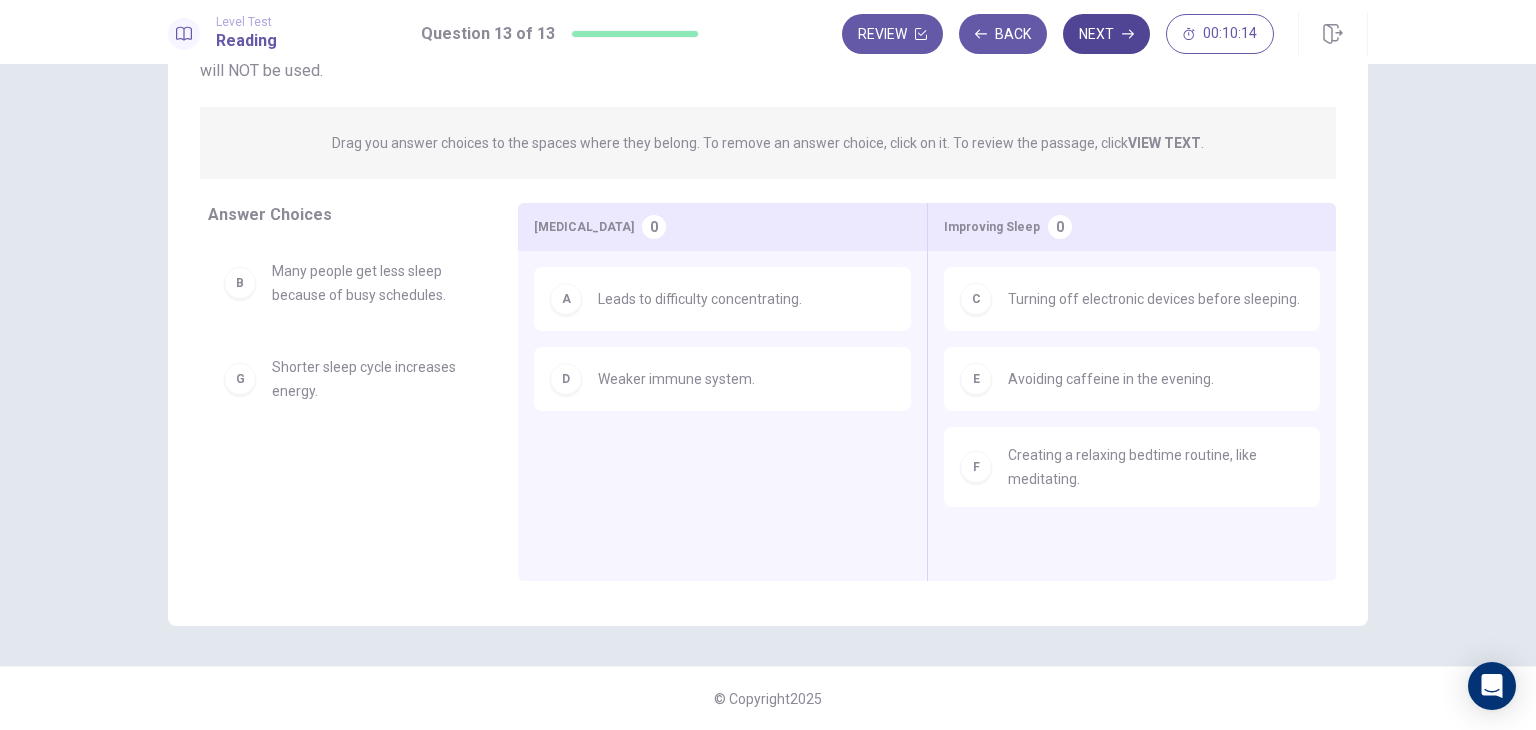 click on "Next" at bounding box center [1106, 34] 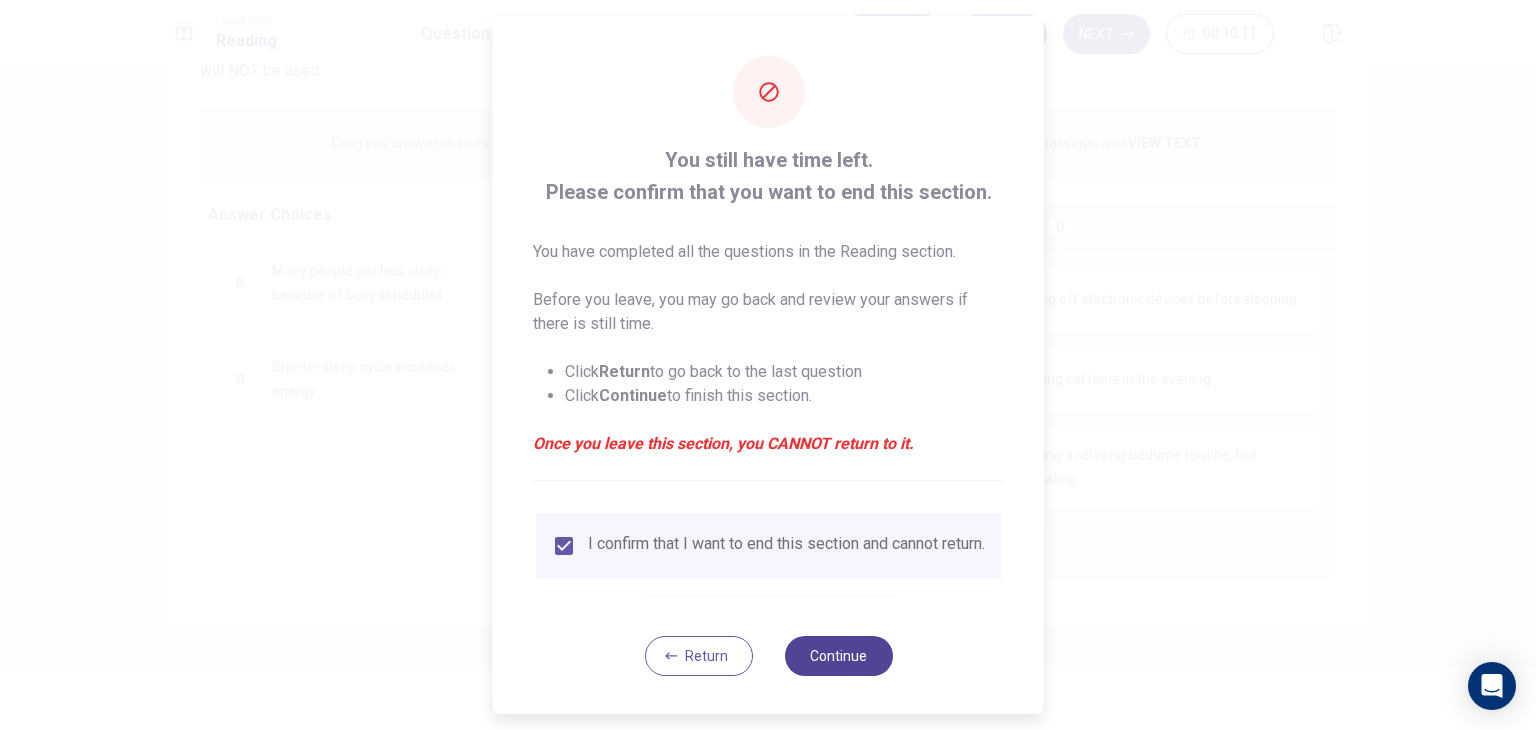 click on "Continue" at bounding box center [838, 656] 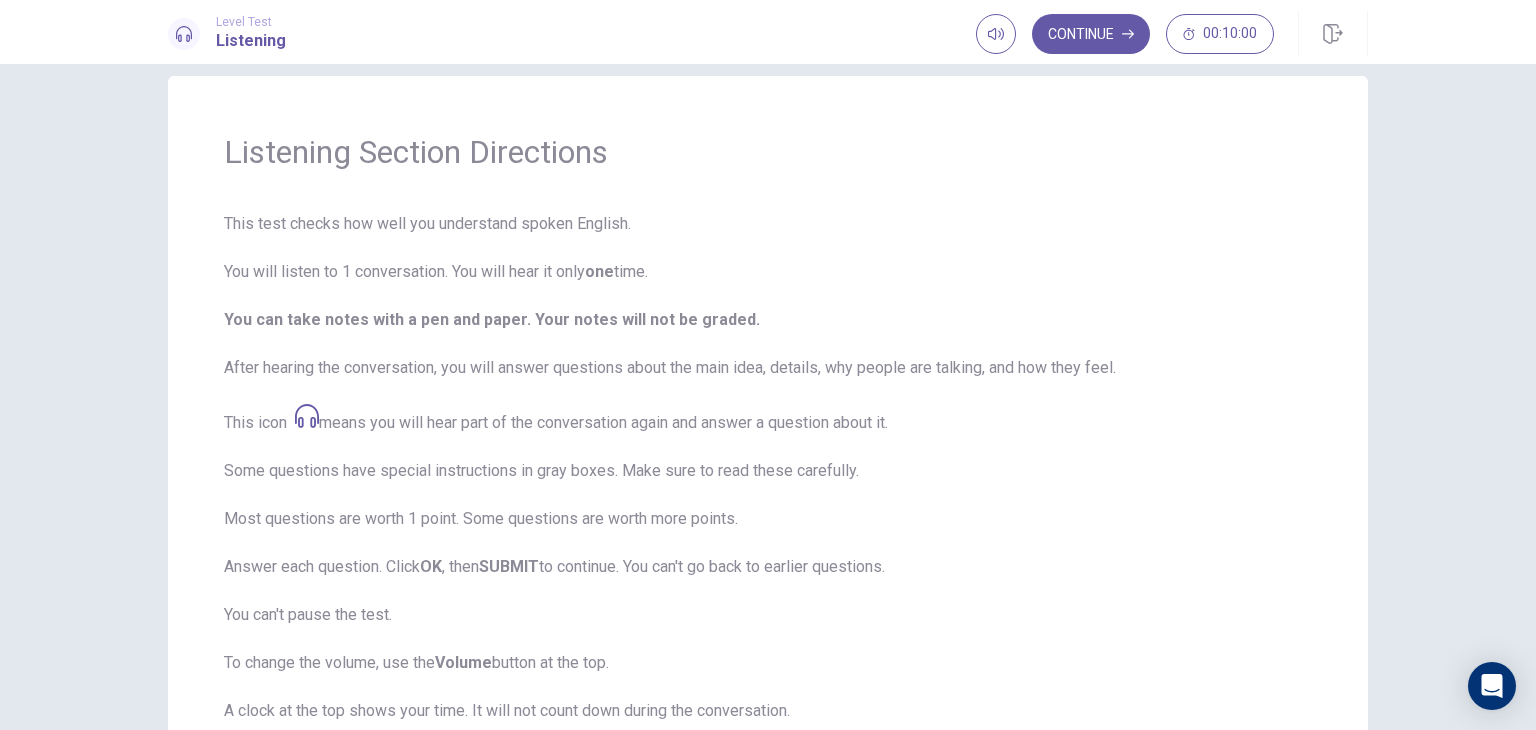 scroll, scrollTop: 0, scrollLeft: 0, axis: both 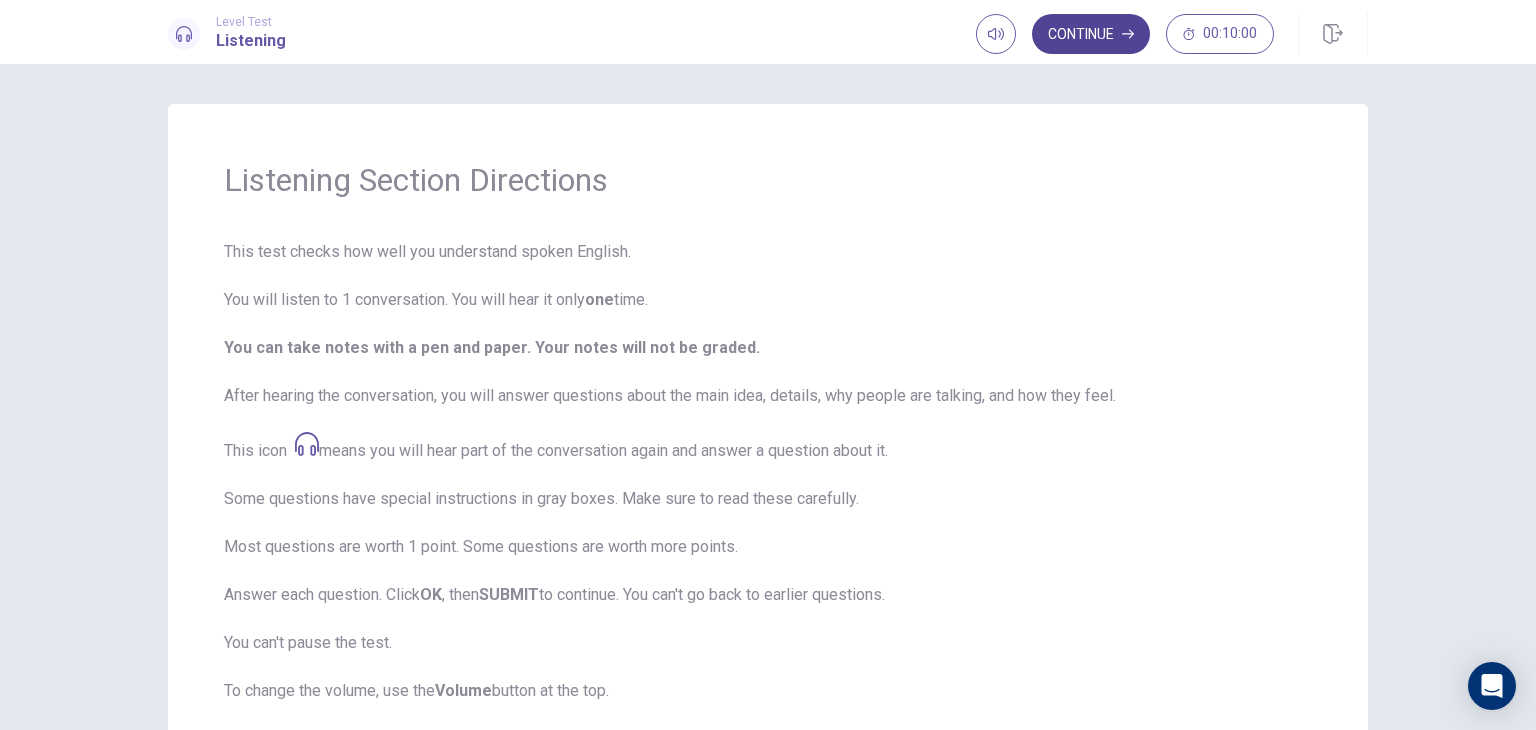 click on "Continue" at bounding box center [1091, 34] 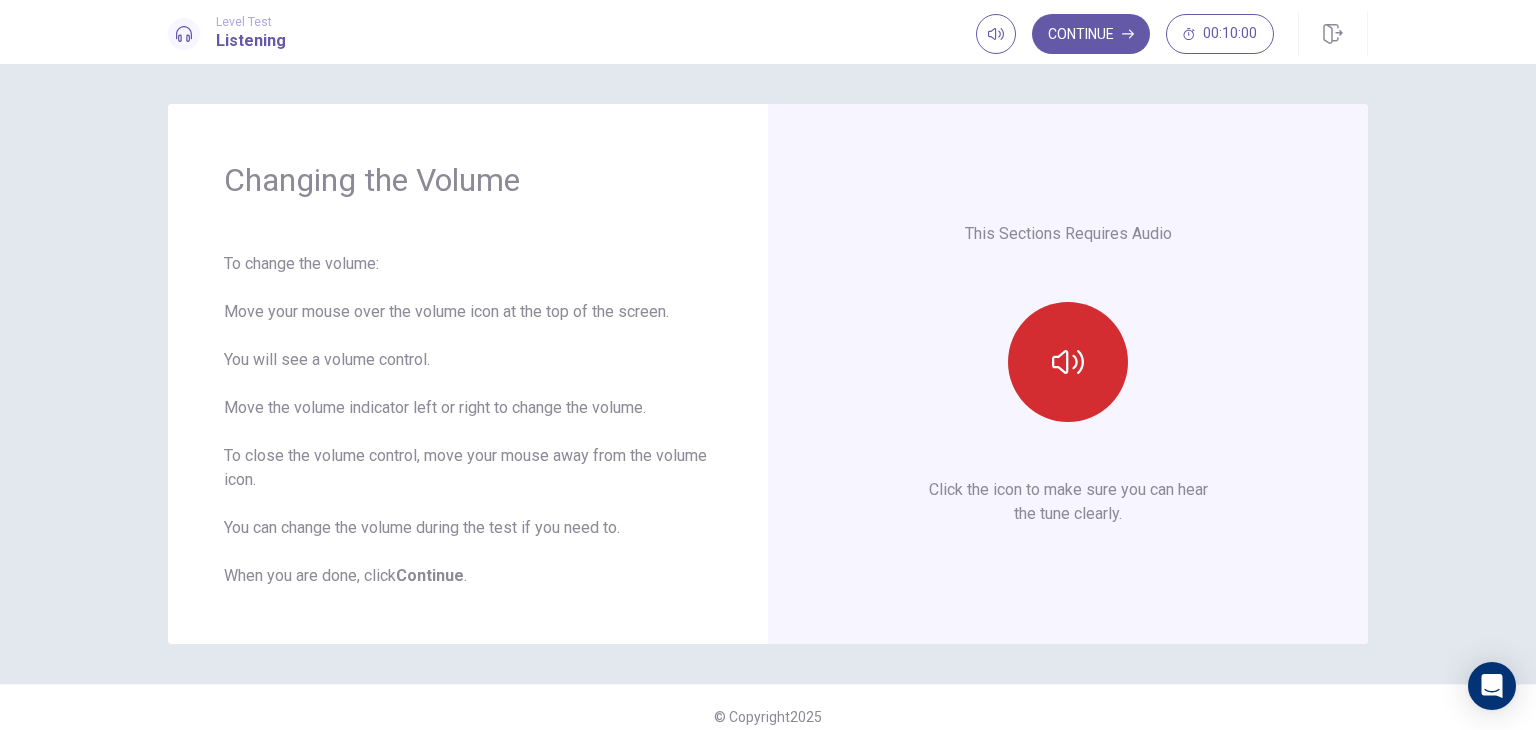 click at bounding box center (1068, 362) 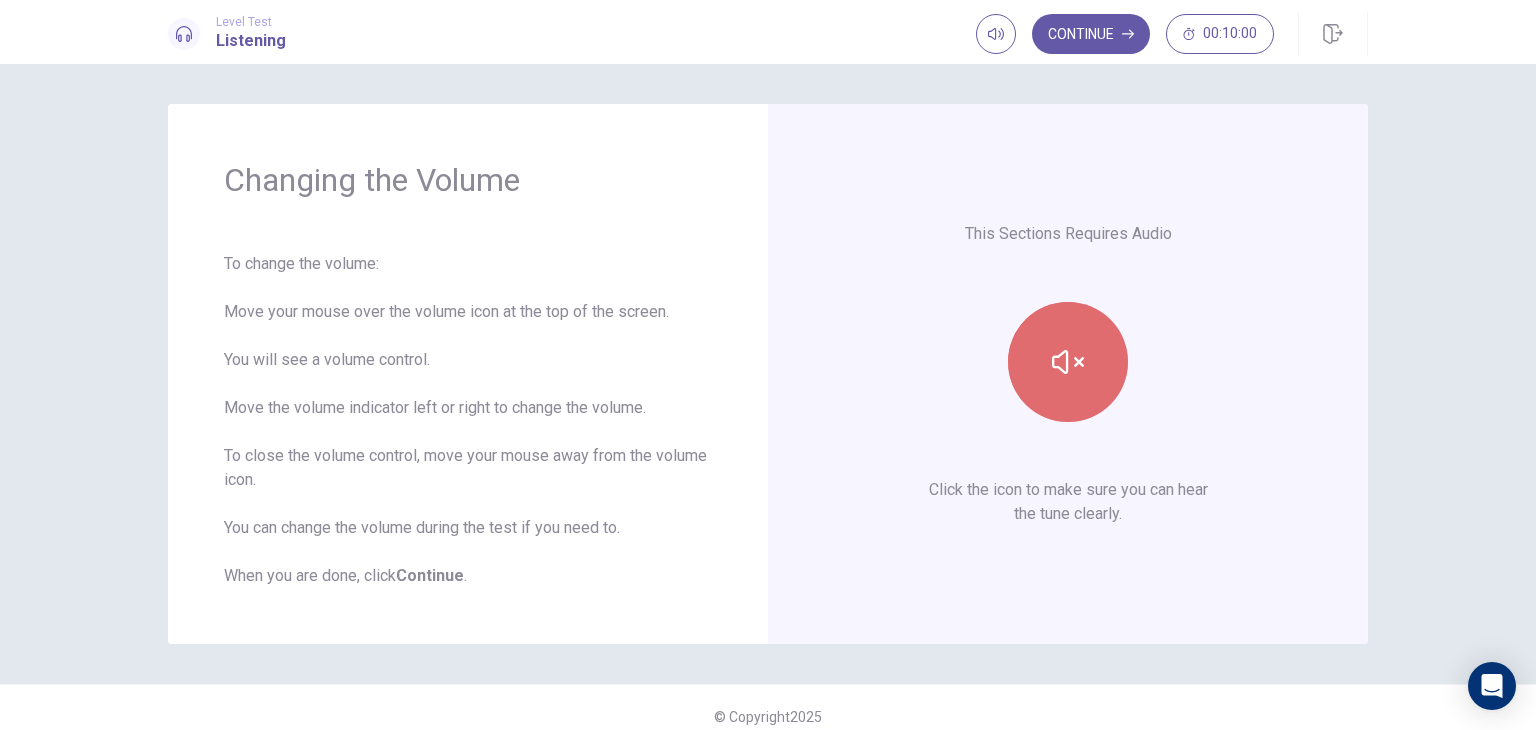 click 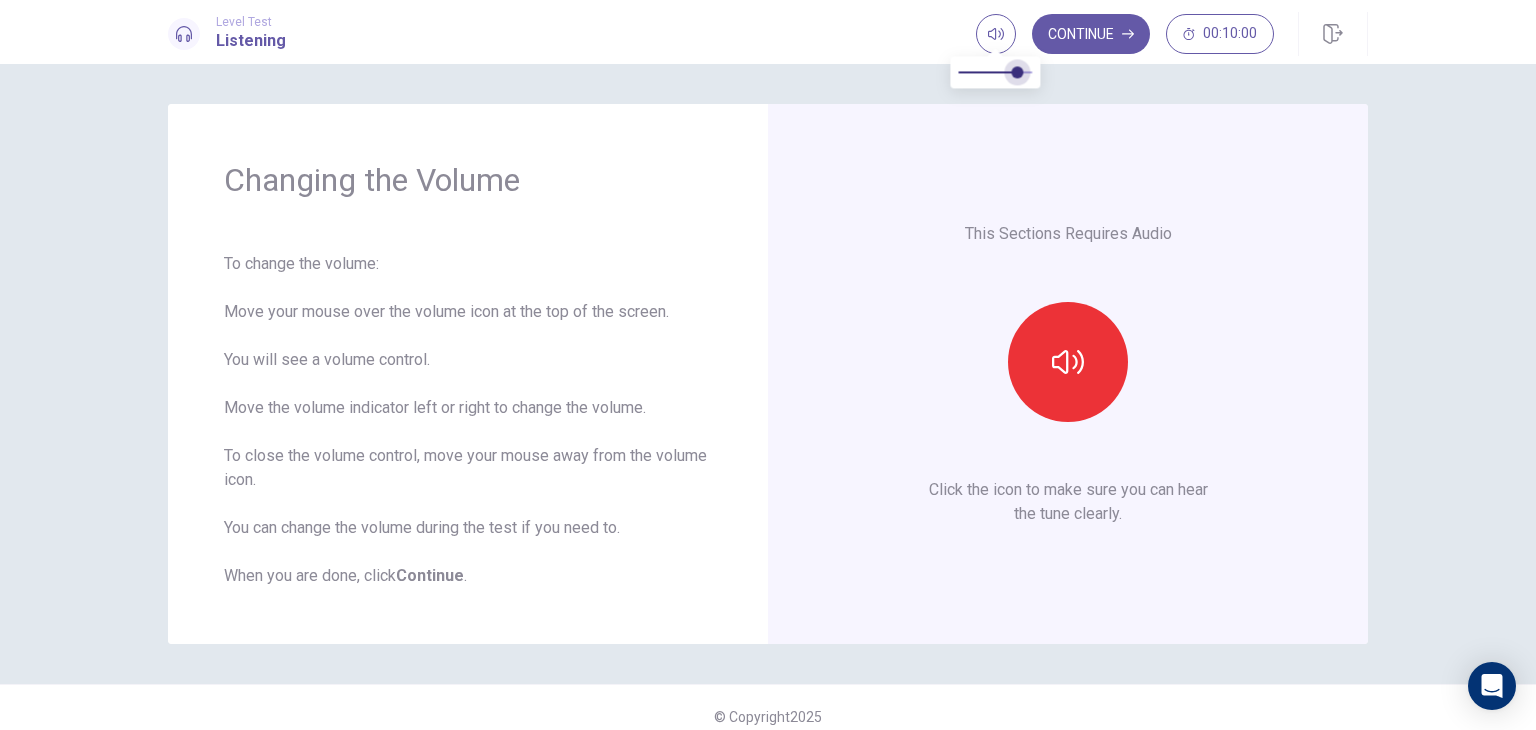 type on "***" 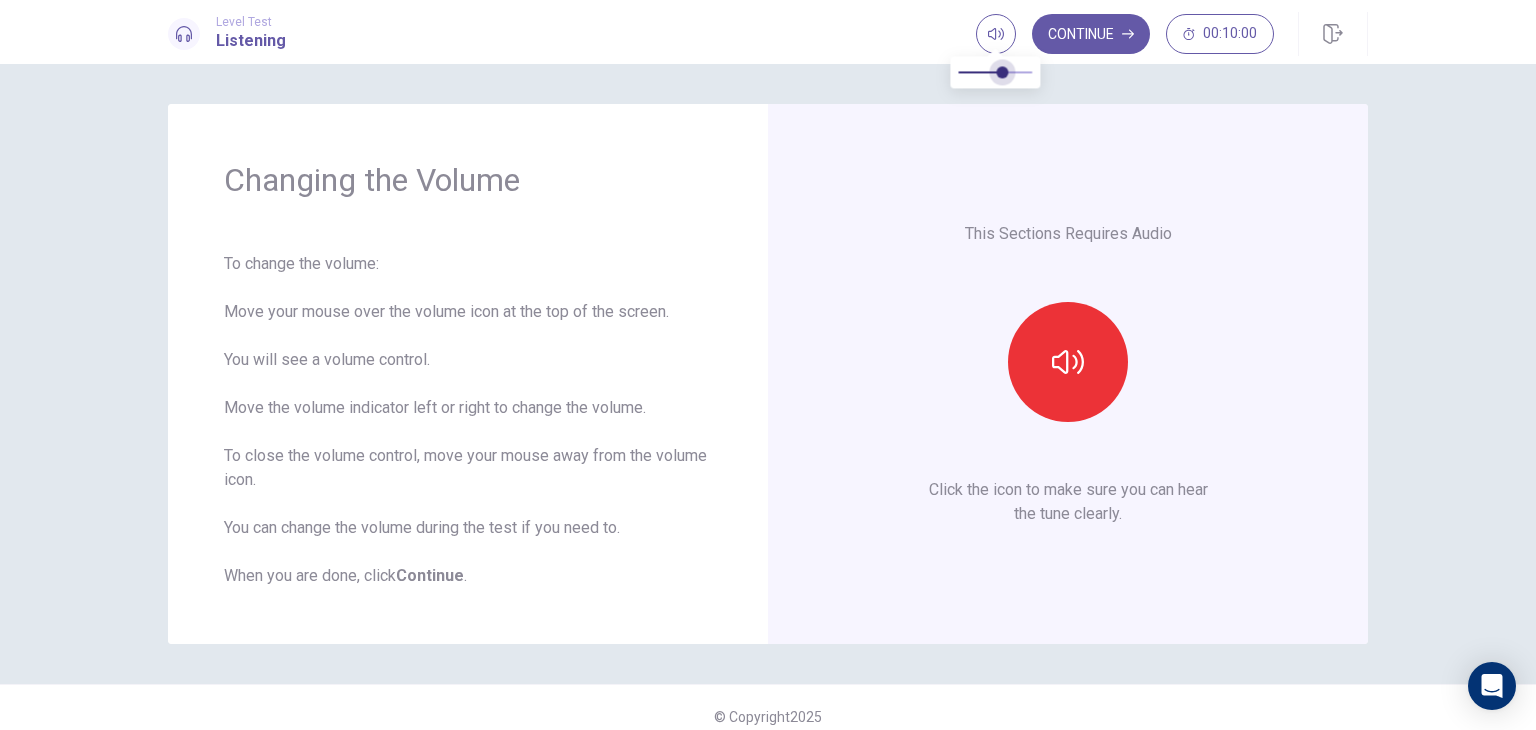 drag, startPoint x: 1014, startPoint y: 79, endPoint x: 1003, endPoint y: 79, distance: 11 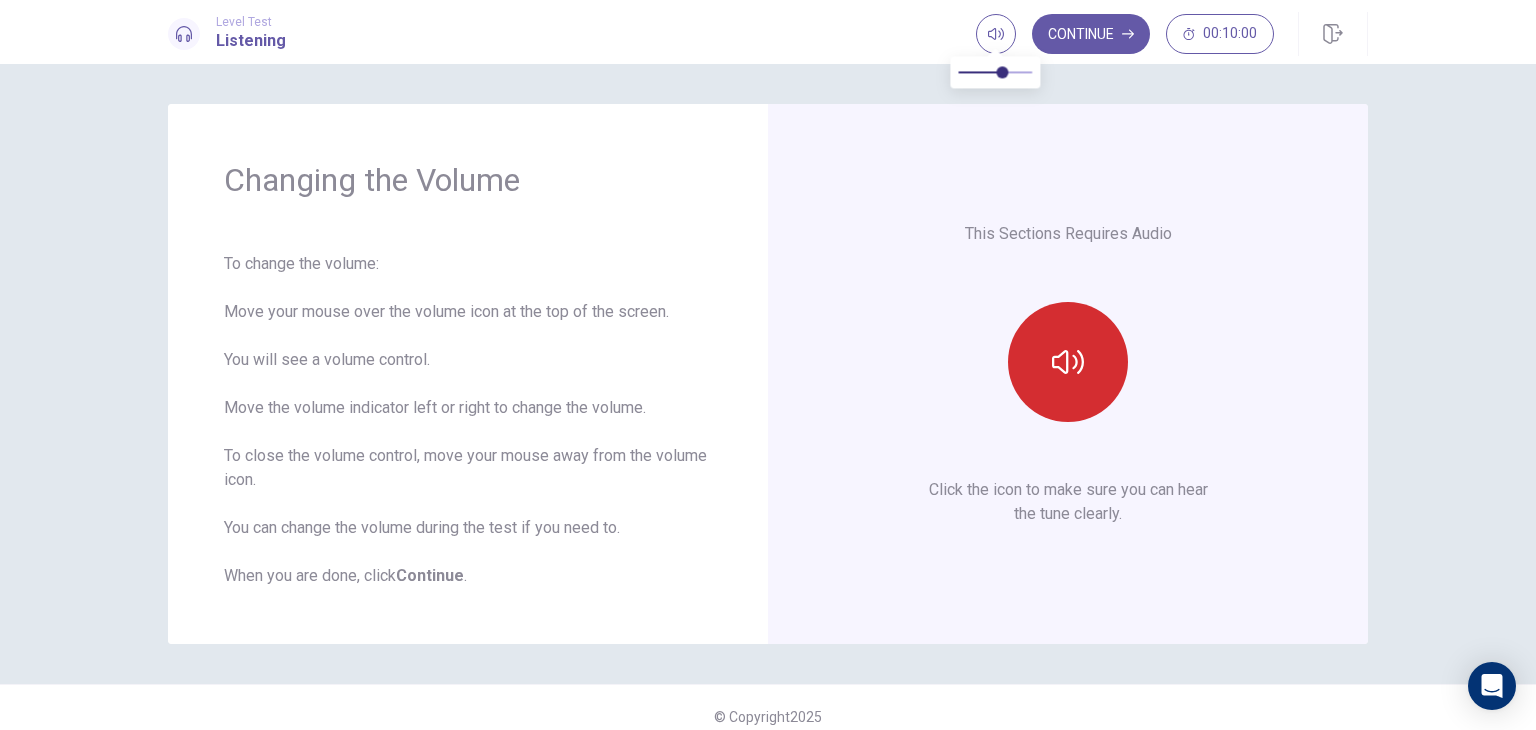 click at bounding box center (1068, 362) 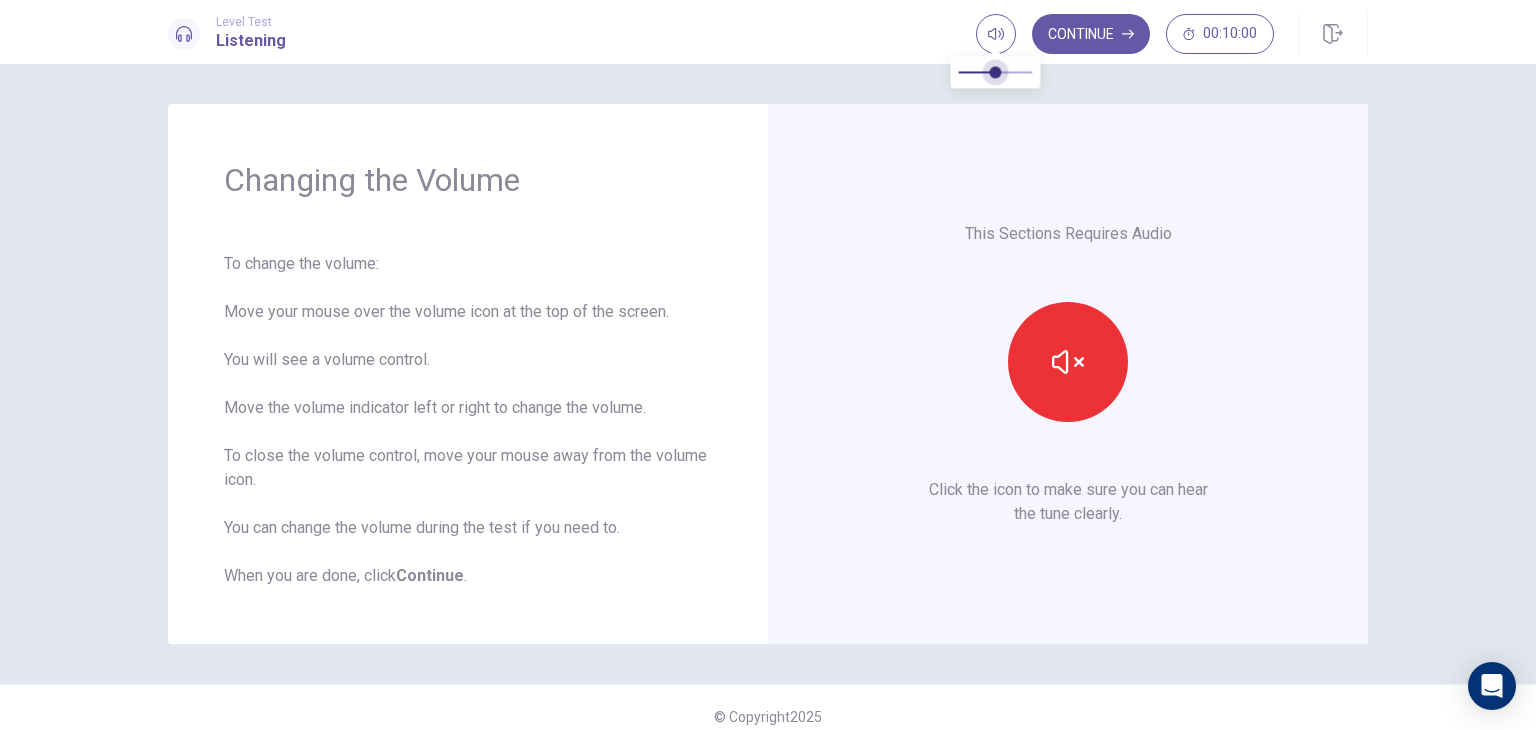 type on "***" 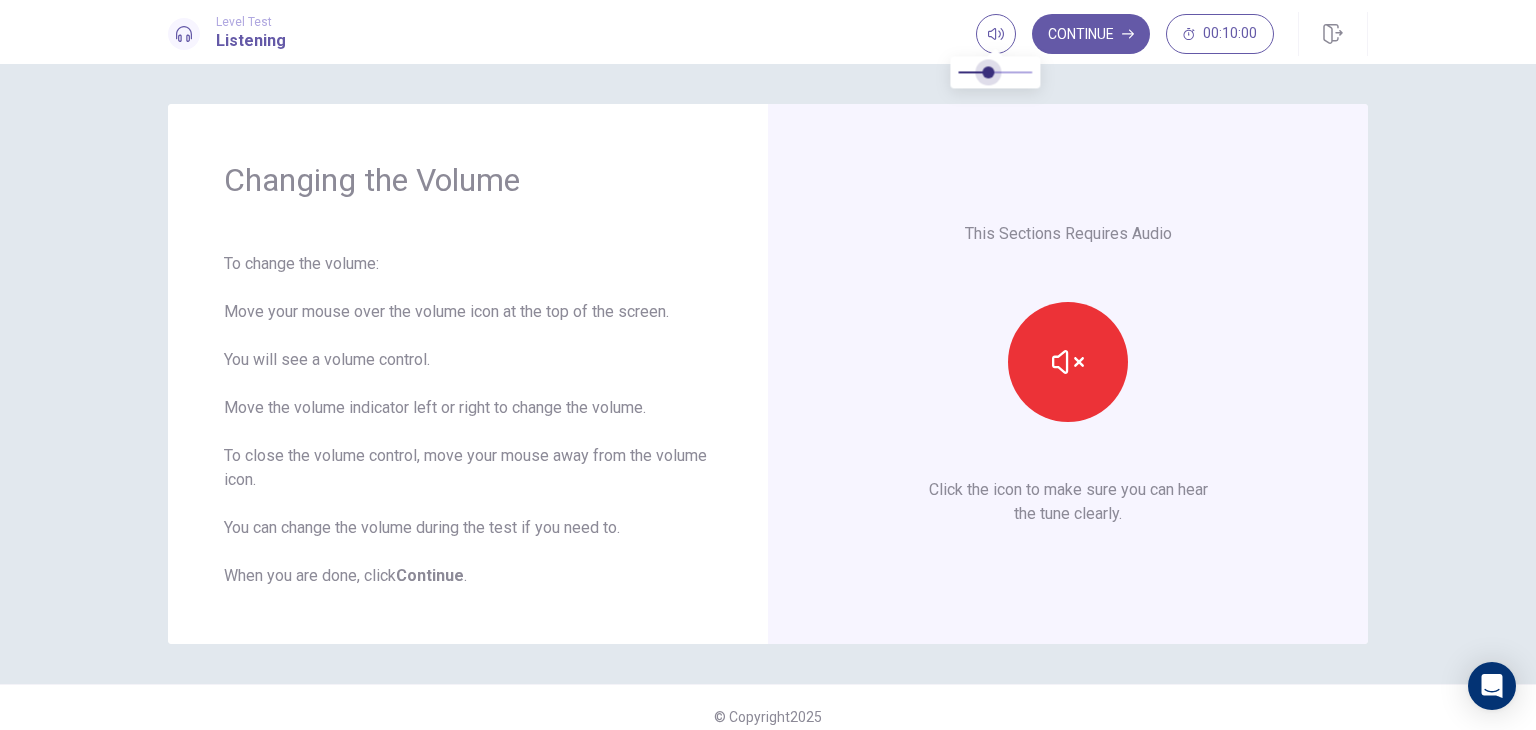 drag, startPoint x: 1002, startPoint y: 75, endPoint x: 988, endPoint y: 77, distance: 14.142136 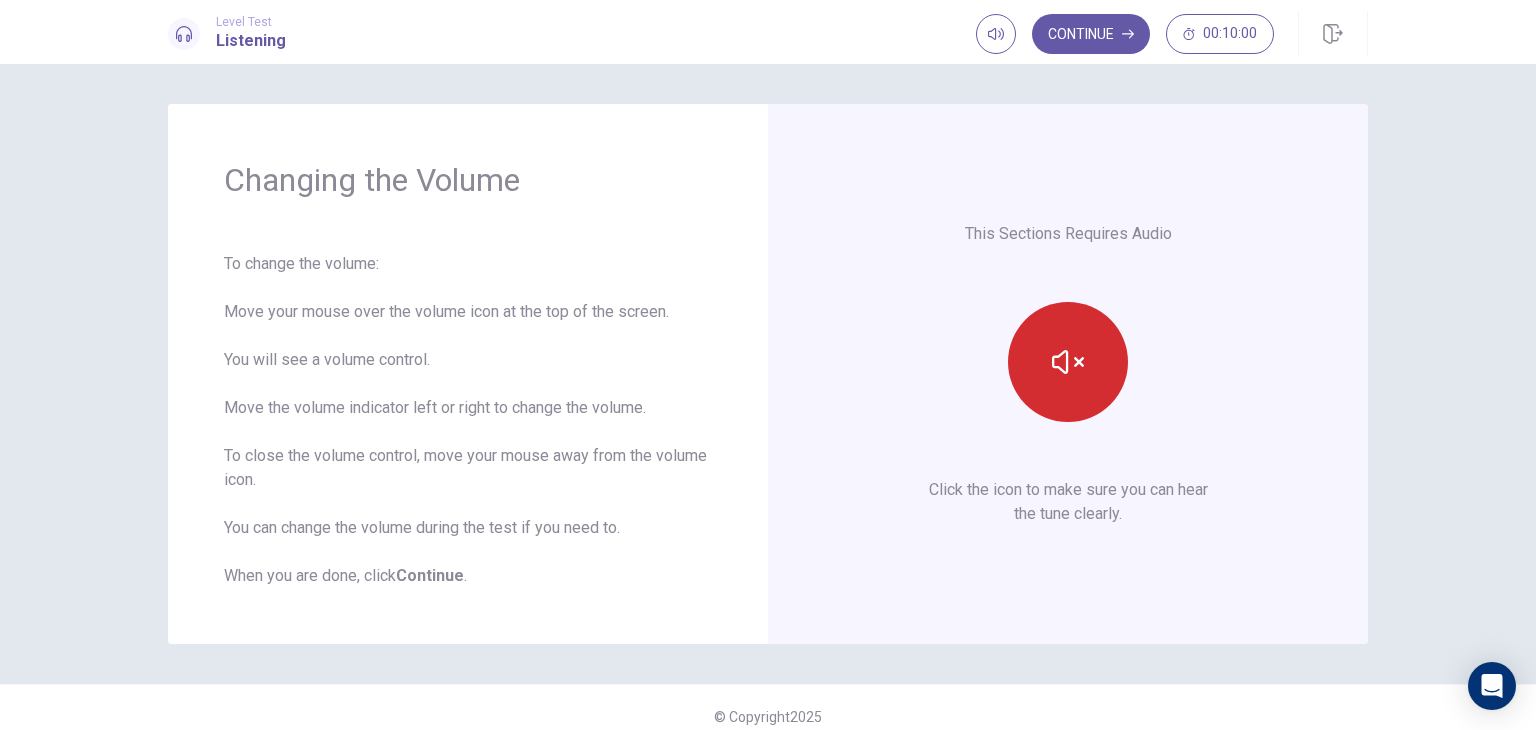 click at bounding box center (1068, 362) 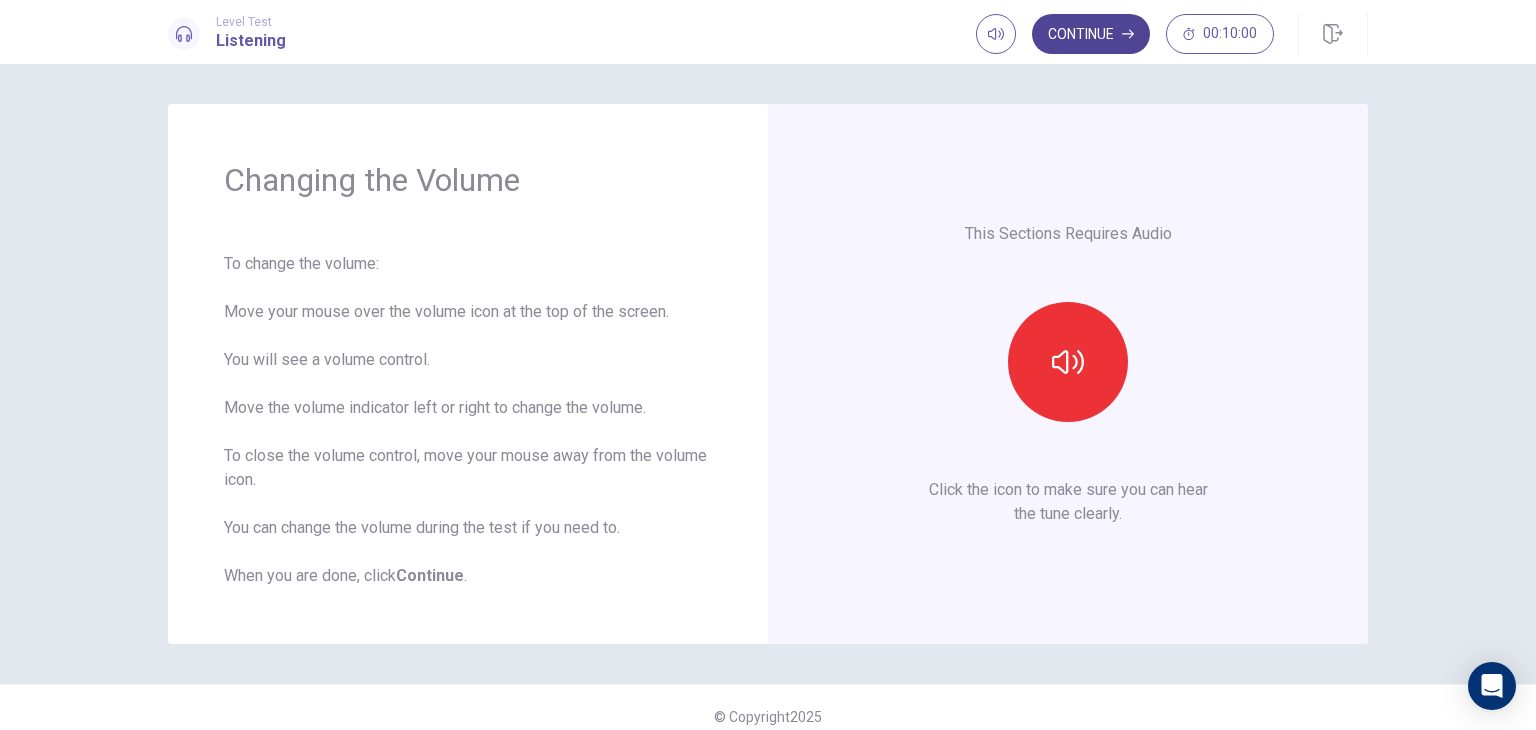 click on "Continue" at bounding box center [1091, 34] 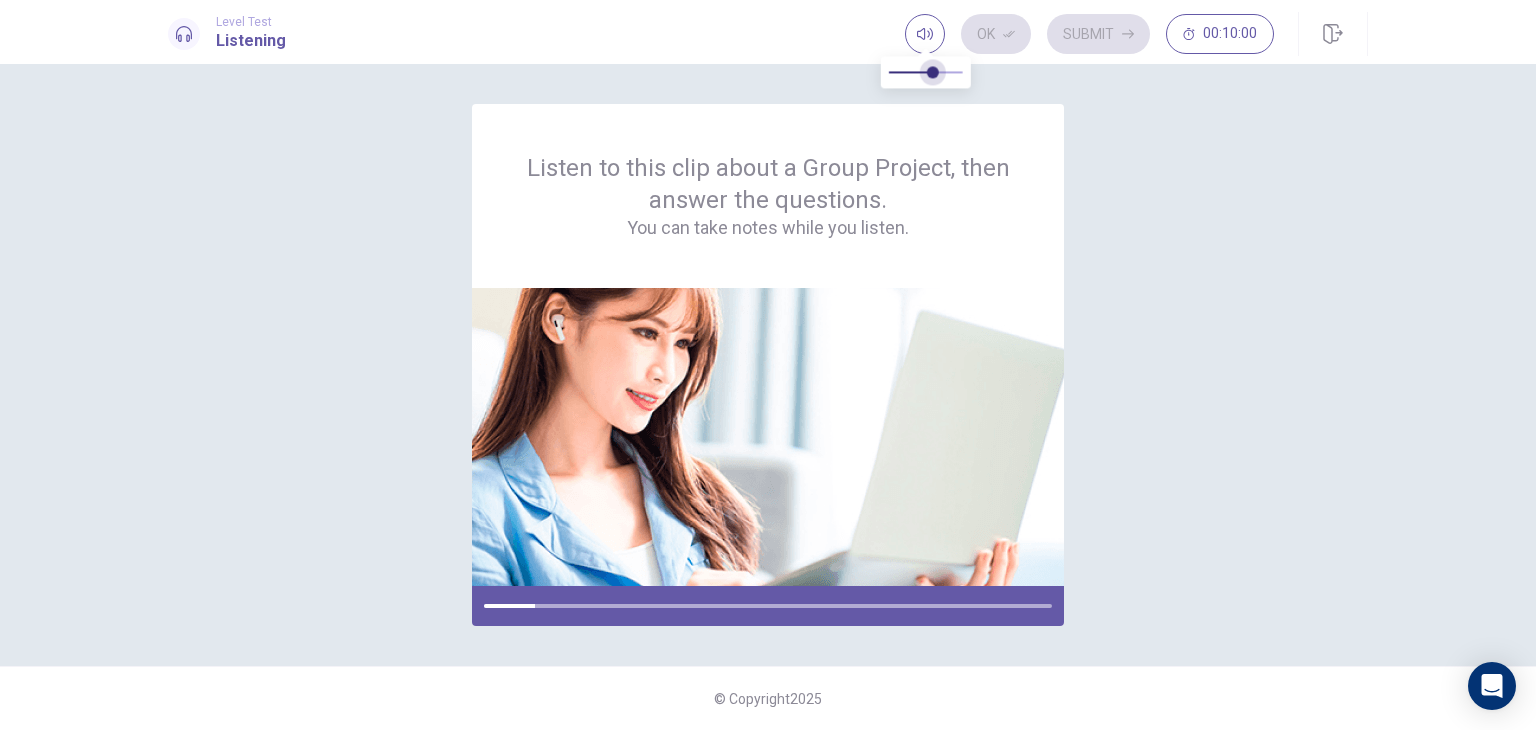 type on "***" 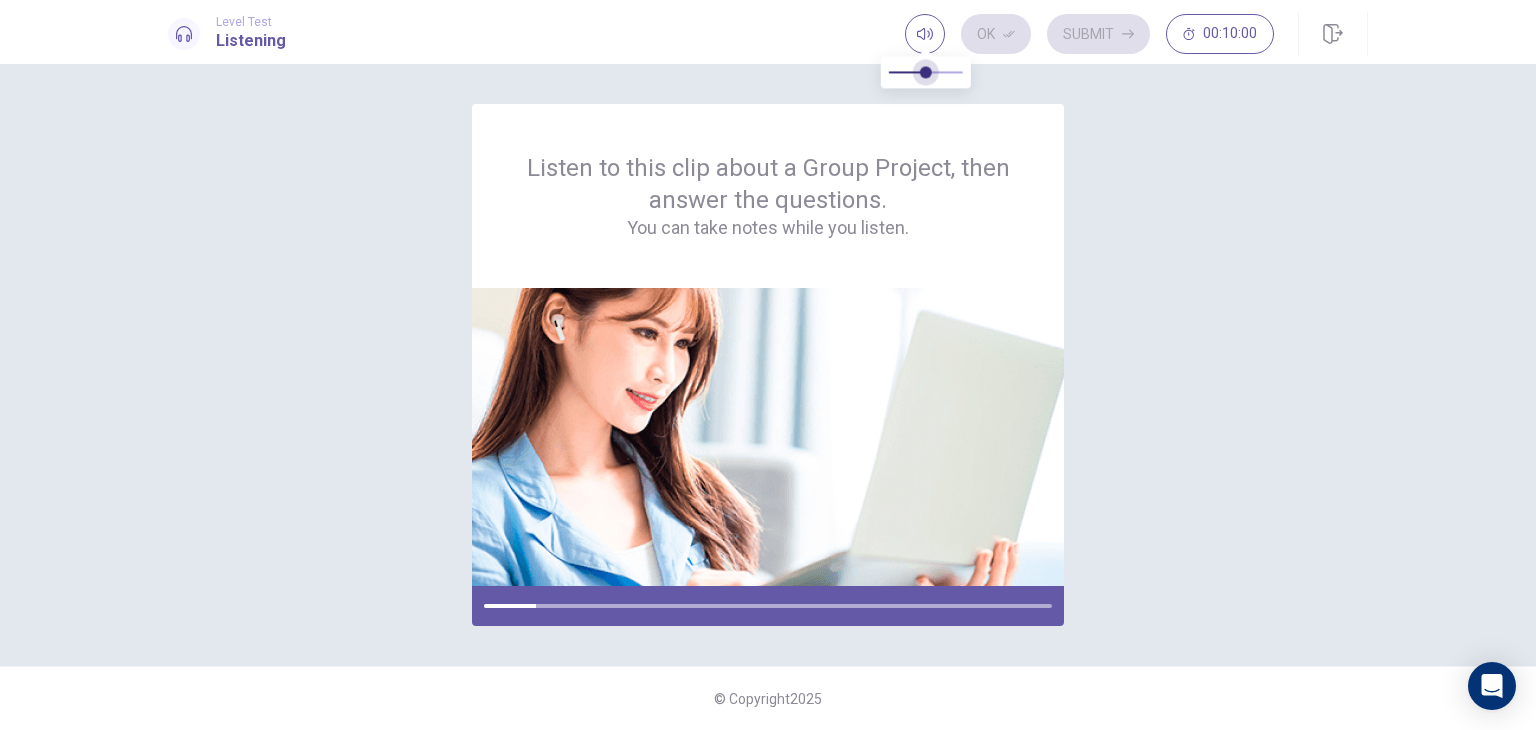 click at bounding box center [926, 72] 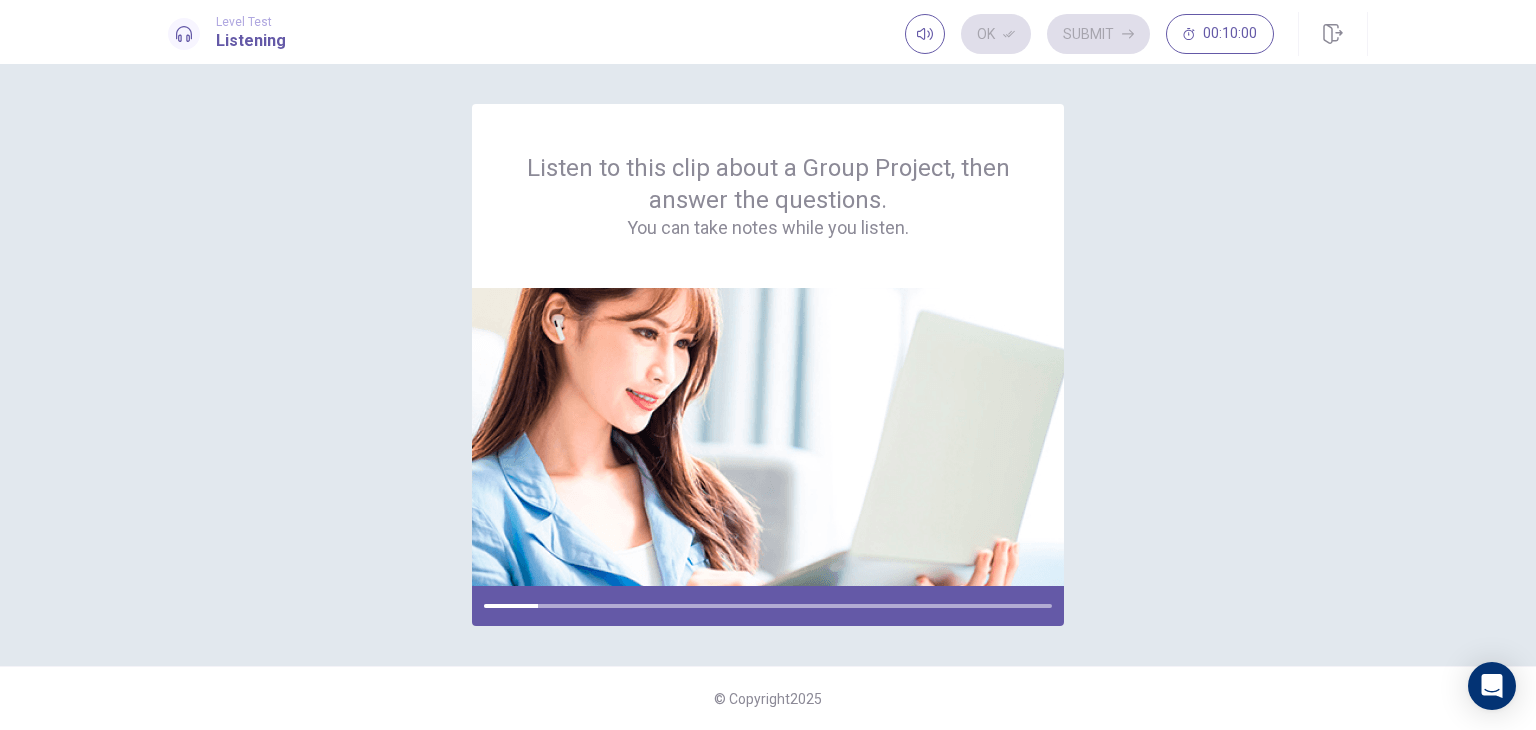 click on "Listen to this clip about a Group Project, then answer the questions.  You can take notes while you listen." at bounding box center [768, 365] 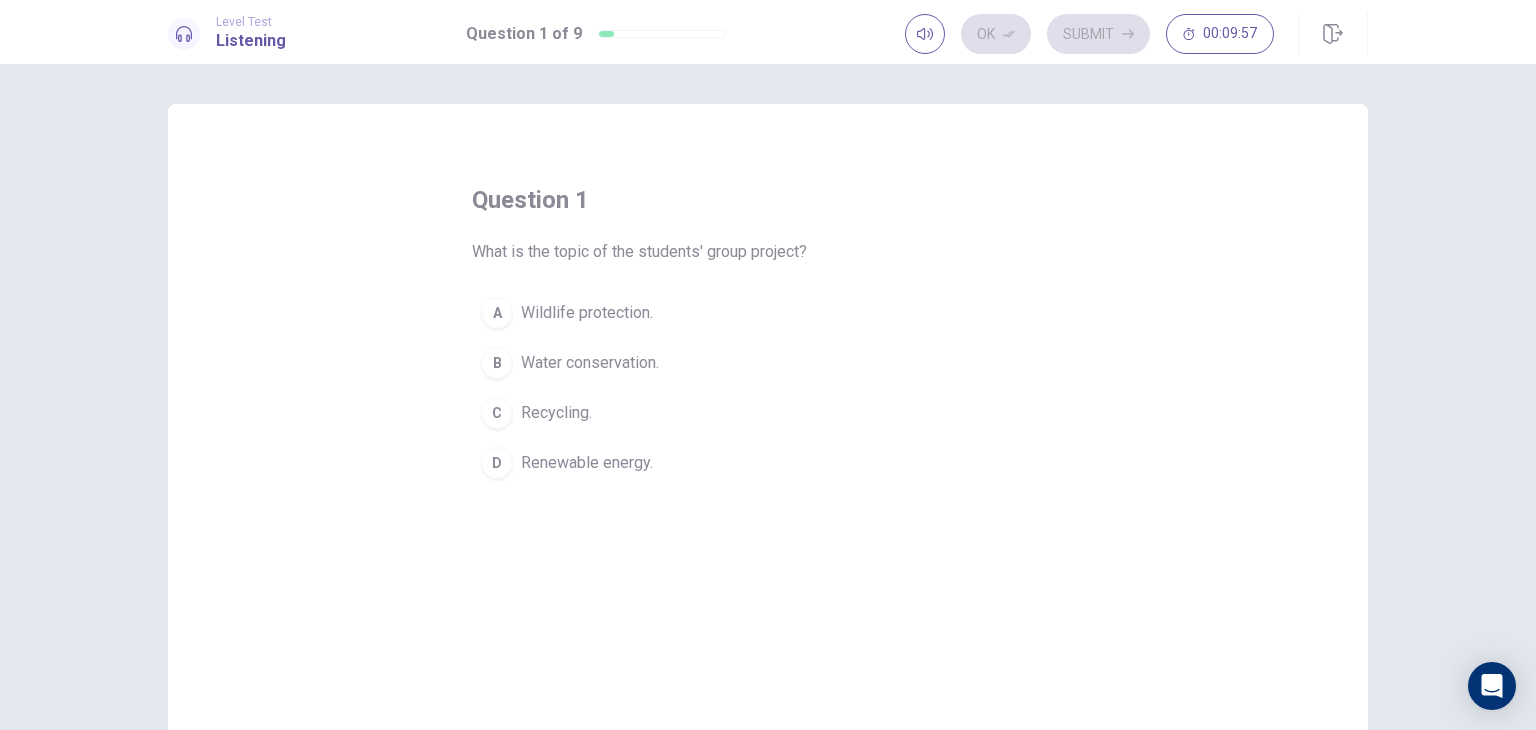 click on "Renewable energy." at bounding box center (587, 463) 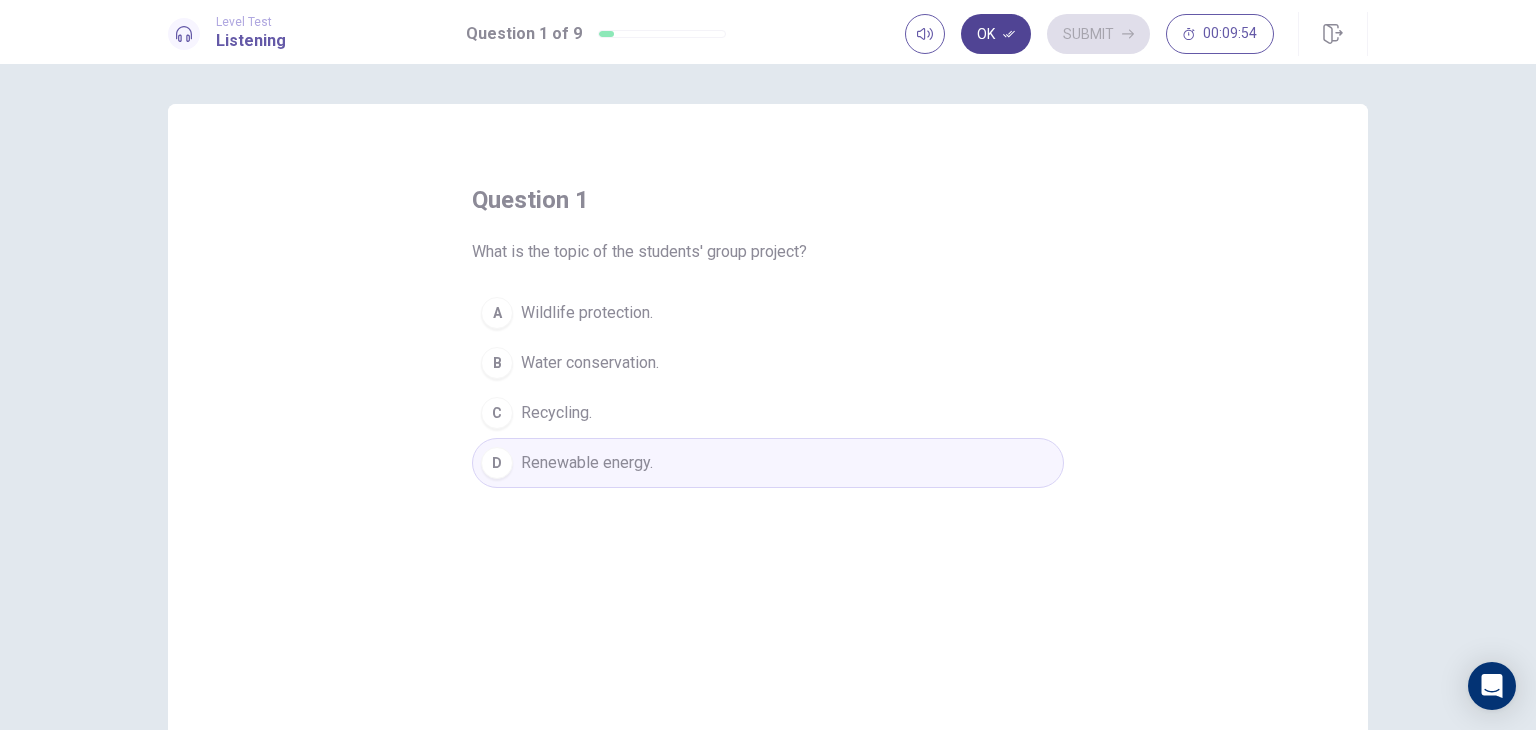 click on "Ok" at bounding box center (996, 34) 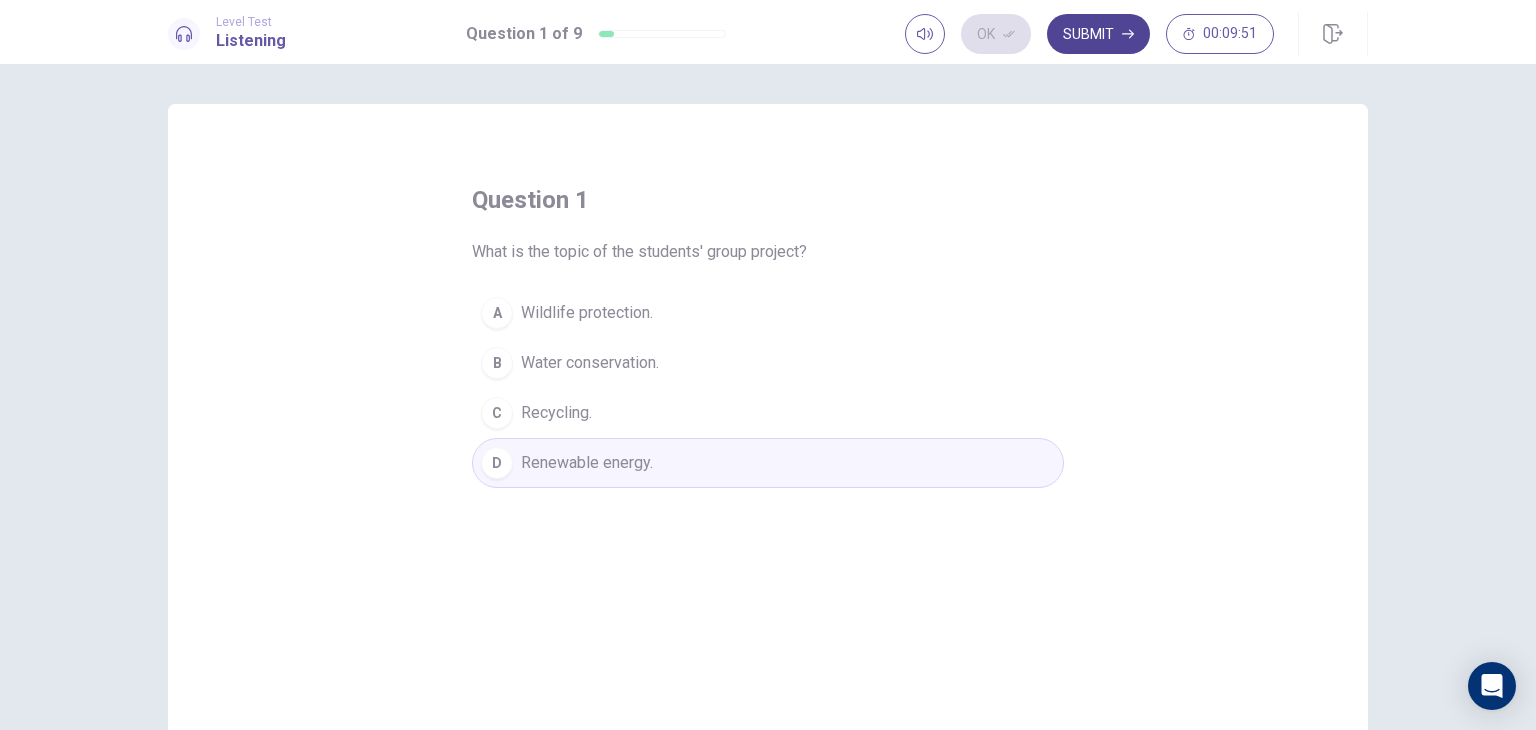 click on "Submit" at bounding box center (1098, 34) 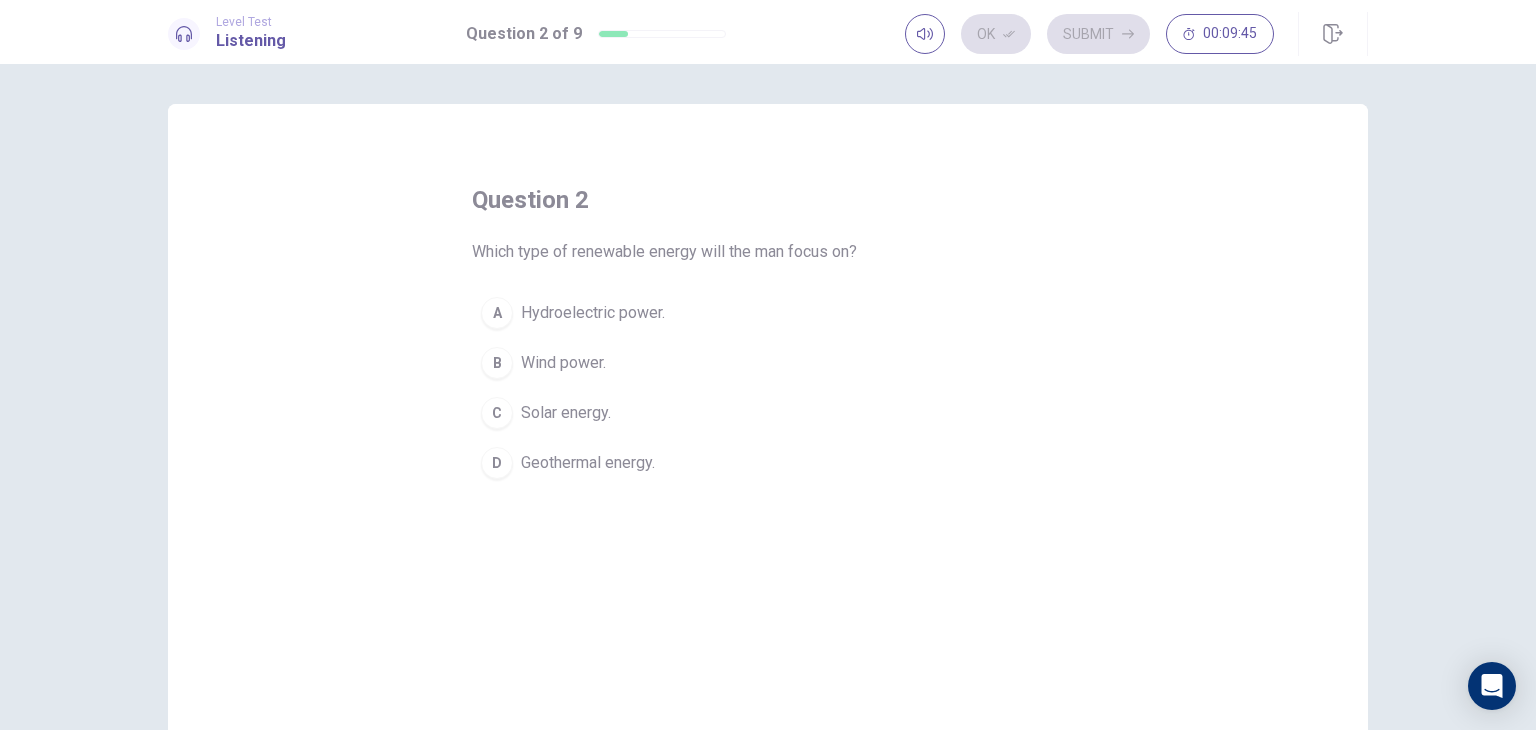 click on "Wind power." at bounding box center [563, 363] 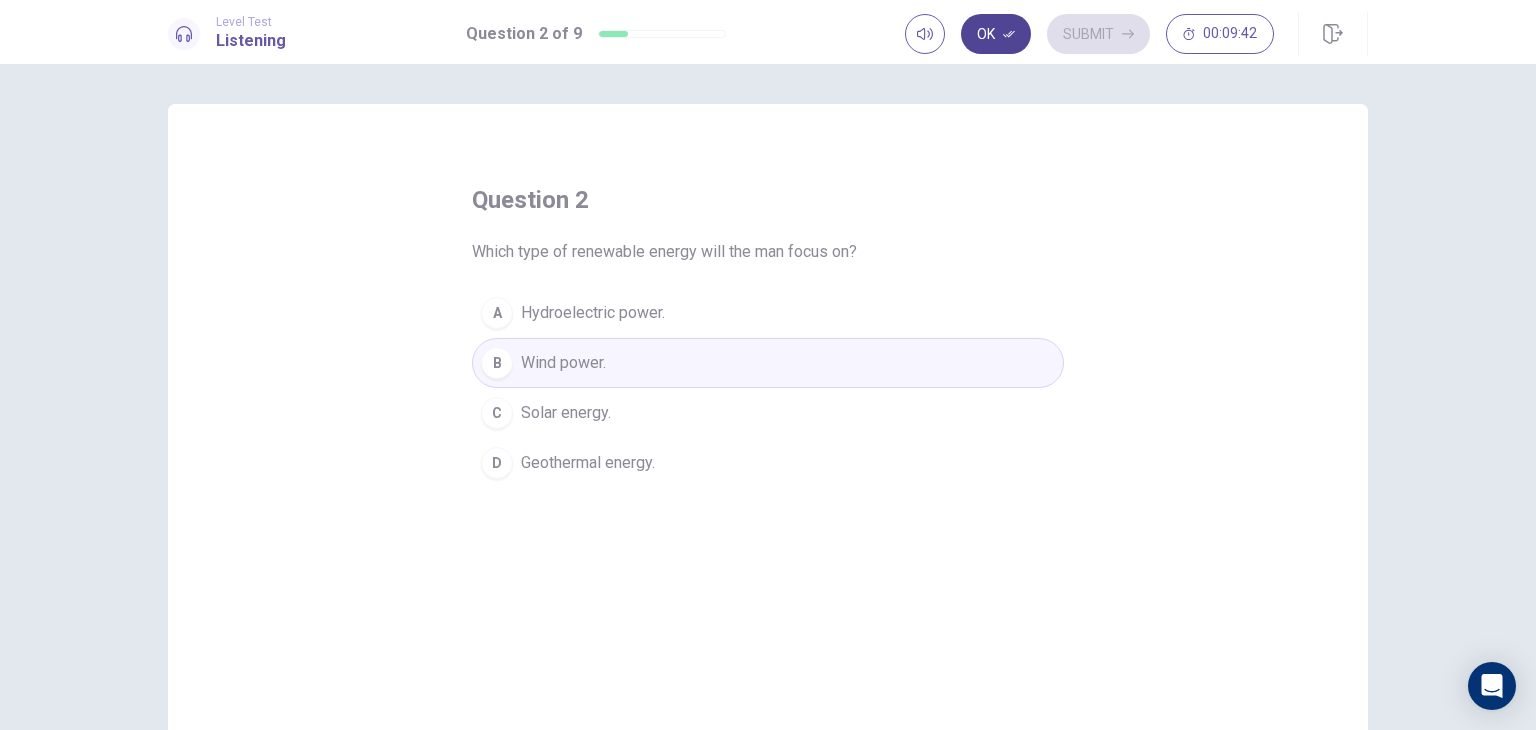 click on "Ok" at bounding box center (996, 34) 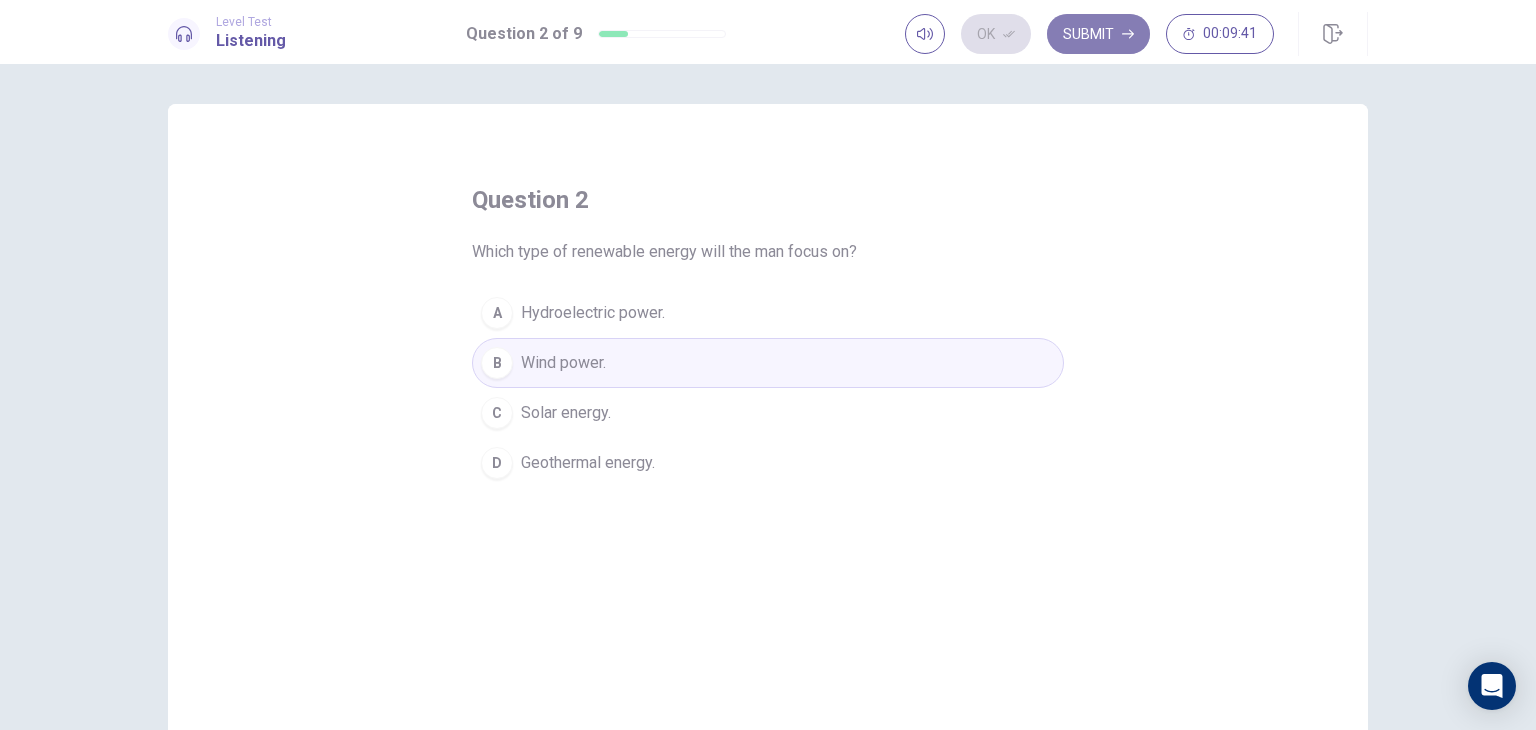 click on "Submit" at bounding box center (1098, 34) 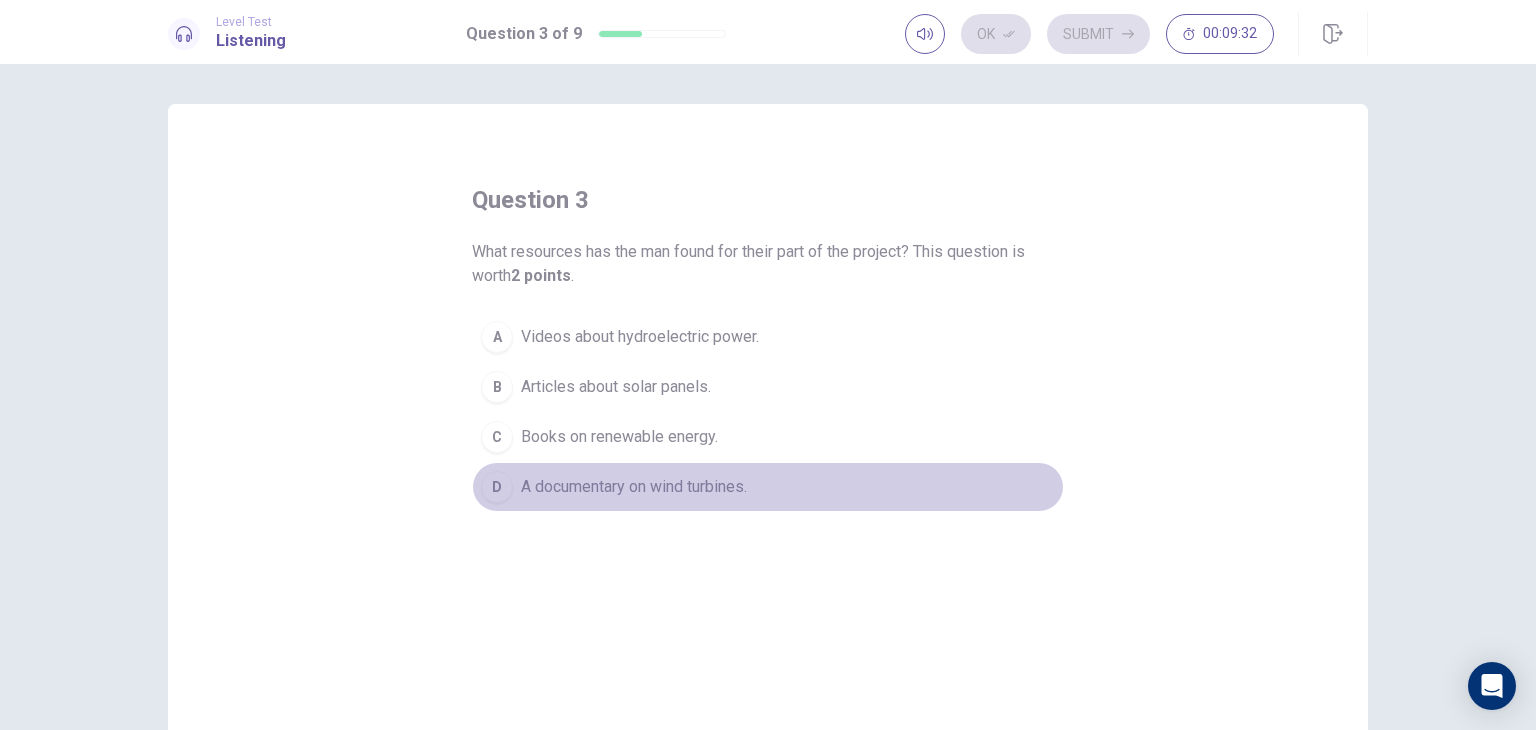 click on "D A documentary on wind turbines." at bounding box center (768, 487) 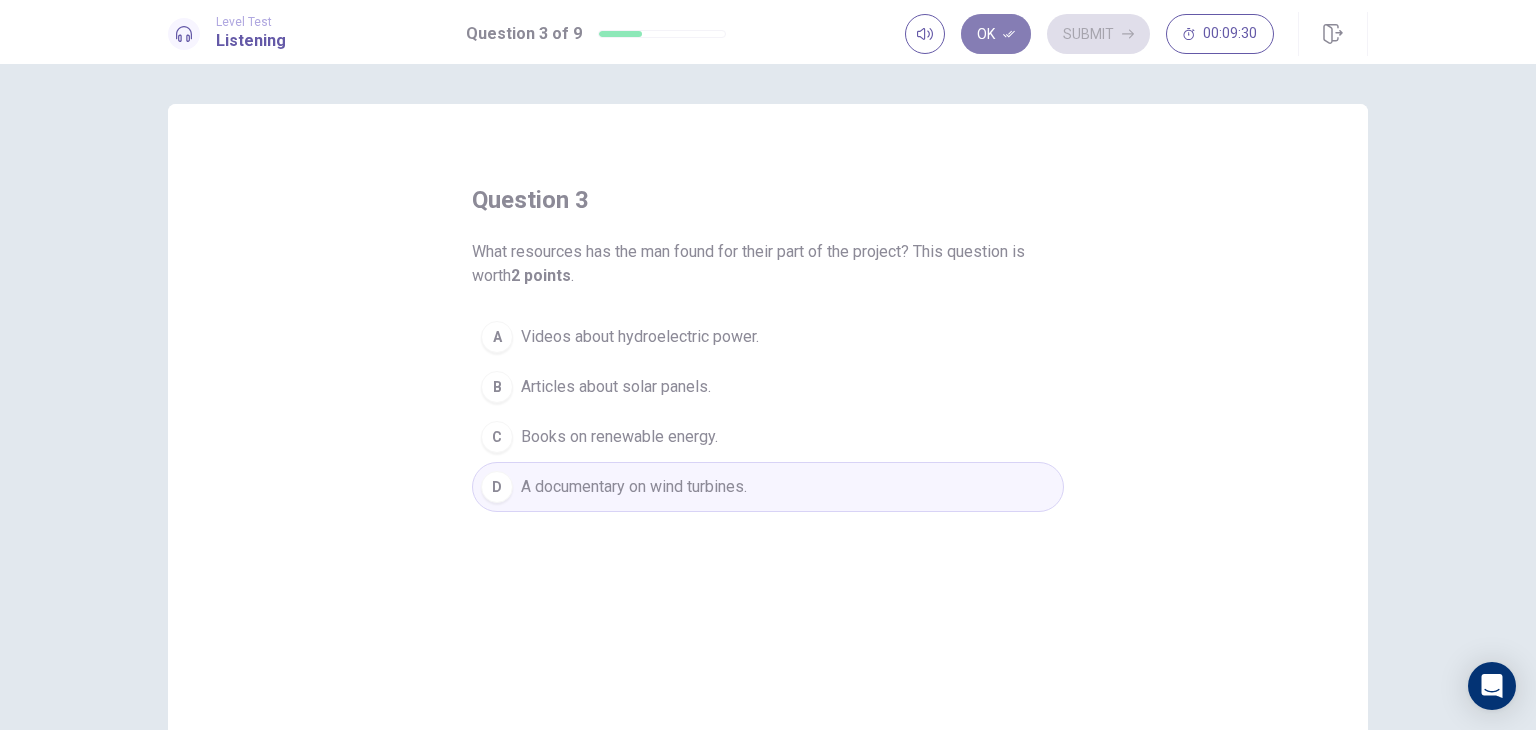 click on "Ok" at bounding box center [996, 34] 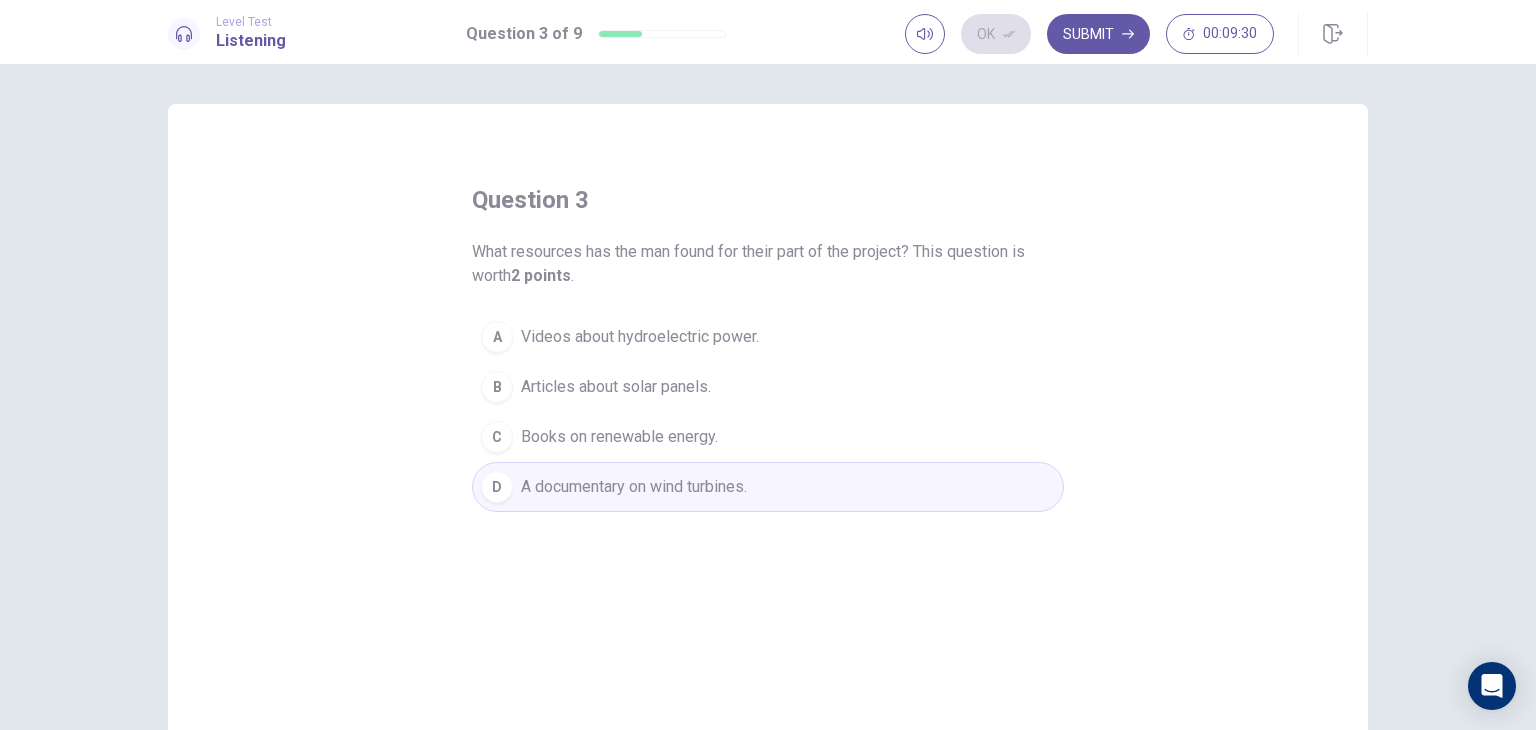 click on "Submit" at bounding box center [1098, 34] 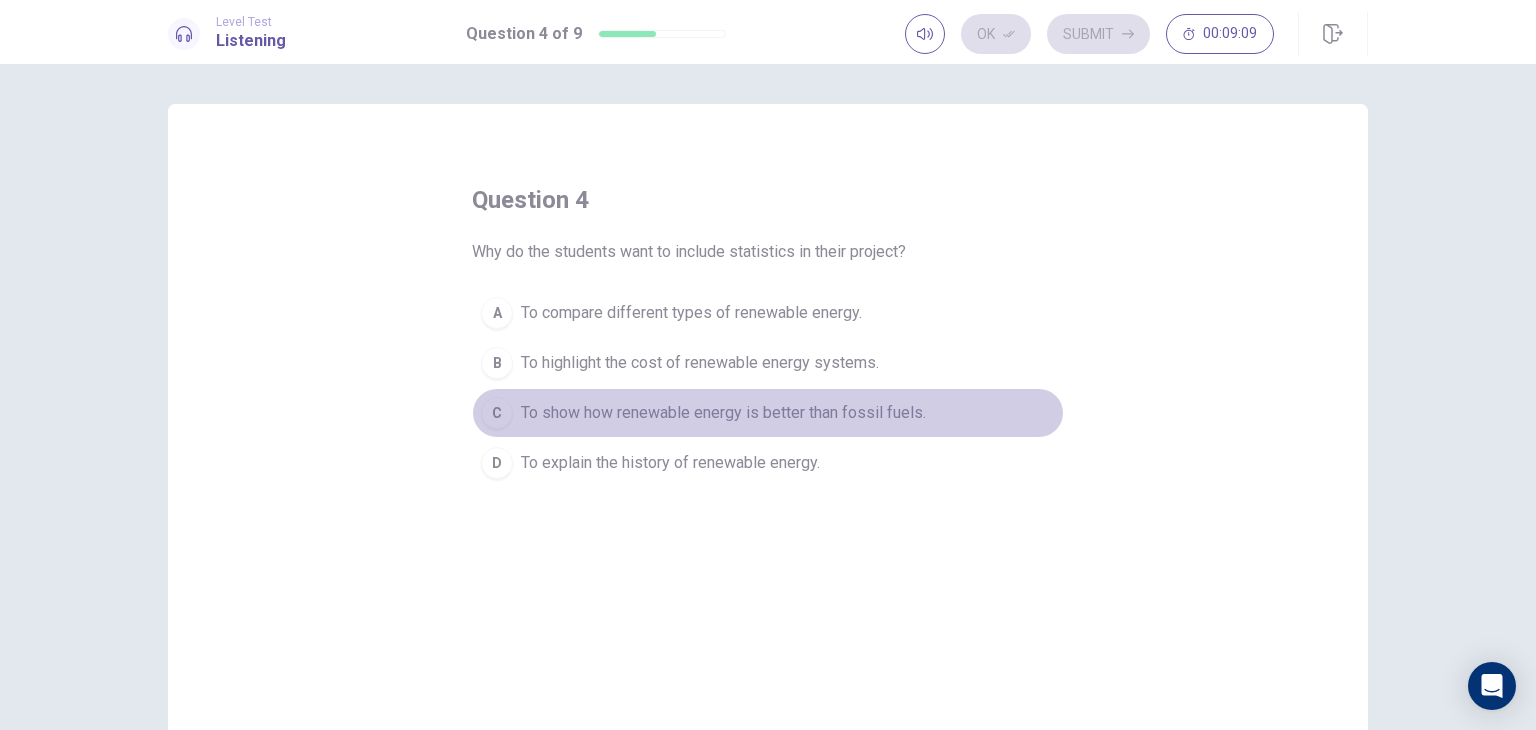 click on "To show how renewable energy is better than fossil fuels." at bounding box center (723, 413) 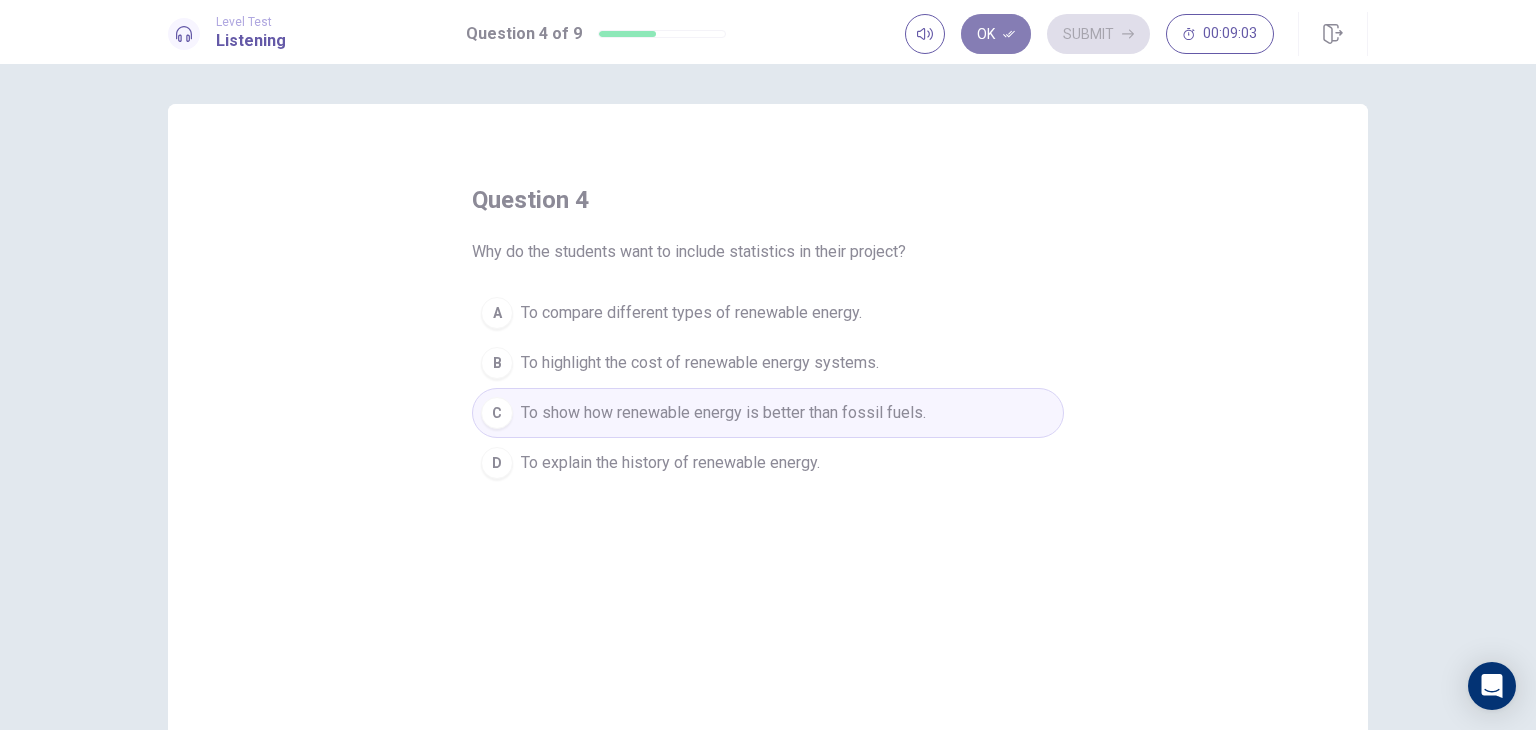 click on "Ok" at bounding box center (996, 34) 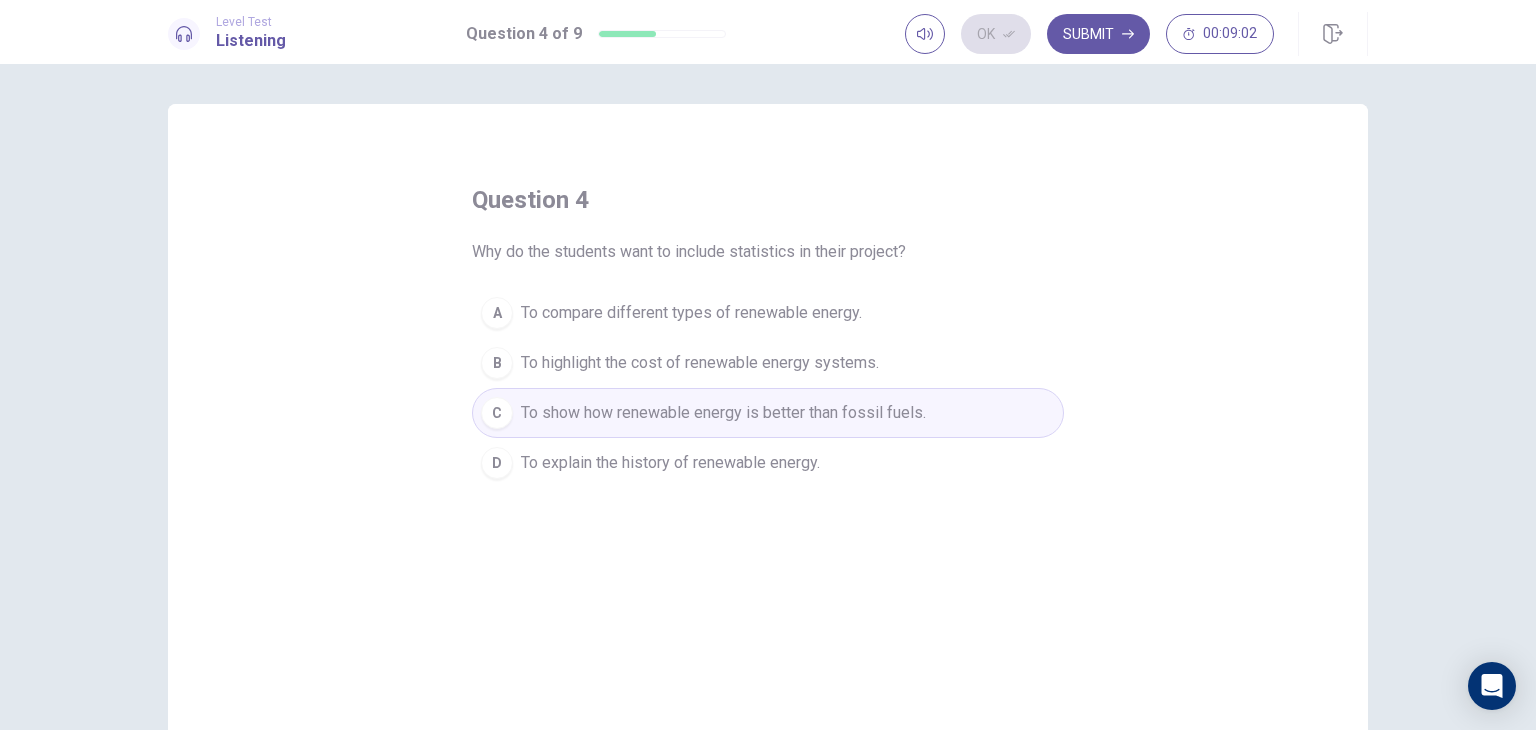 click on "B To highlight the cost of renewable energy systems." at bounding box center (768, 363) 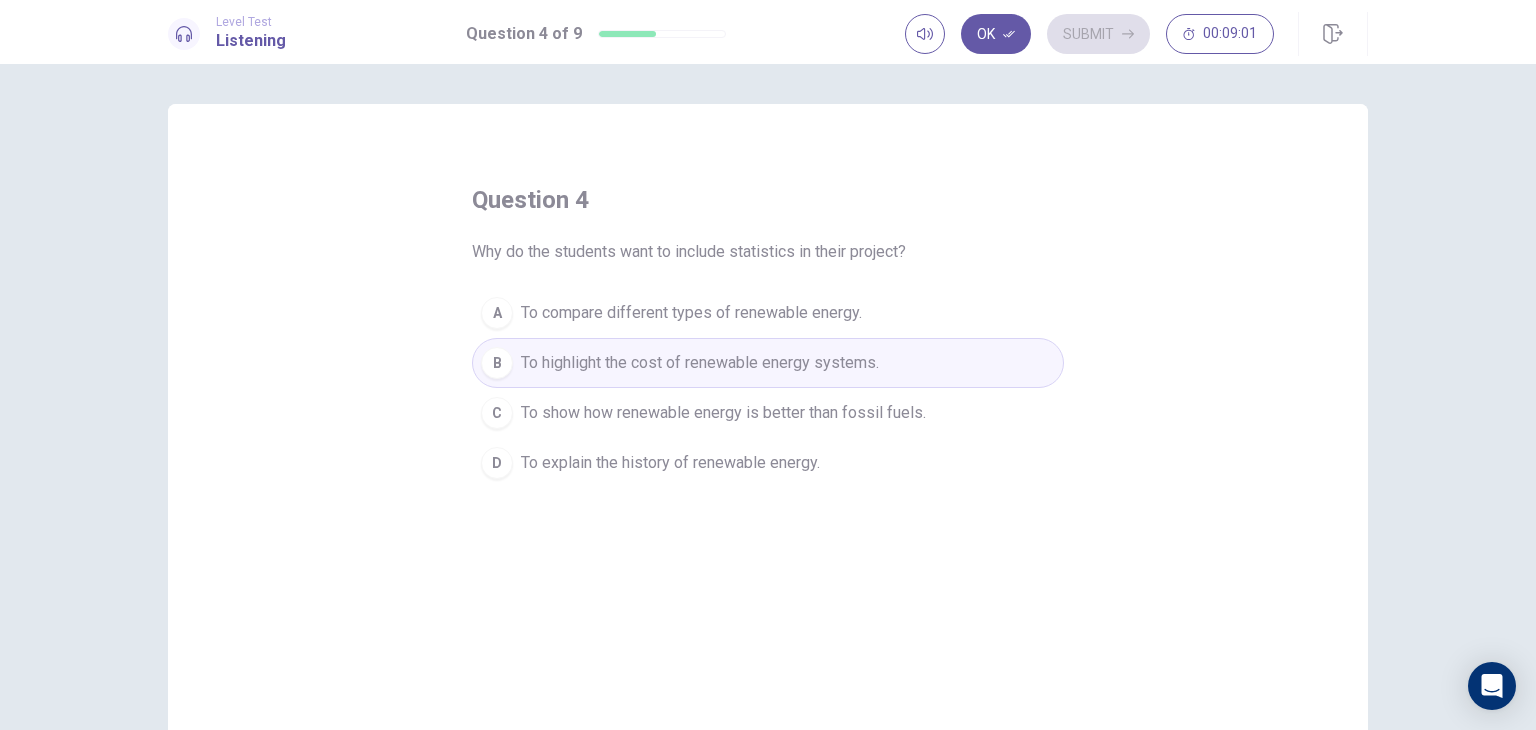 click on "A To compare different types of renewable energy." at bounding box center [768, 313] 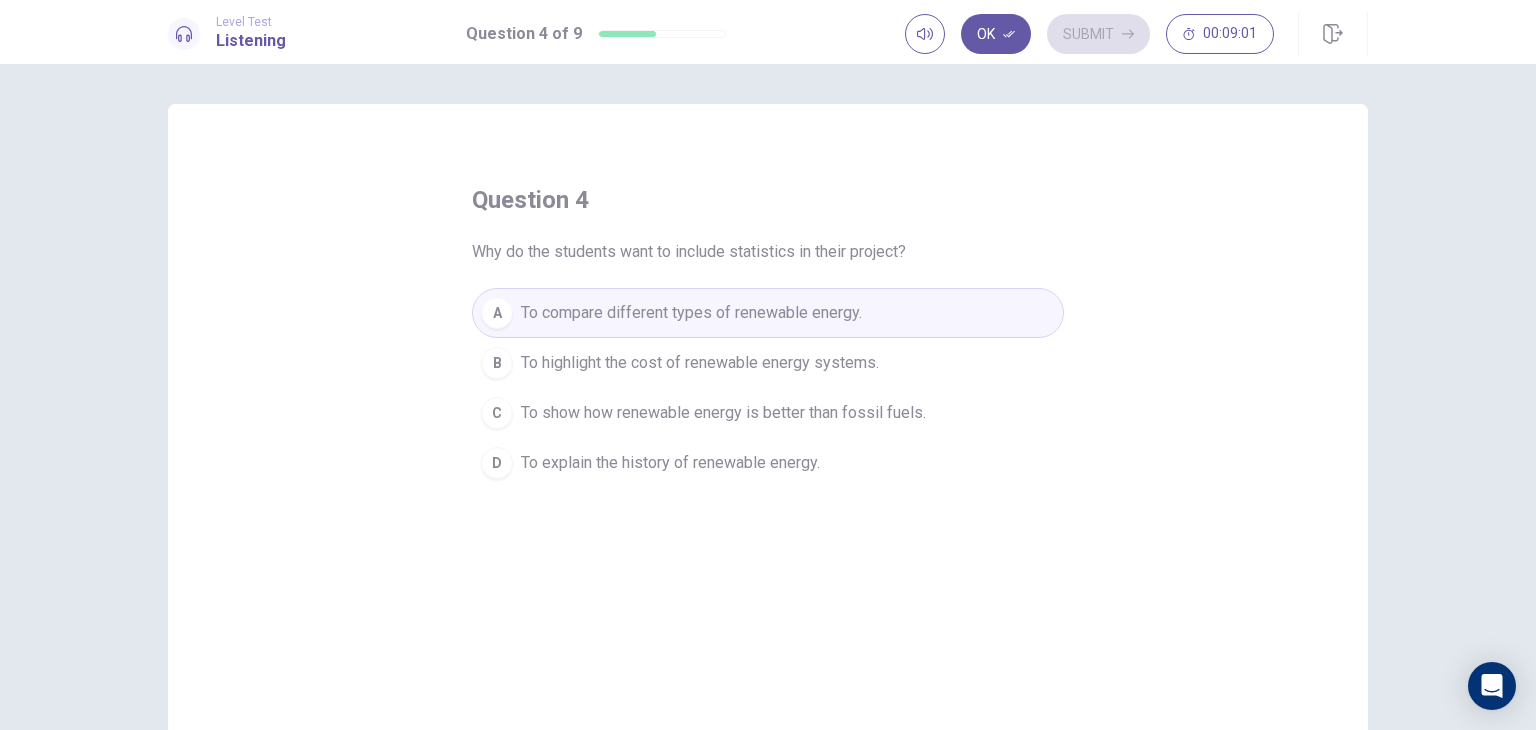 click on "To show how renewable energy is better than fossil fuels." at bounding box center [723, 413] 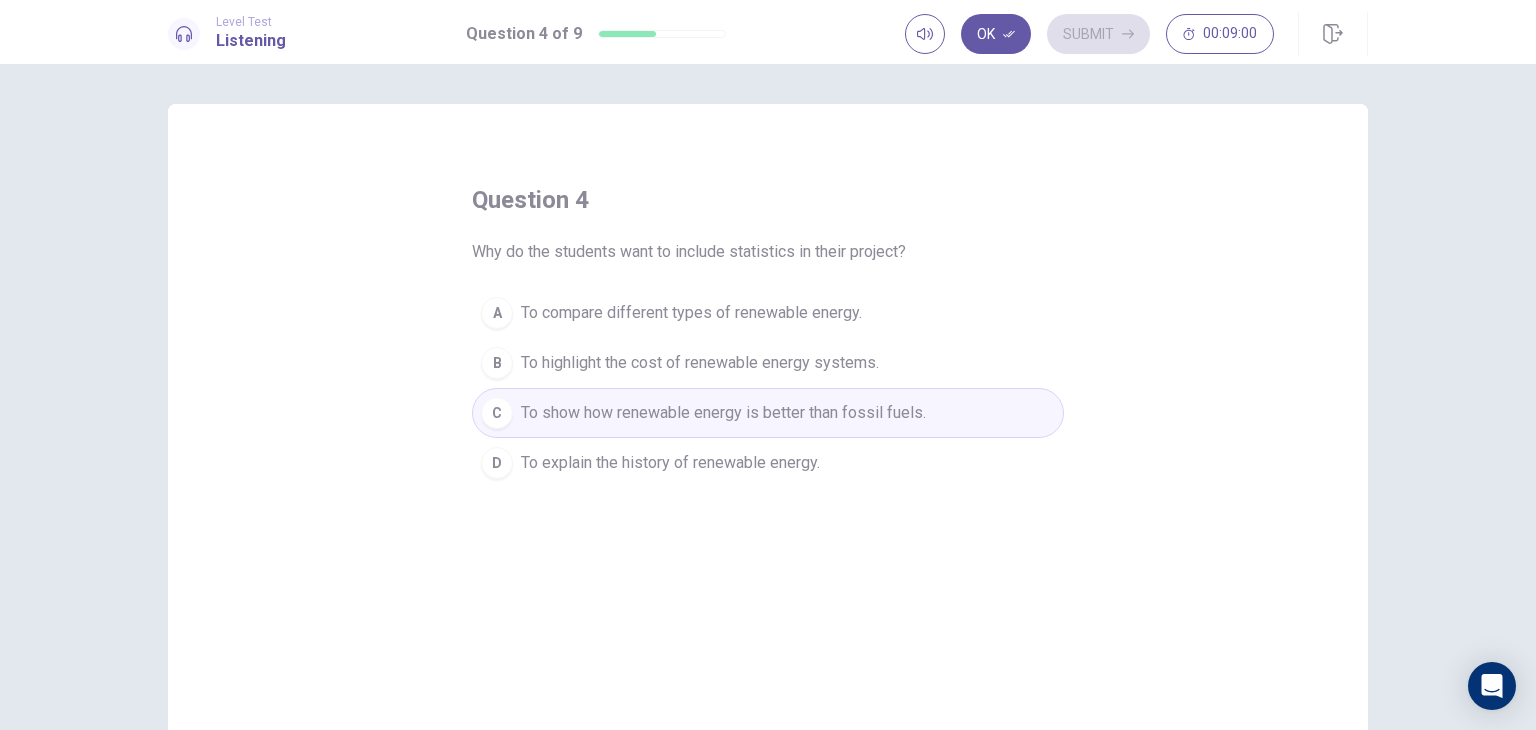 click on "To explain the history of renewable energy." at bounding box center (670, 463) 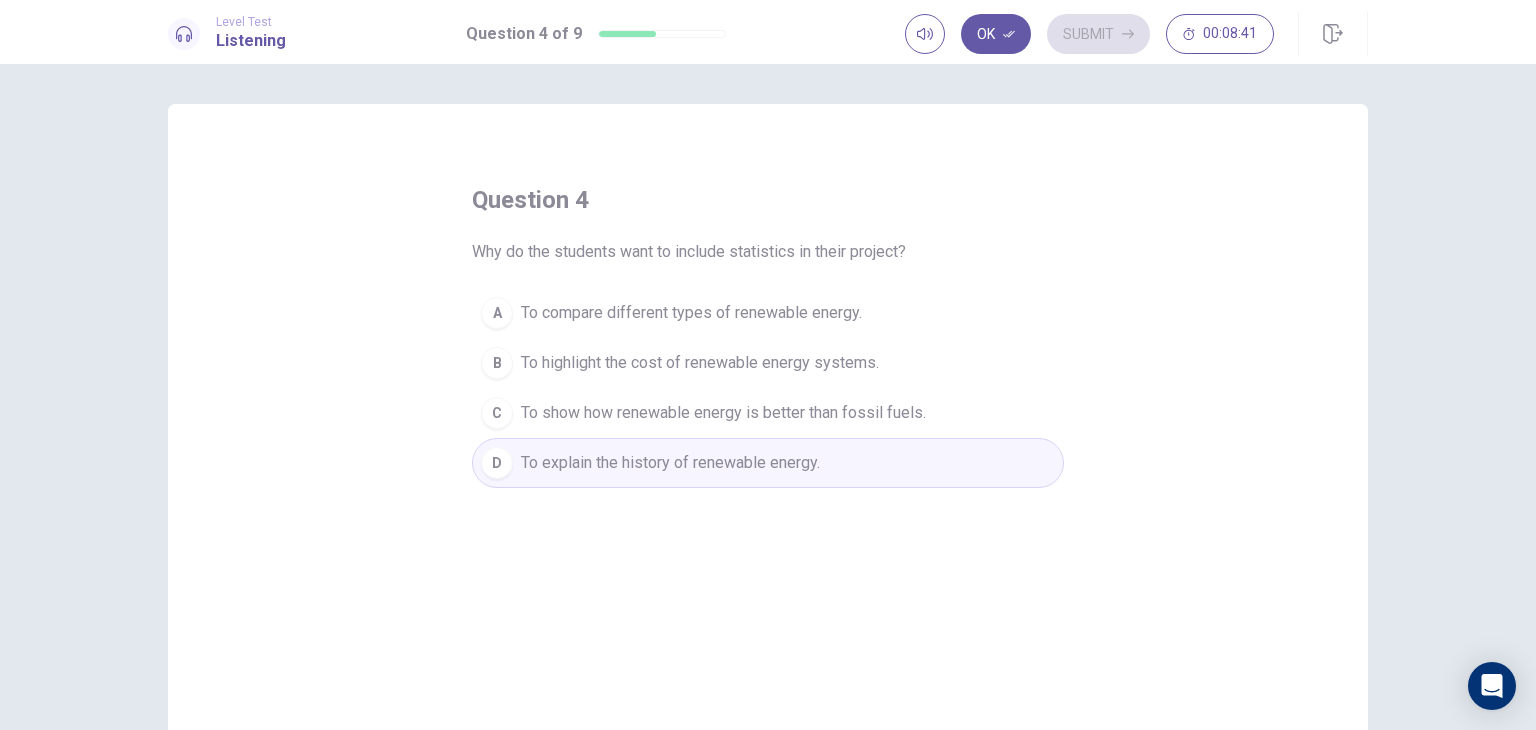 click on "C To show how renewable energy is better than fossil fuels." at bounding box center (768, 413) 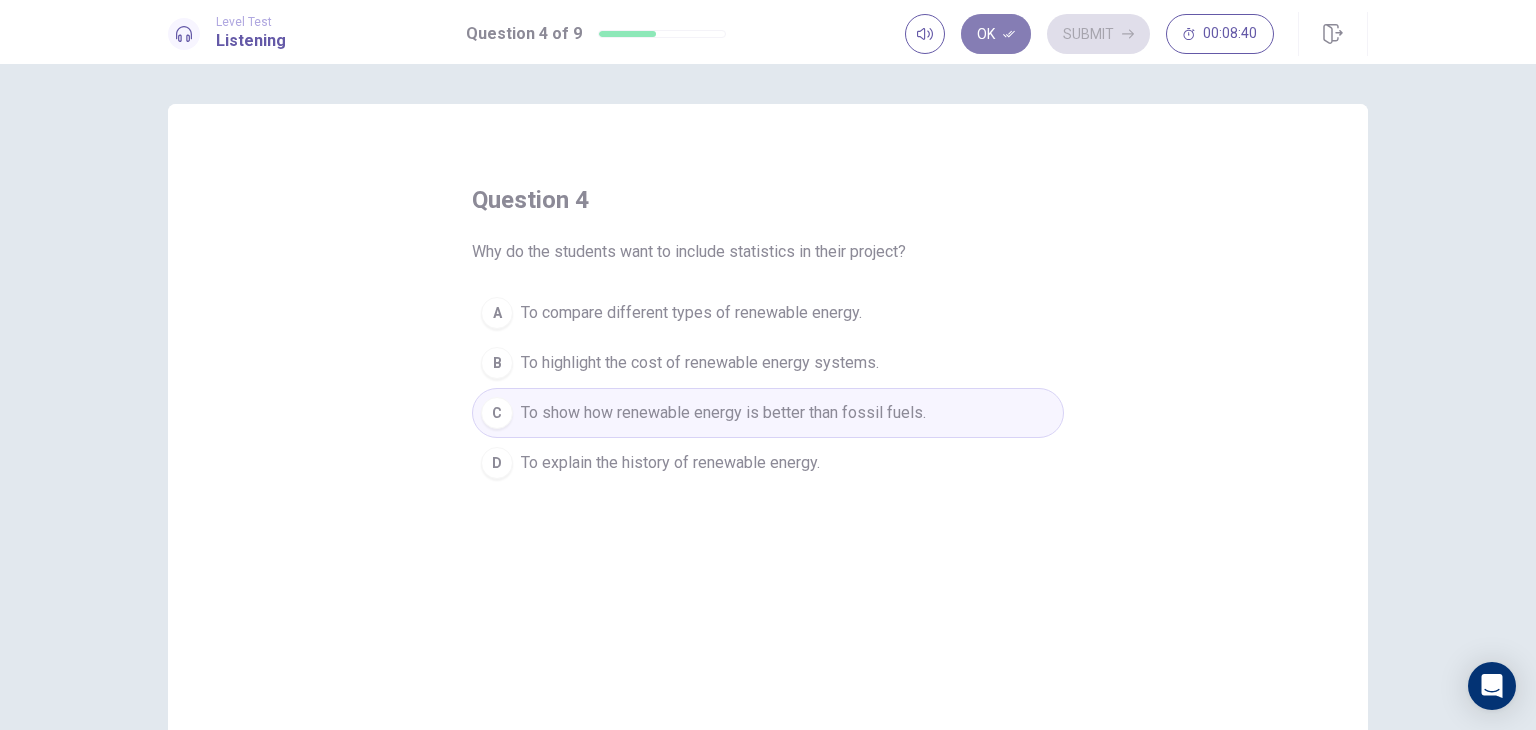 click 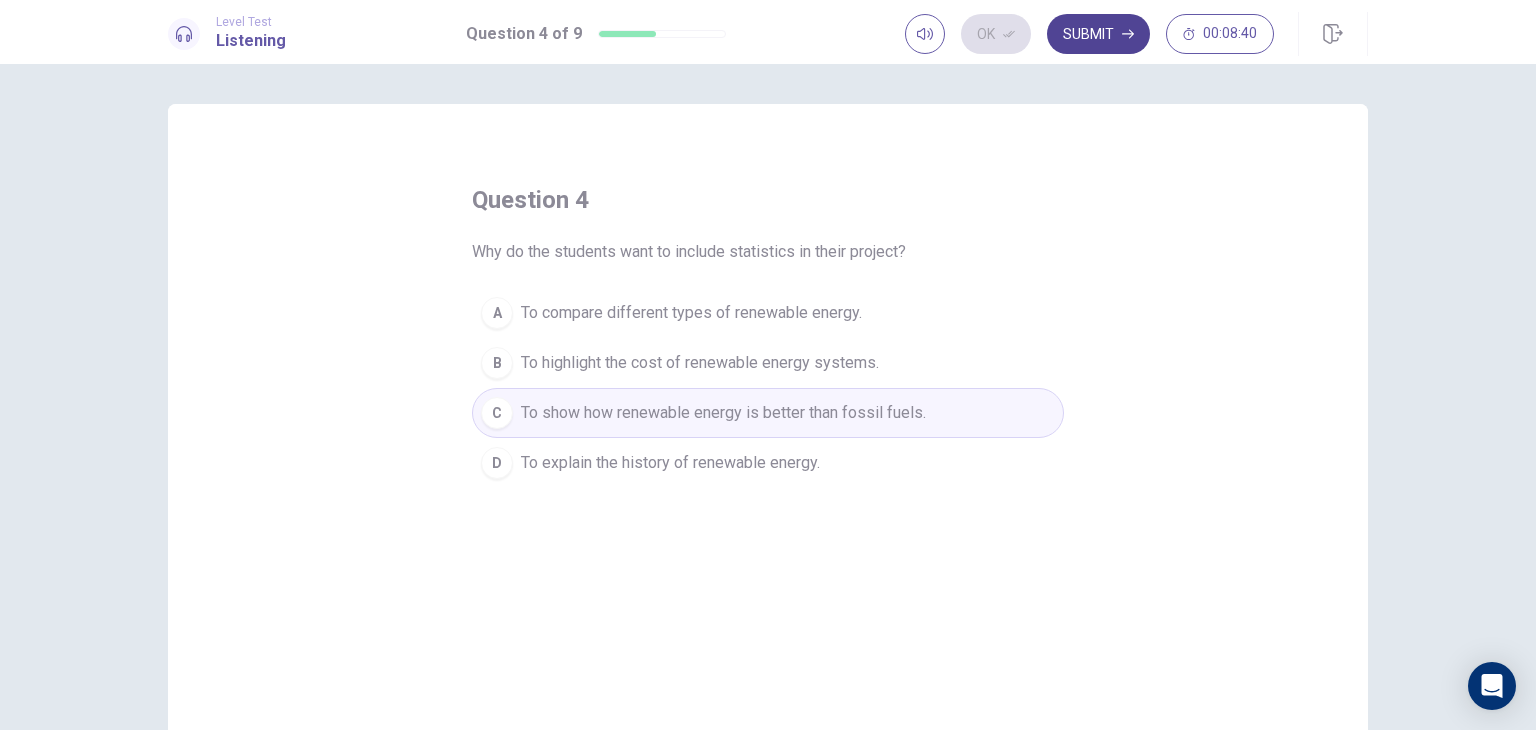 click on "Submit" at bounding box center [1098, 34] 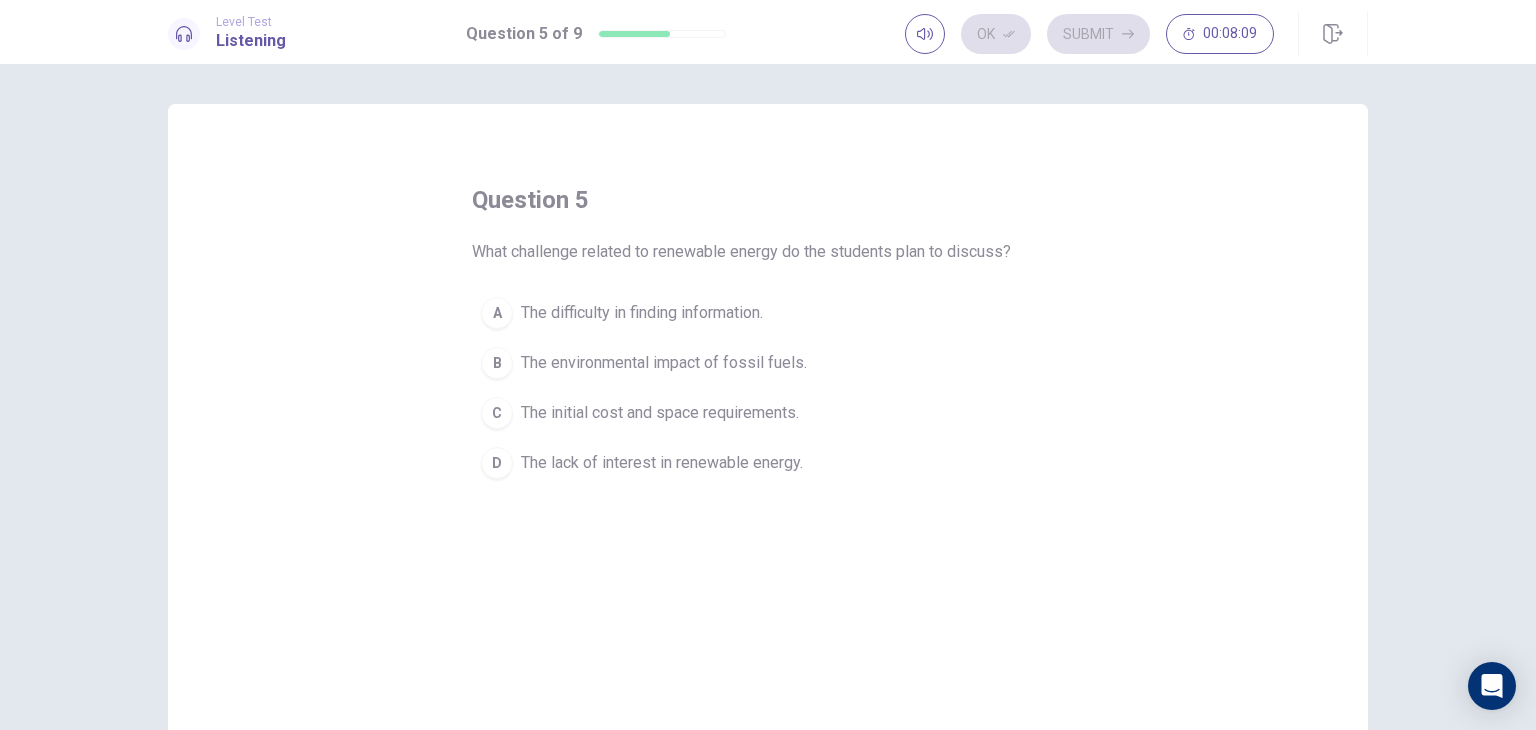 click on "The initial cost and space requirements." at bounding box center [660, 413] 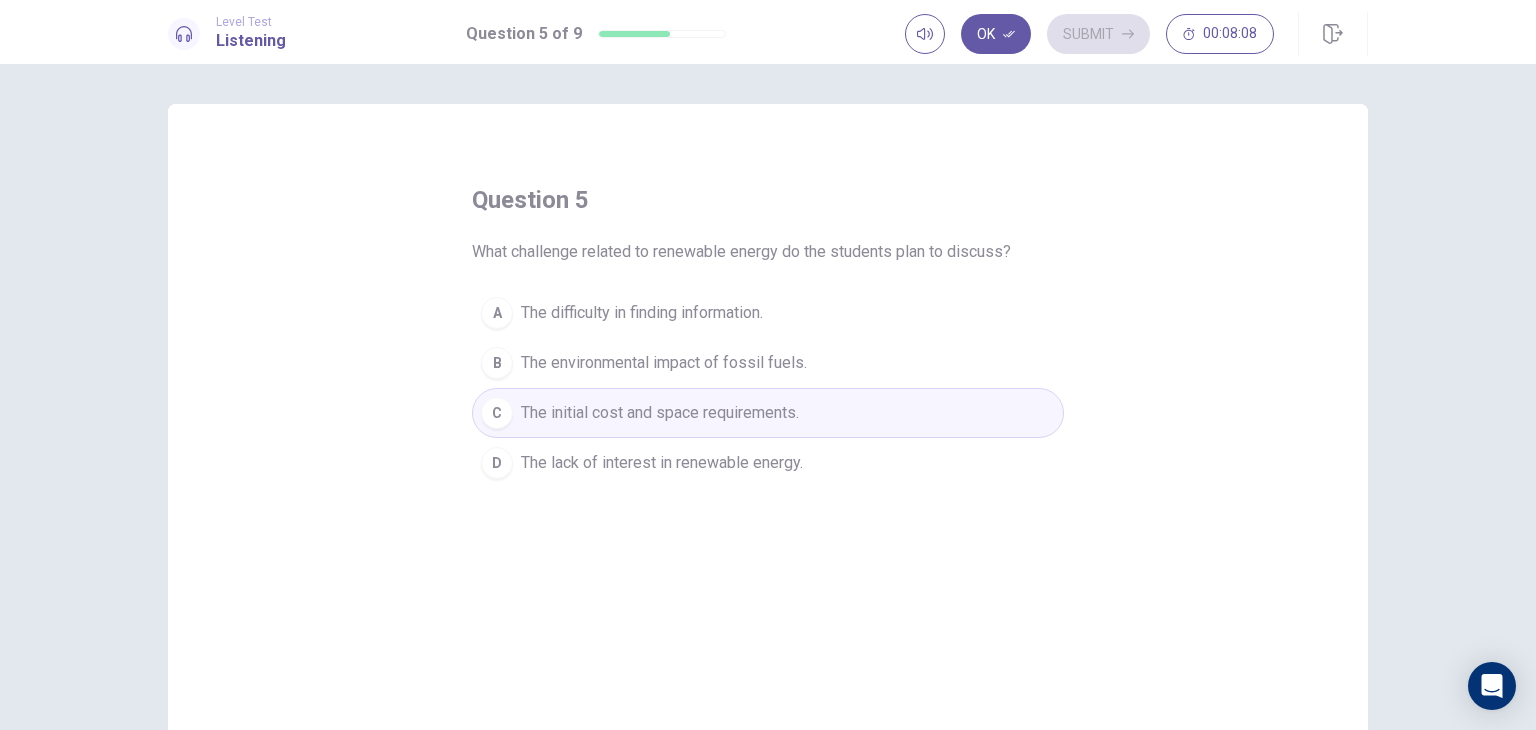 click on "What challenge related to renewable energy do the students plan to discuss?" at bounding box center [741, 252] 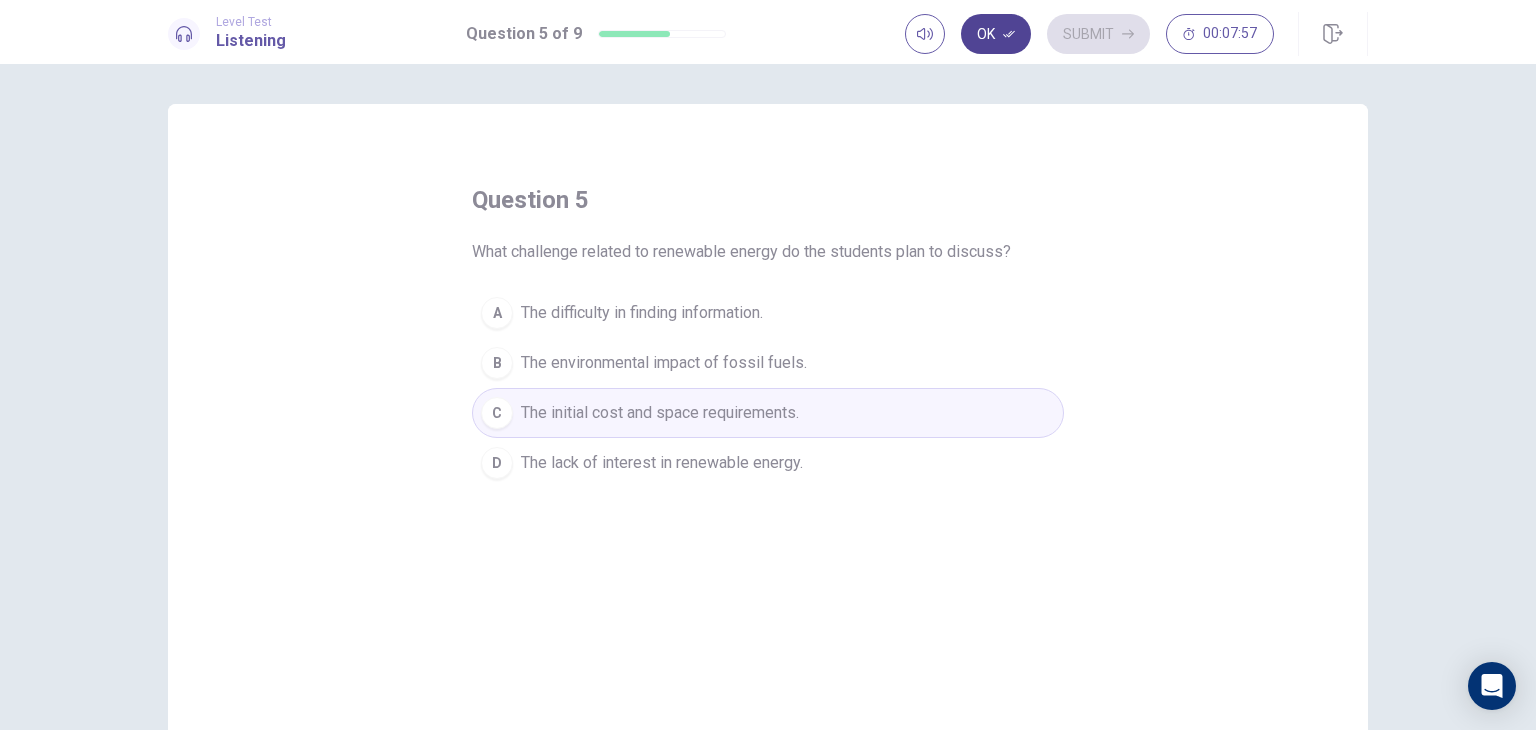 click on "Ok" at bounding box center [996, 34] 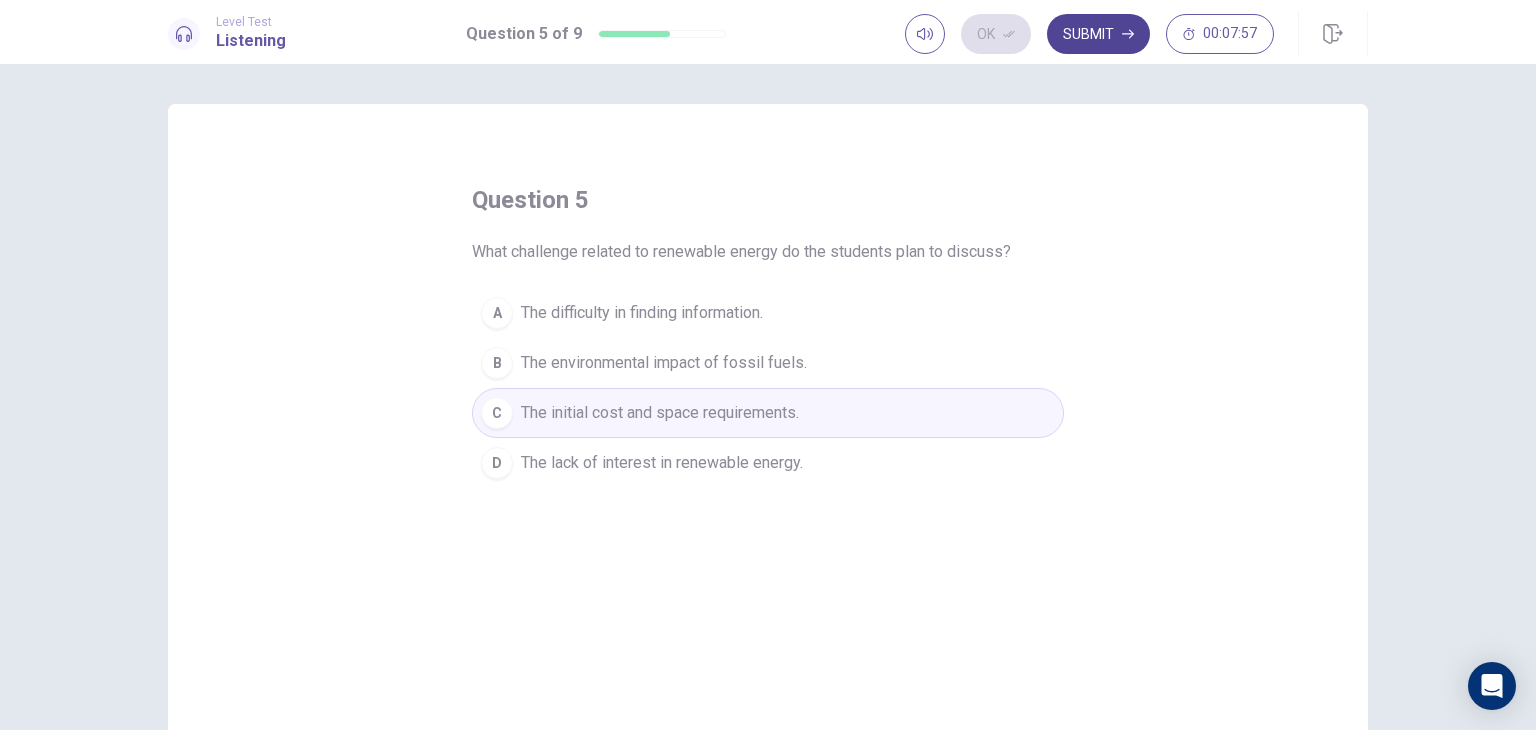 click on "Submit" at bounding box center (1098, 34) 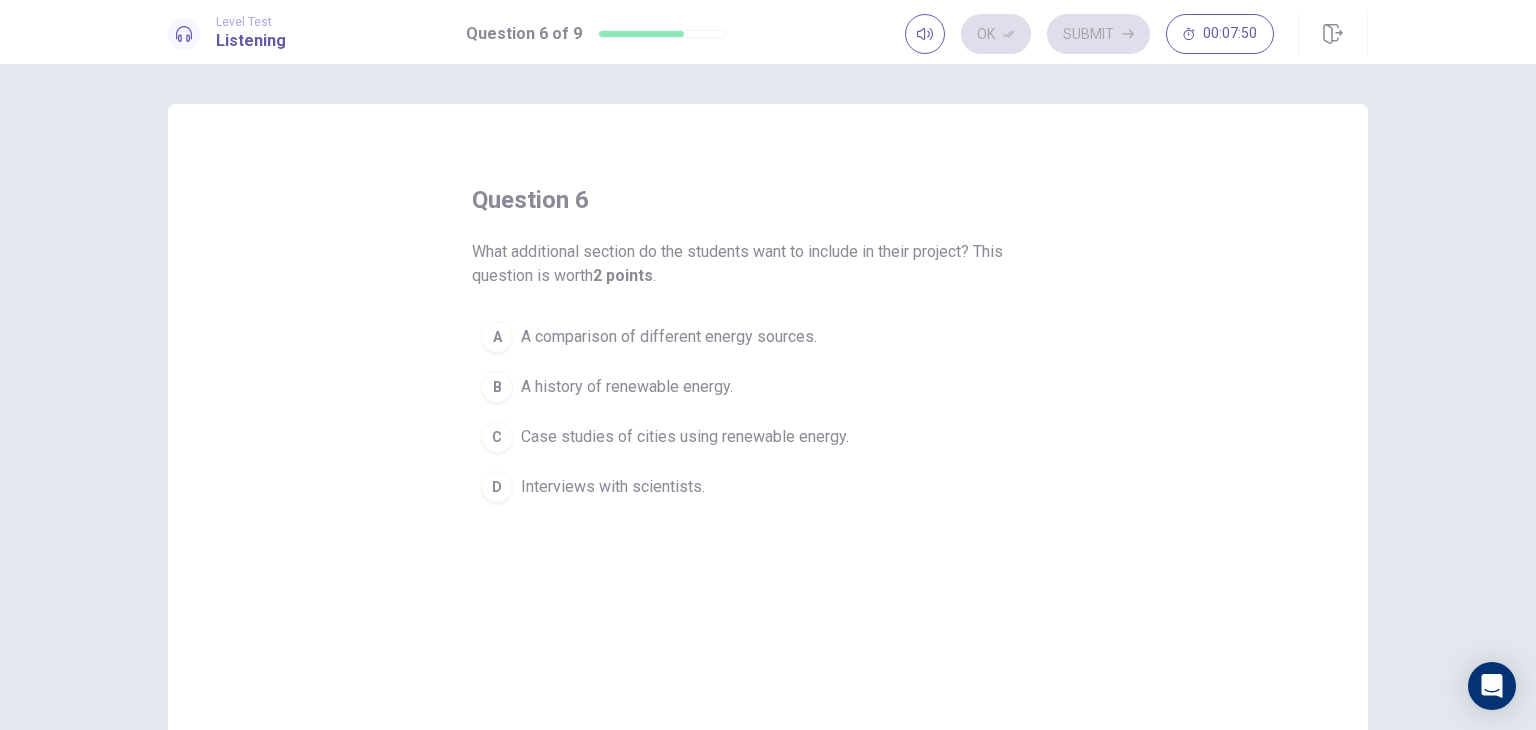 click on "Case studies of cities using renewable energy." at bounding box center [685, 437] 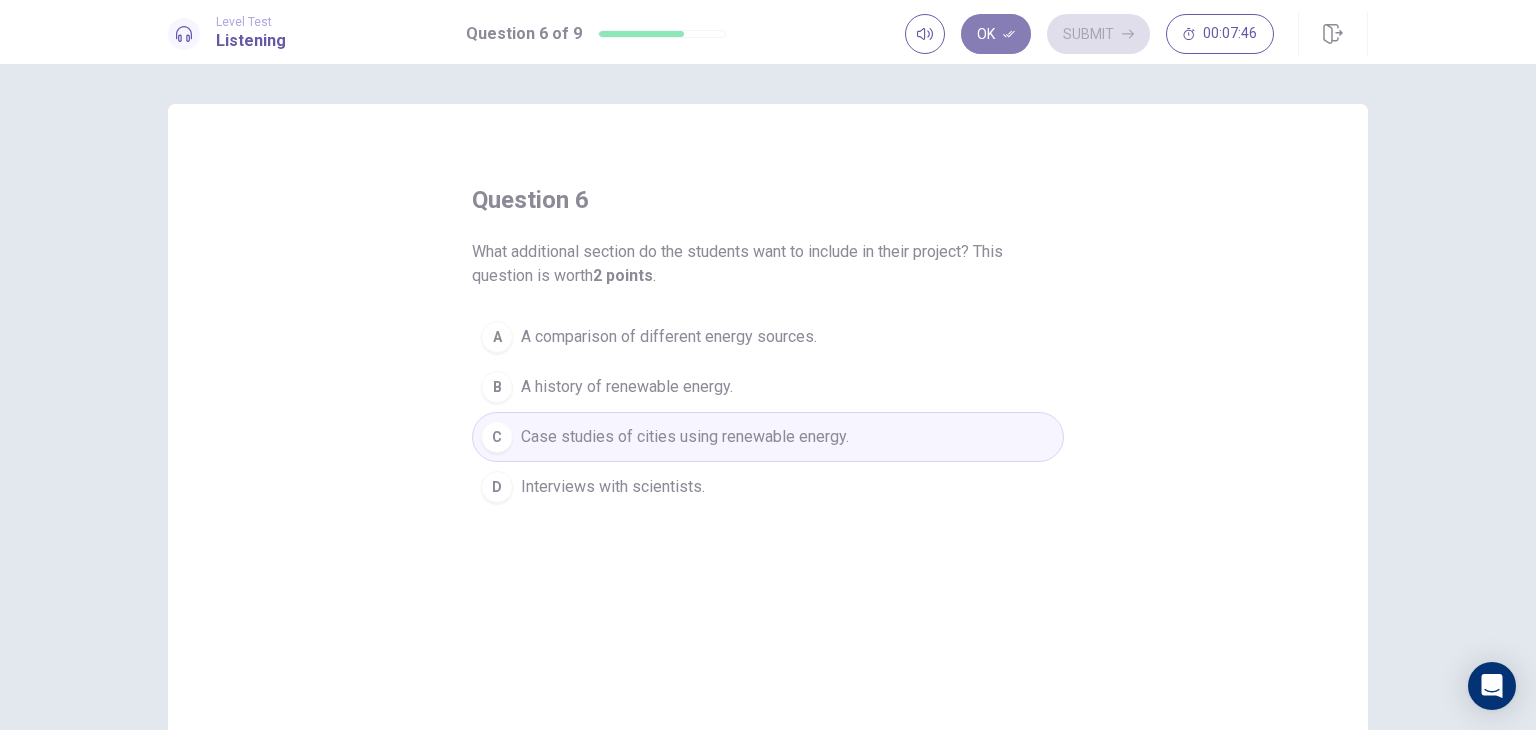 click on "Ok" at bounding box center [996, 34] 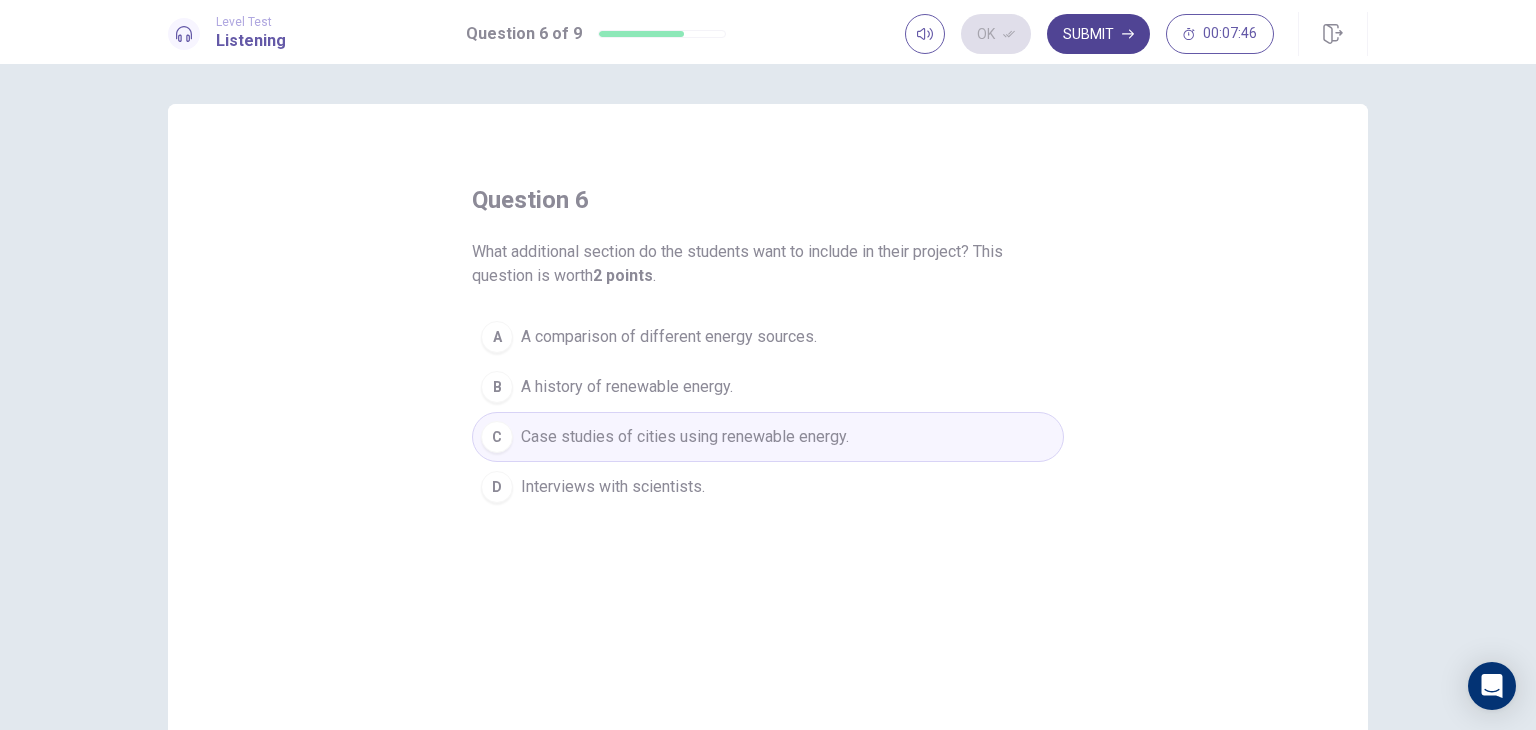 click on "Submit" at bounding box center [1098, 34] 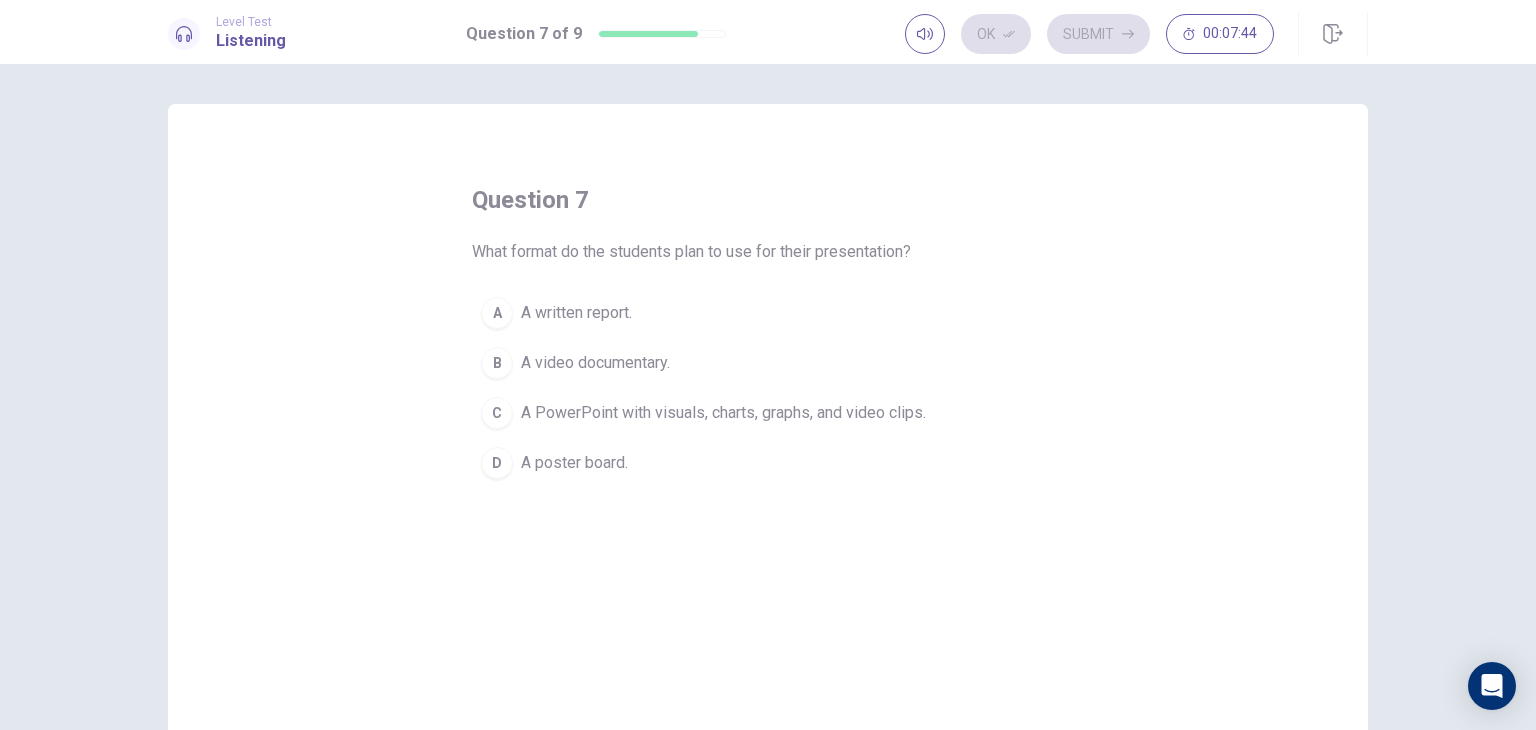 drag, startPoint x: 531, startPoint y: 255, endPoint x: 737, endPoint y: 253, distance: 206.0097 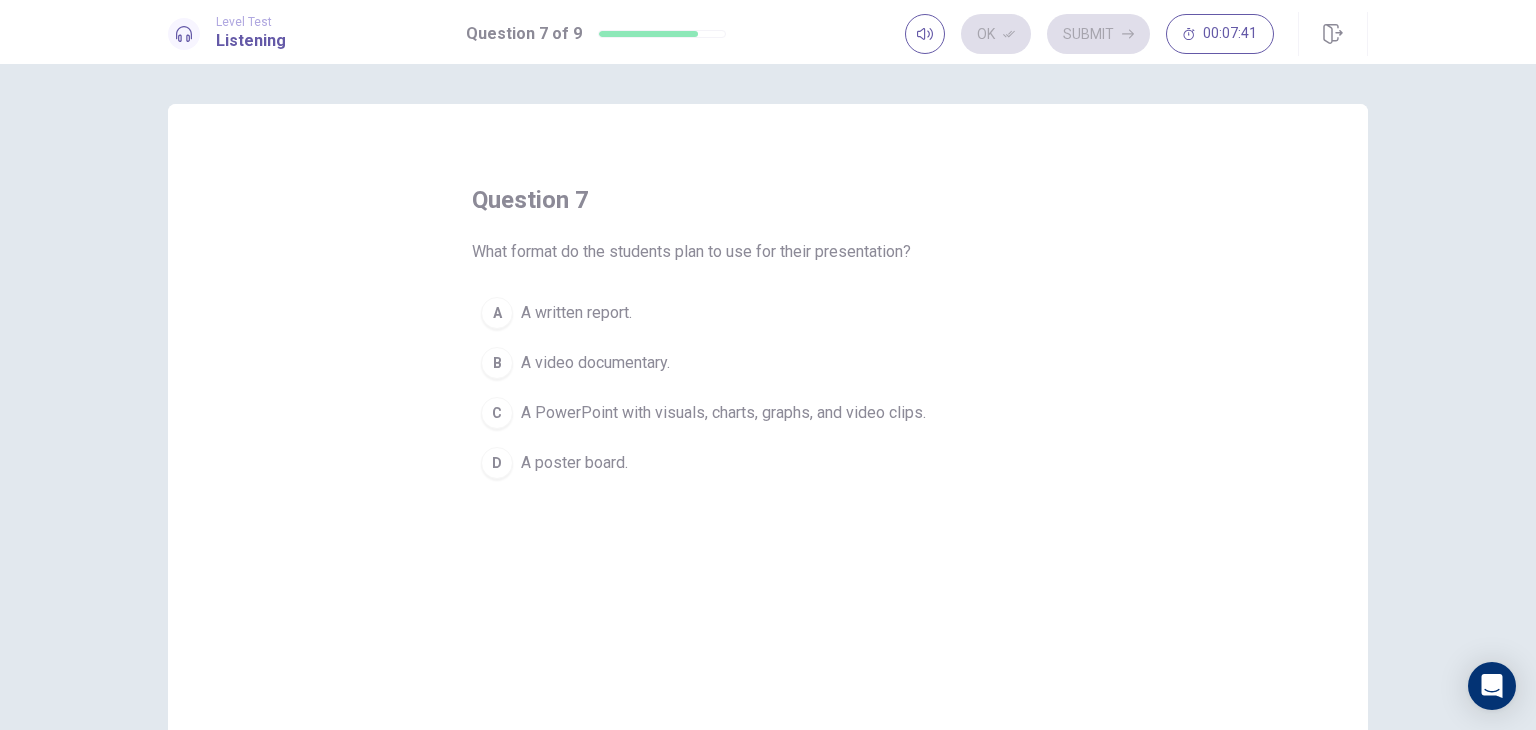 click on "A PowerPoint with visuals, charts, graphs, and video clips." at bounding box center (723, 413) 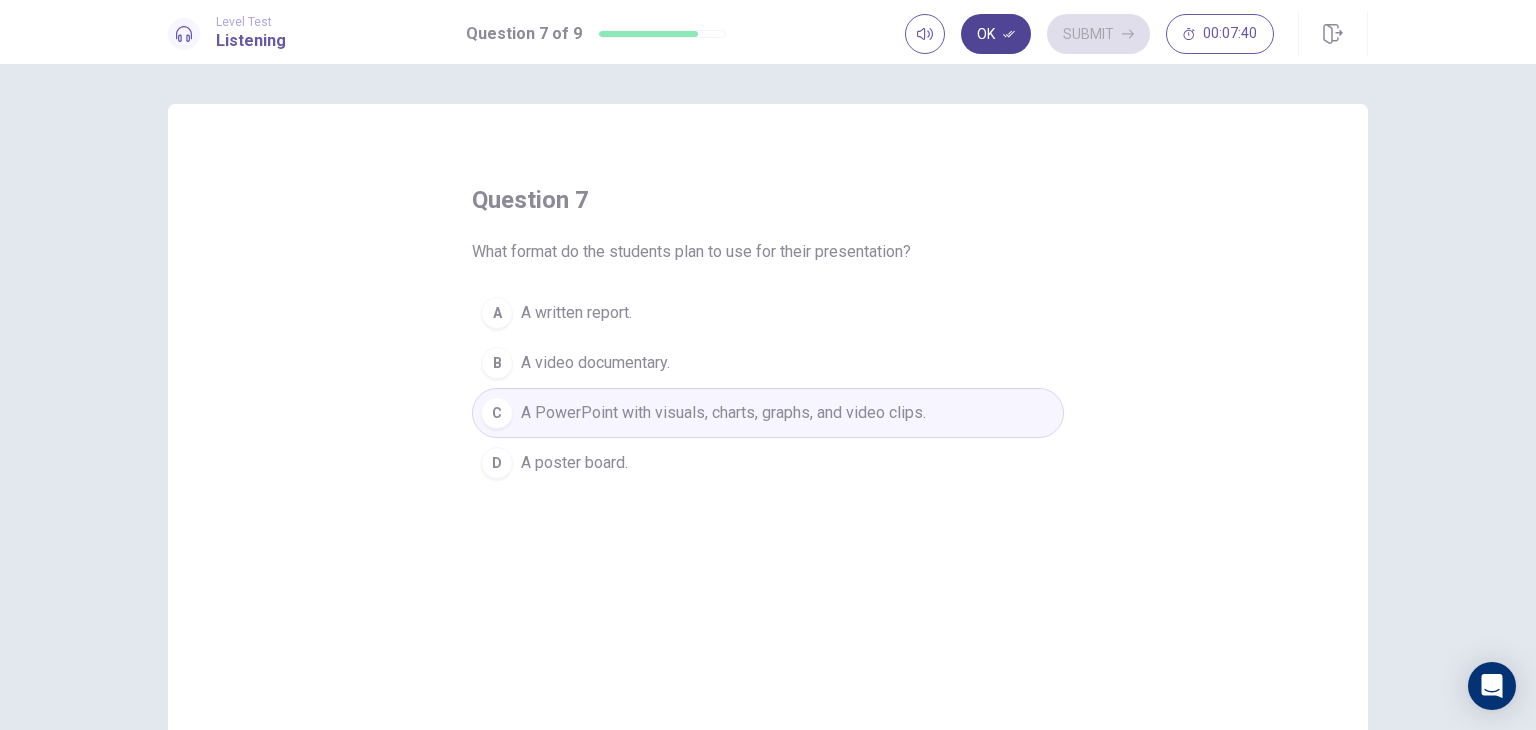 click on "Ok" at bounding box center (996, 34) 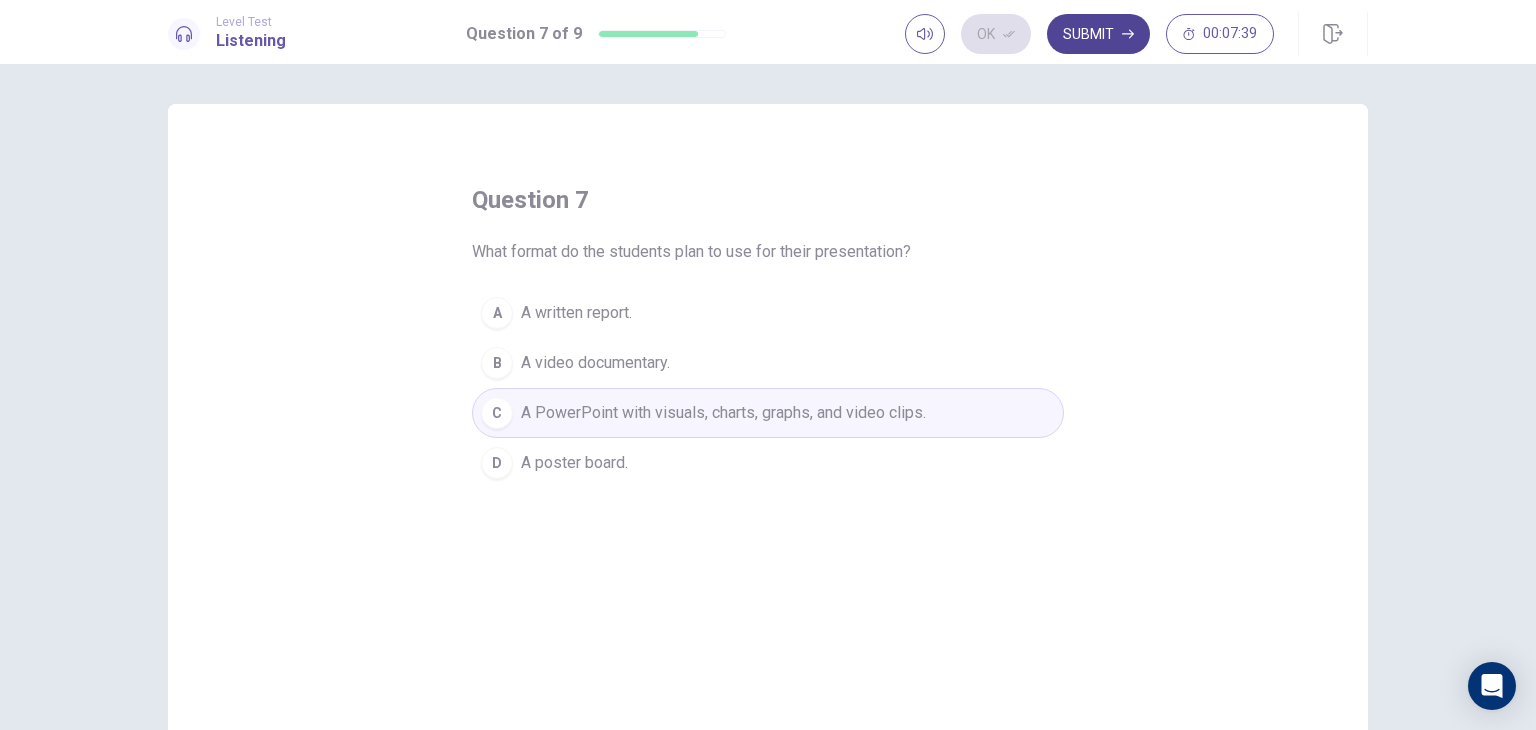 click on "Submit" at bounding box center [1098, 34] 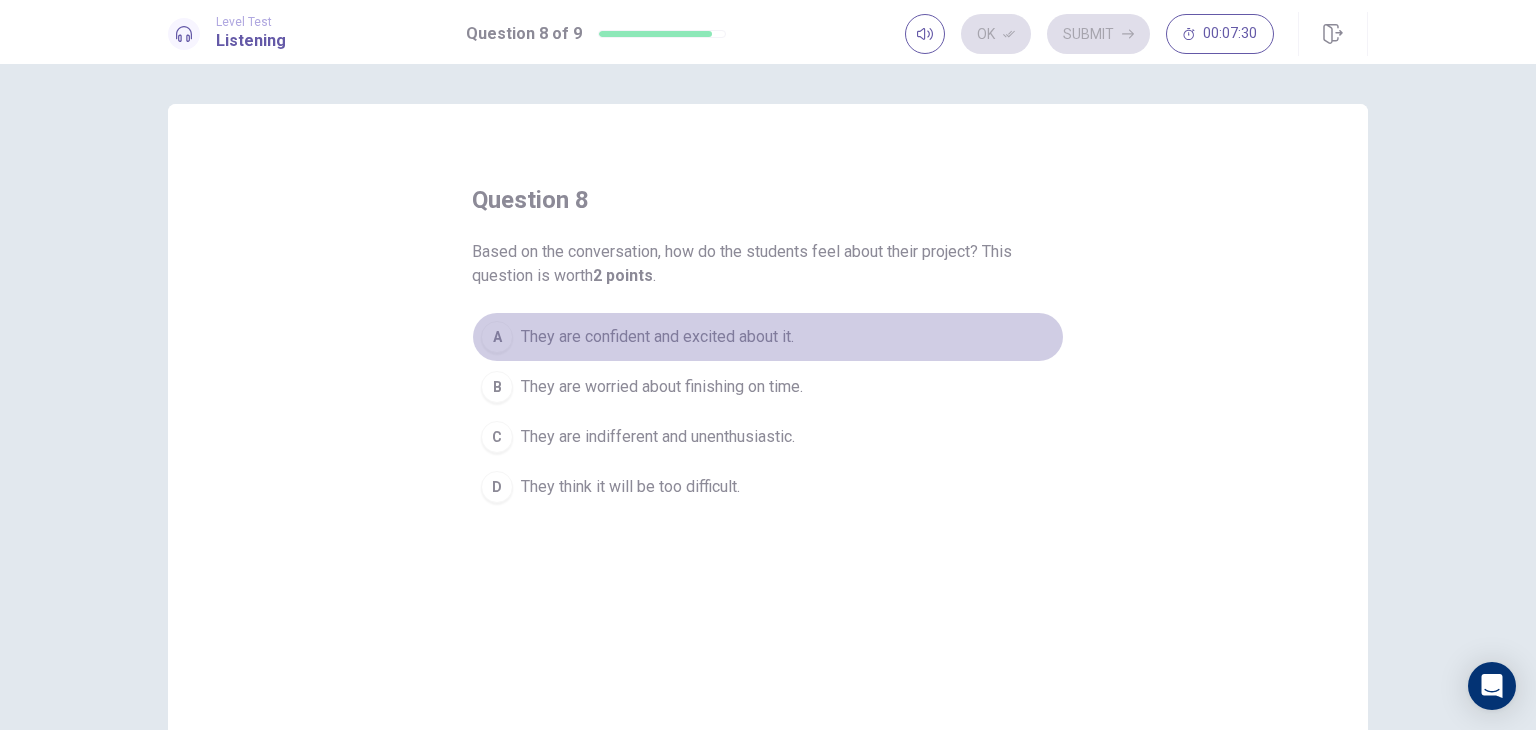 click on "They are confident and excited about it." at bounding box center [657, 337] 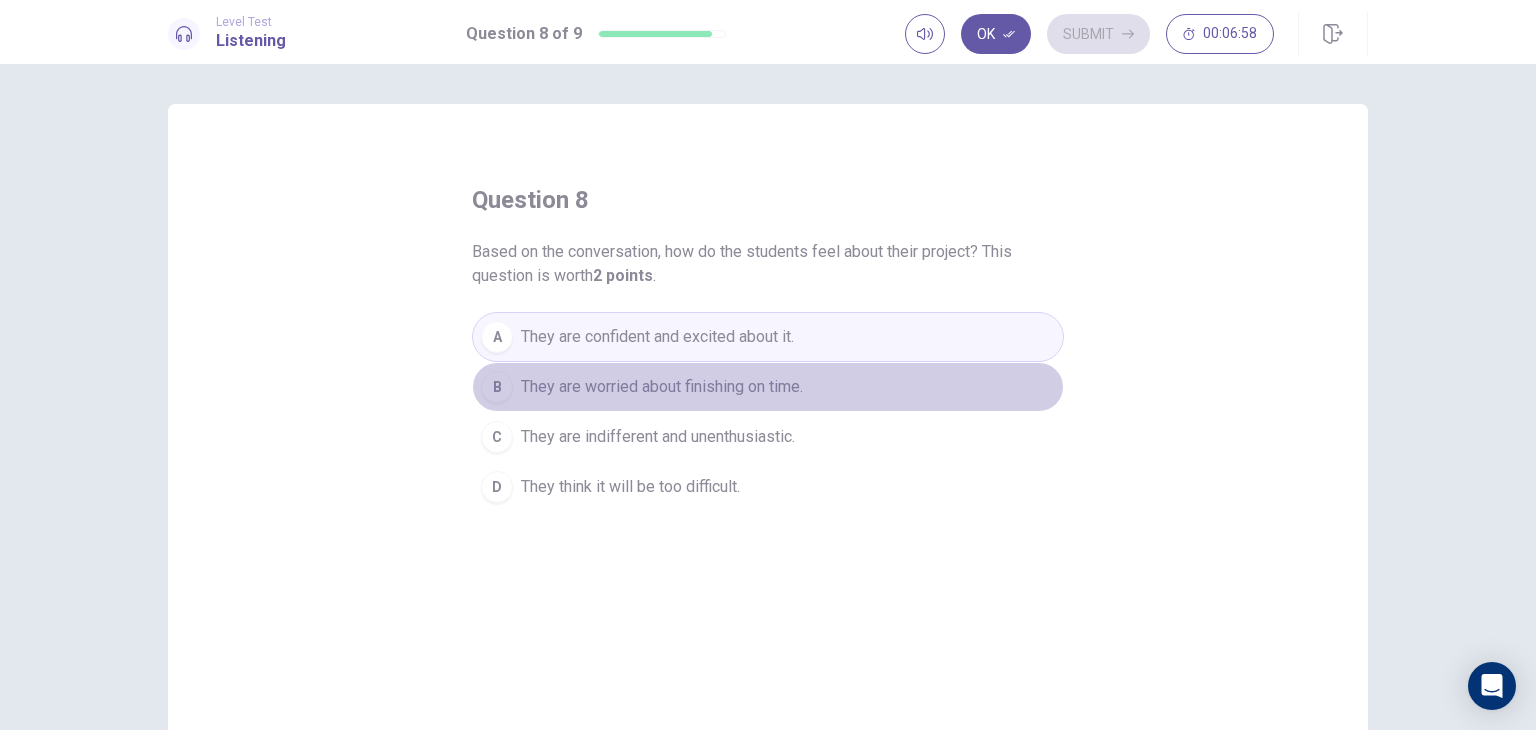 click on "B They are worried about finishing on time." at bounding box center [768, 387] 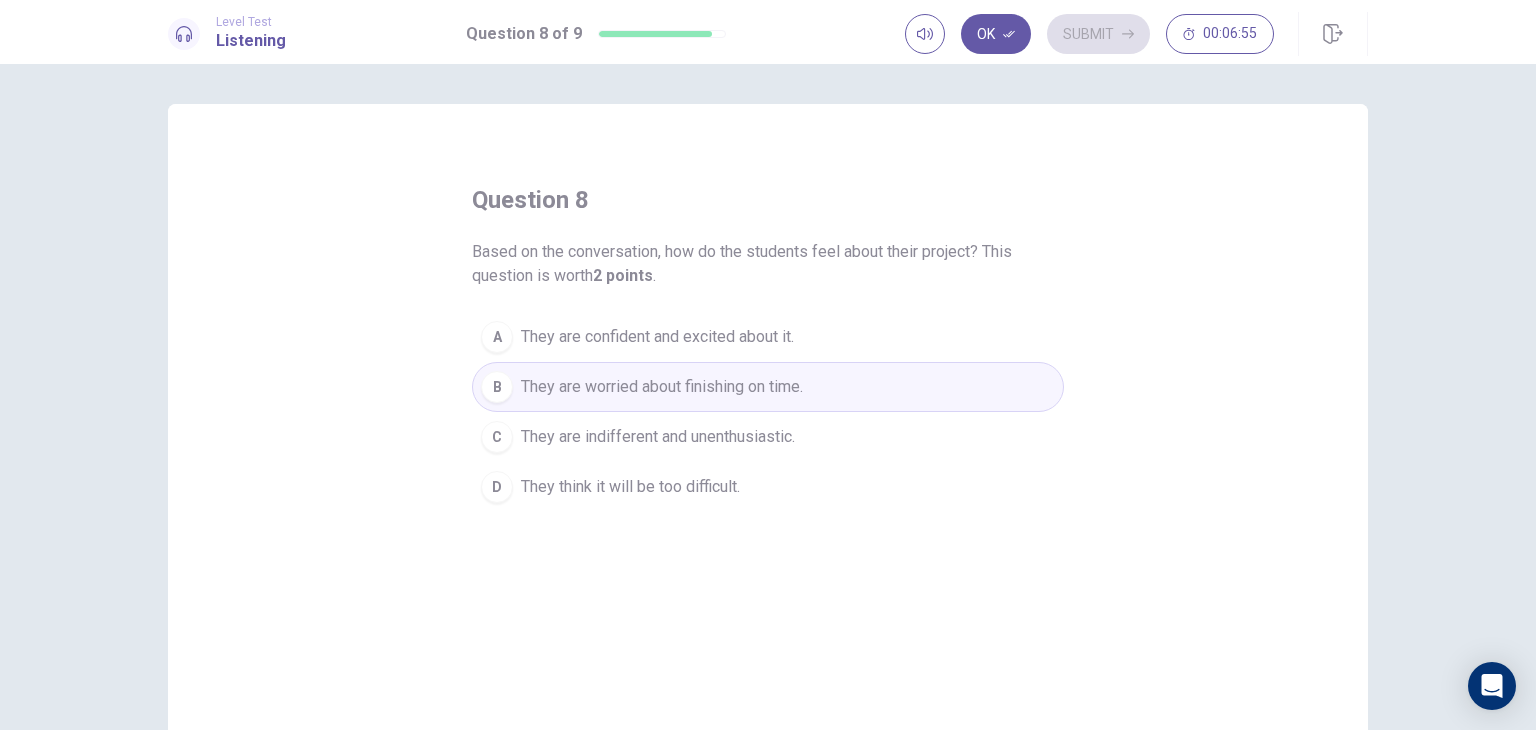 click on "A They are confident and excited about it." at bounding box center [768, 337] 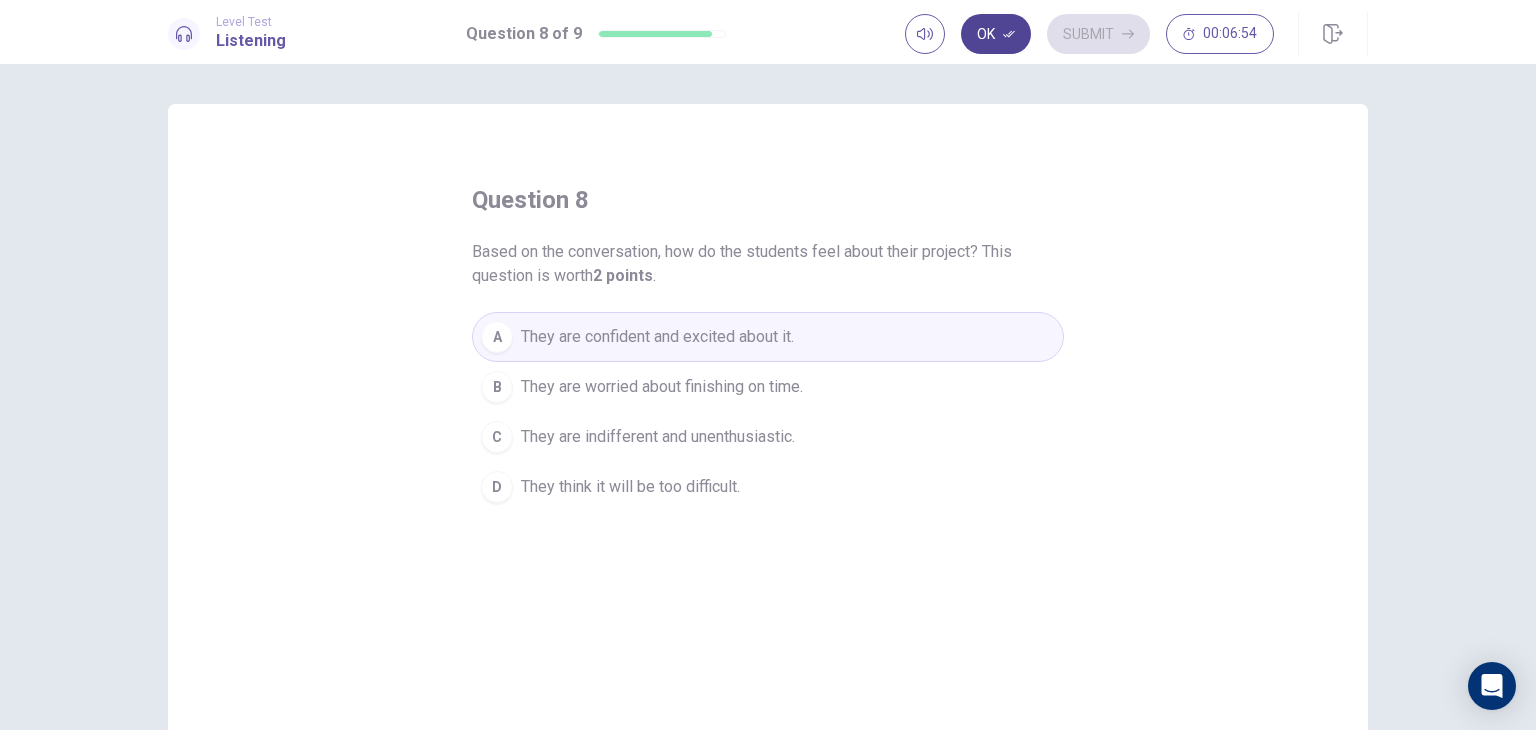 click 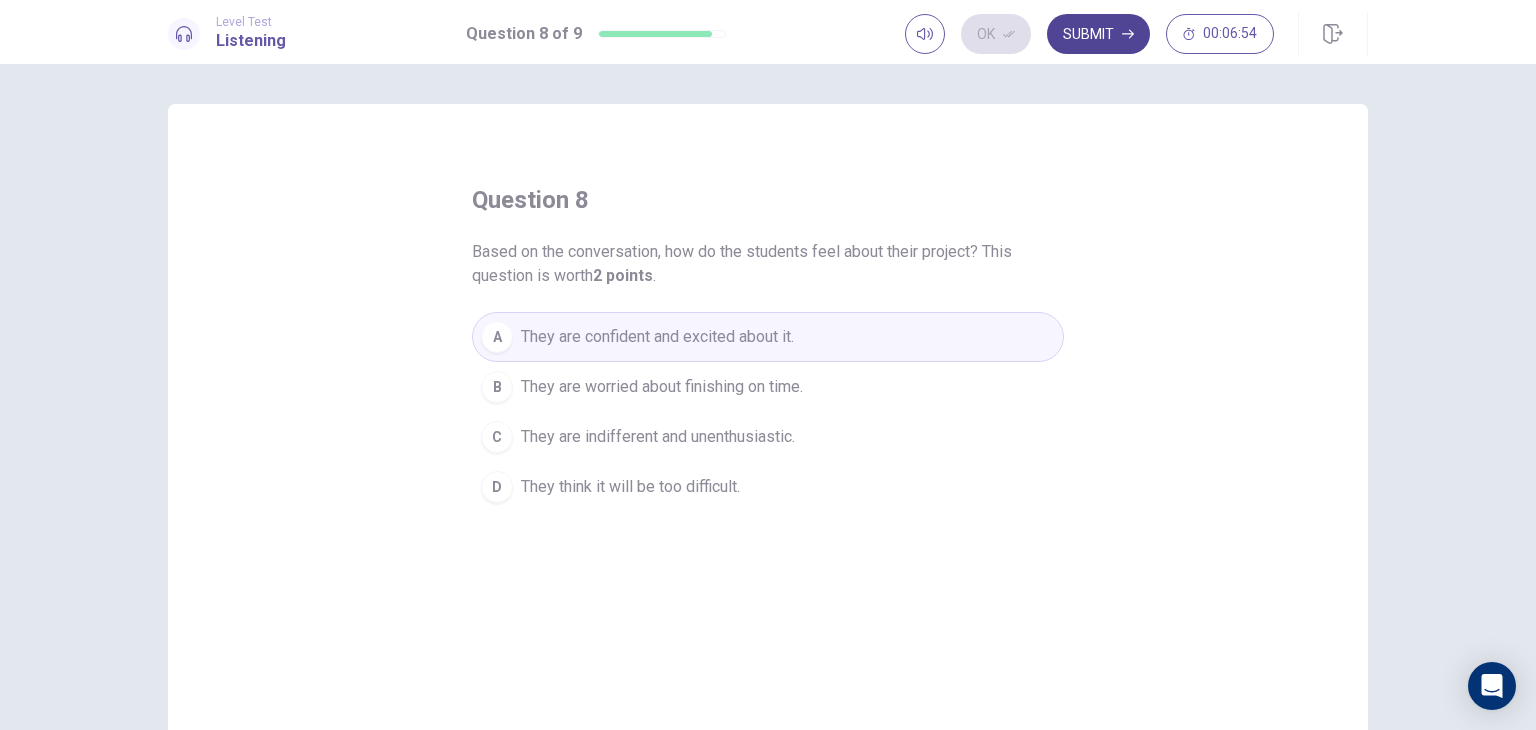 click on "Submit" at bounding box center (1098, 34) 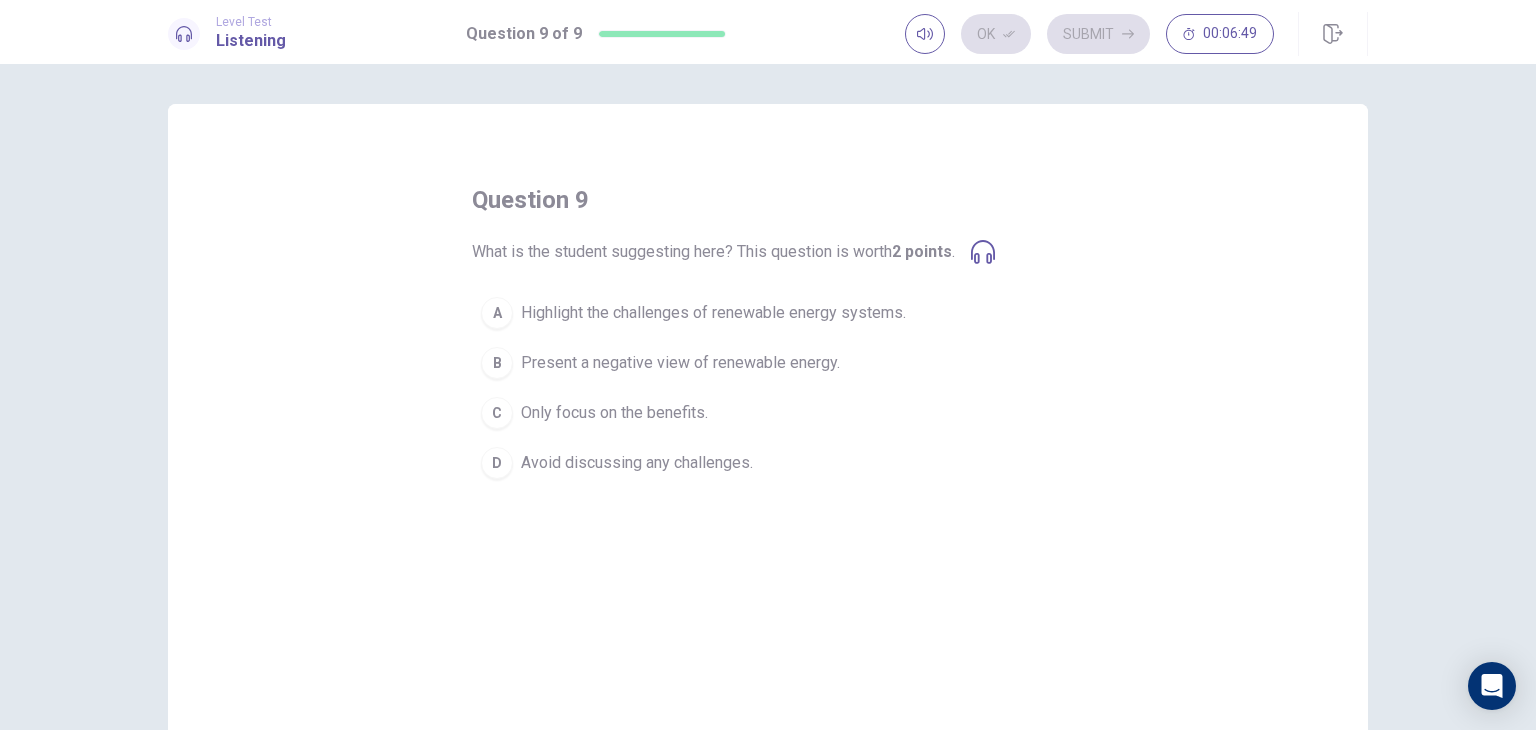 click on "Highlight the challenges of renewable energy systems." at bounding box center (713, 313) 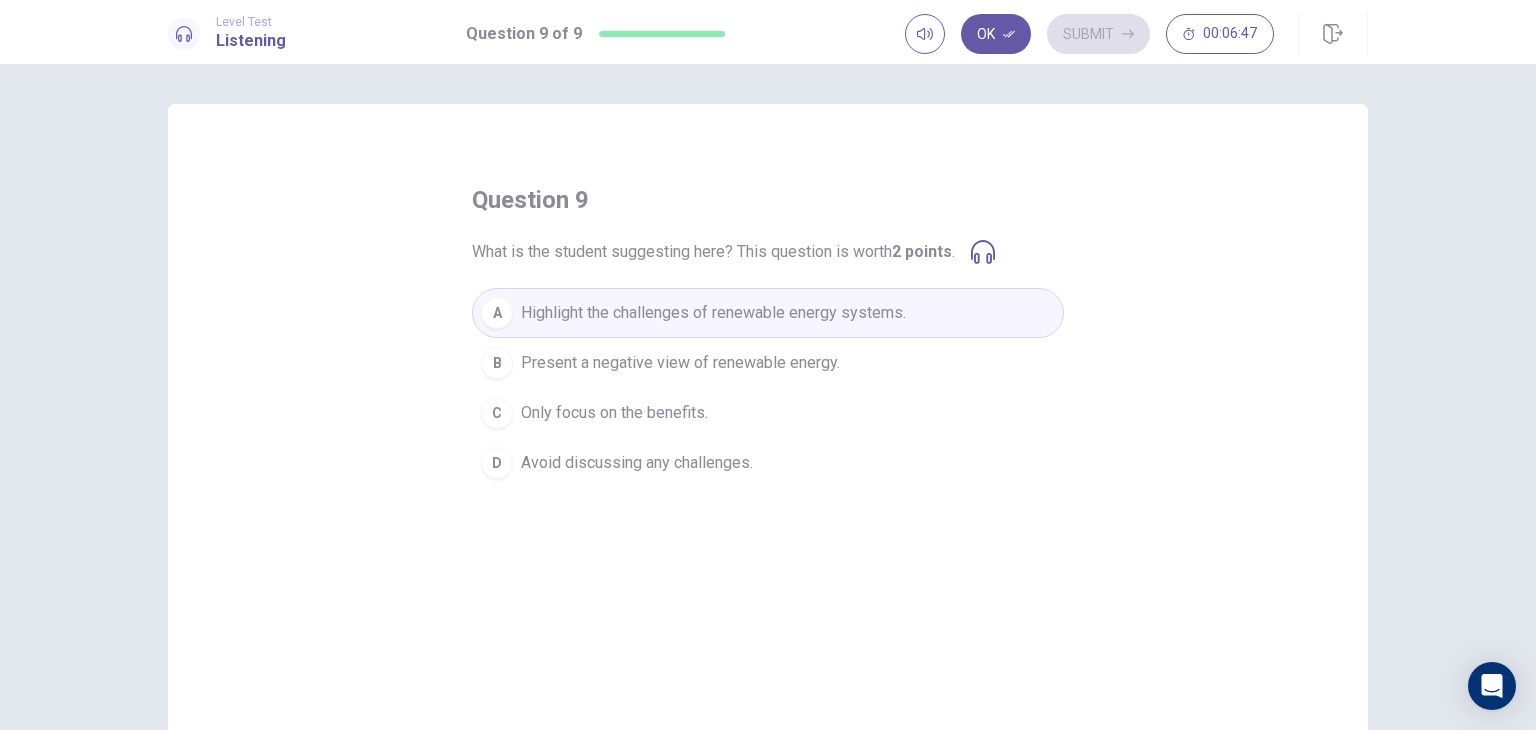 click on "Highlight the challenges of renewable energy systems." at bounding box center [713, 313] 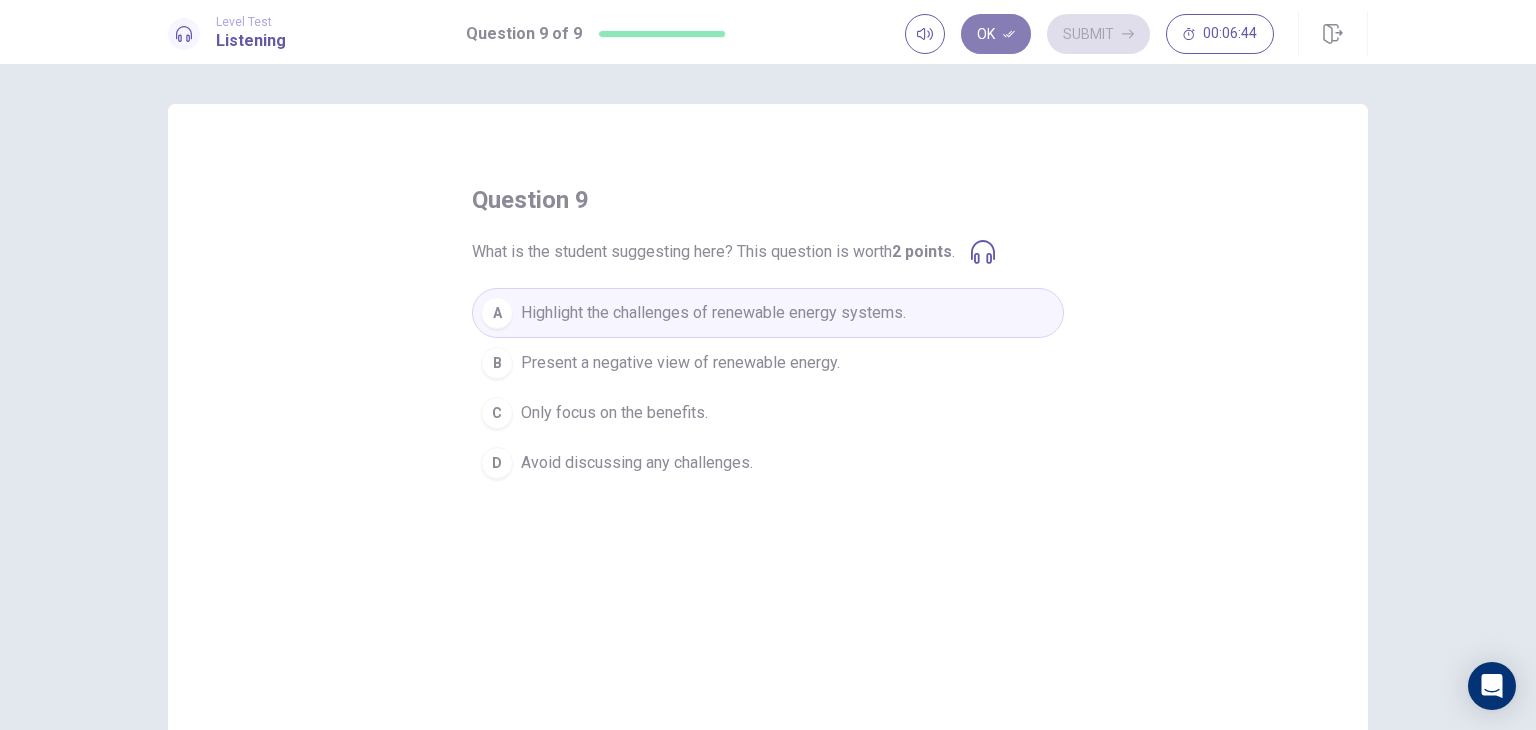 click on "Ok" at bounding box center (996, 34) 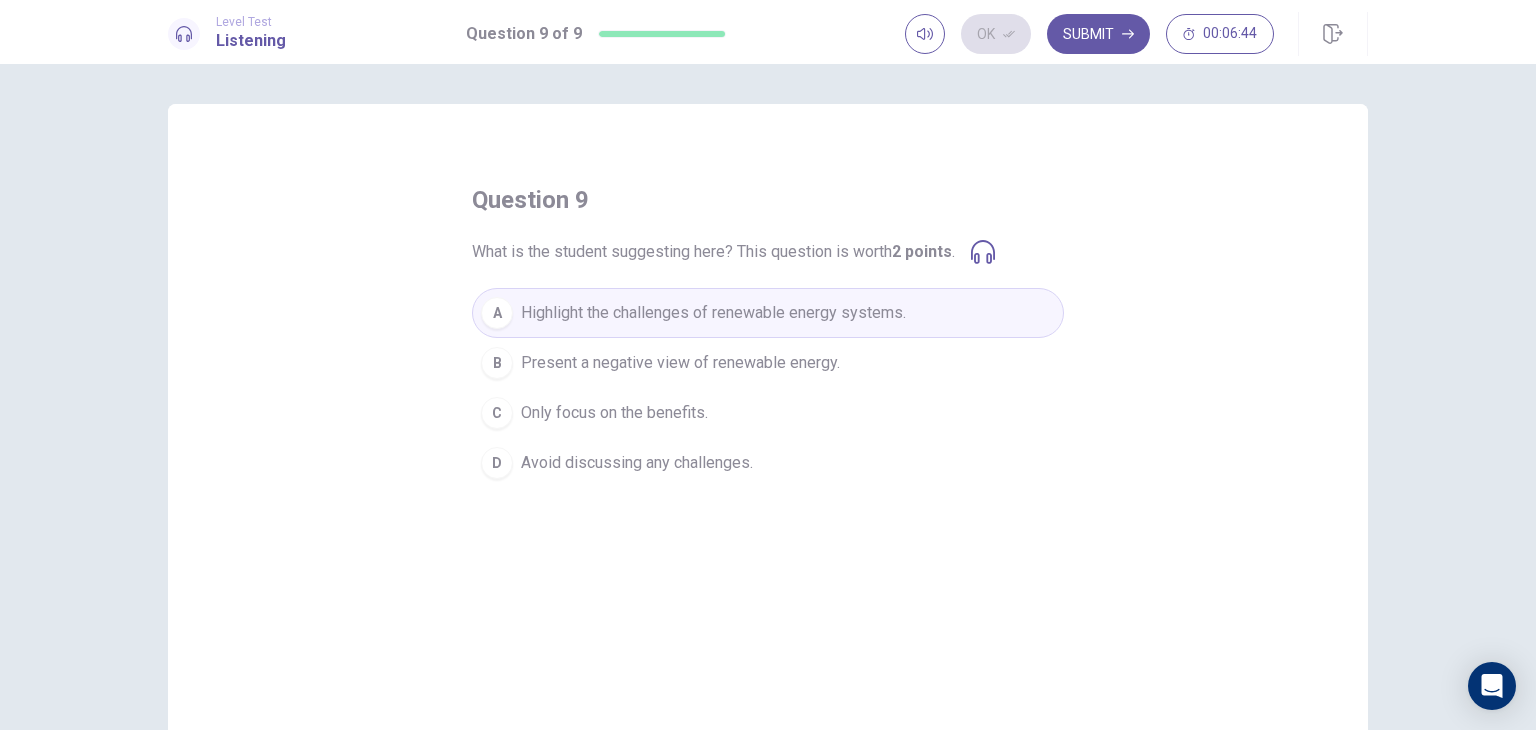 click on "Submit" at bounding box center [1098, 34] 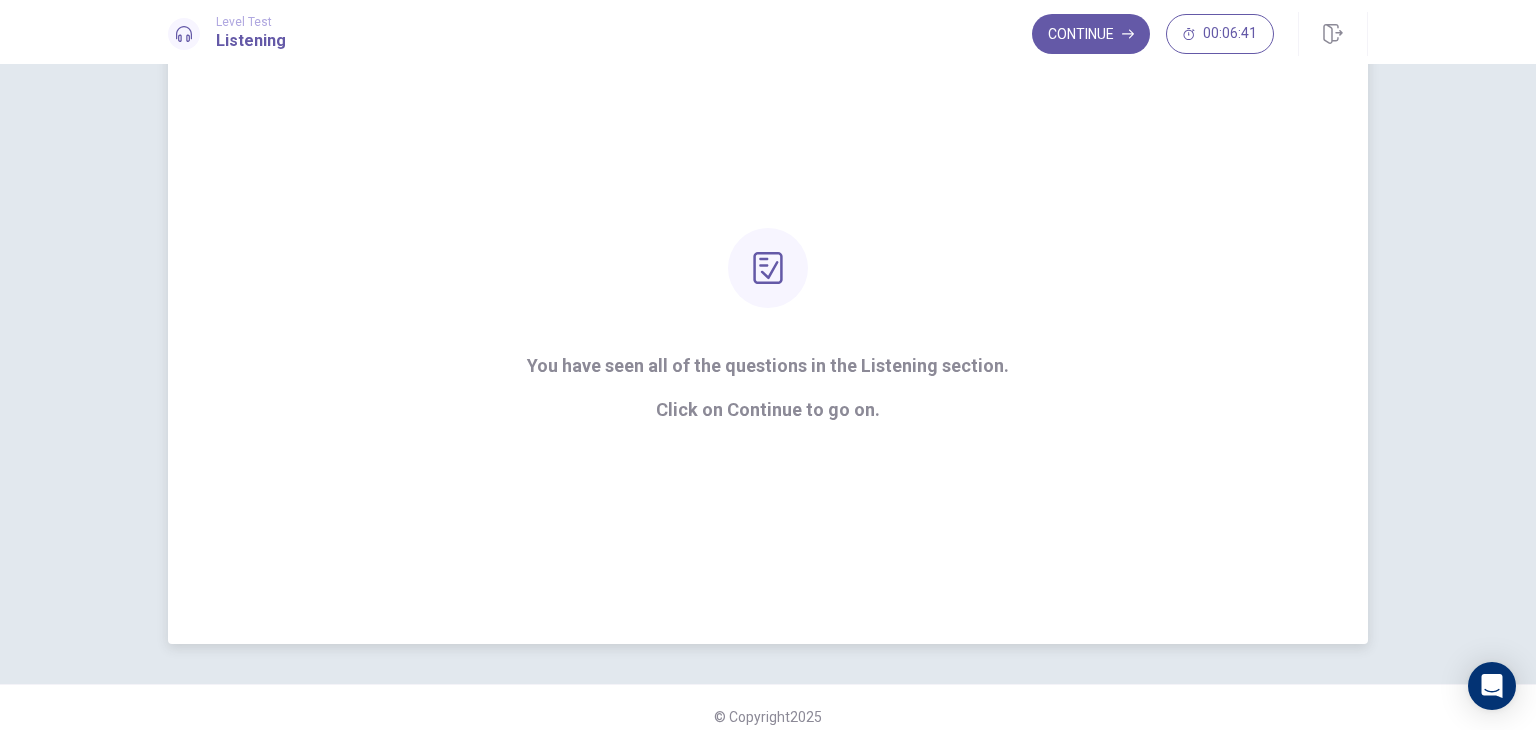 scroll, scrollTop: 0, scrollLeft: 0, axis: both 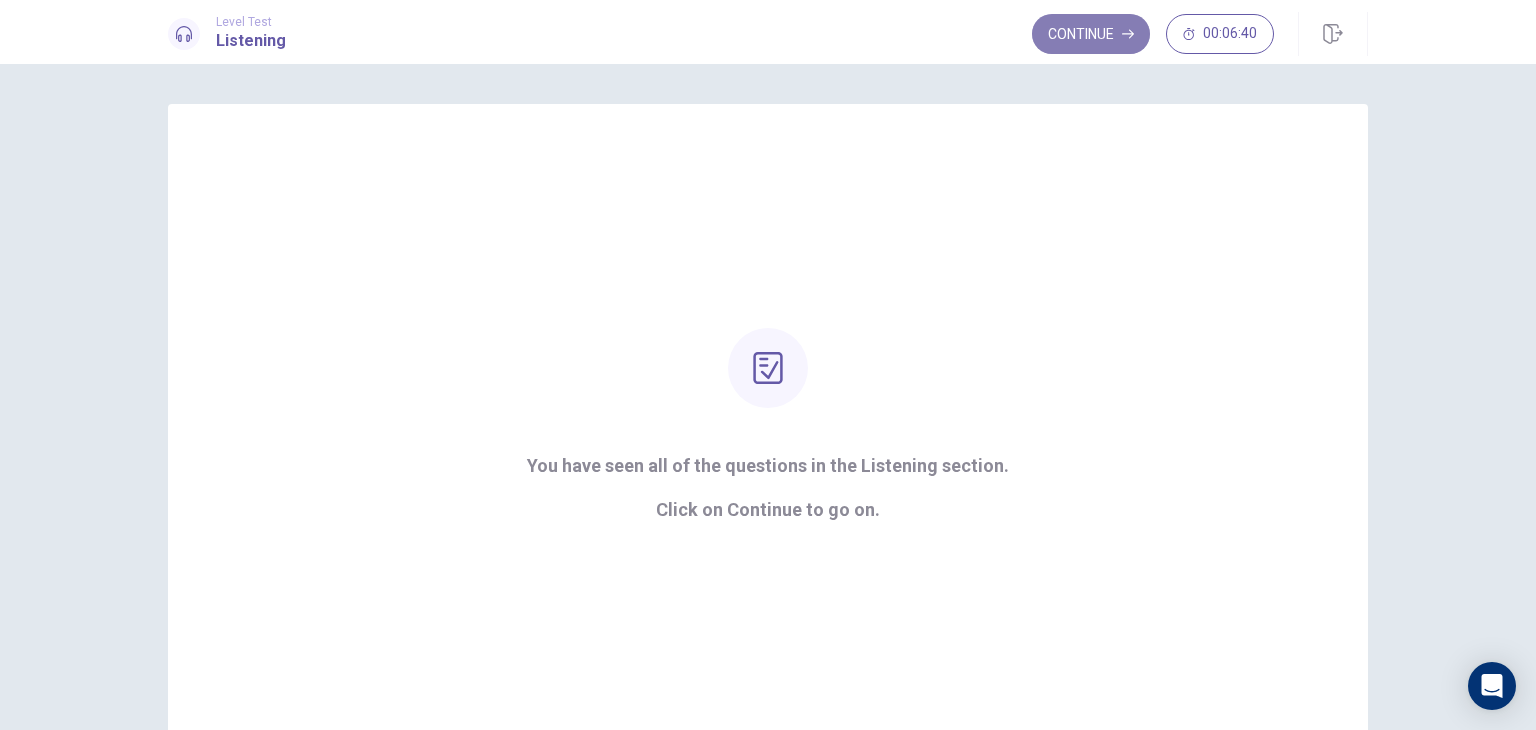 click on "Continue" at bounding box center (1091, 34) 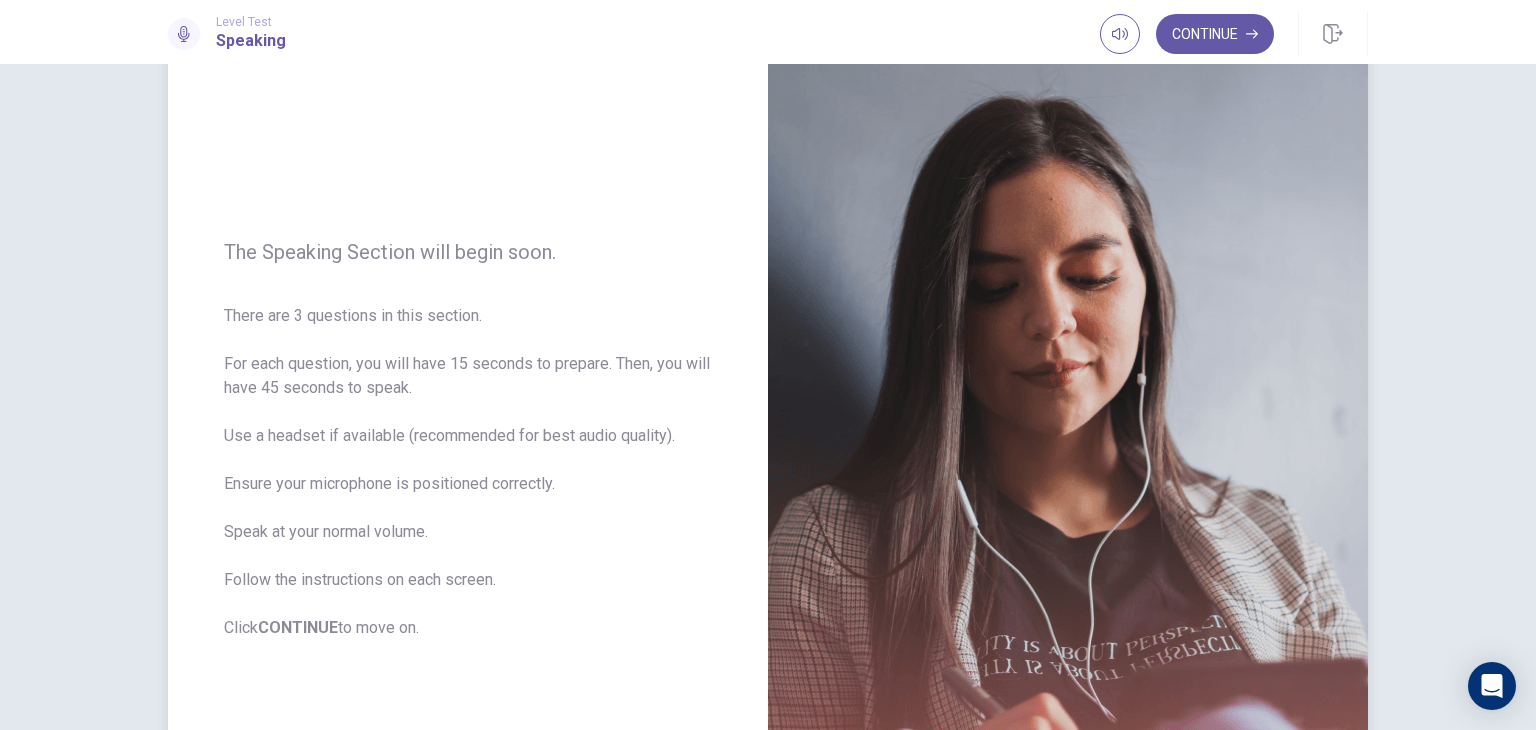 scroll, scrollTop: 0, scrollLeft: 0, axis: both 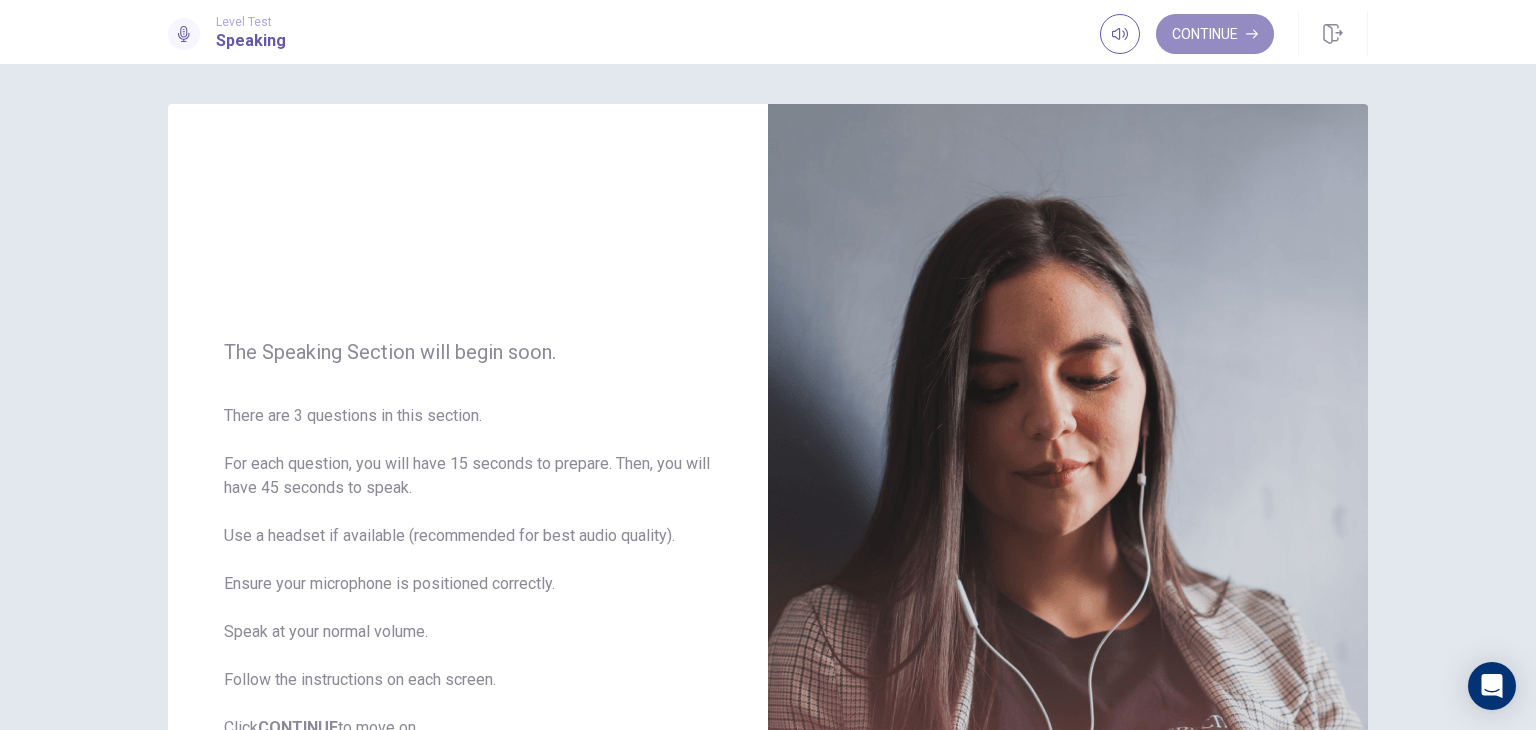 drag, startPoint x: 1188, startPoint y: 39, endPoint x: 1197, endPoint y: 63, distance: 25.632011 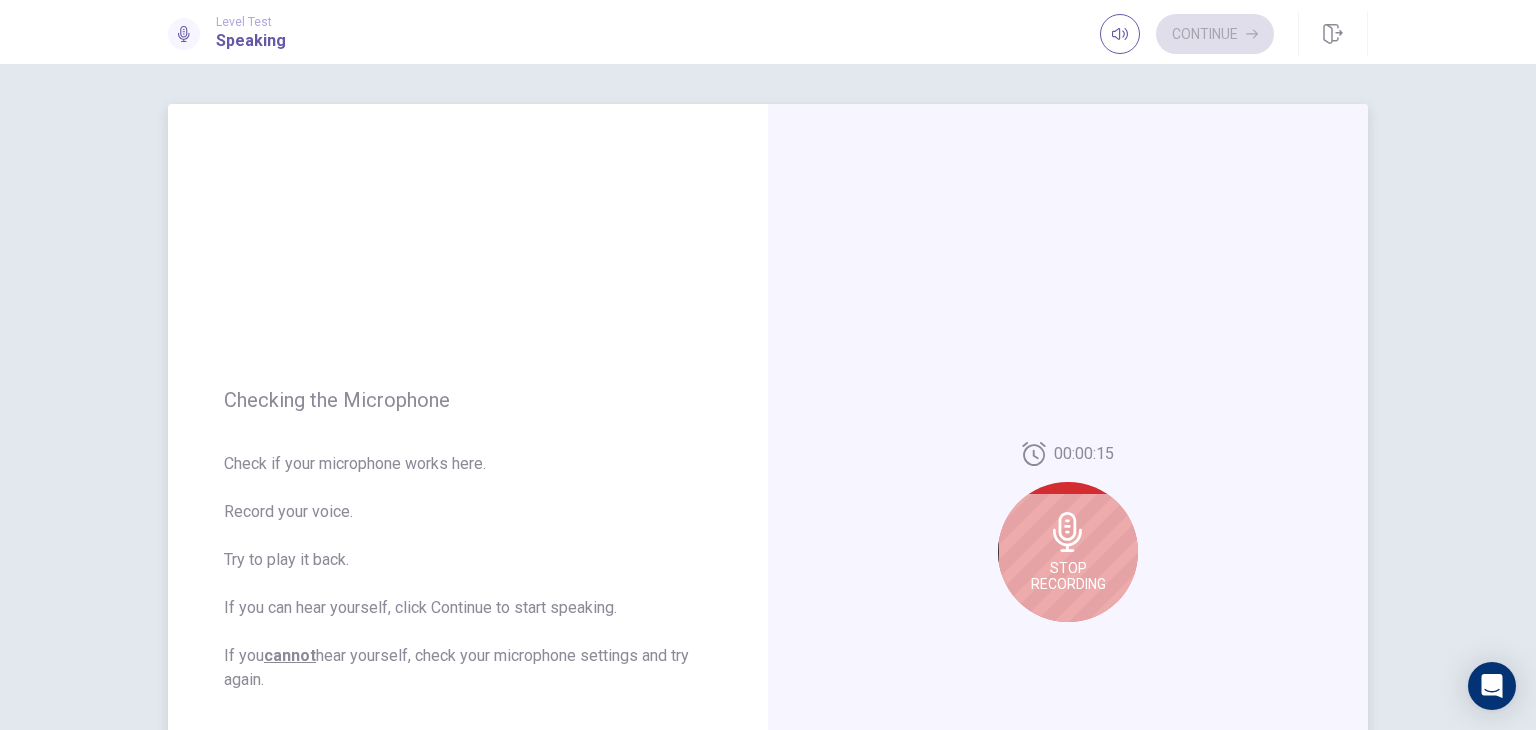 scroll, scrollTop: 100, scrollLeft: 0, axis: vertical 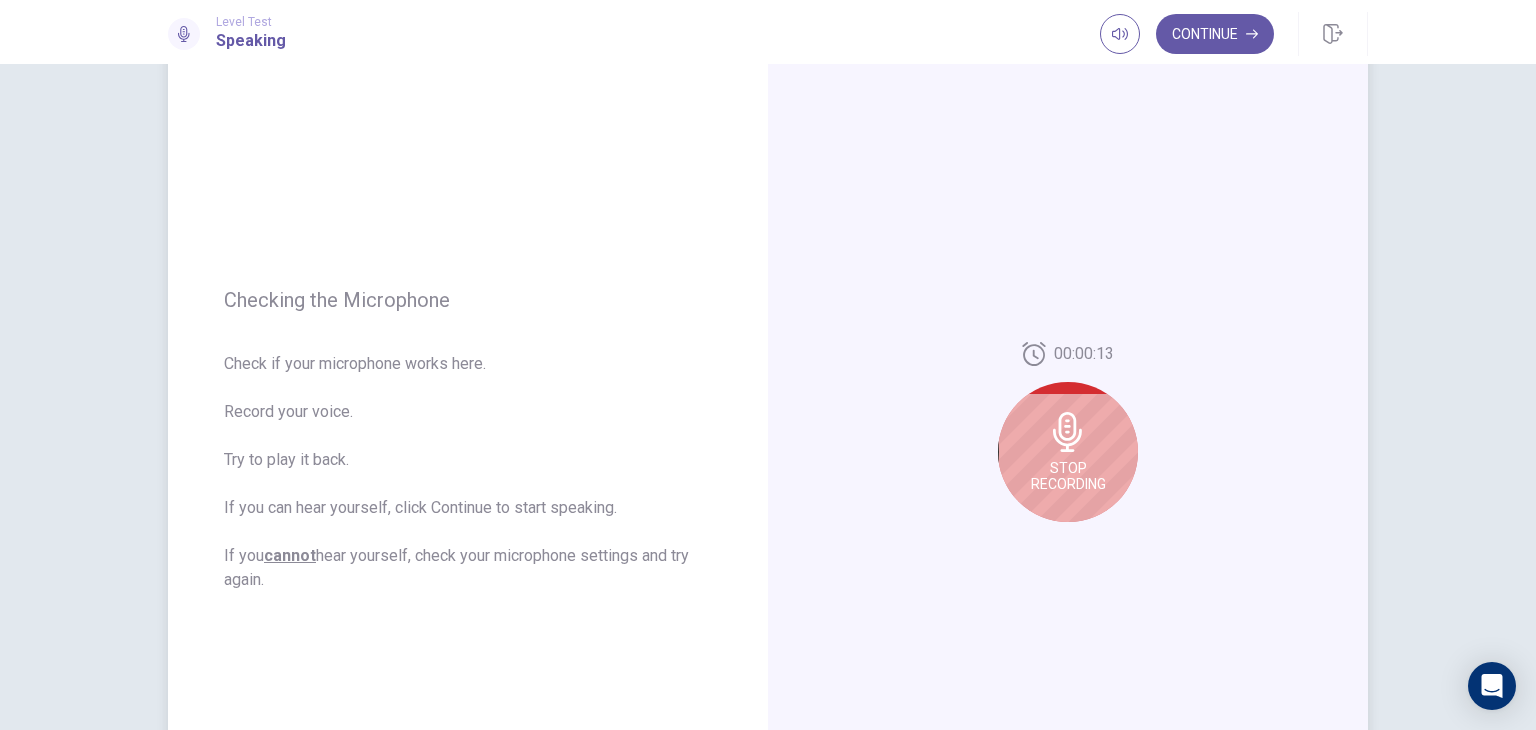 click on "Stop   Recording" at bounding box center [1068, 476] 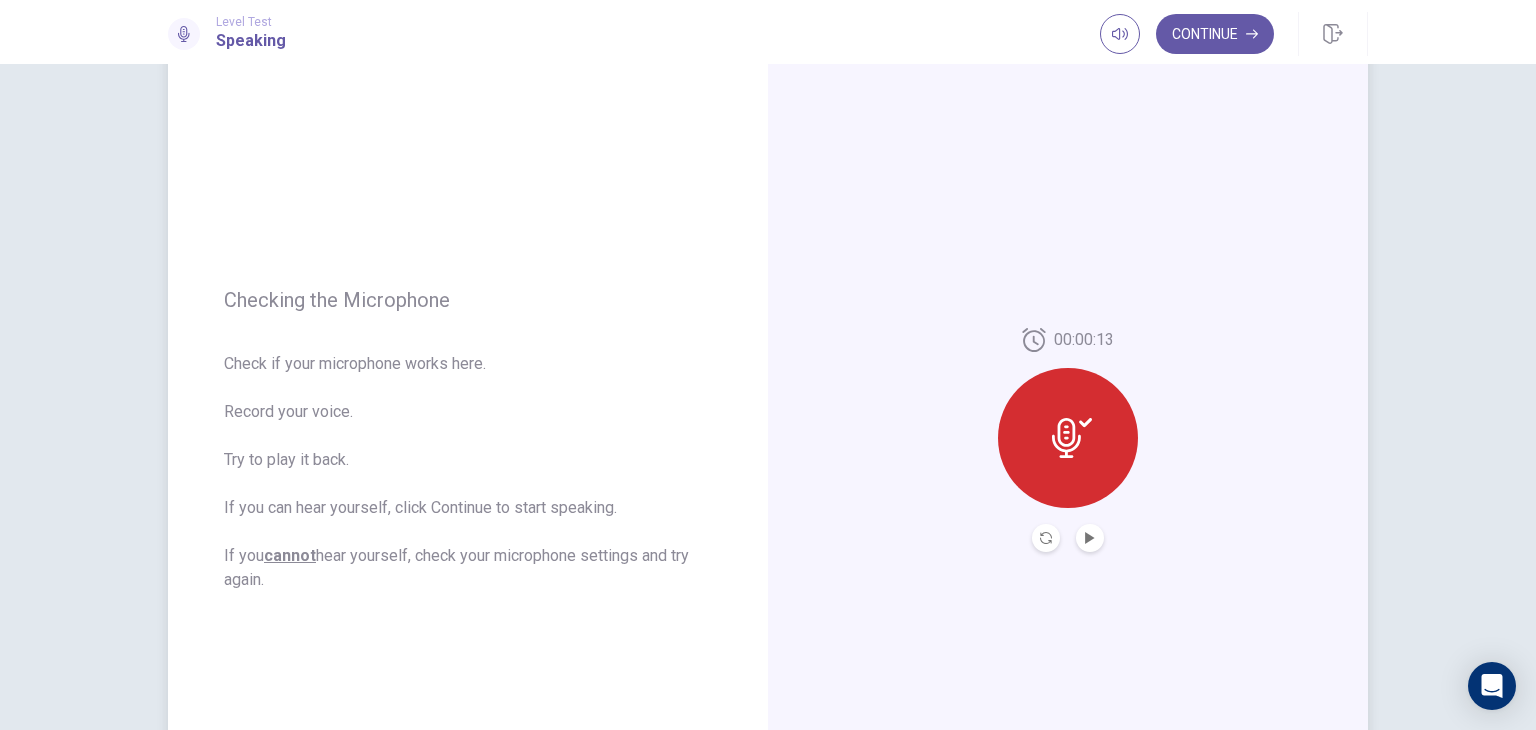 click 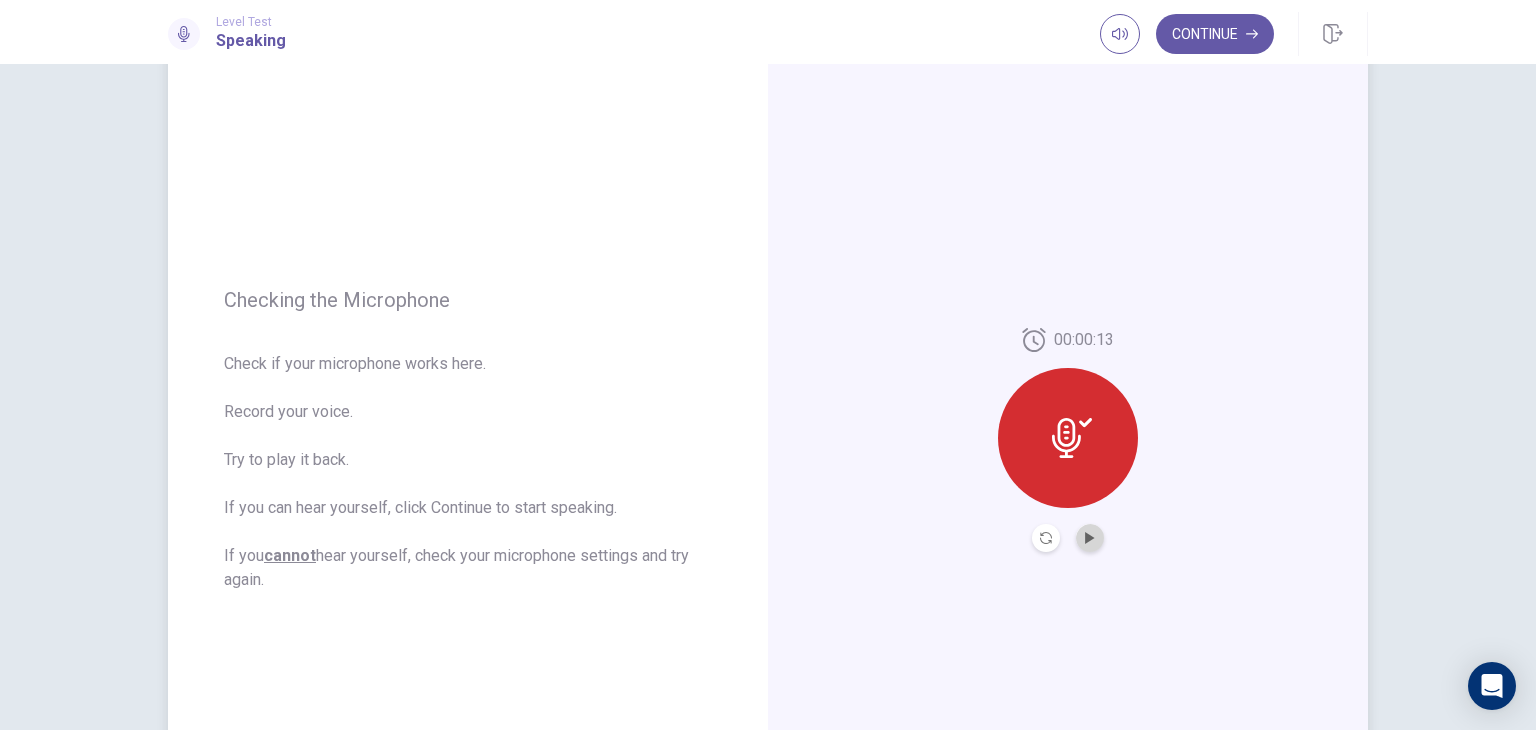 click at bounding box center [1090, 538] 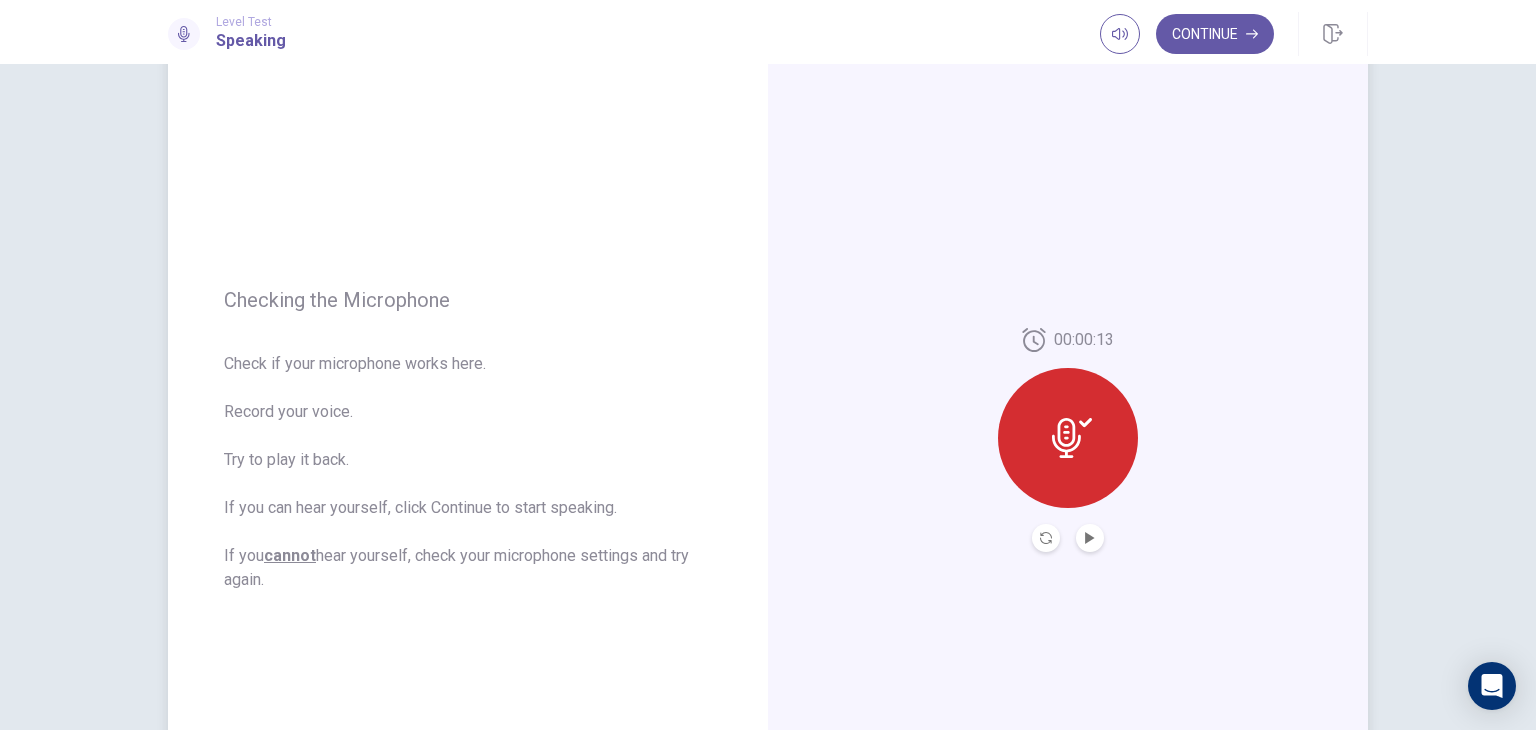 click at bounding box center (1046, 538) 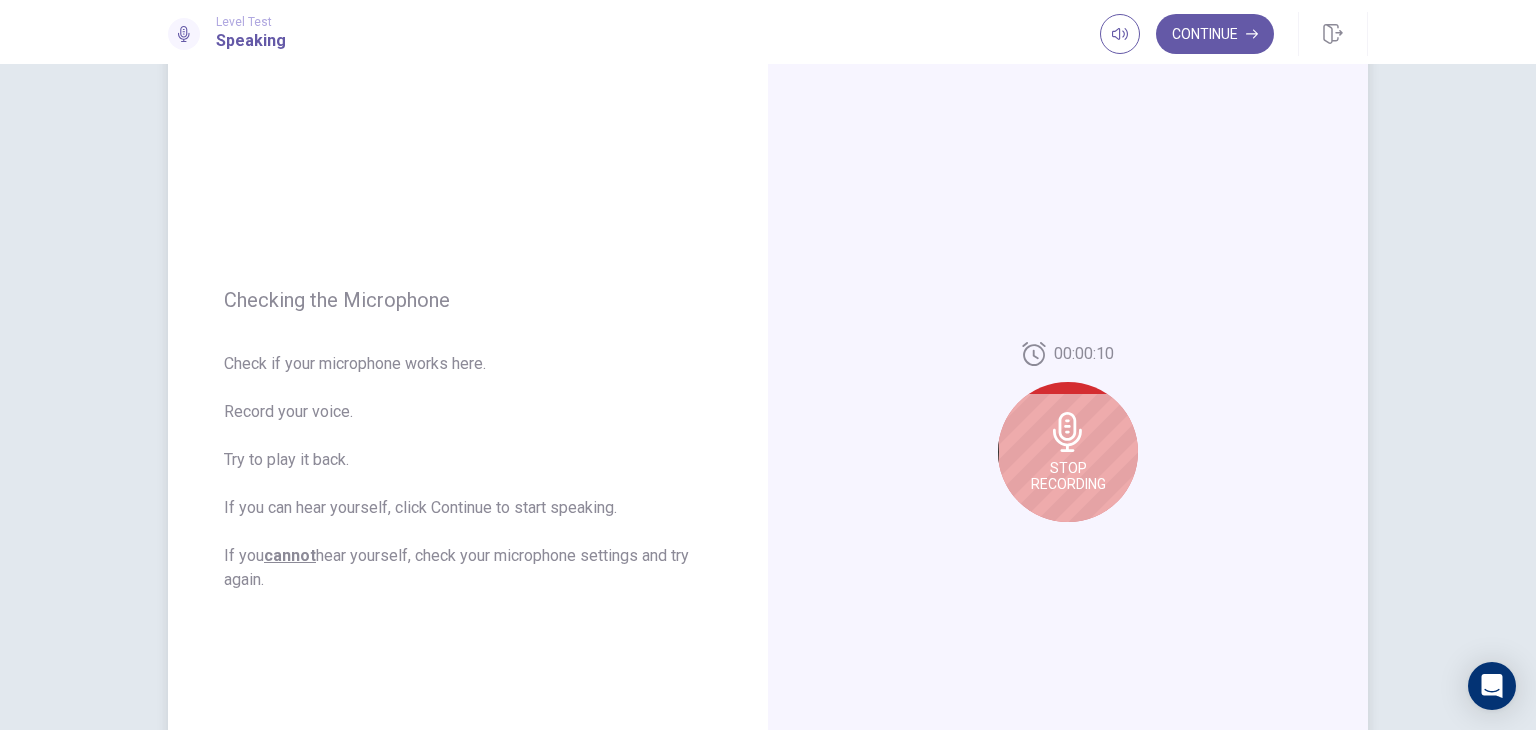 click on "Stop   Recording" at bounding box center [1068, 476] 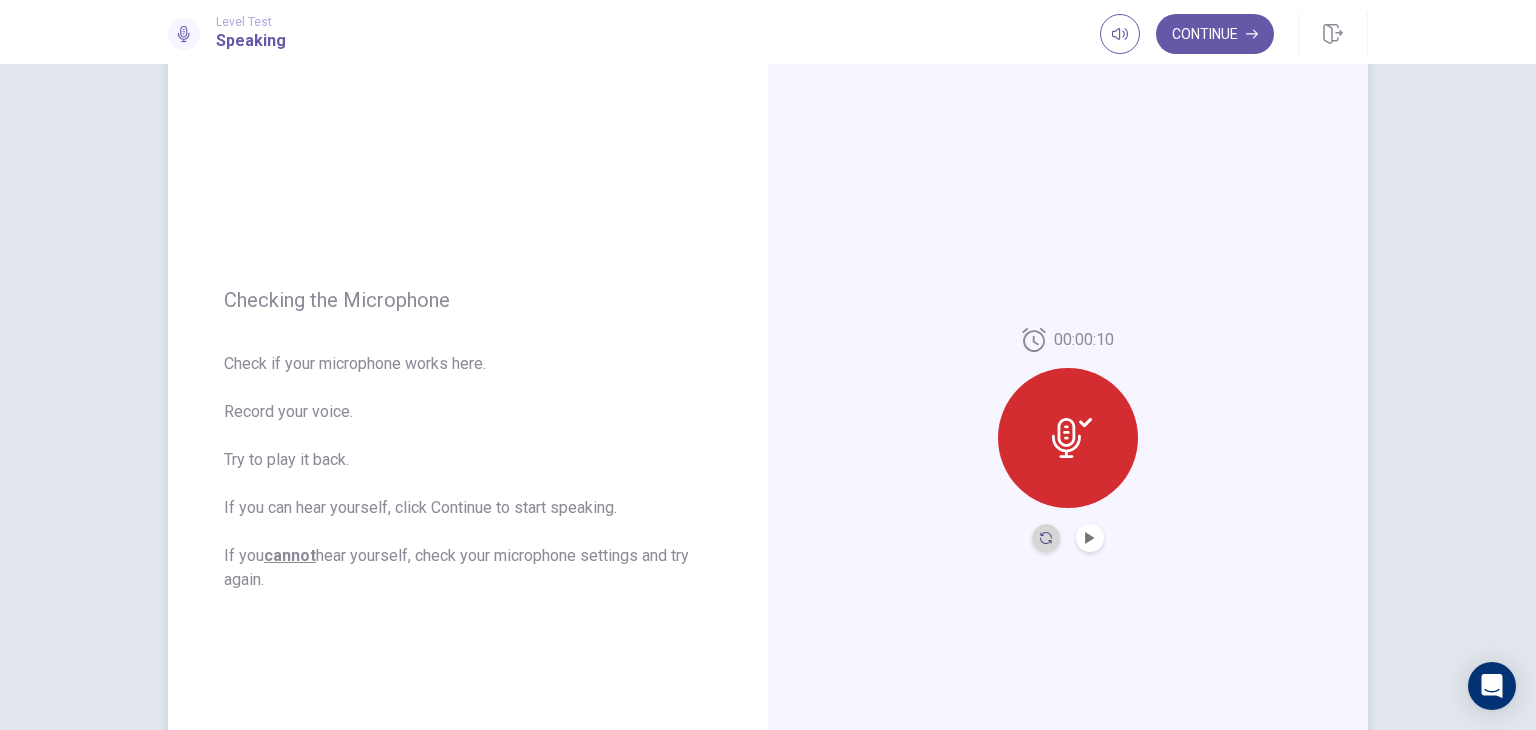click 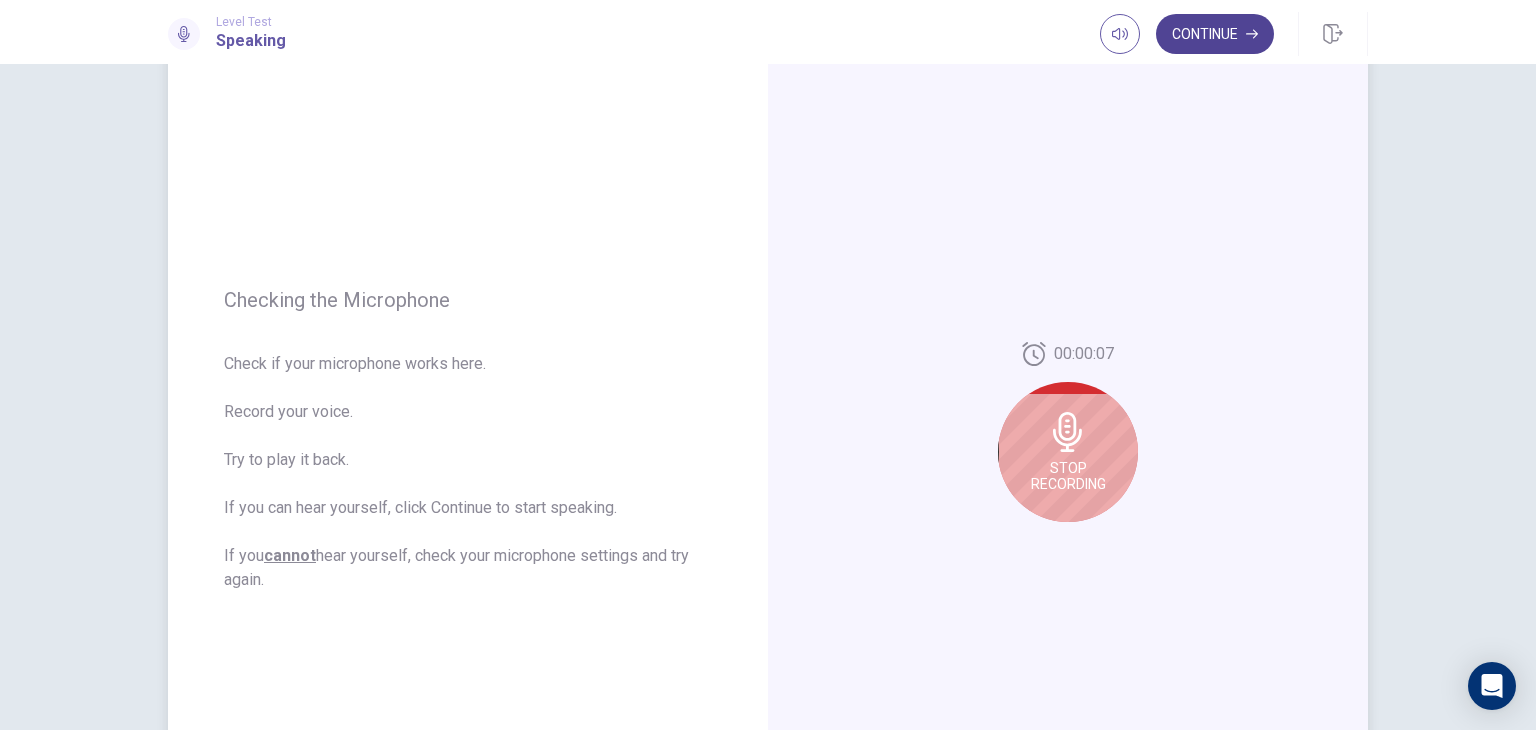 click on "Continue" at bounding box center (1215, 34) 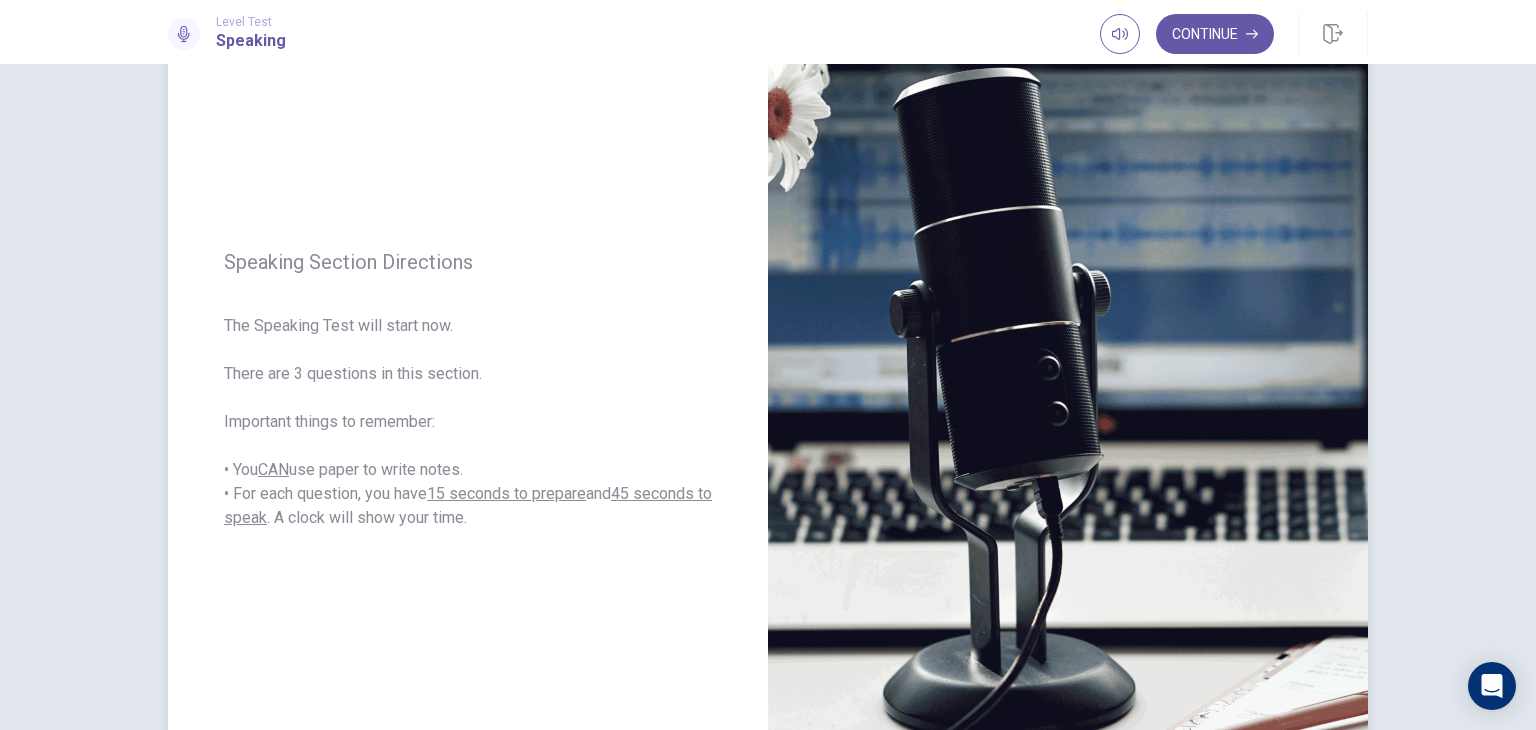 scroll, scrollTop: 50, scrollLeft: 0, axis: vertical 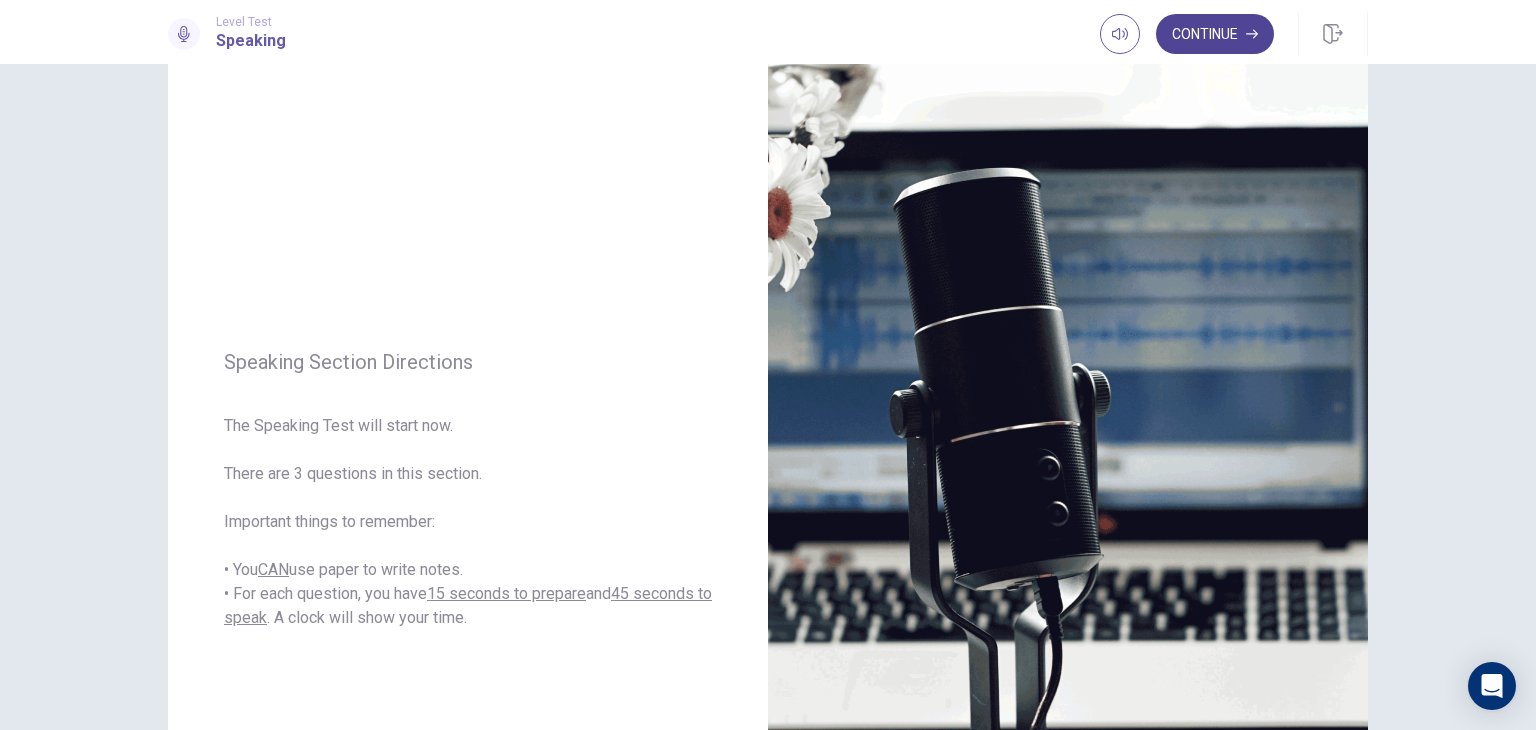 click on "Continue" at bounding box center [1215, 34] 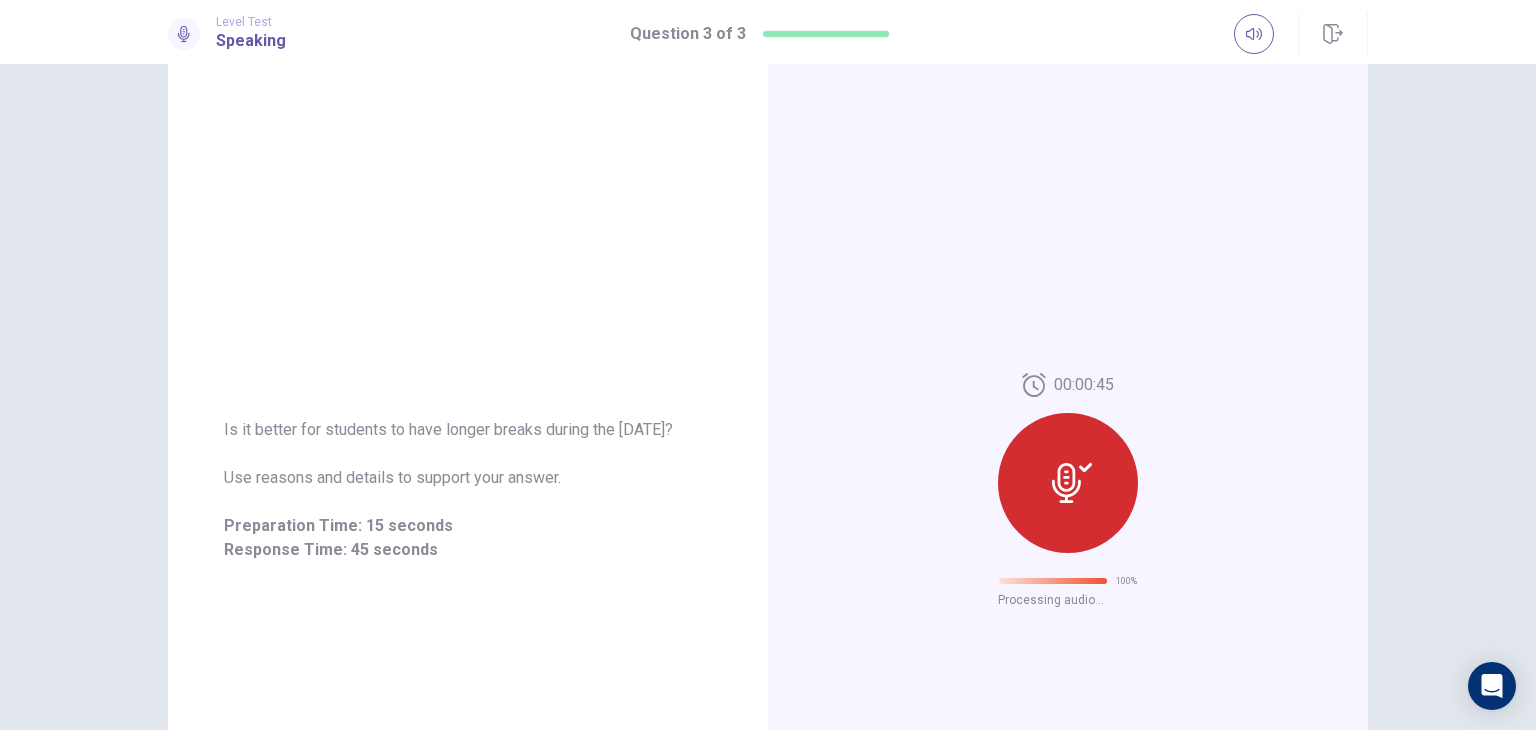 scroll, scrollTop: 0, scrollLeft: 0, axis: both 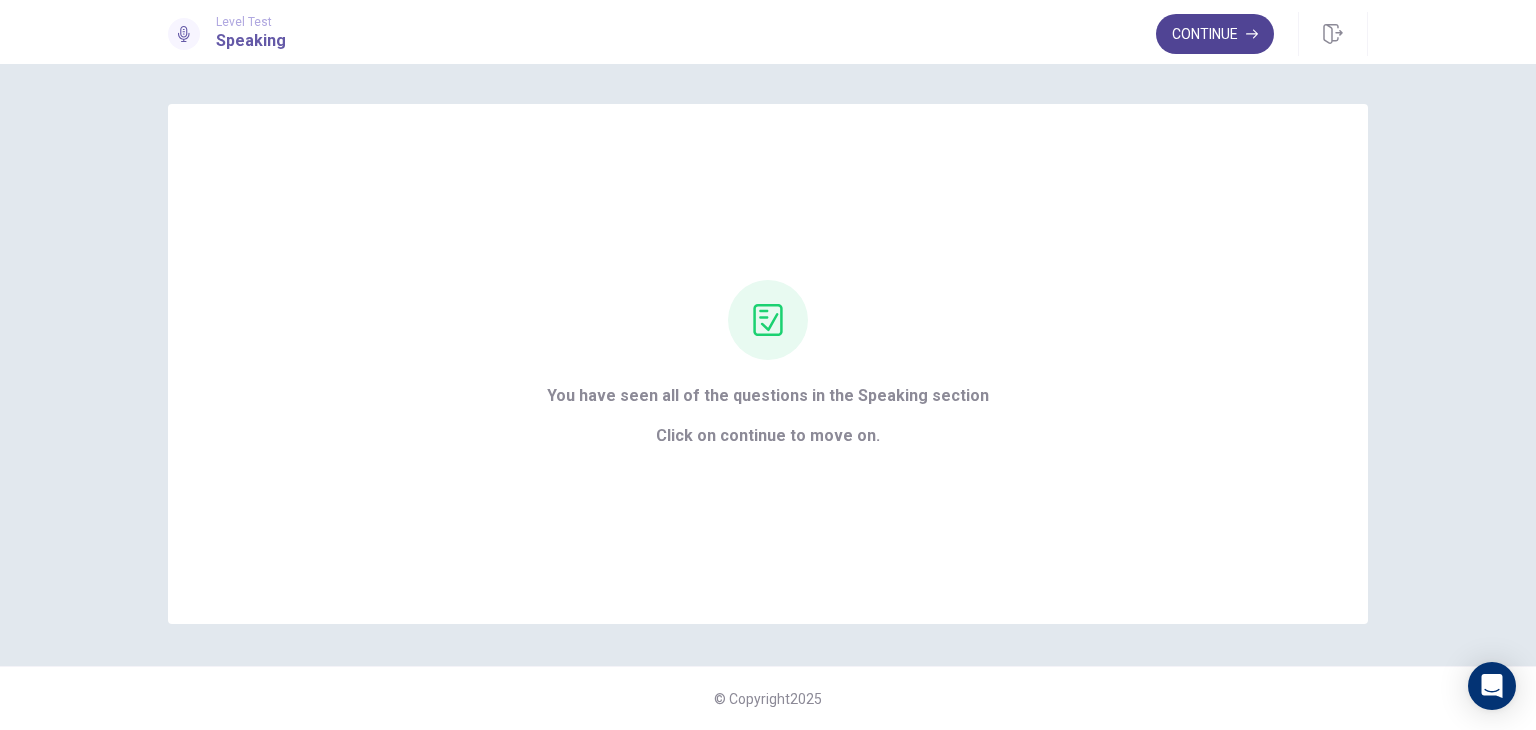 click on "Continue" at bounding box center (1215, 34) 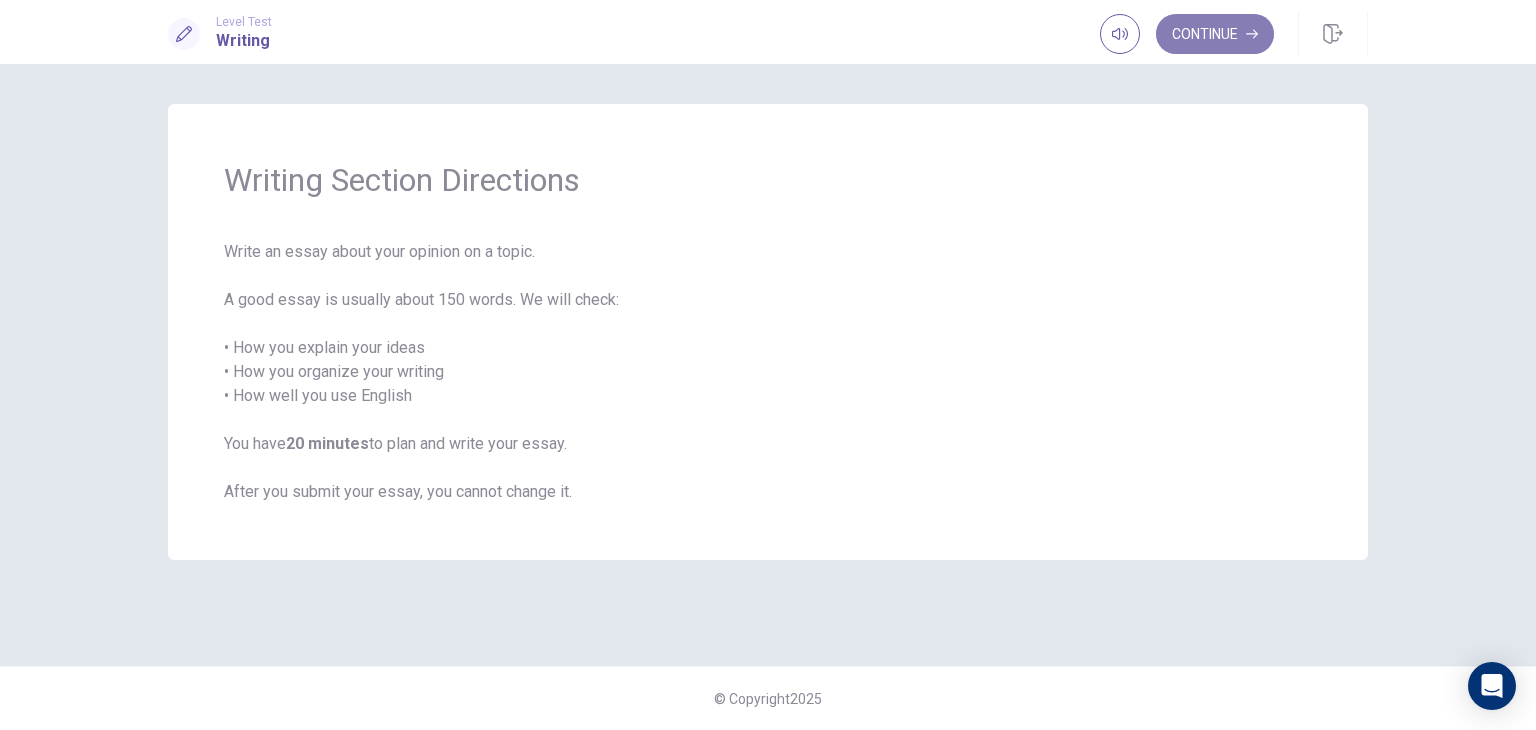 click on "Continue" at bounding box center [1215, 34] 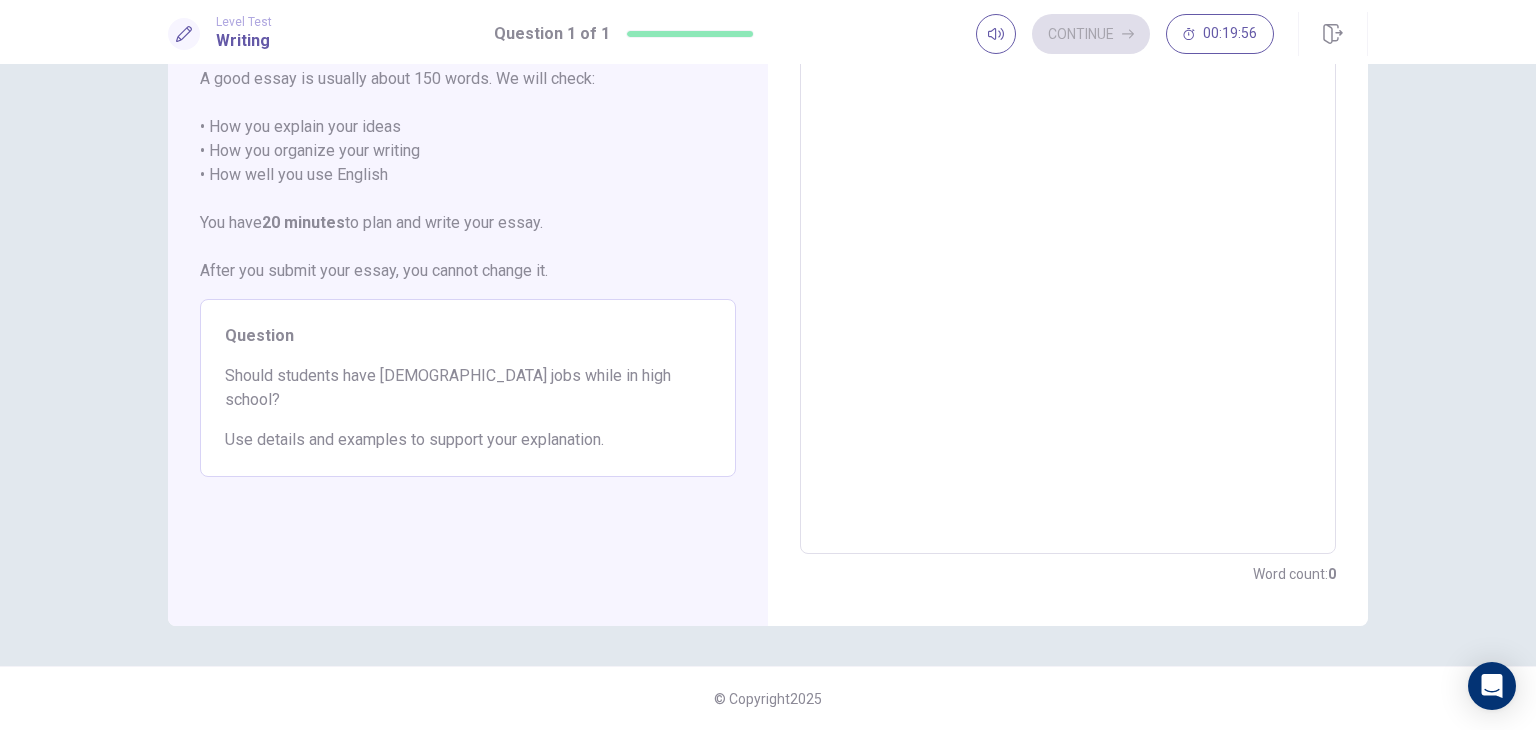 scroll, scrollTop: 0, scrollLeft: 0, axis: both 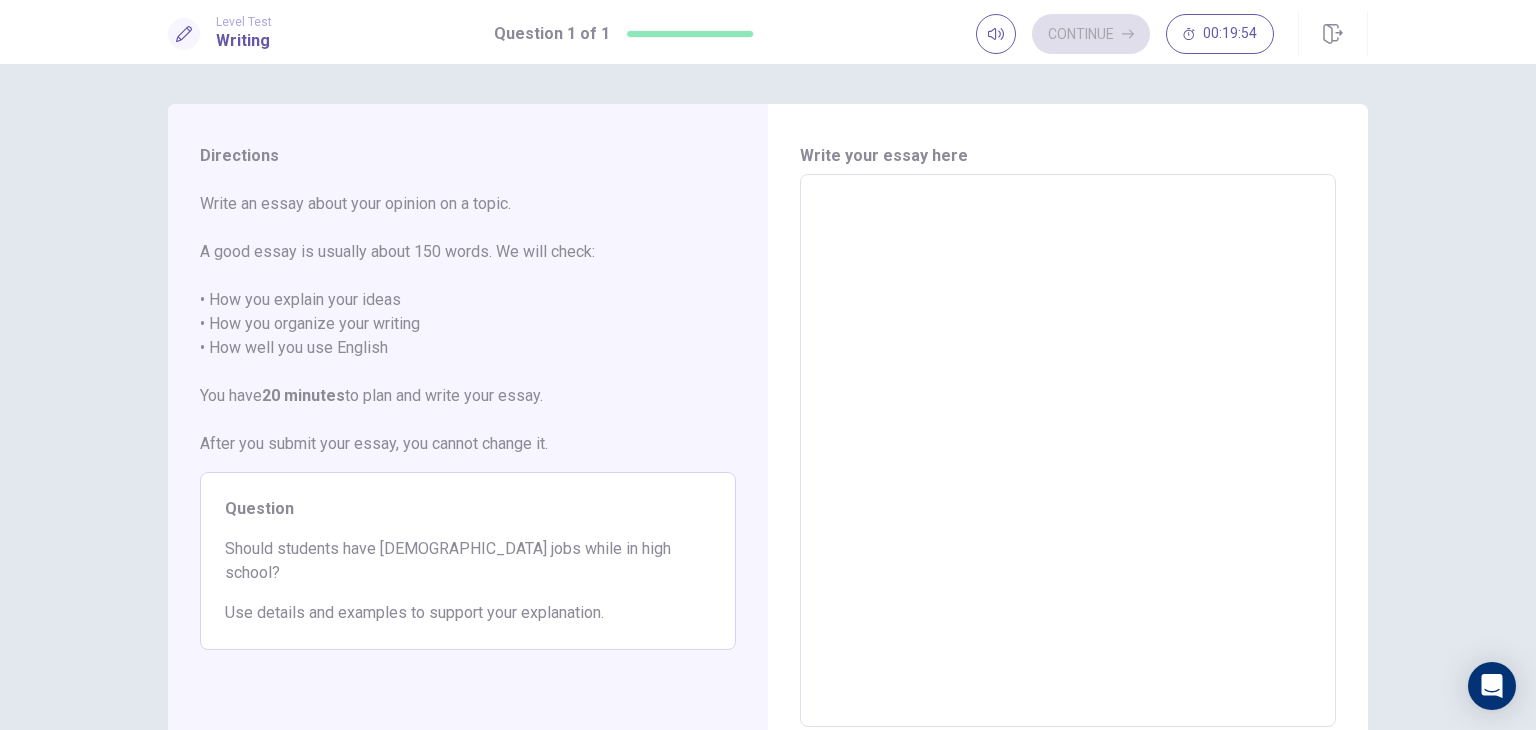 click at bounding box center (1068, 451) 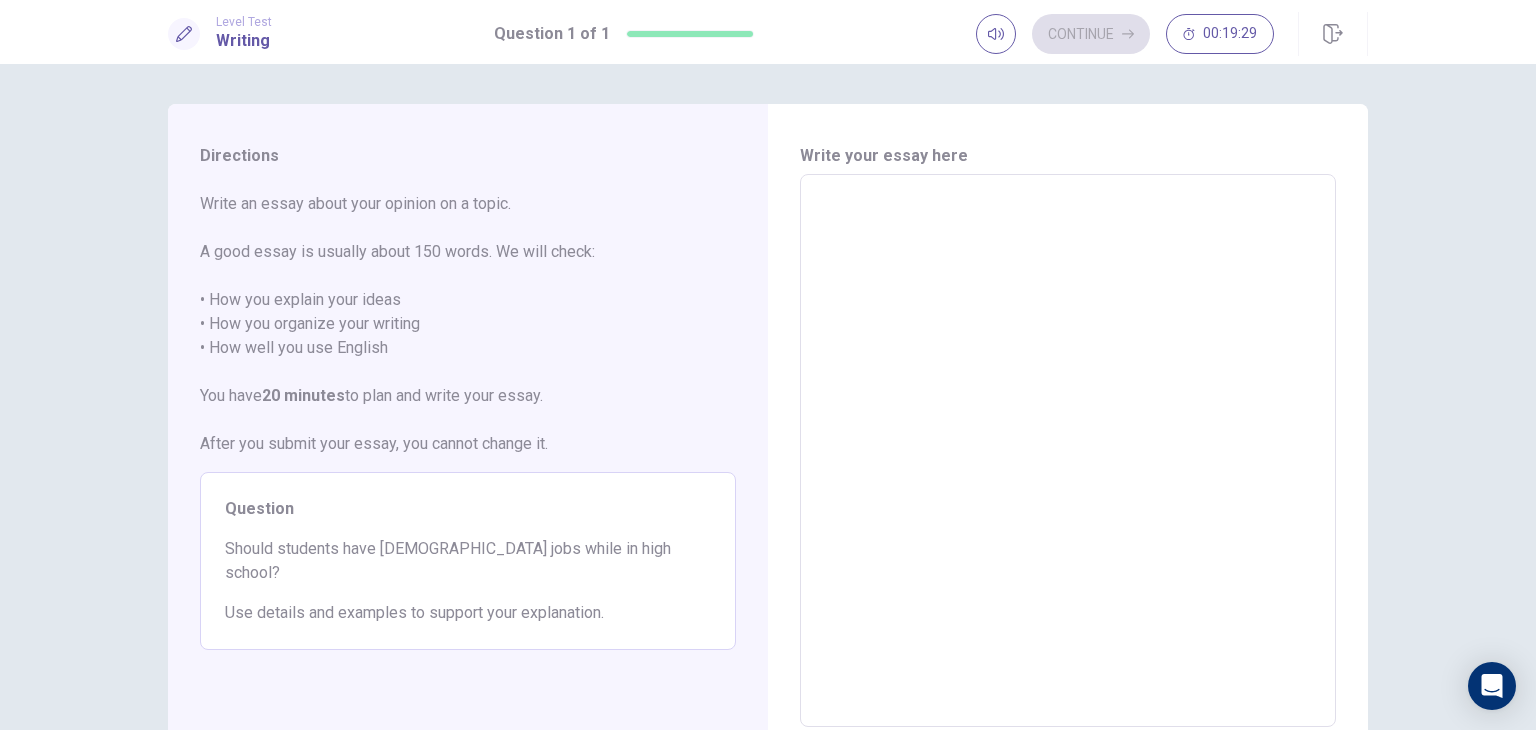 type on "*" 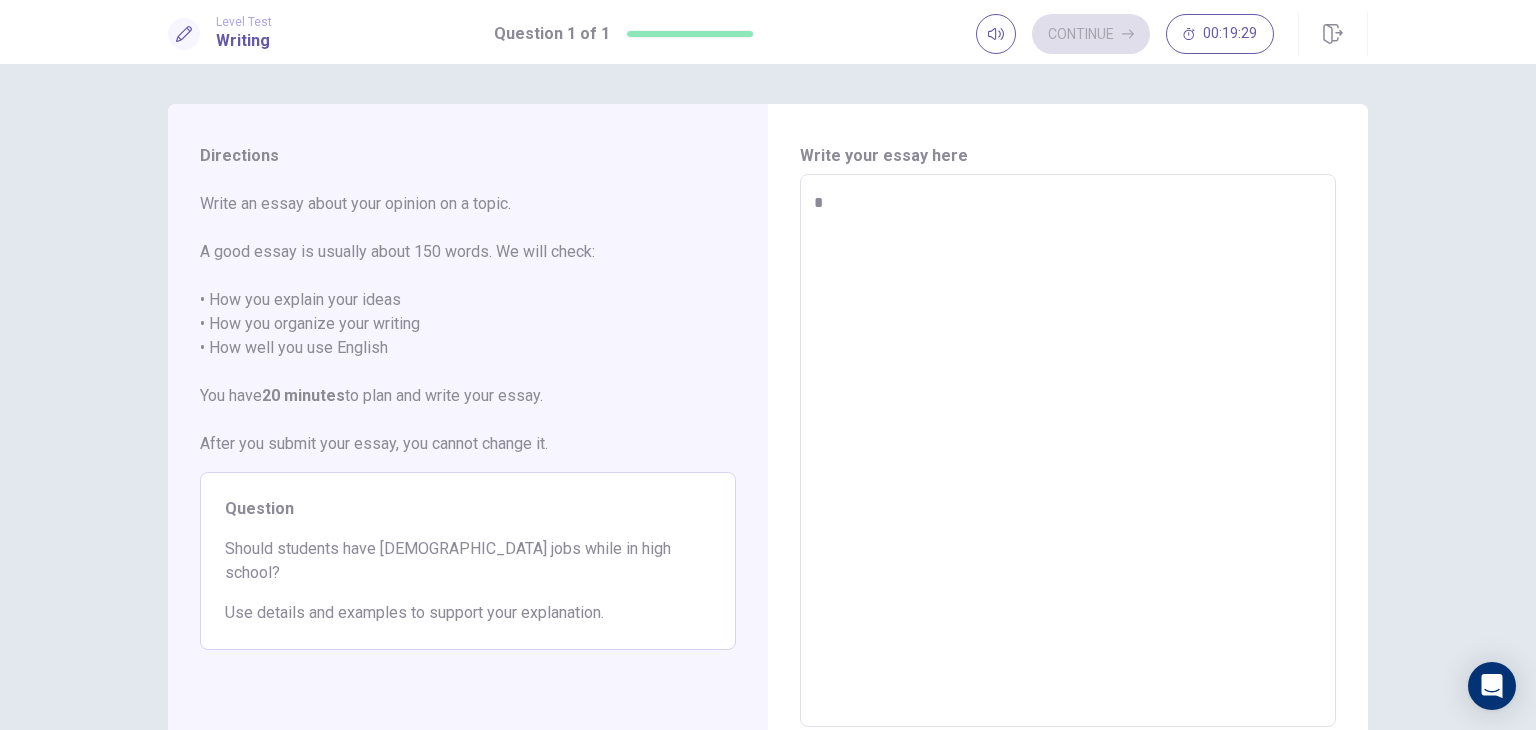 type on "*" 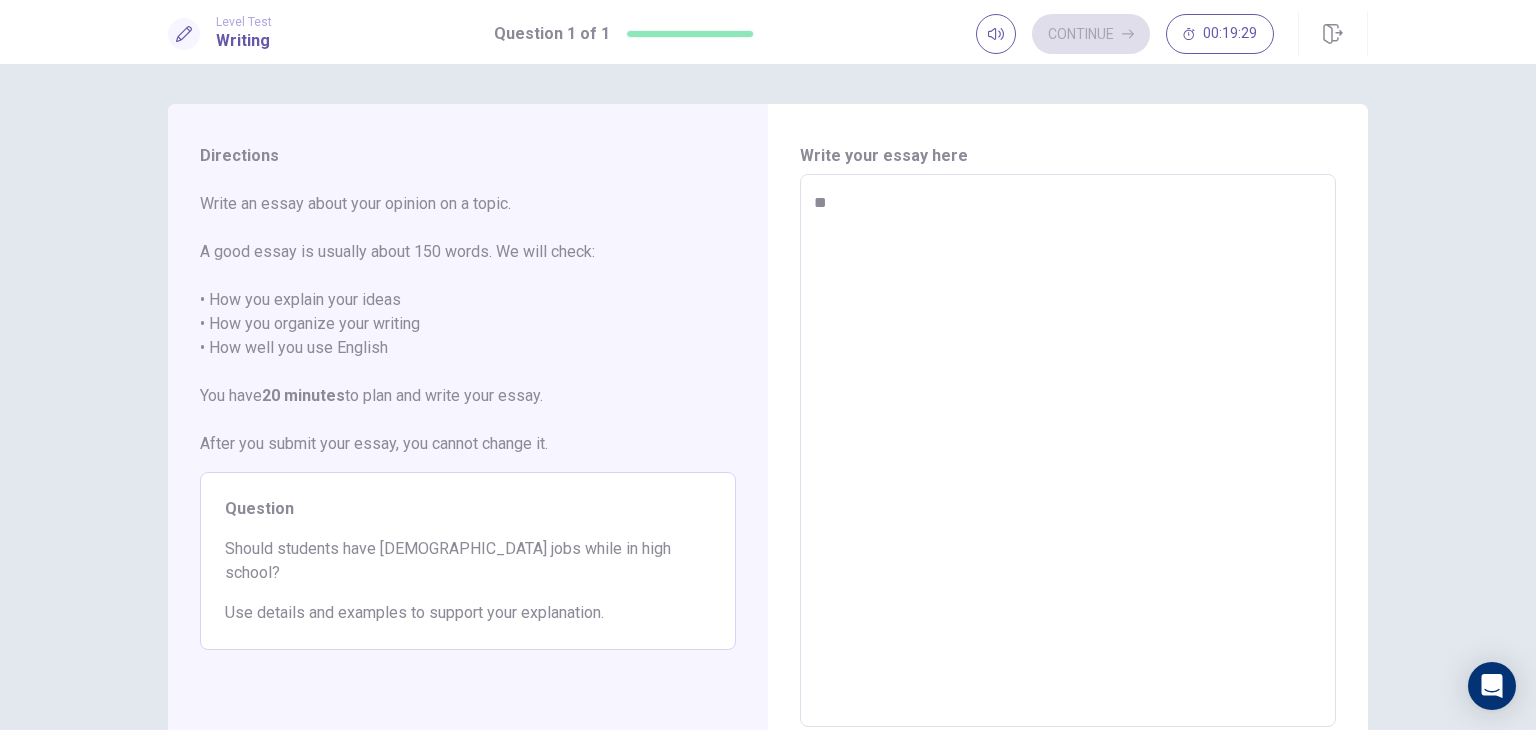 type on "*" 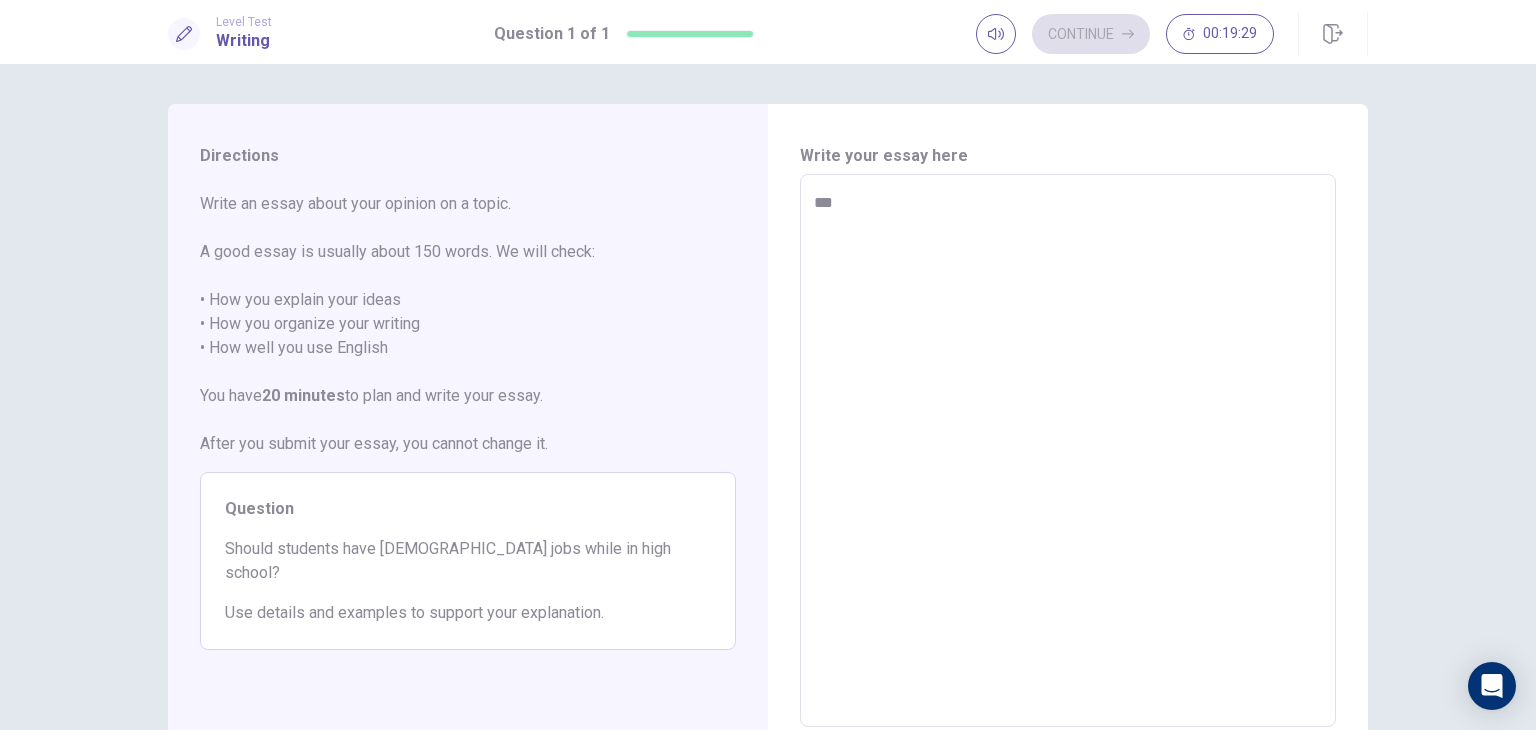 type on "*" 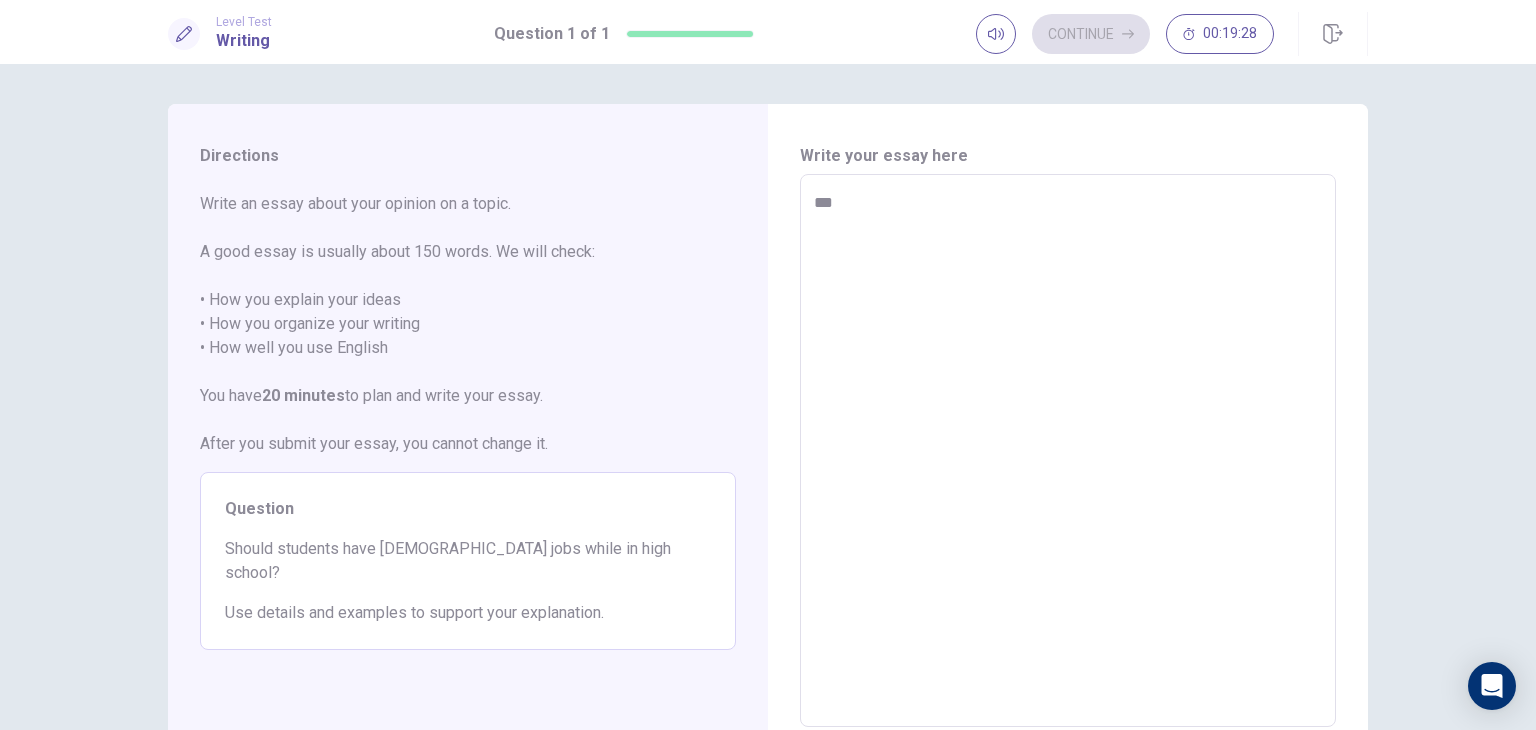 type on "****" 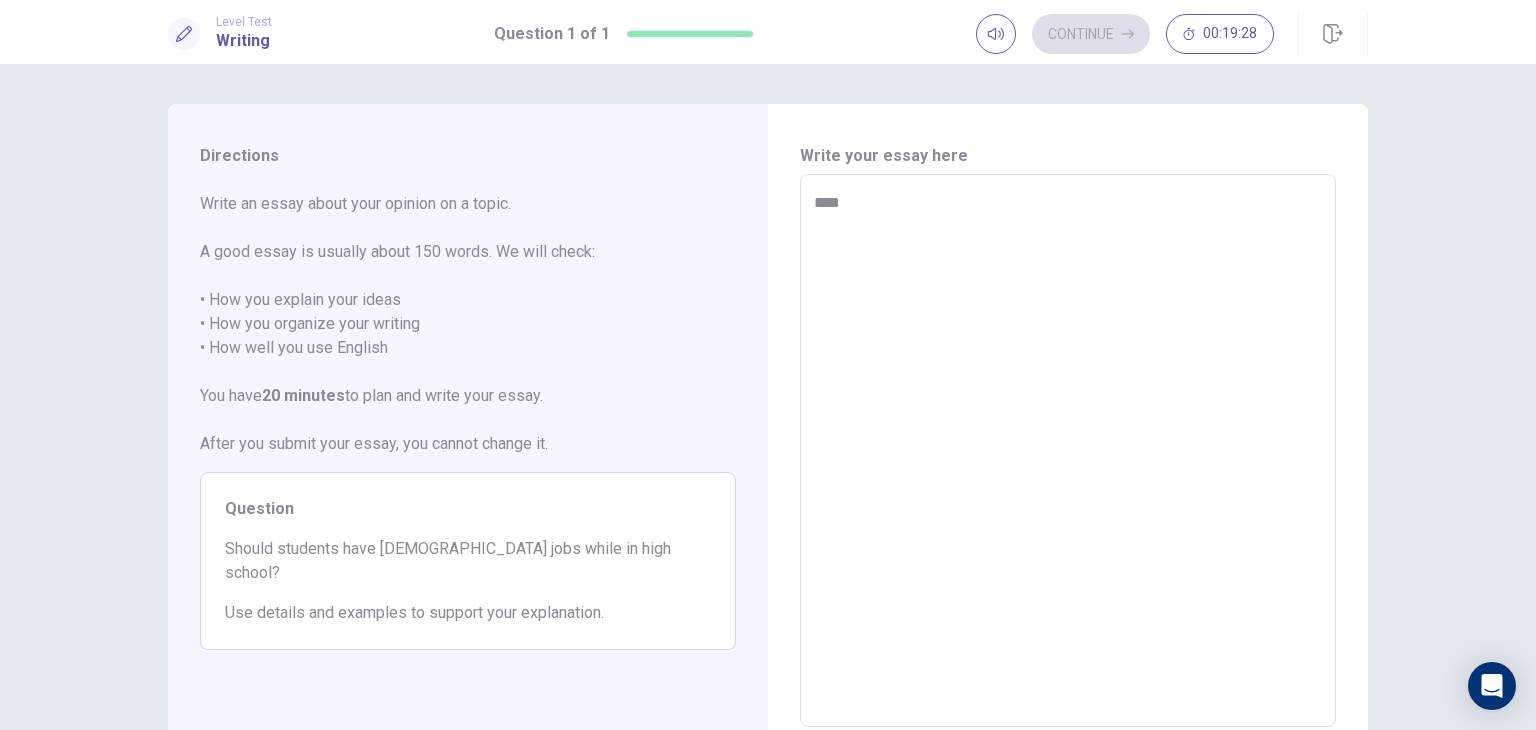 type on "*" 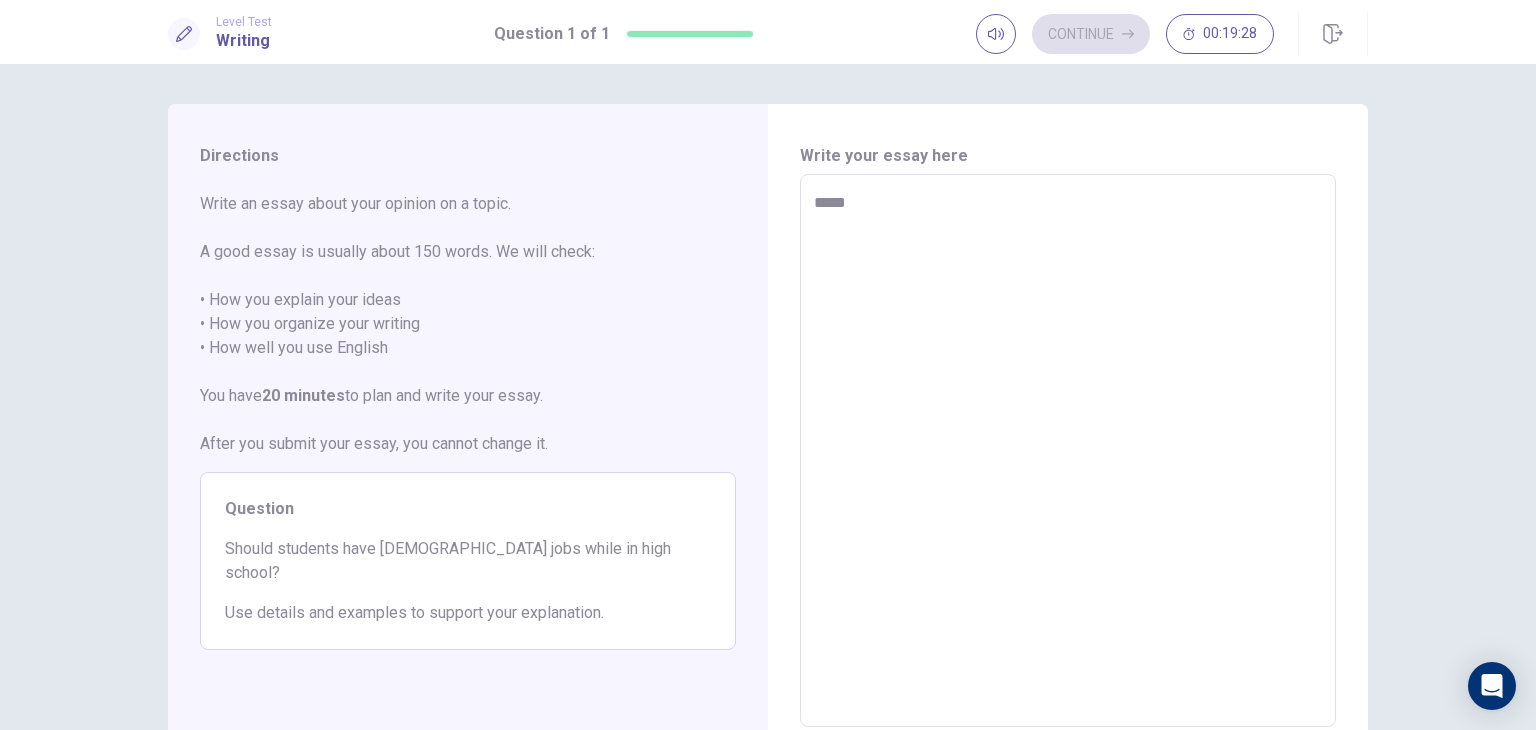 type on "*" 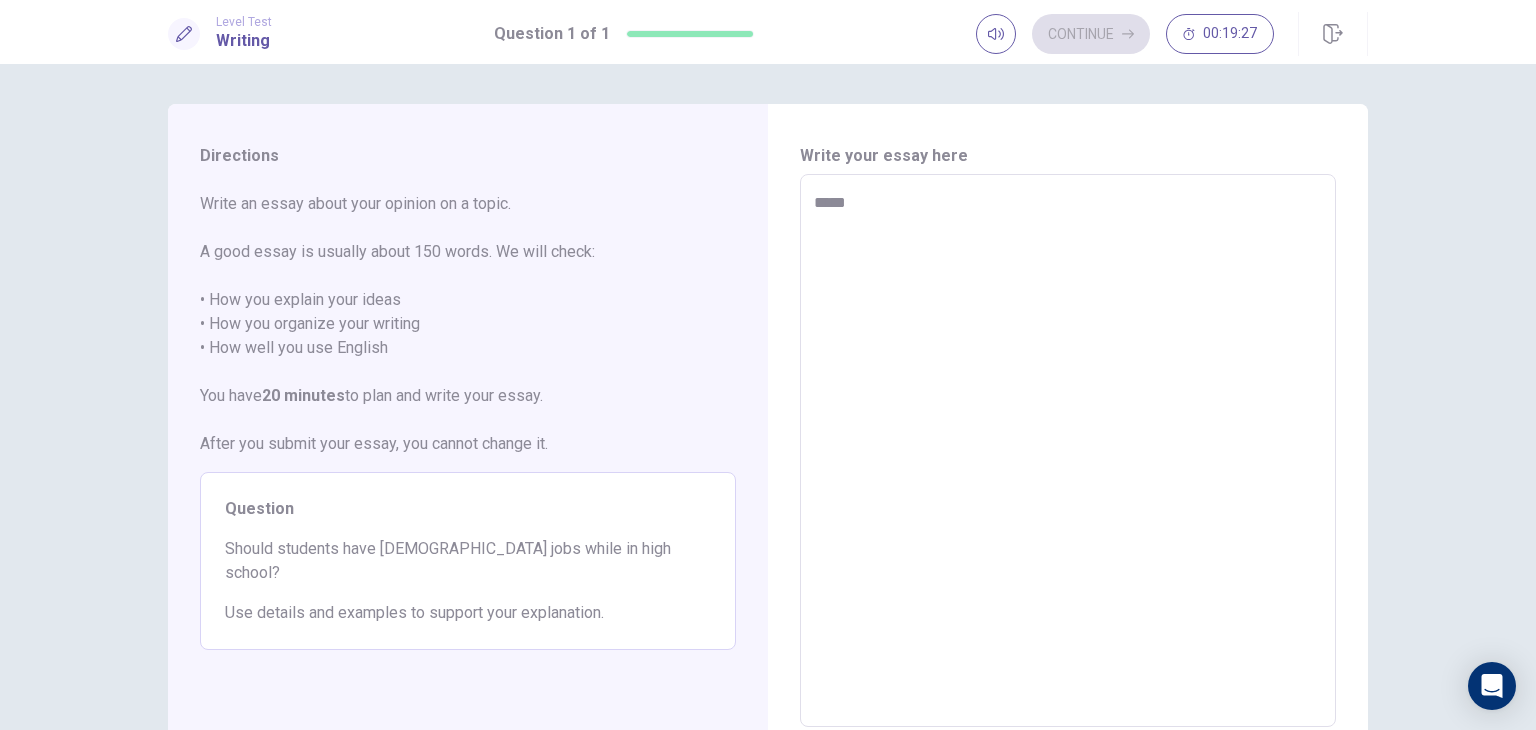 type on "****" 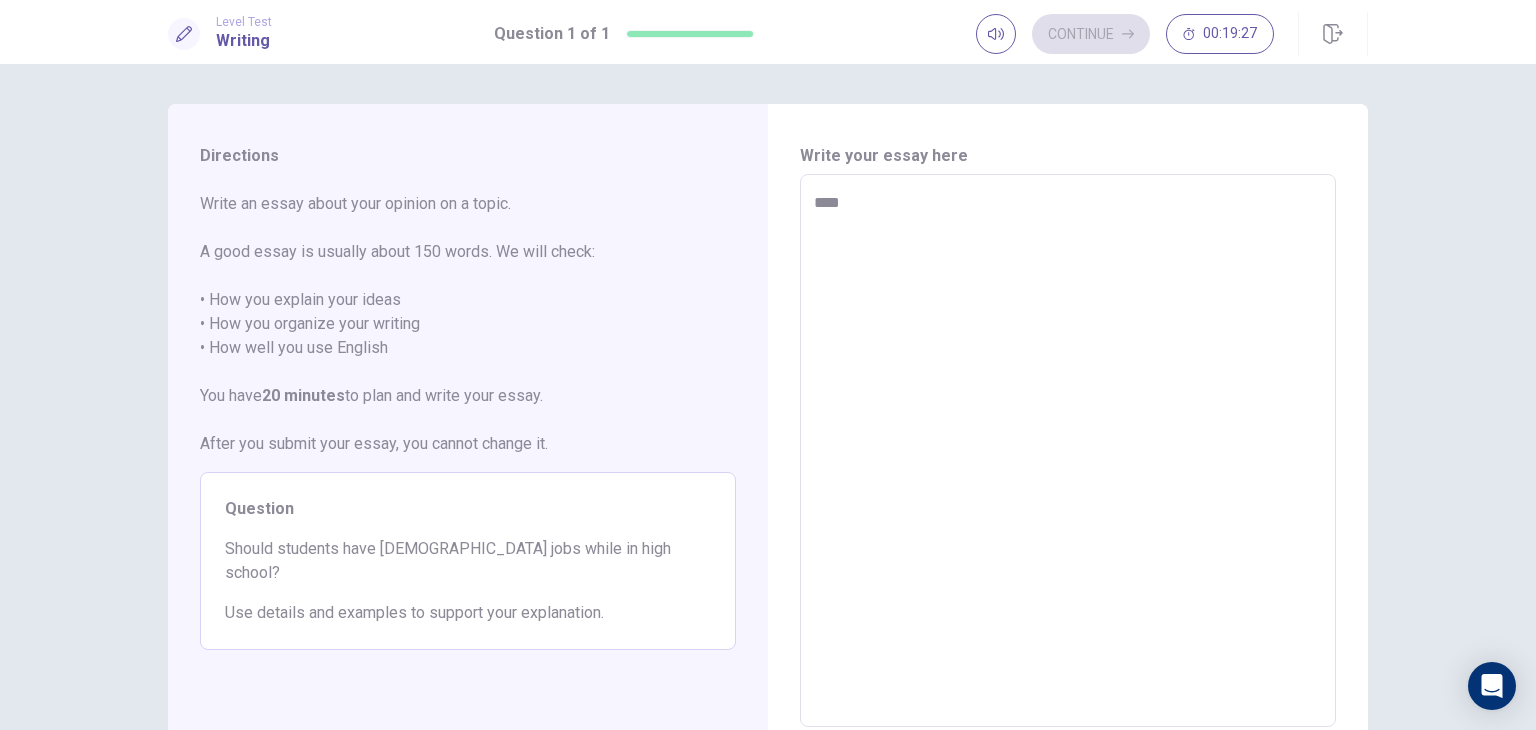 type on "*" 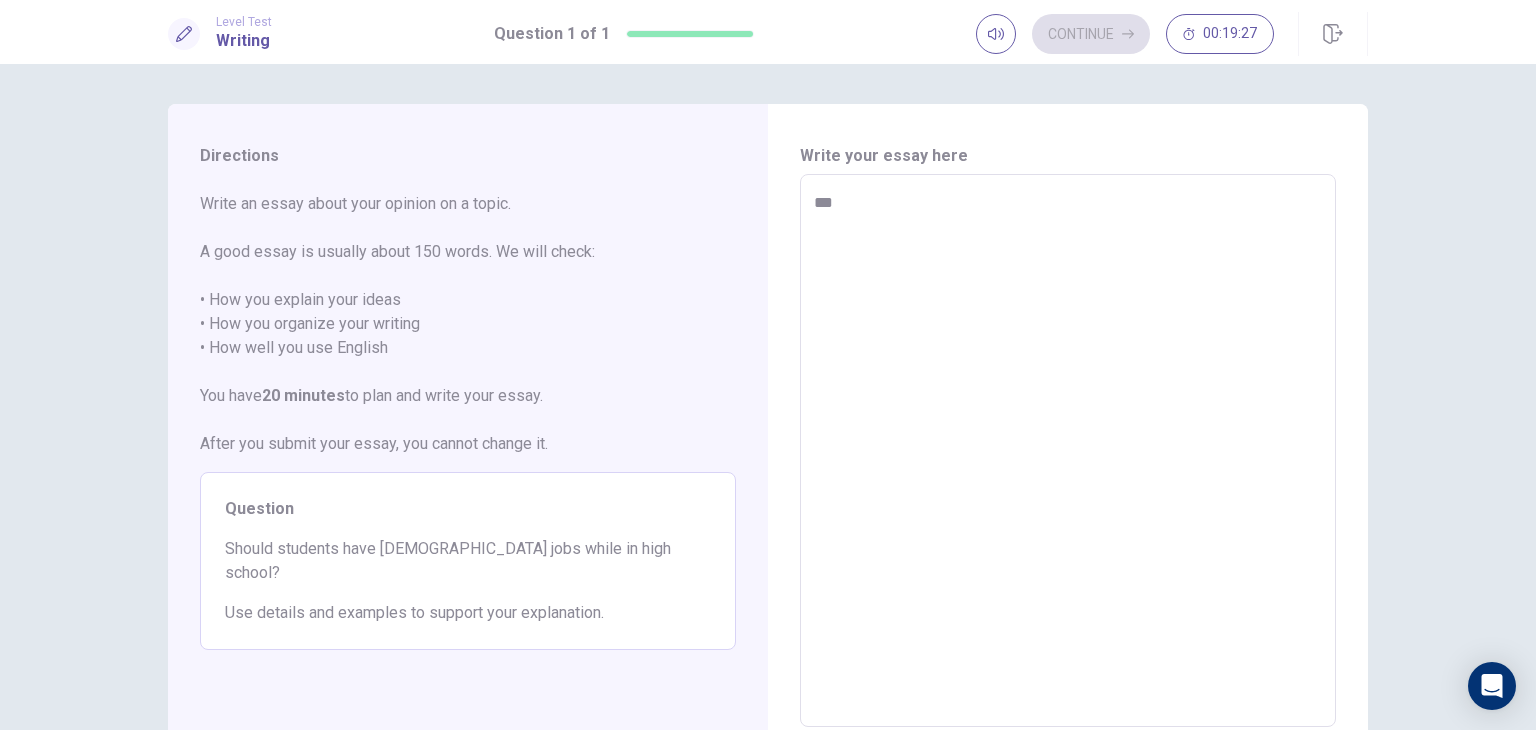type on "*" 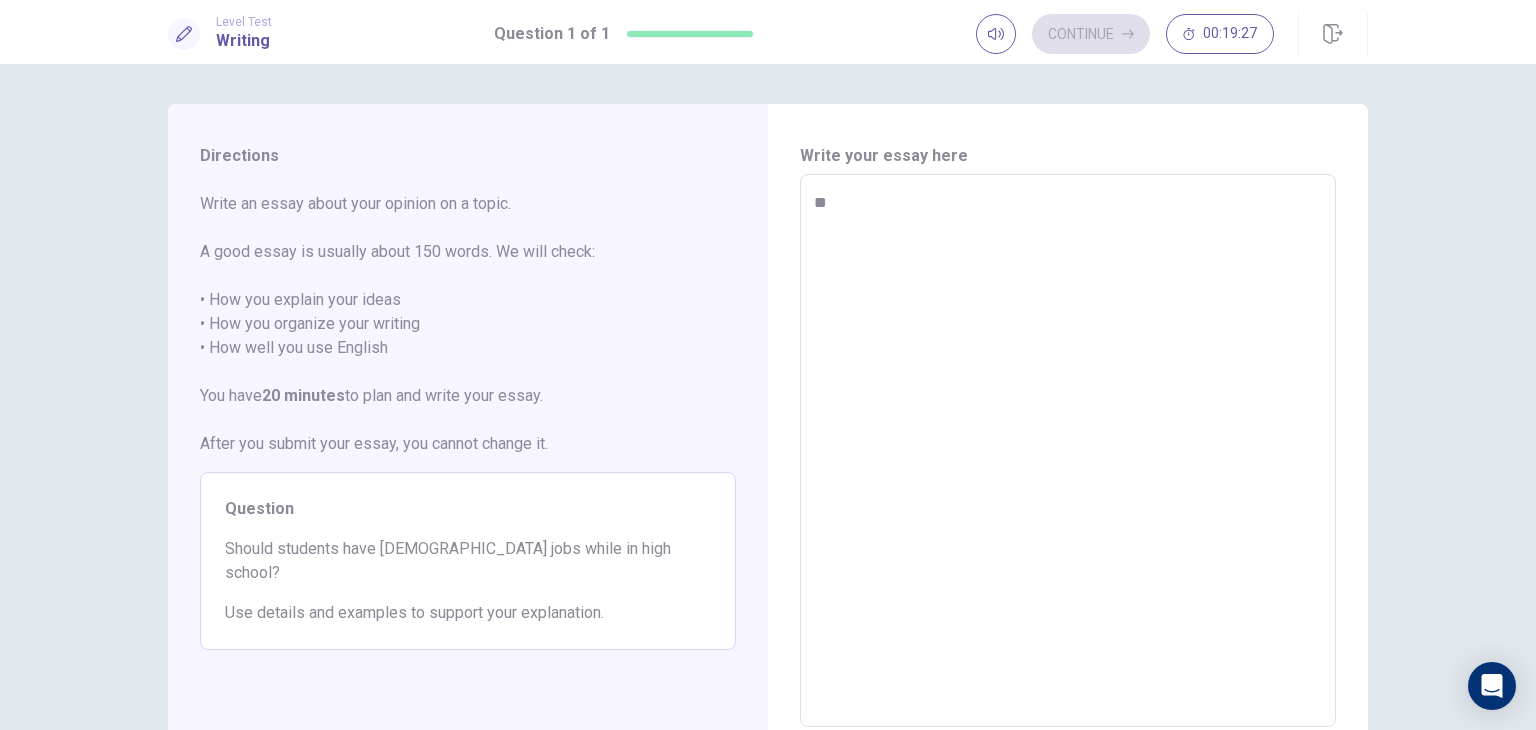 type on "*" 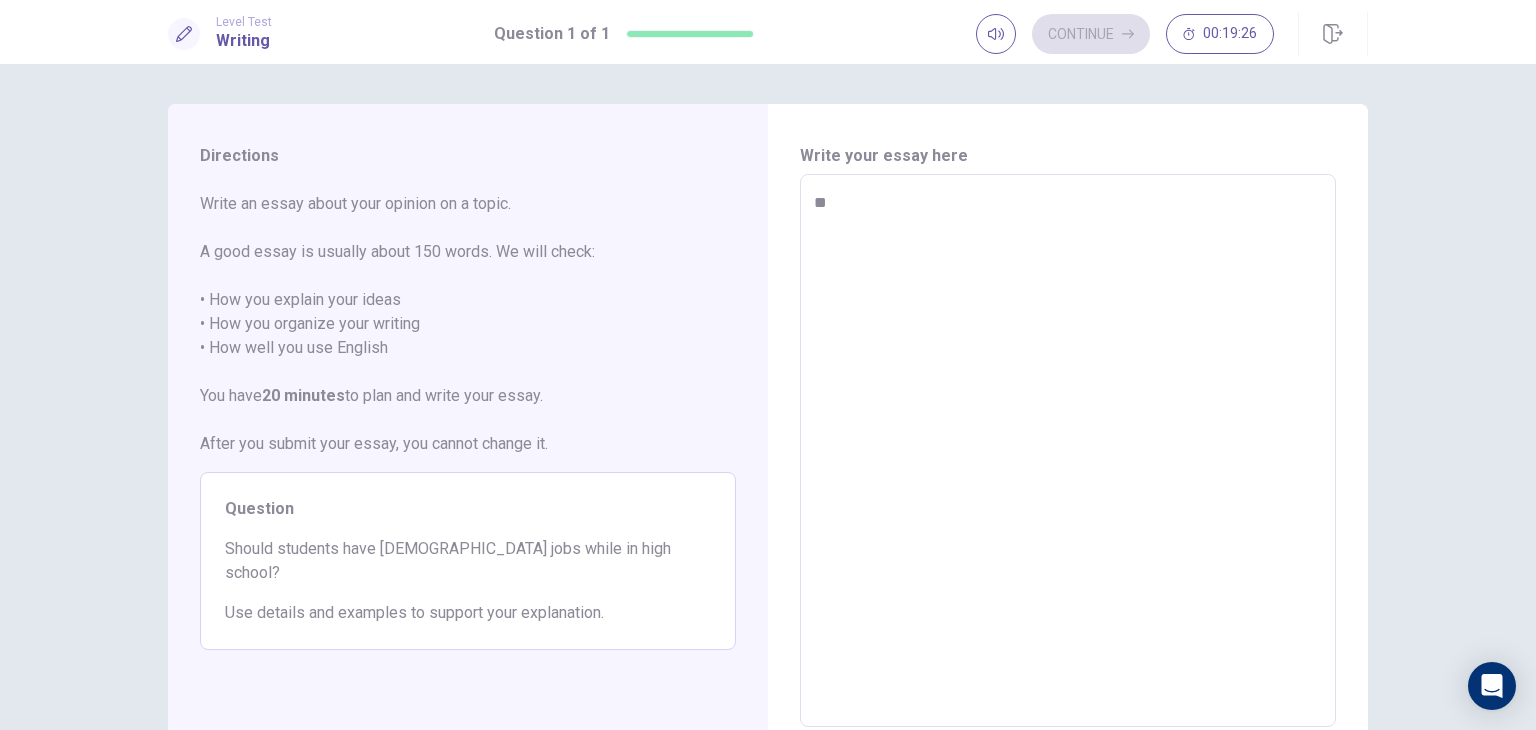 type on "***" 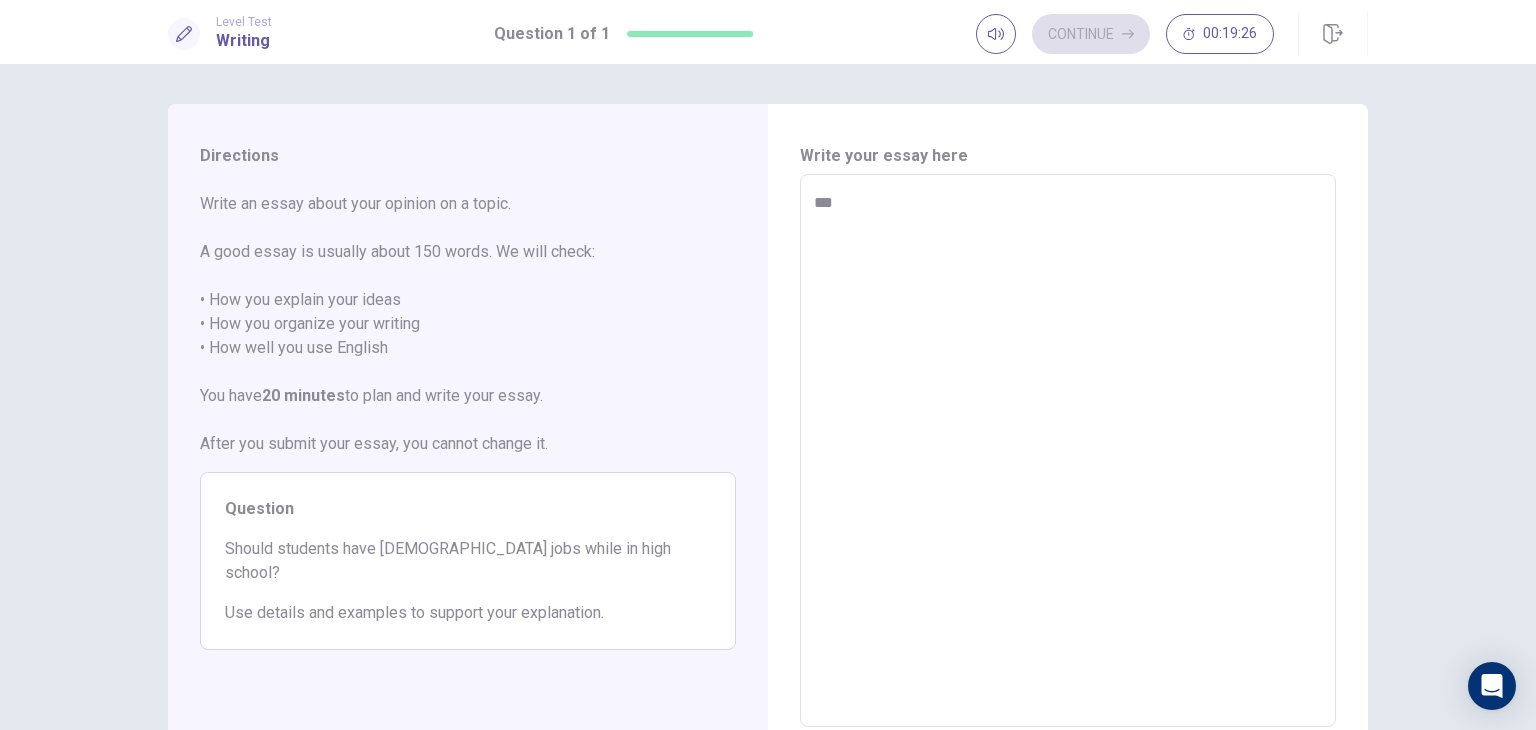 type on "*" 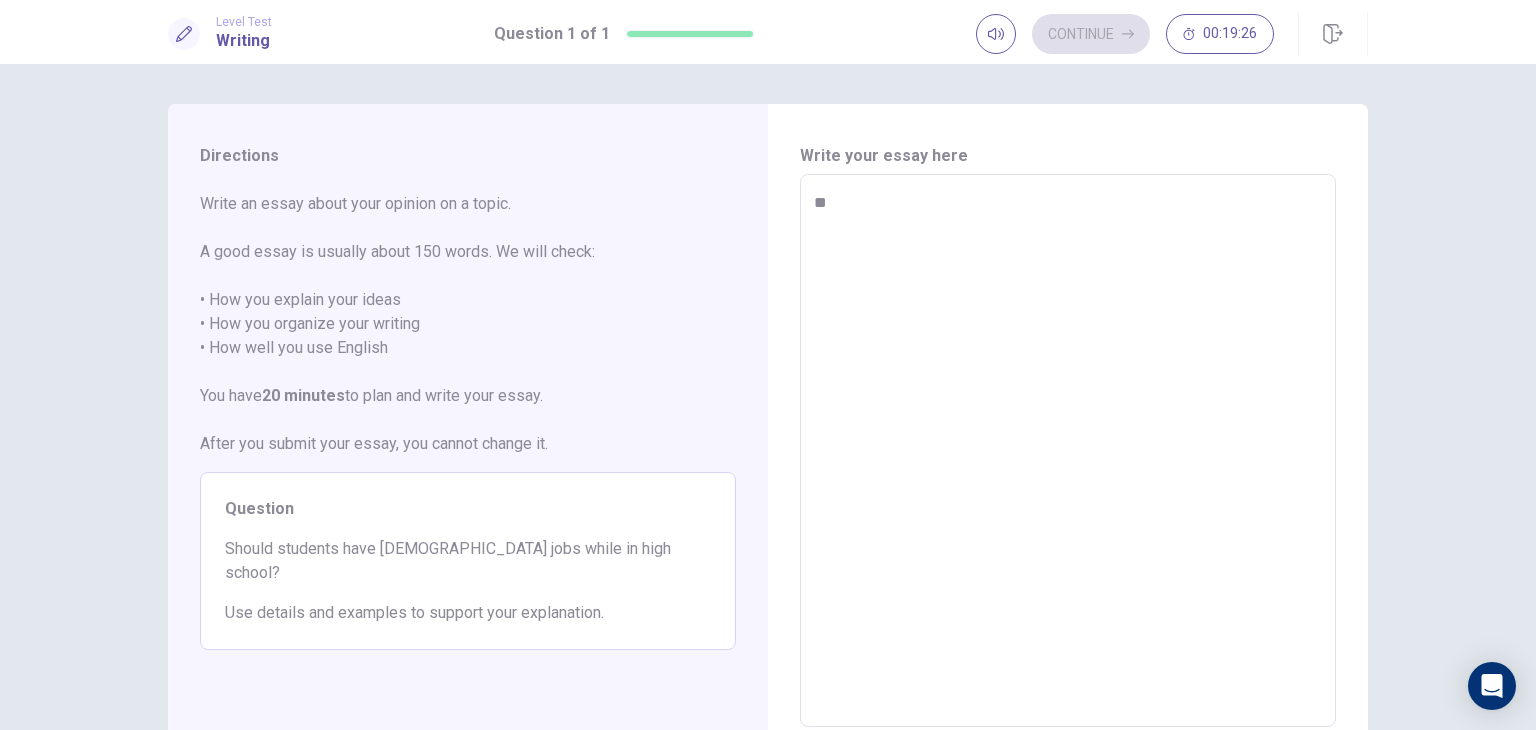 type on "*" 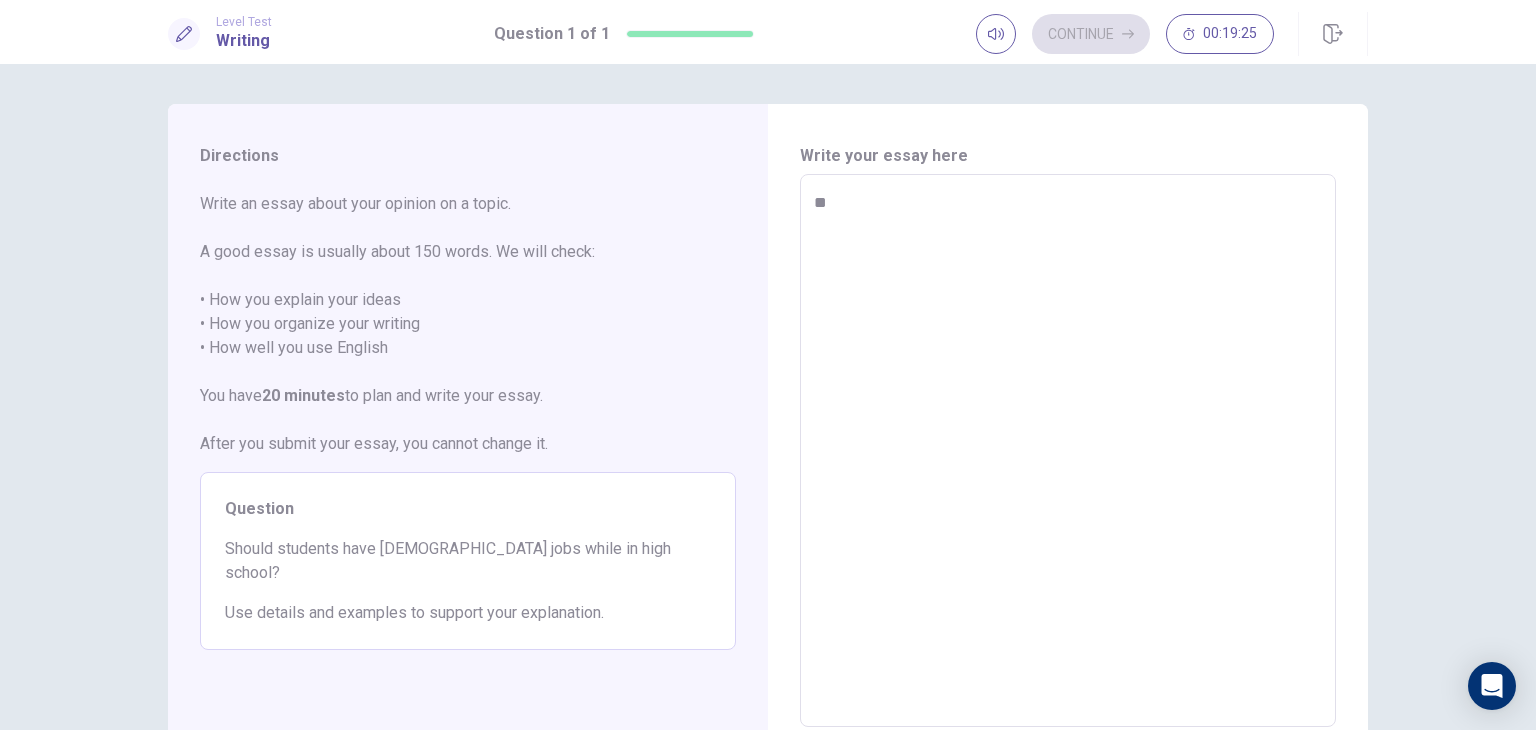 type on "***" 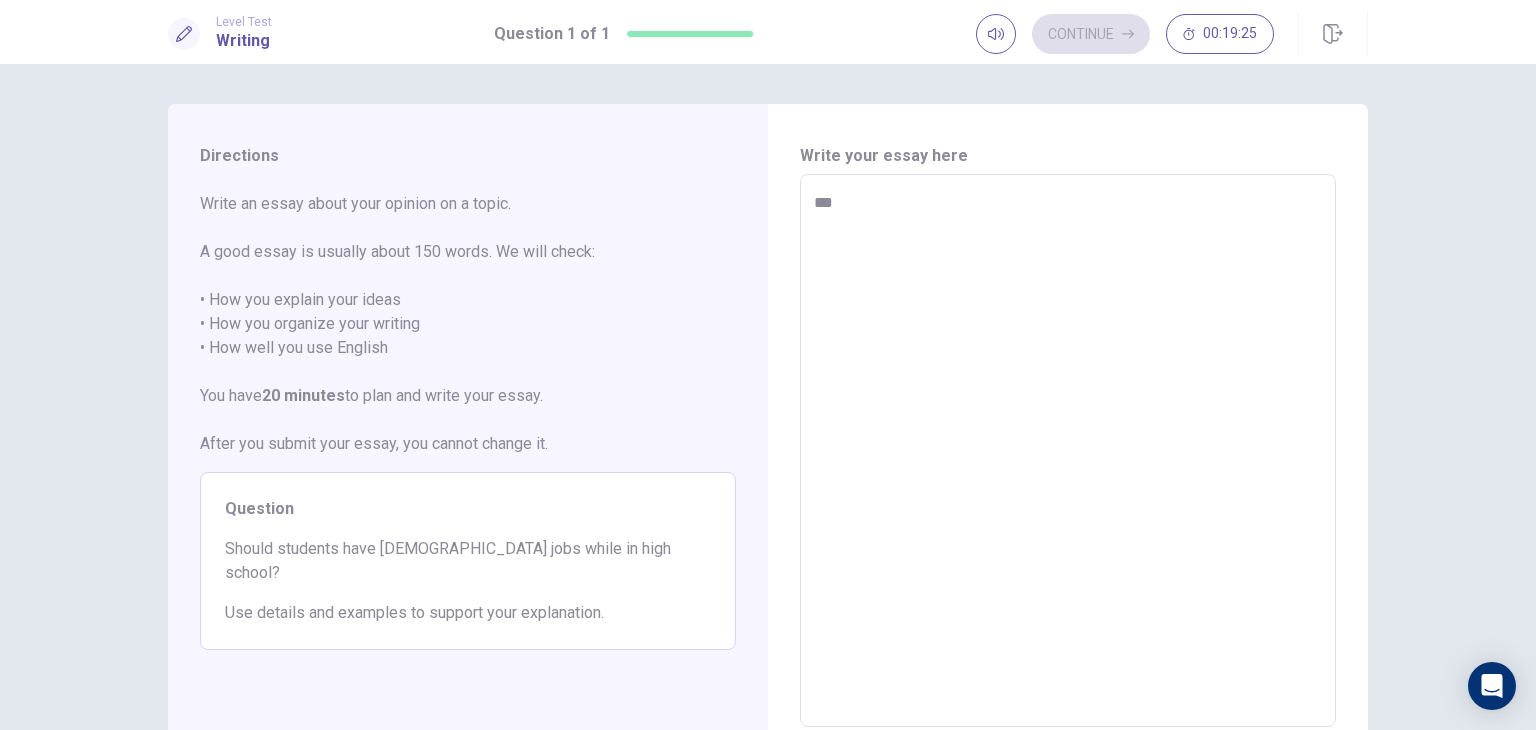 type on "*" 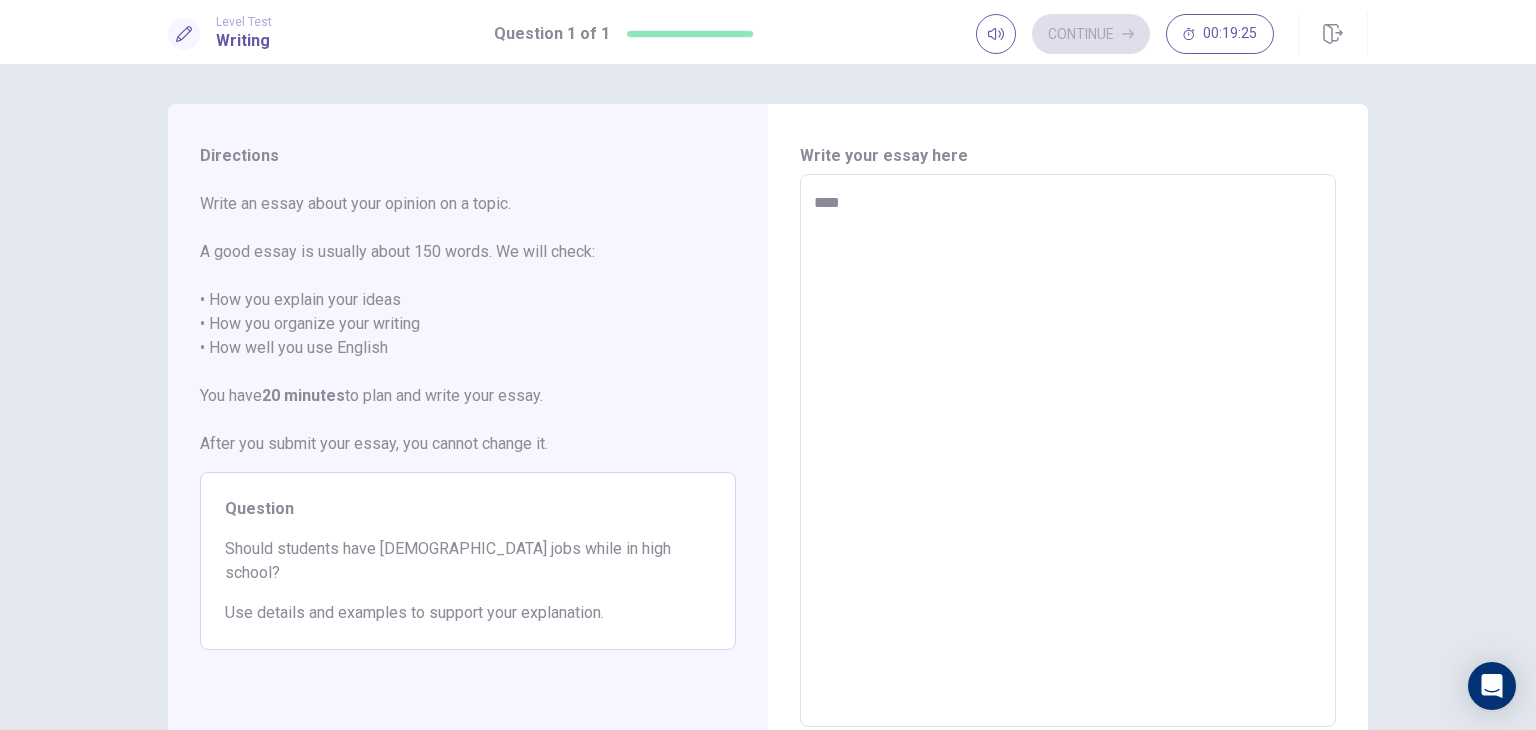 type on "*" 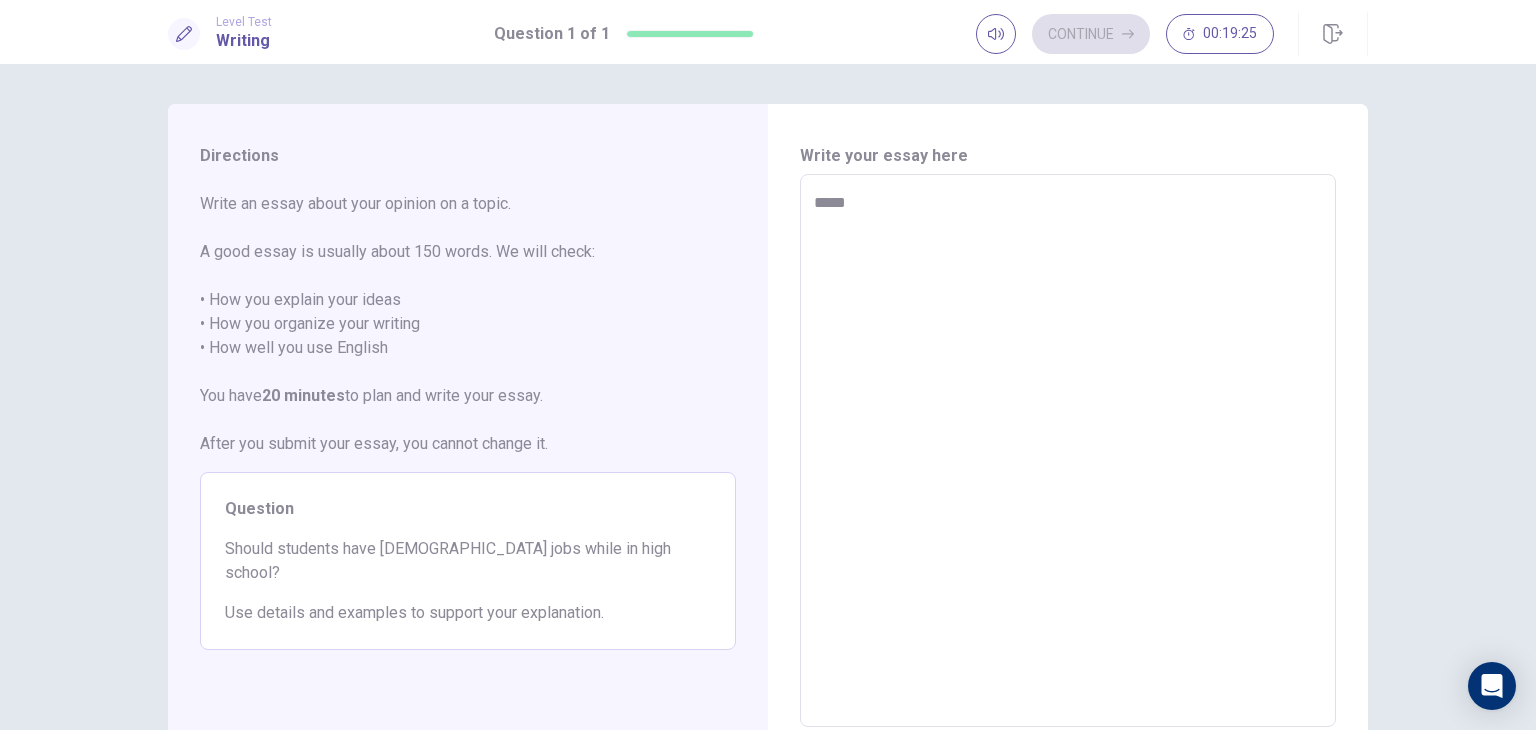 type on "*" 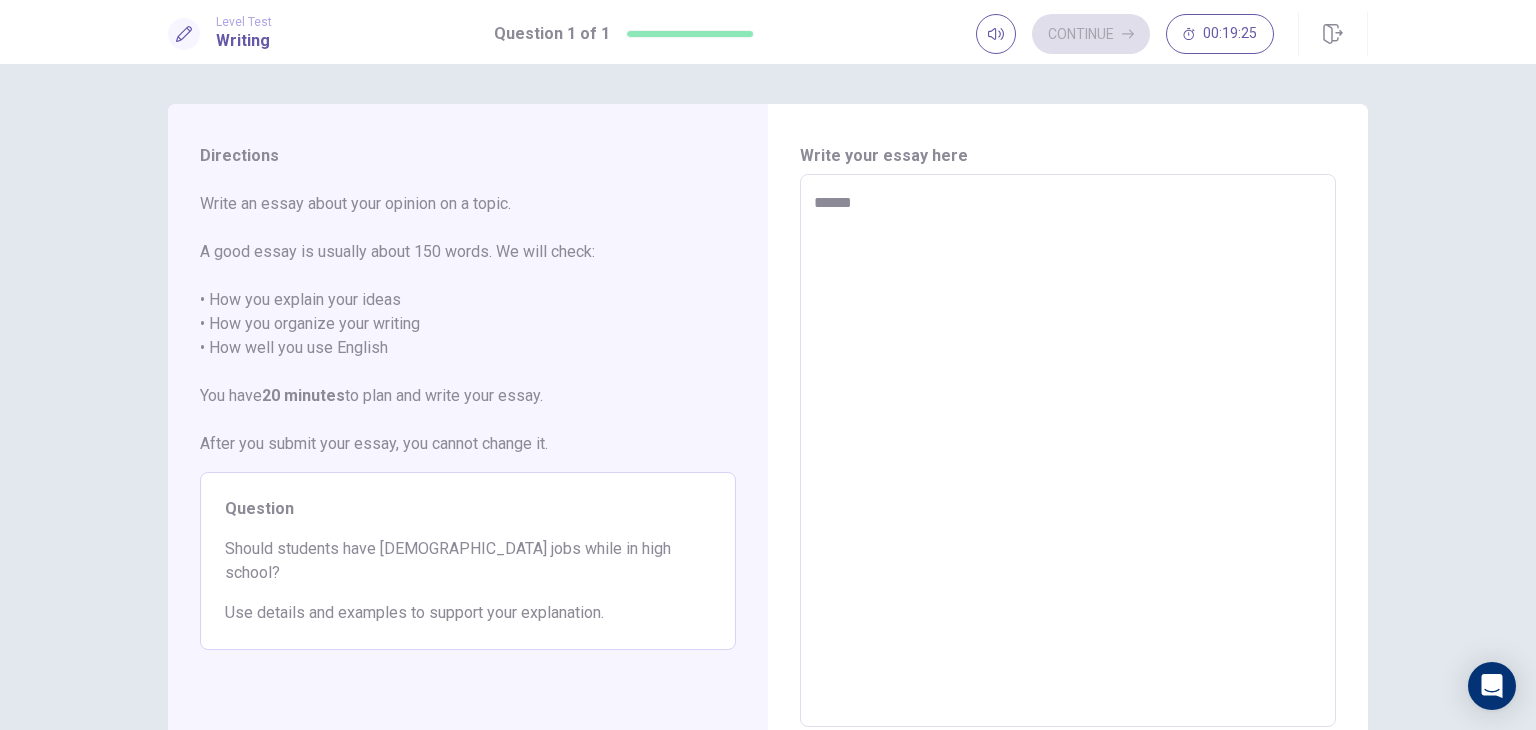 type on "*" 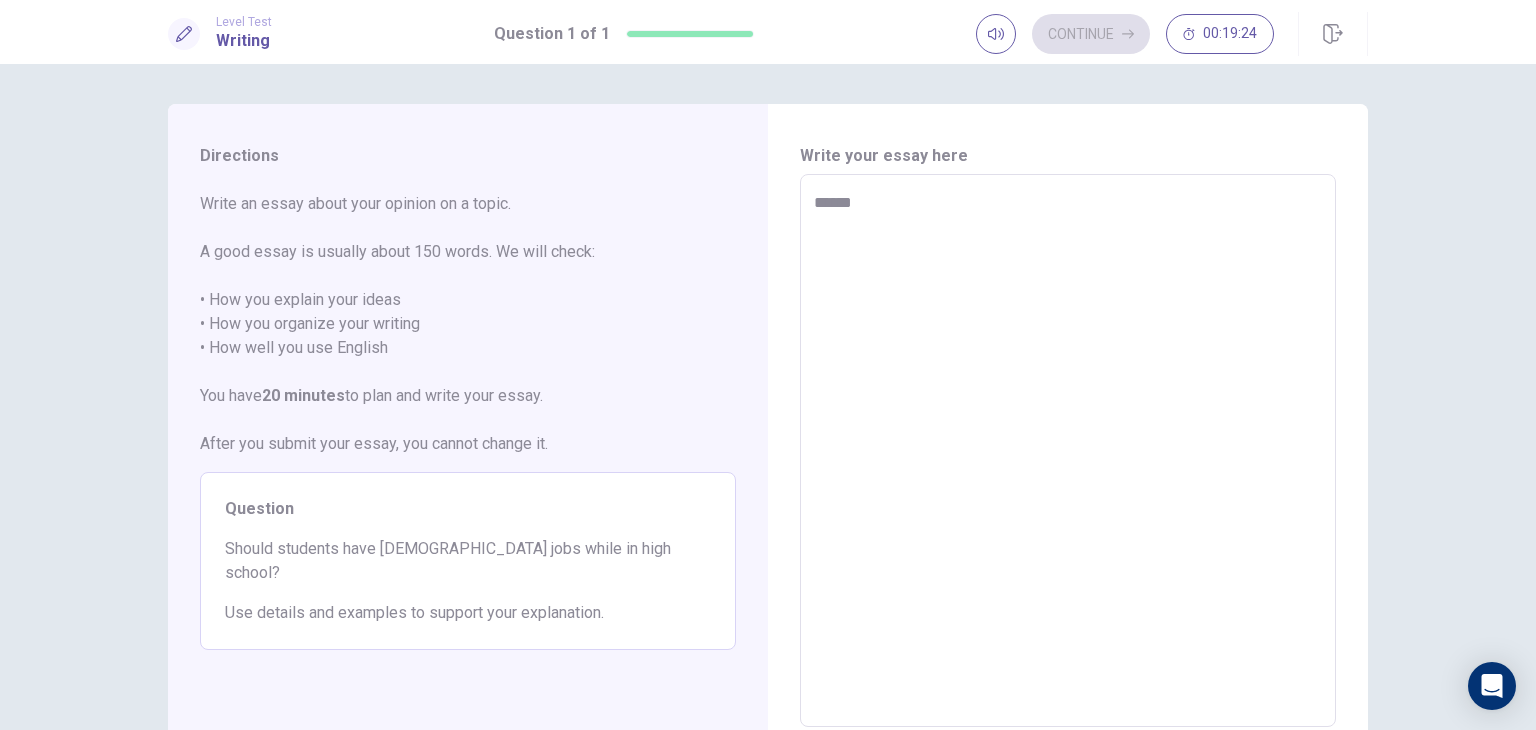 type on "*******" 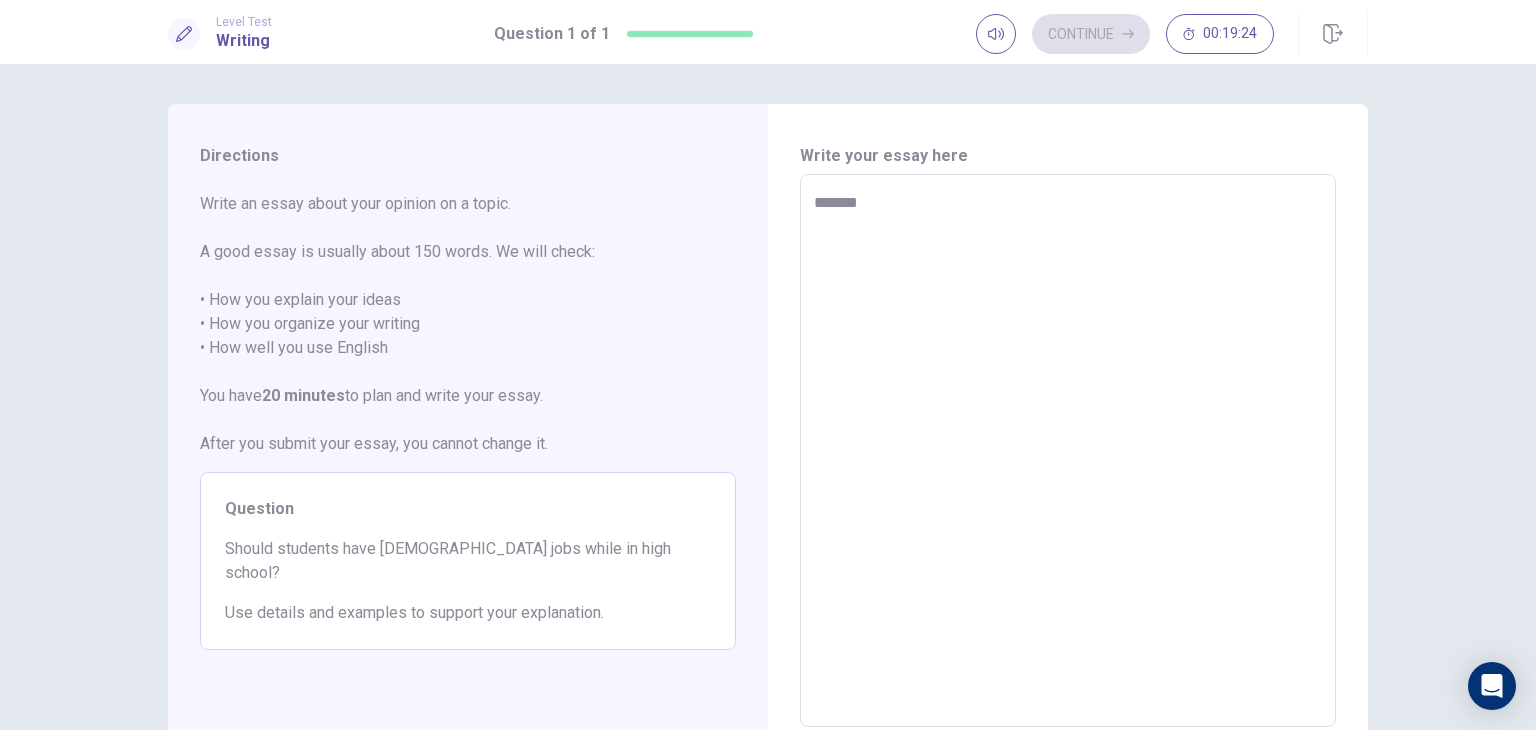 type on "*" 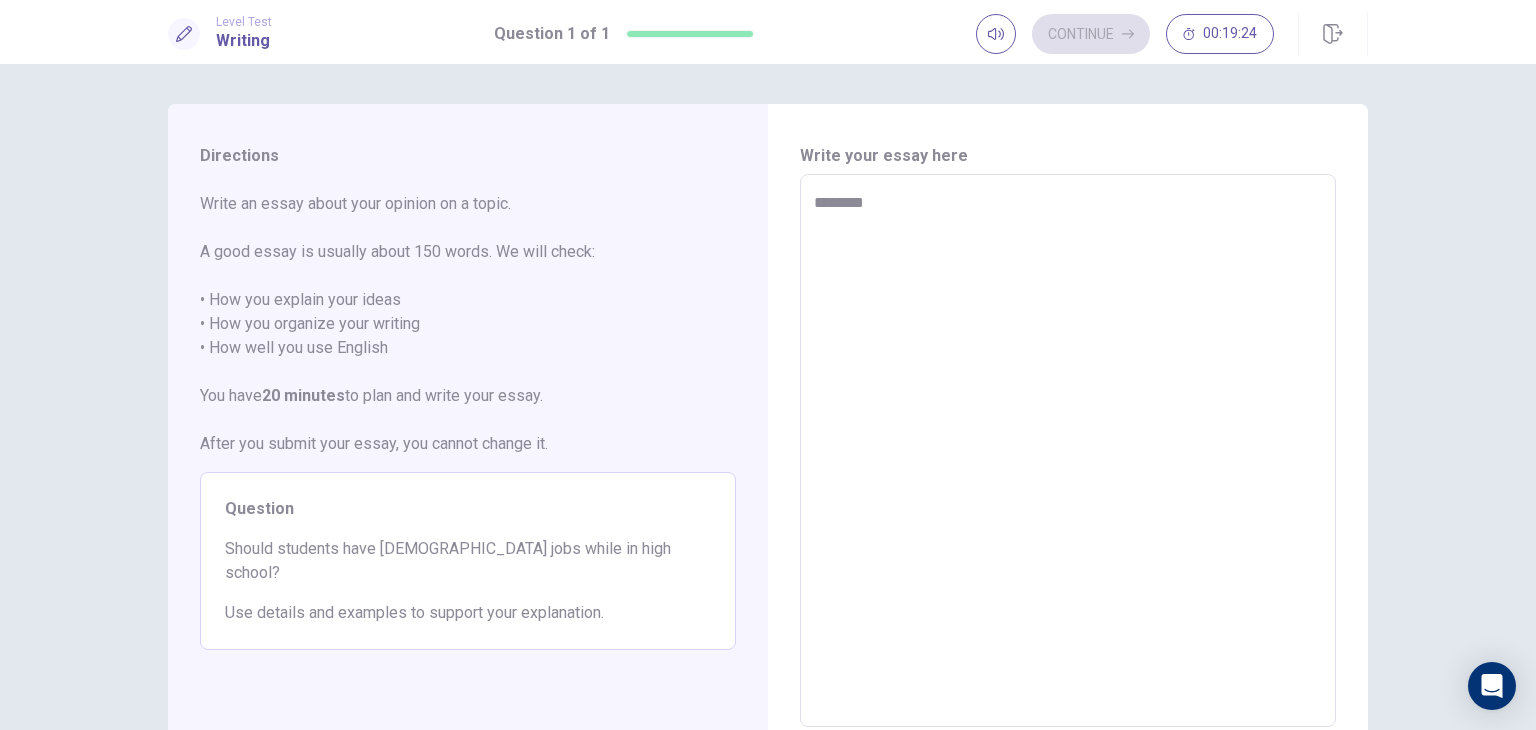 type on "*" 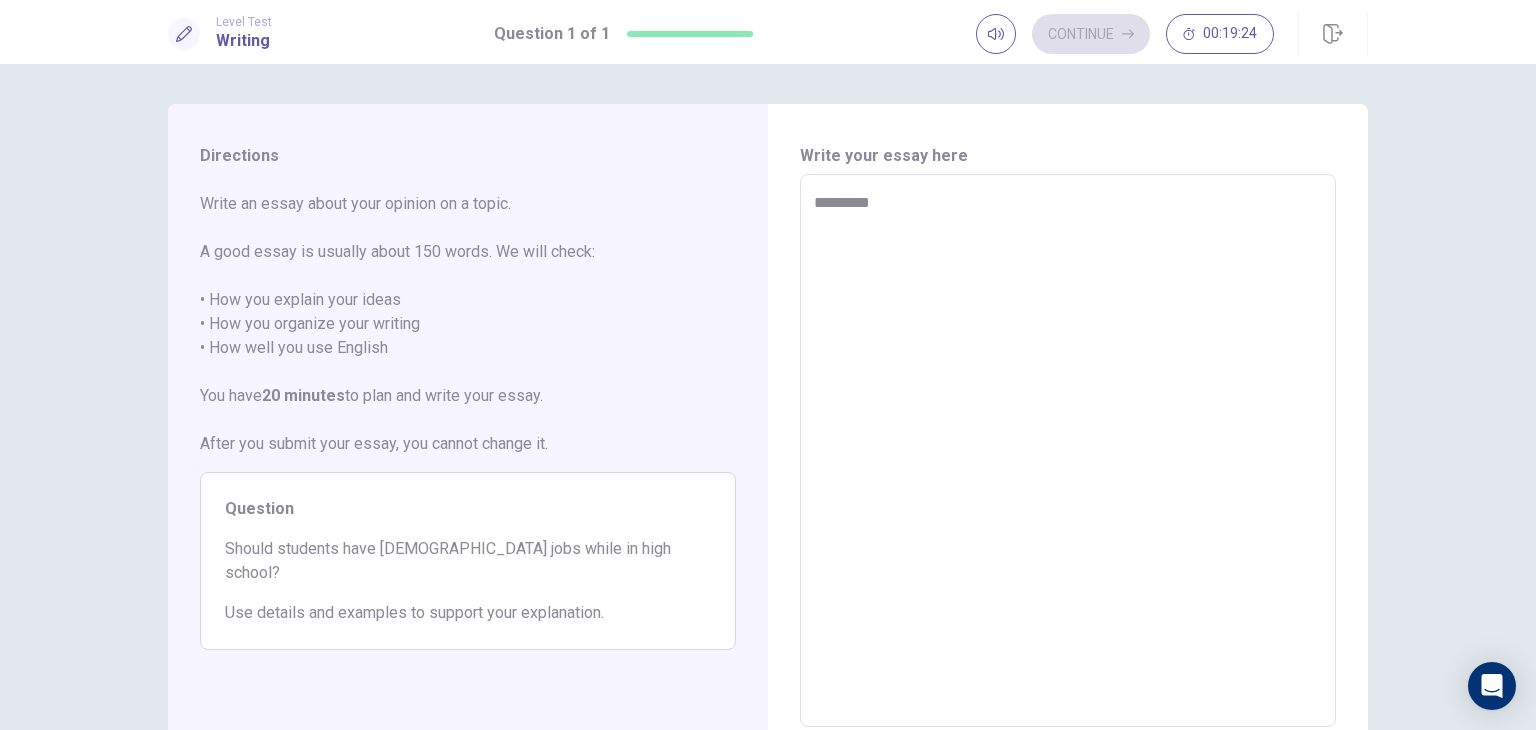 type on "*" 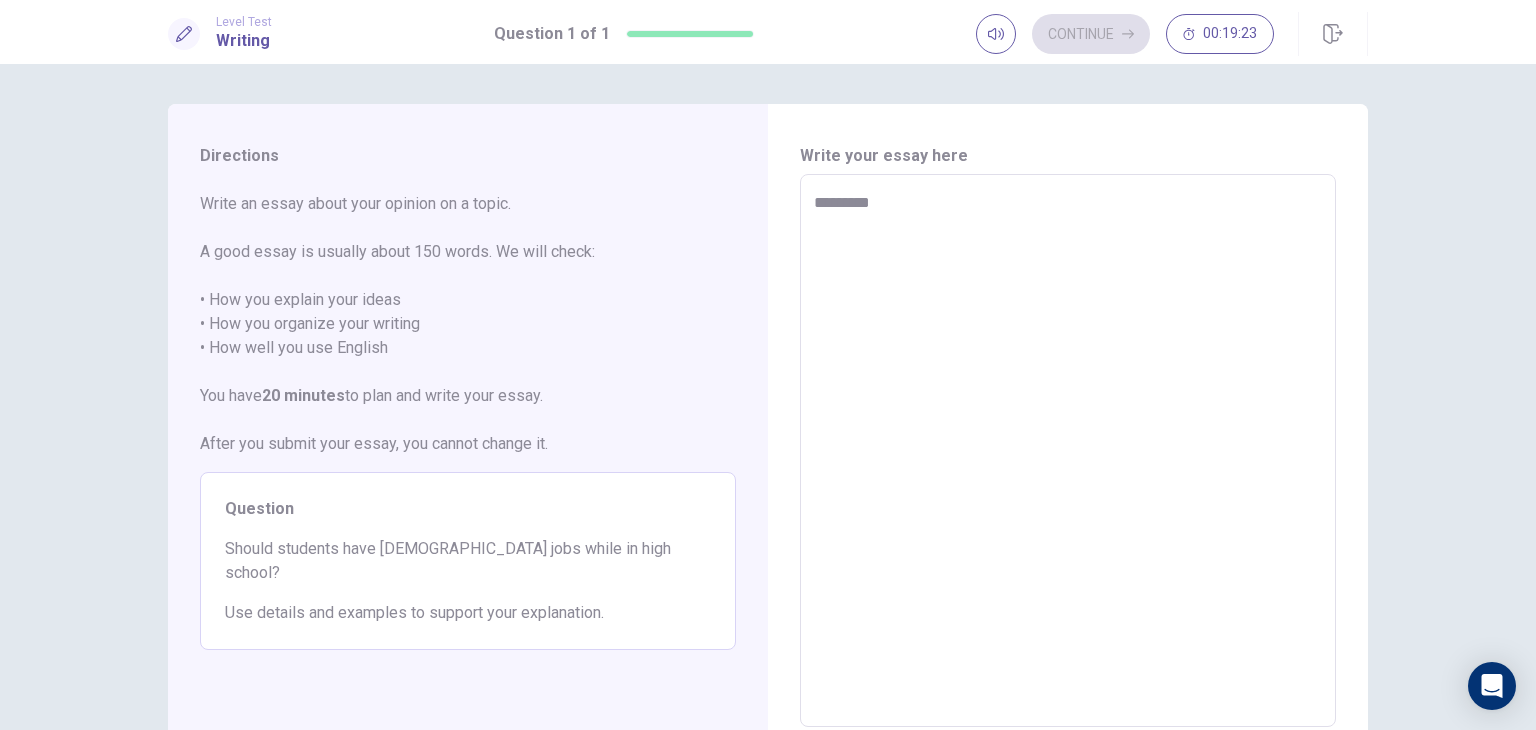 type on "**********" 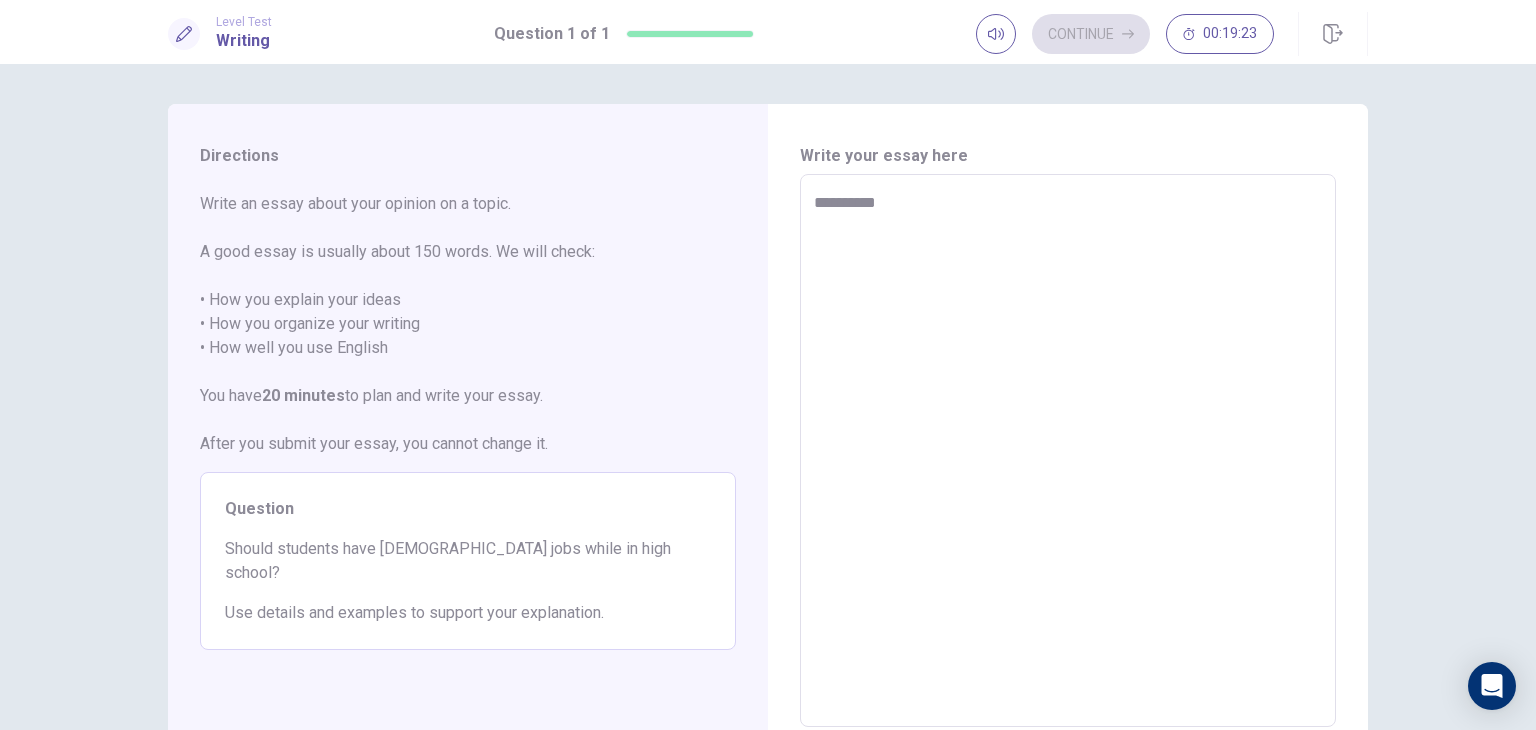 type on "*" 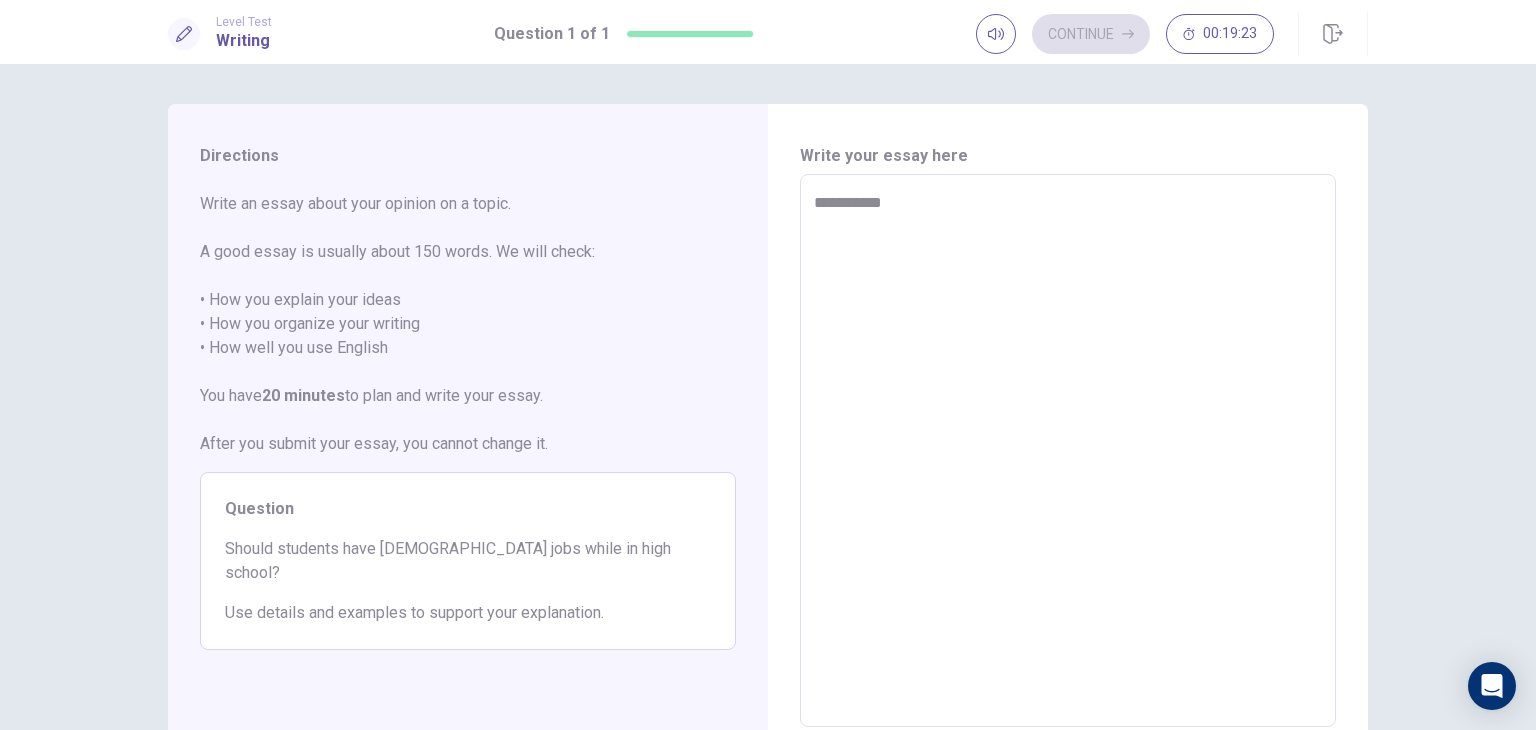 type on "*" 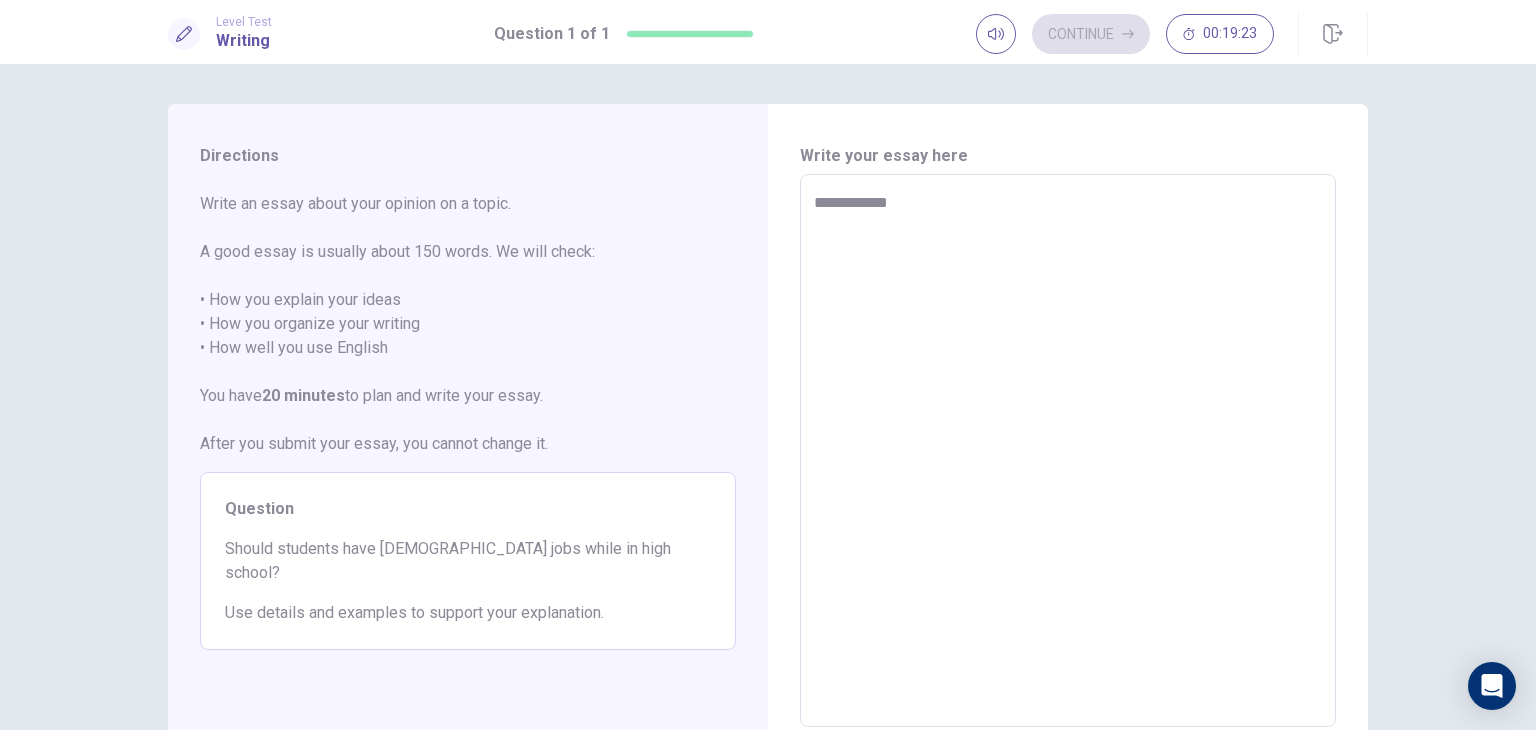 type on "*" 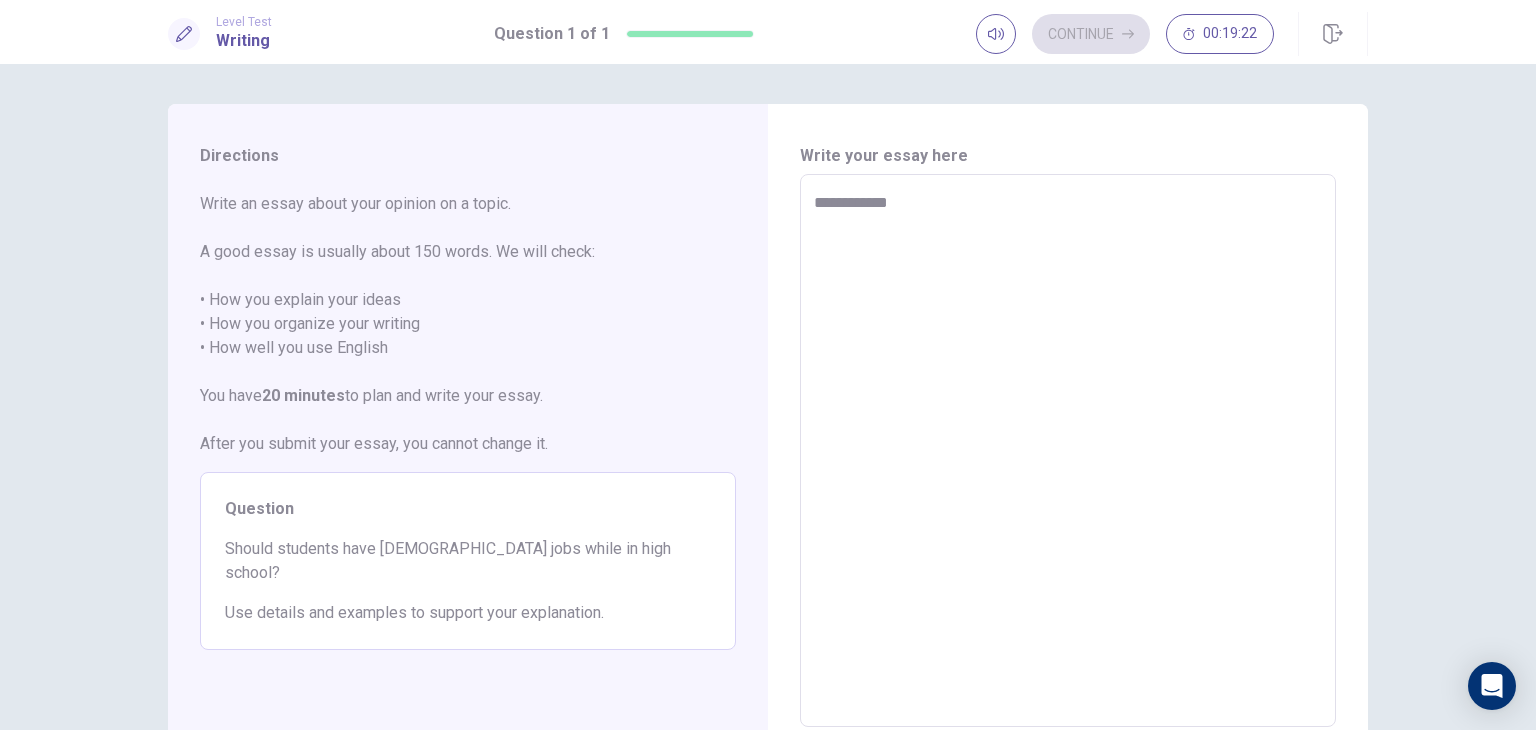 type on "**********" 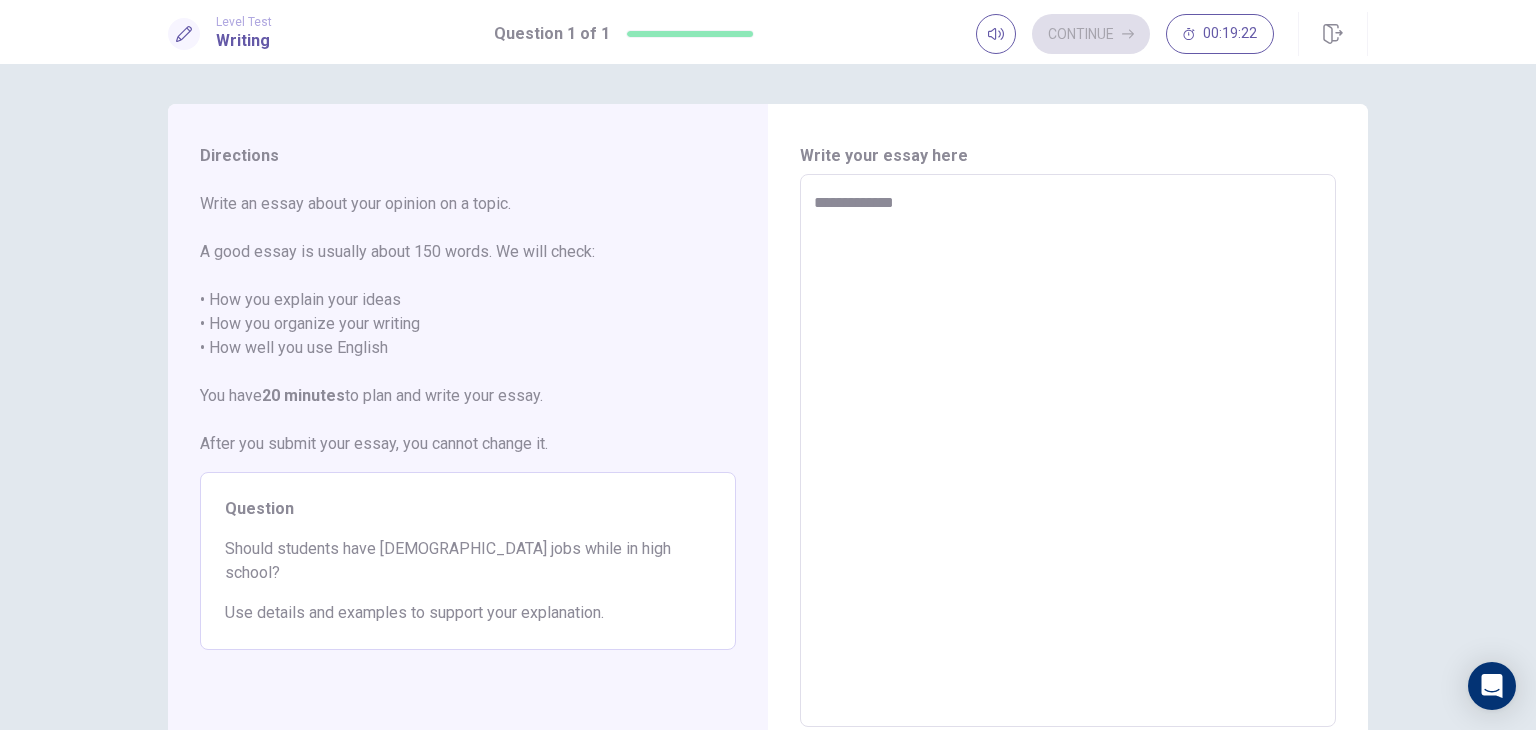 type on "*" 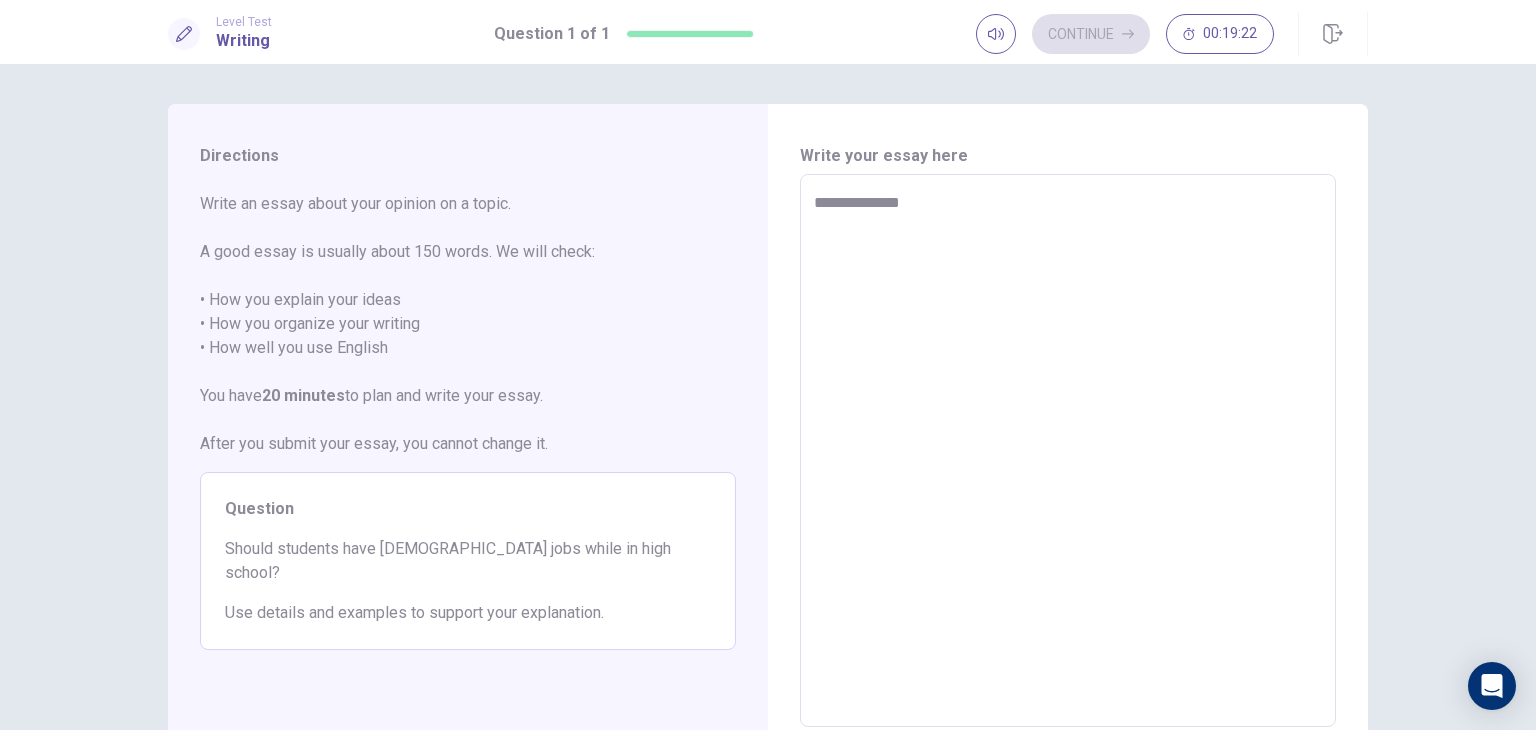 type on "*" 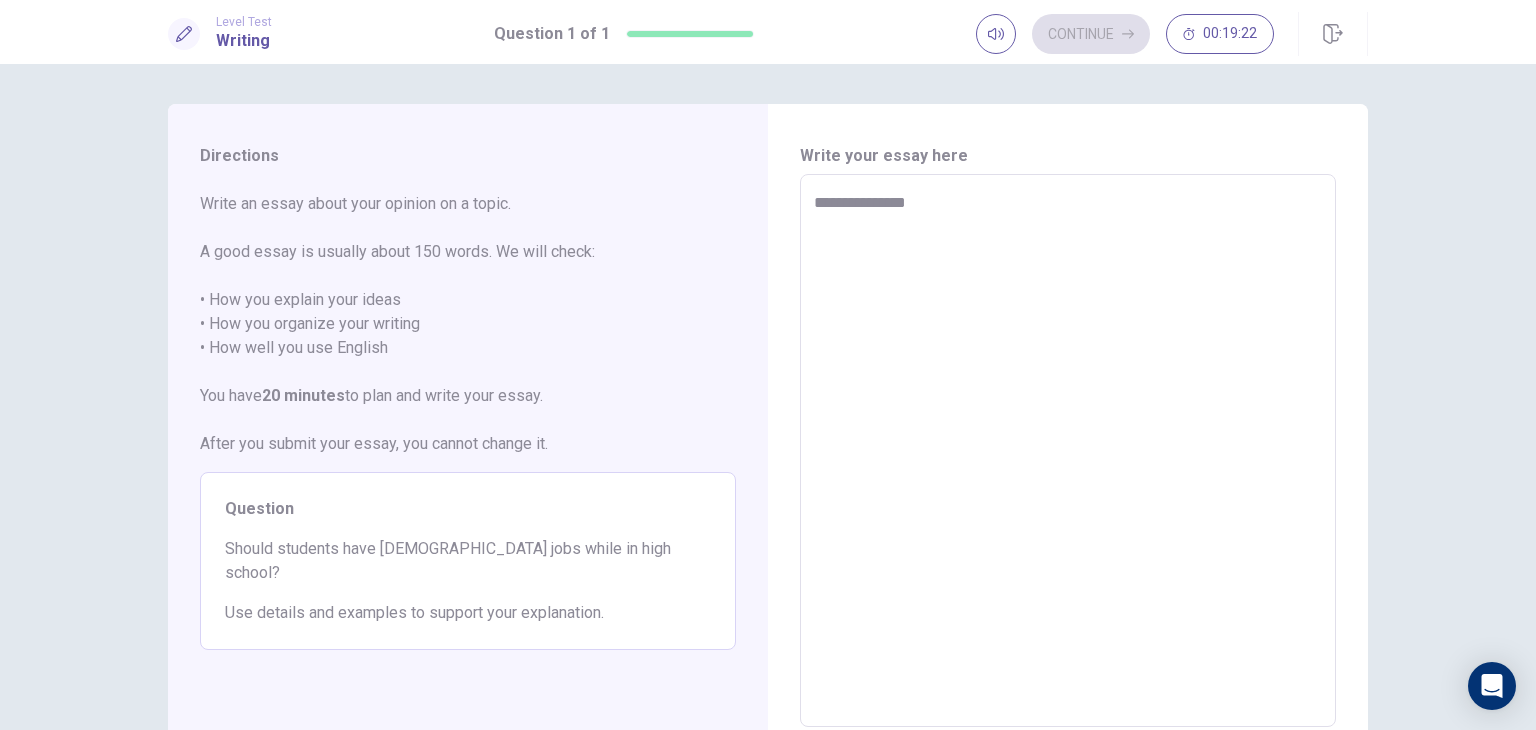 type on "*" 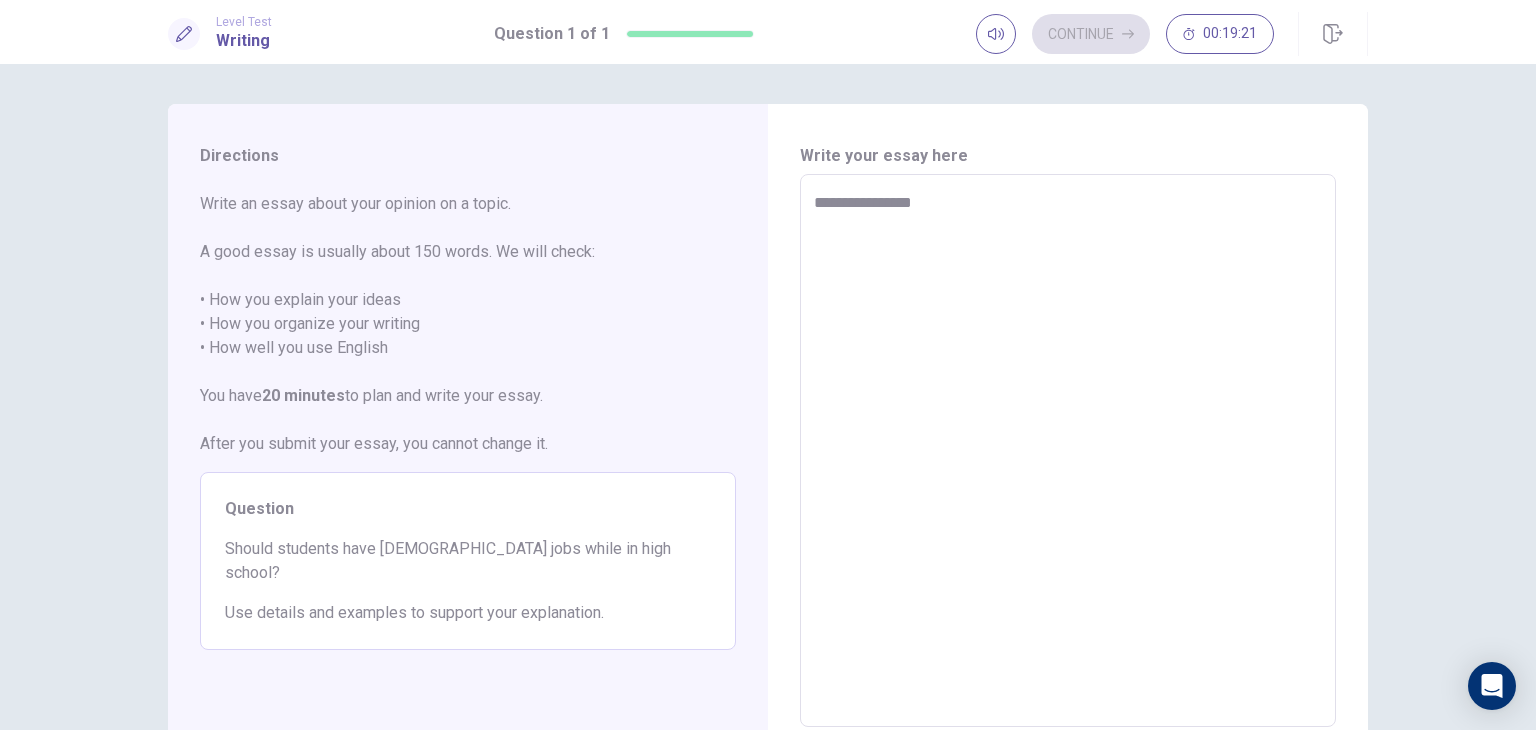 type on "*" 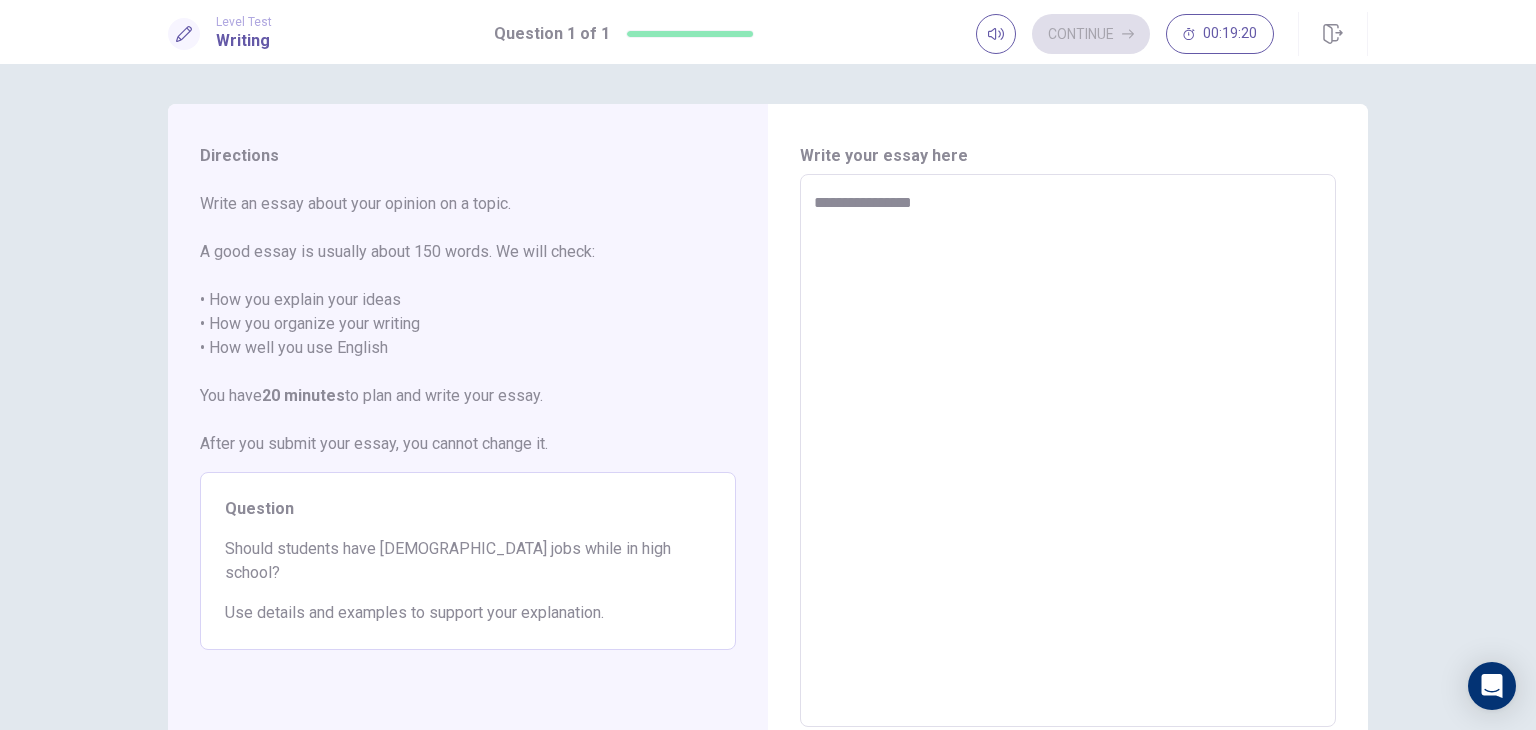 type on "**********" 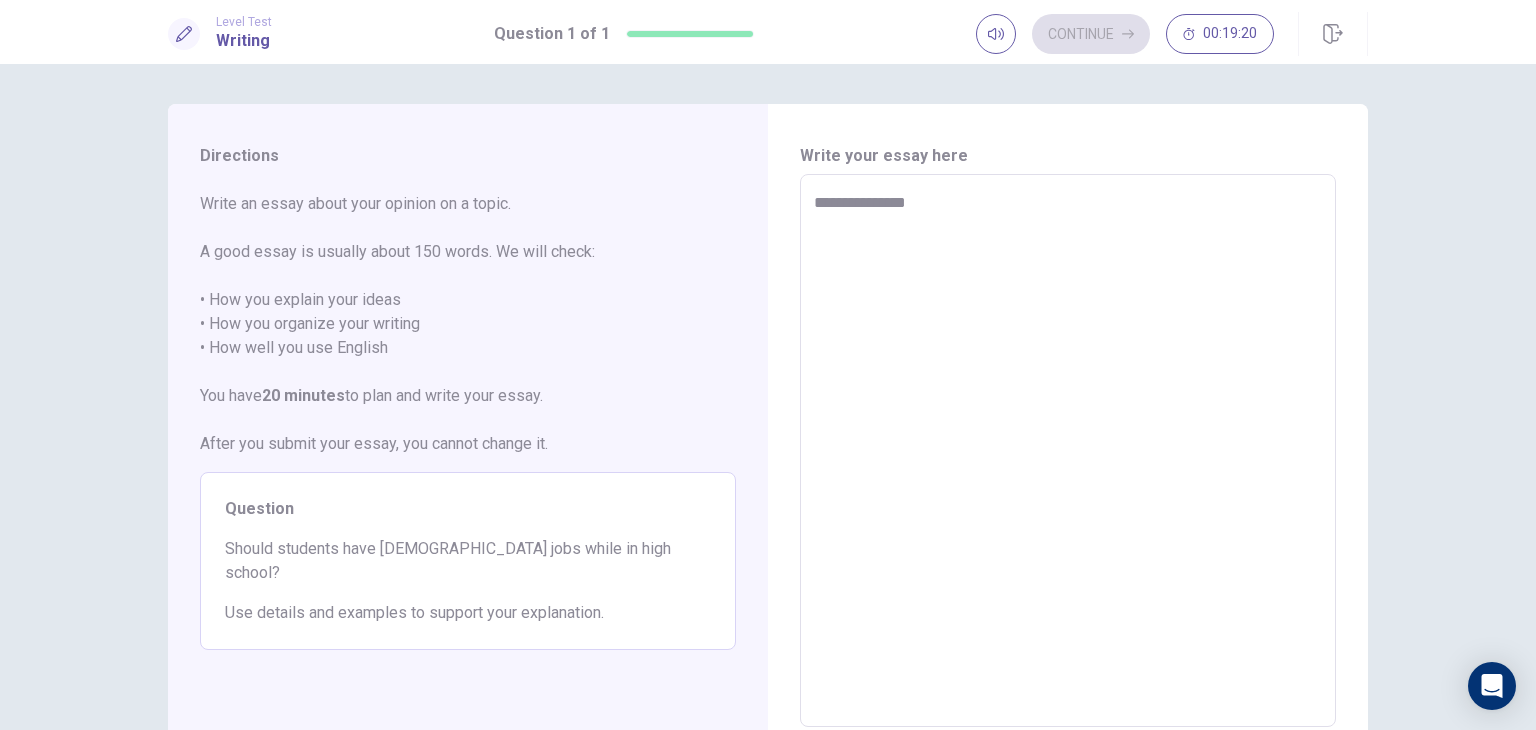 type on "*" 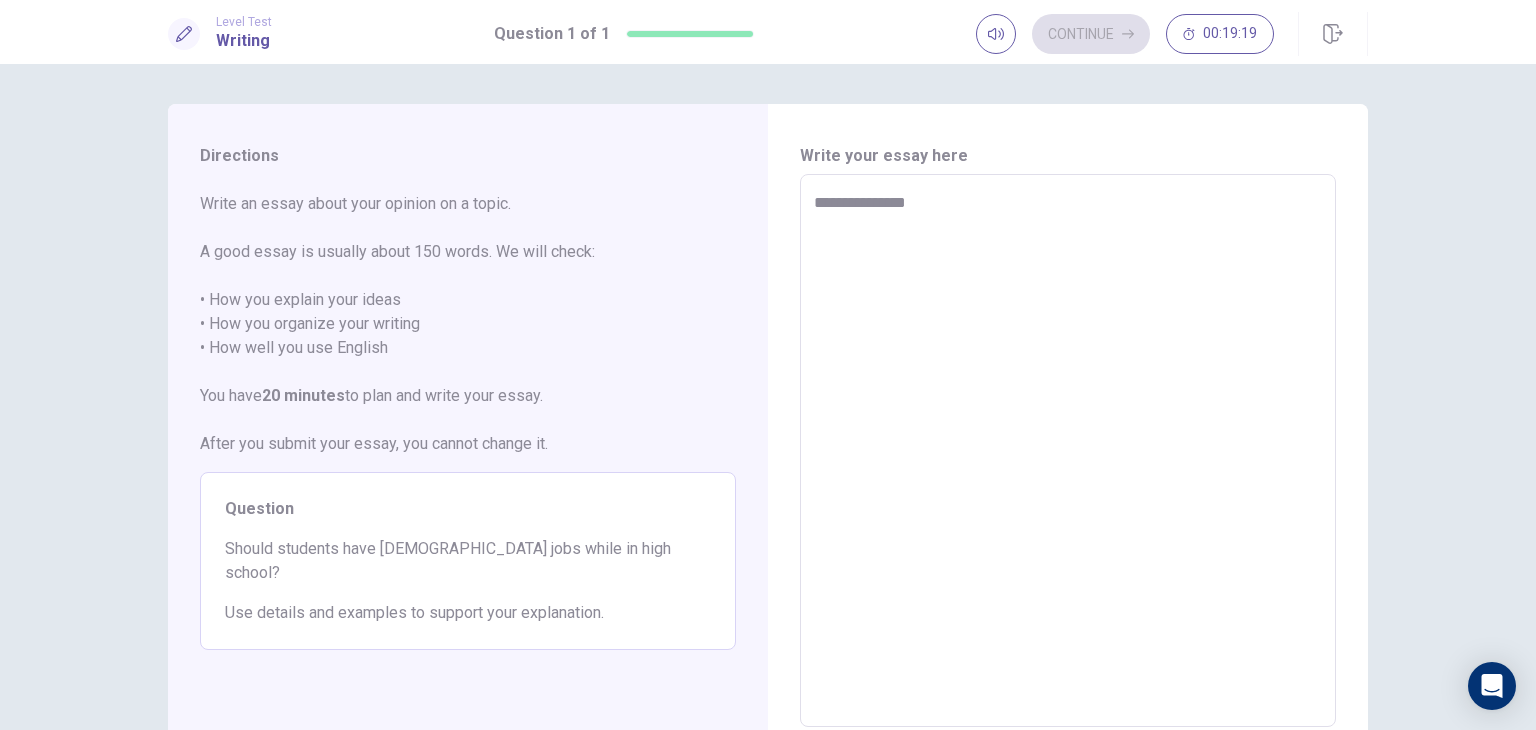 type on "**********" 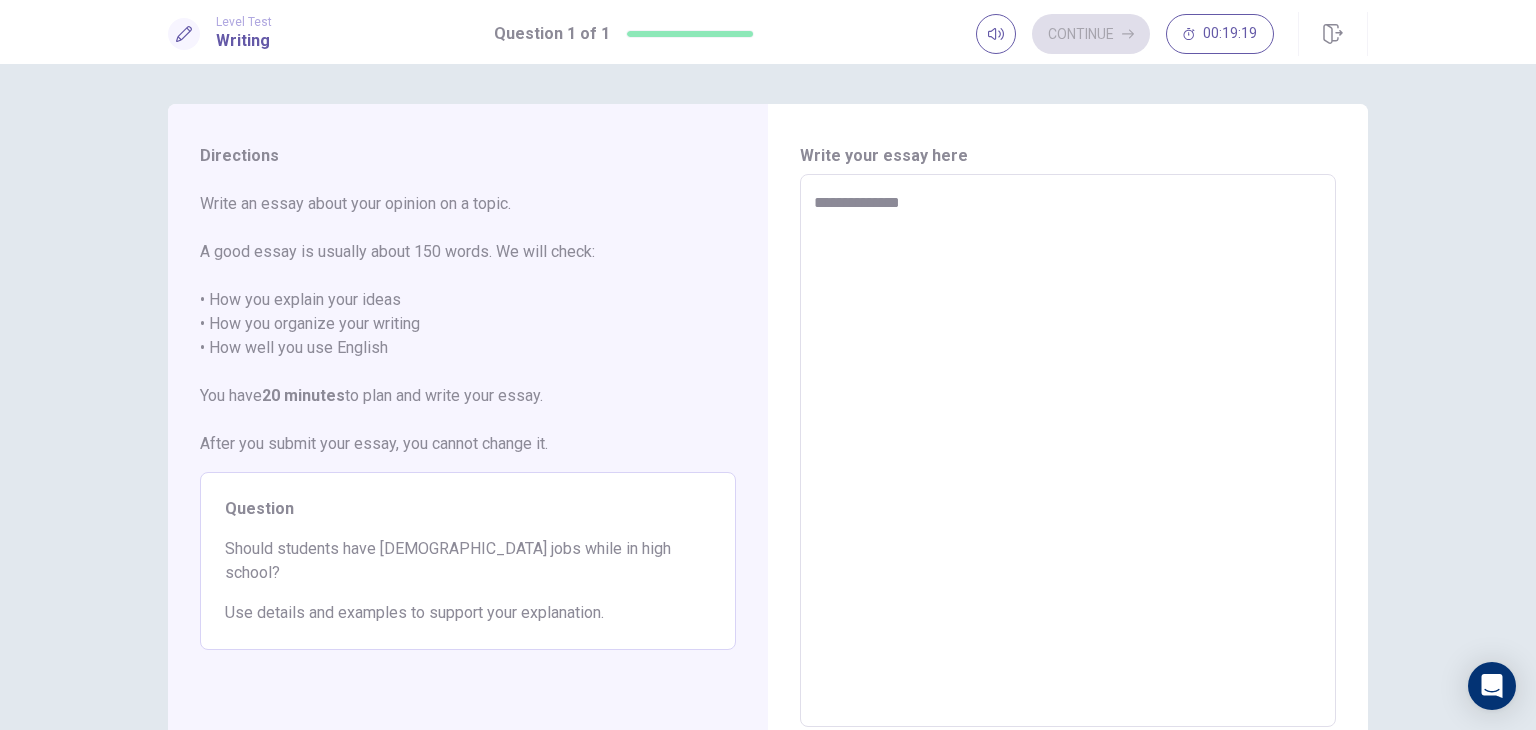 type on "*" 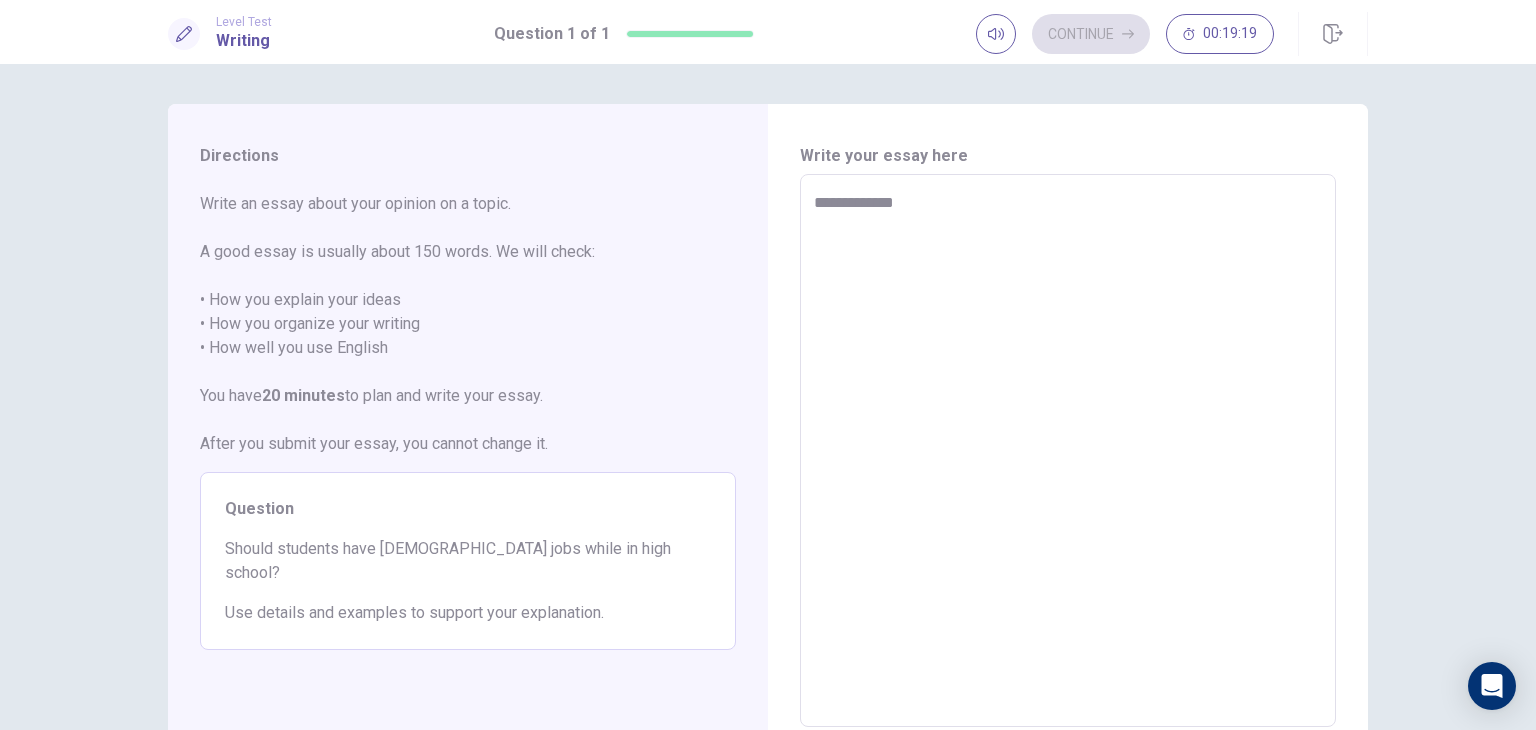 type on "*" 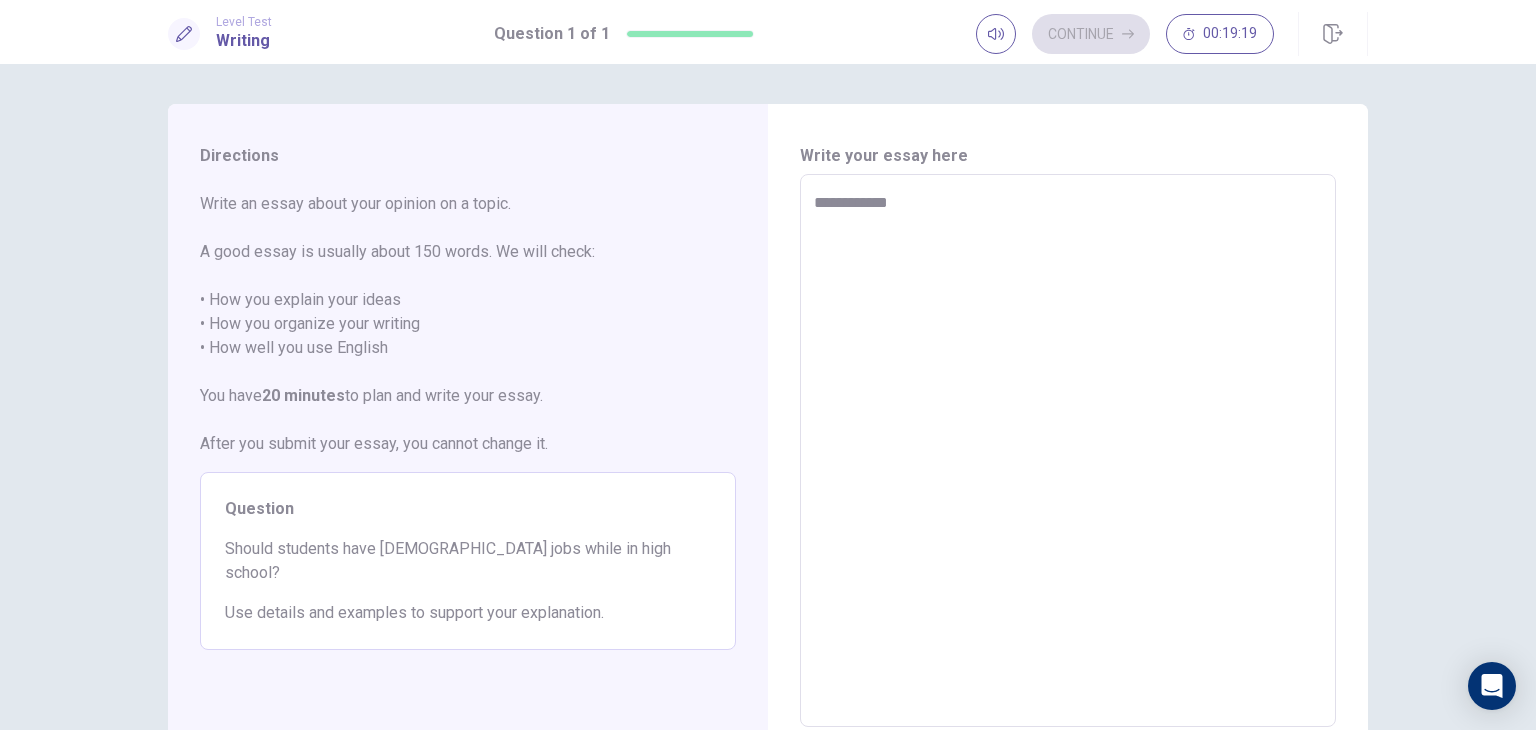 type on "*" 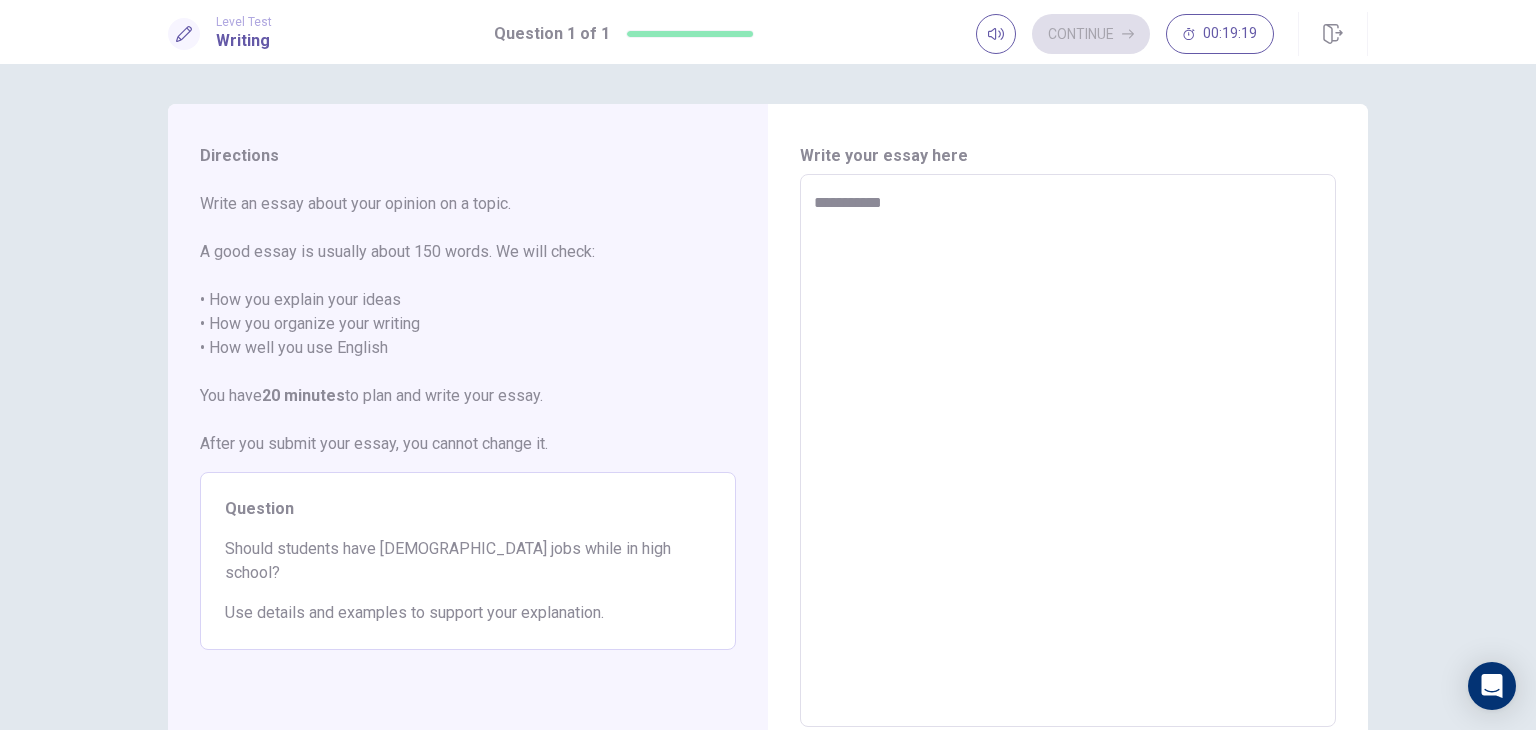 type on "*" 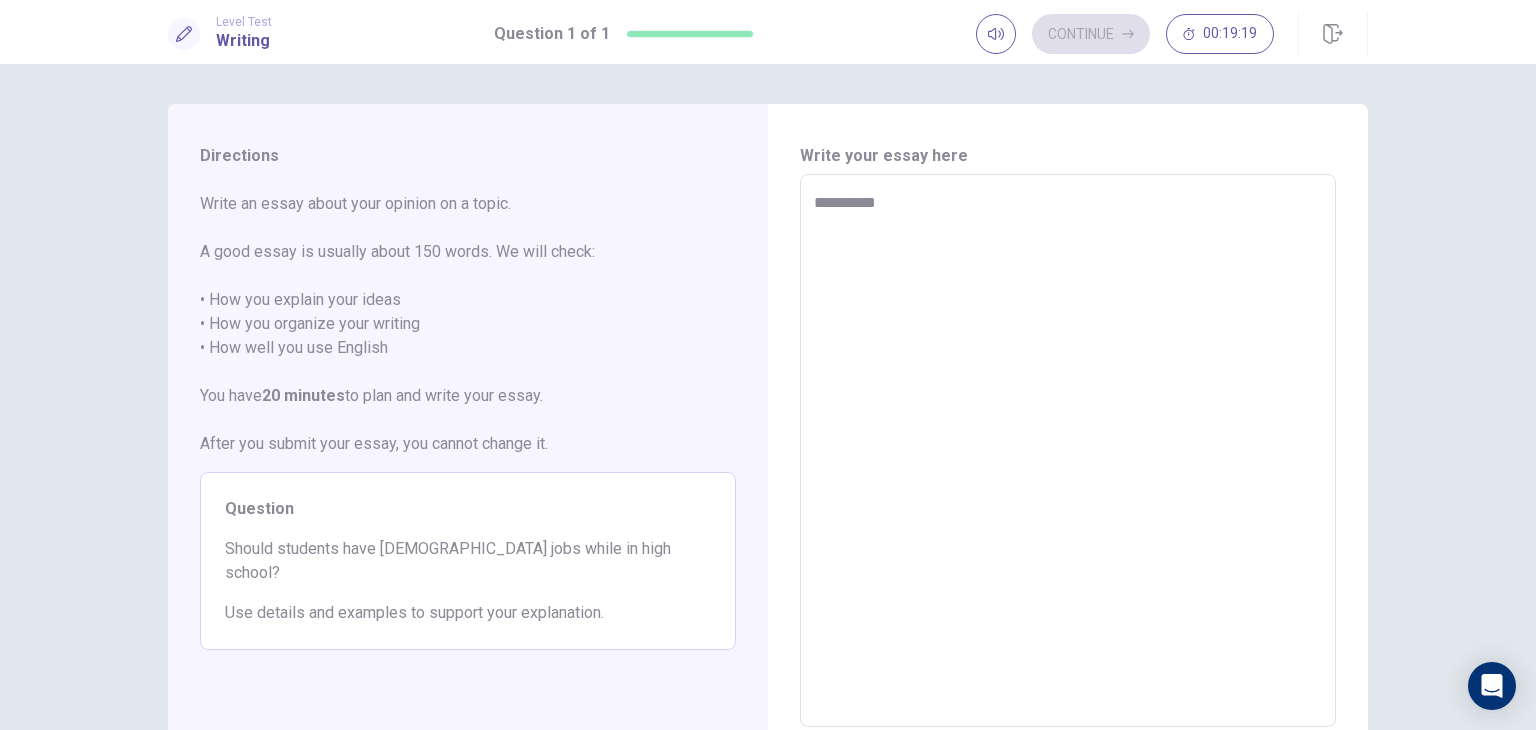 type on "********" 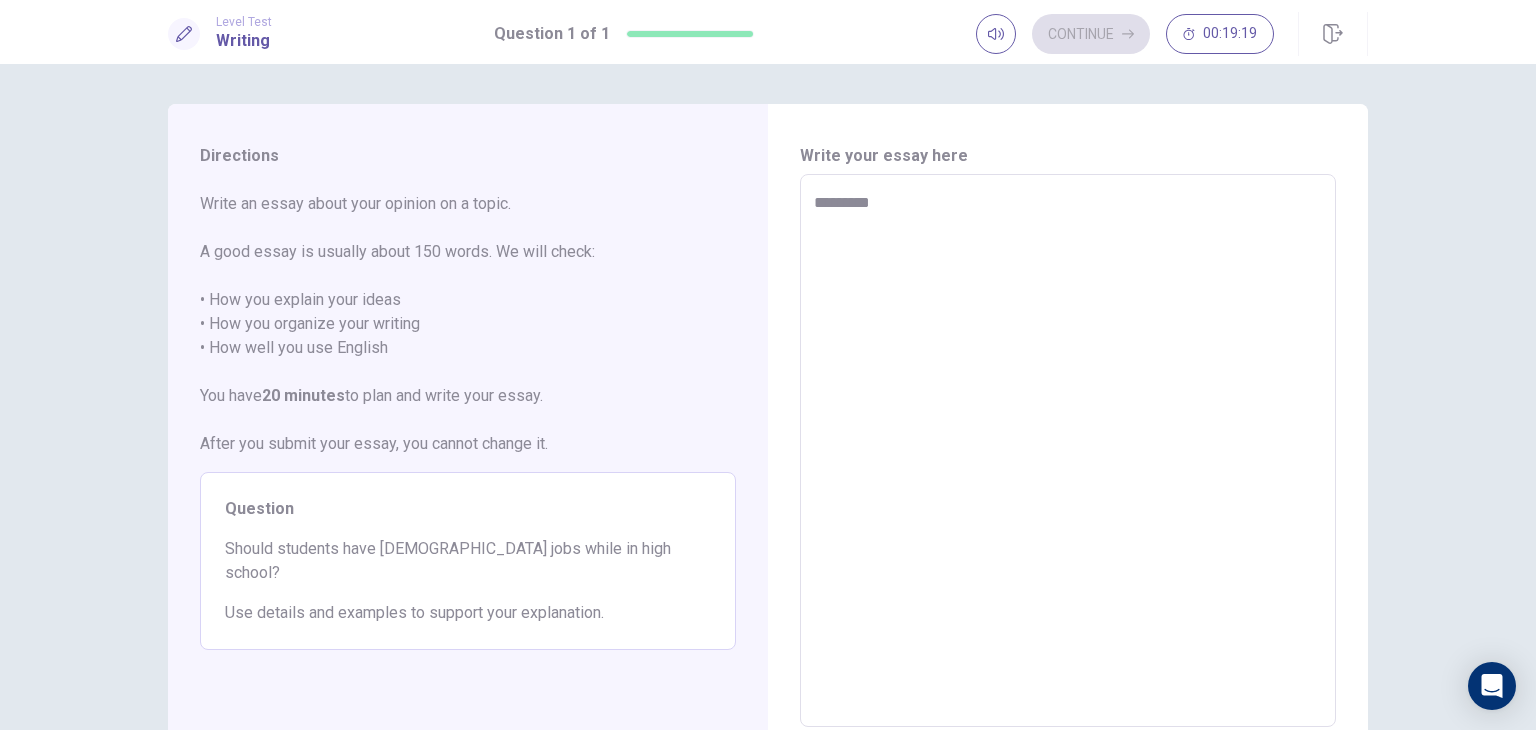 type on "********" 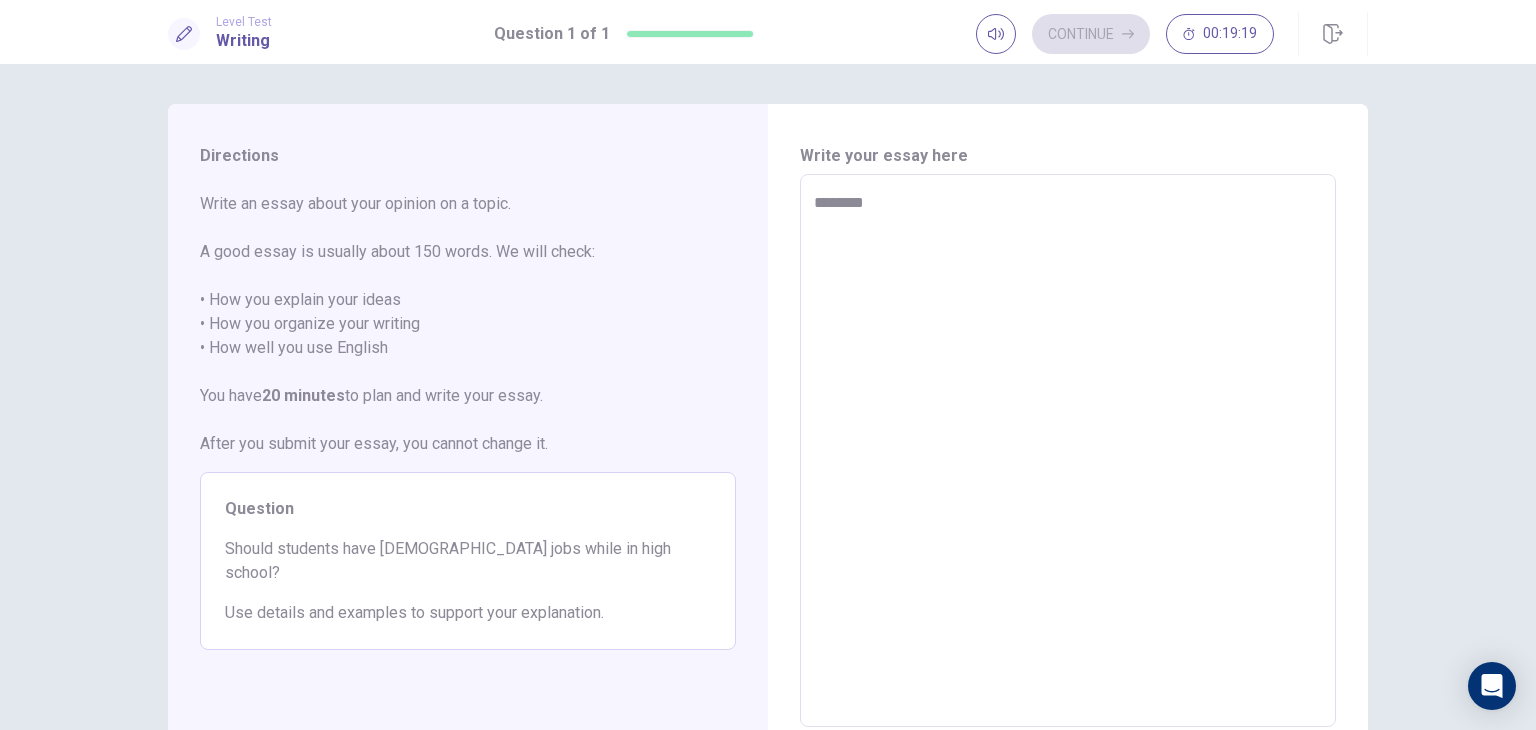type on "*******" 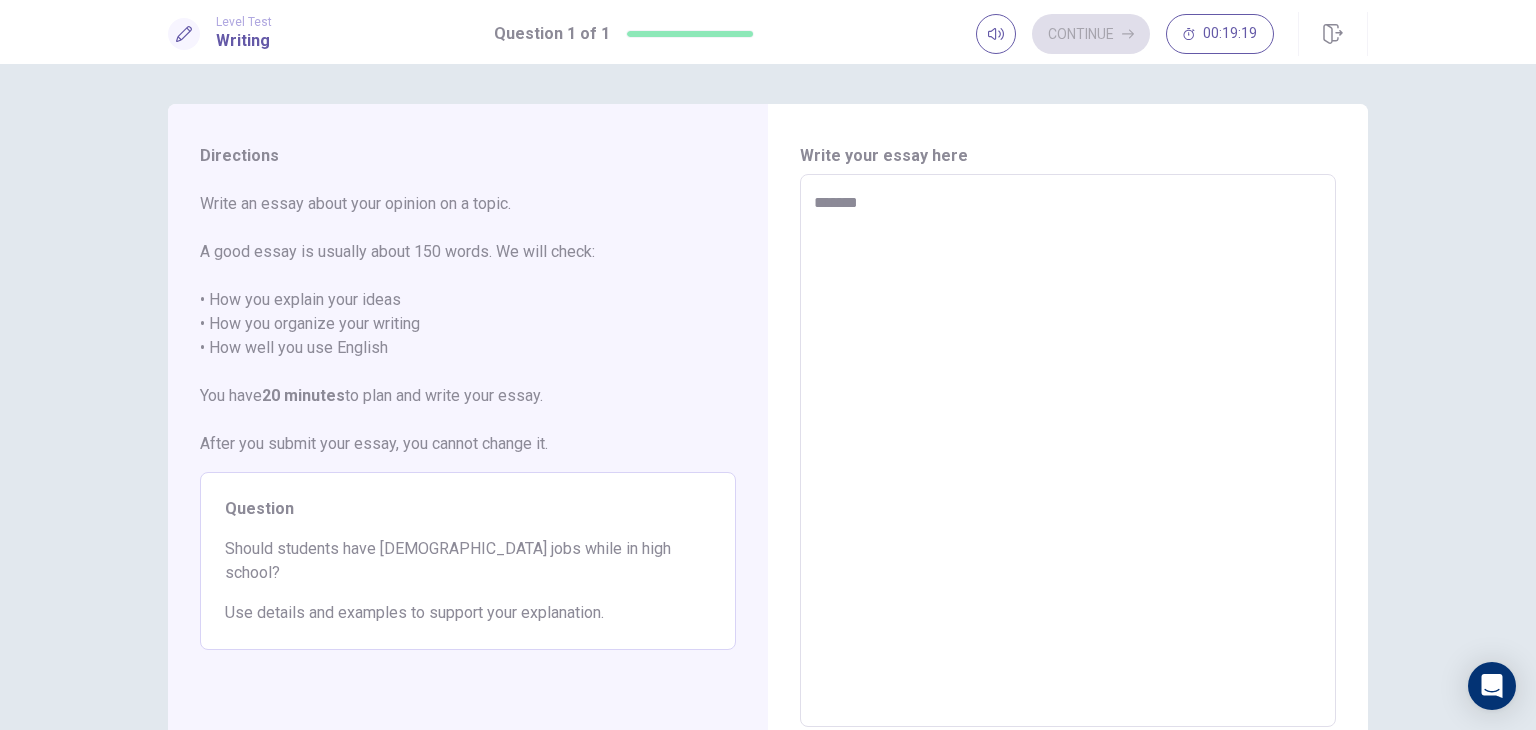 type on "******" 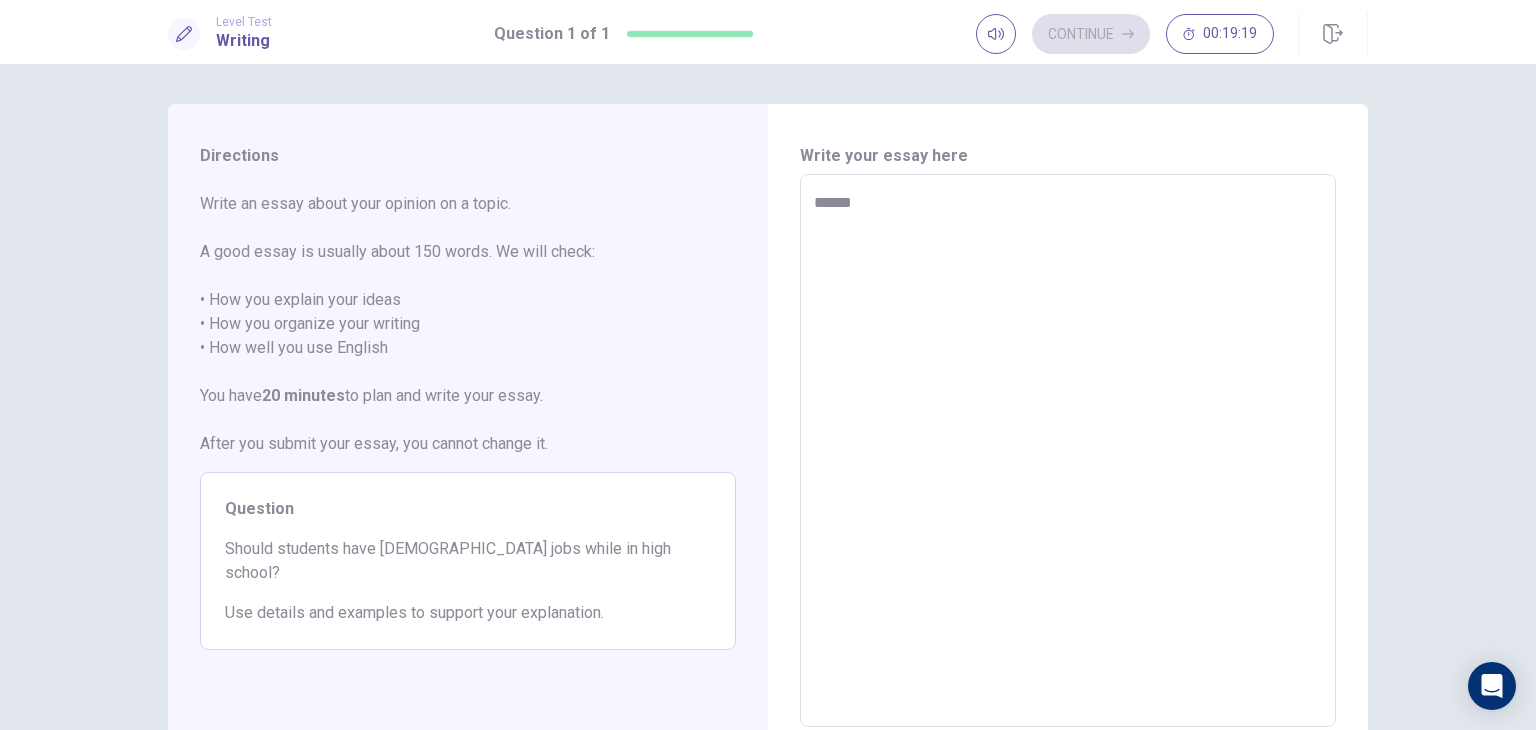 type on "*****" 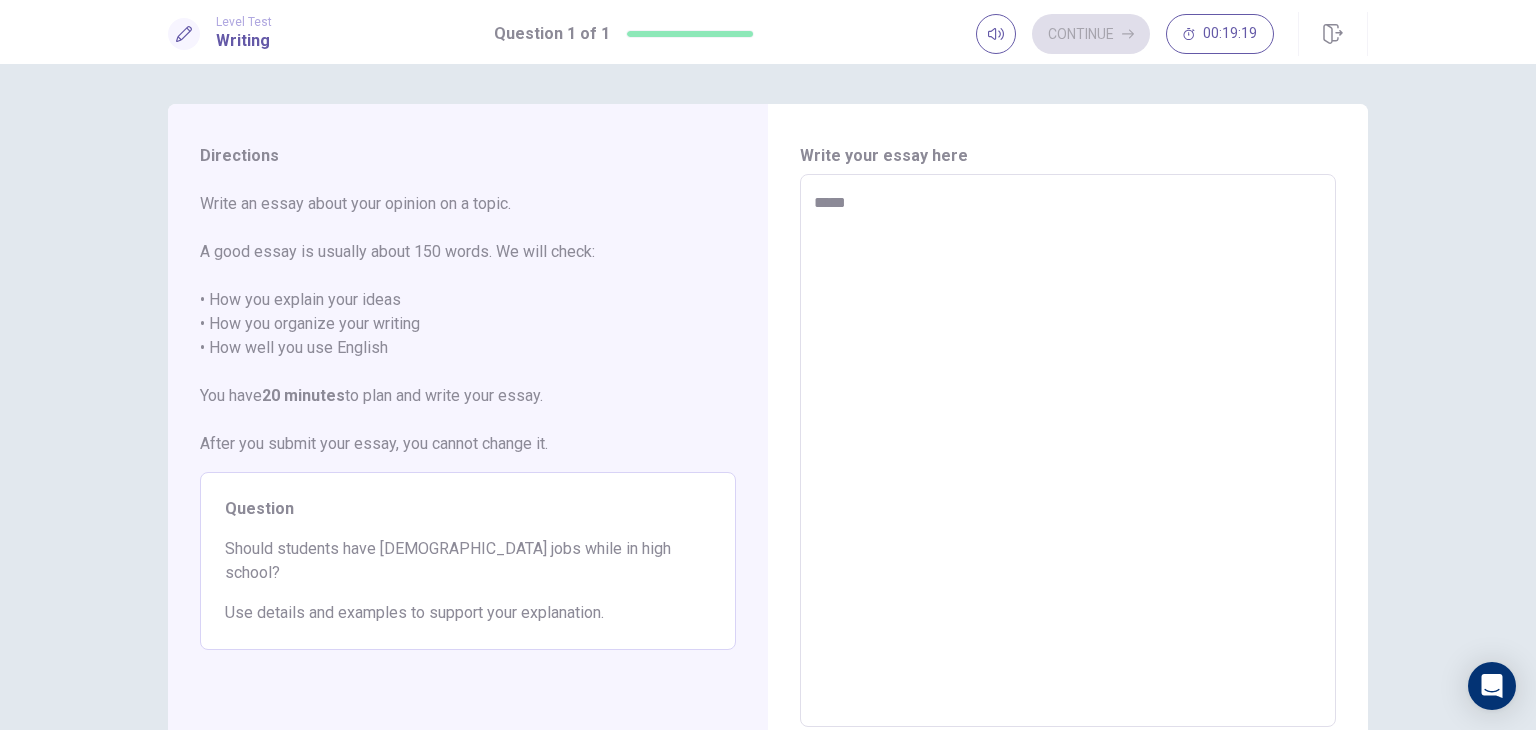 type on "****" 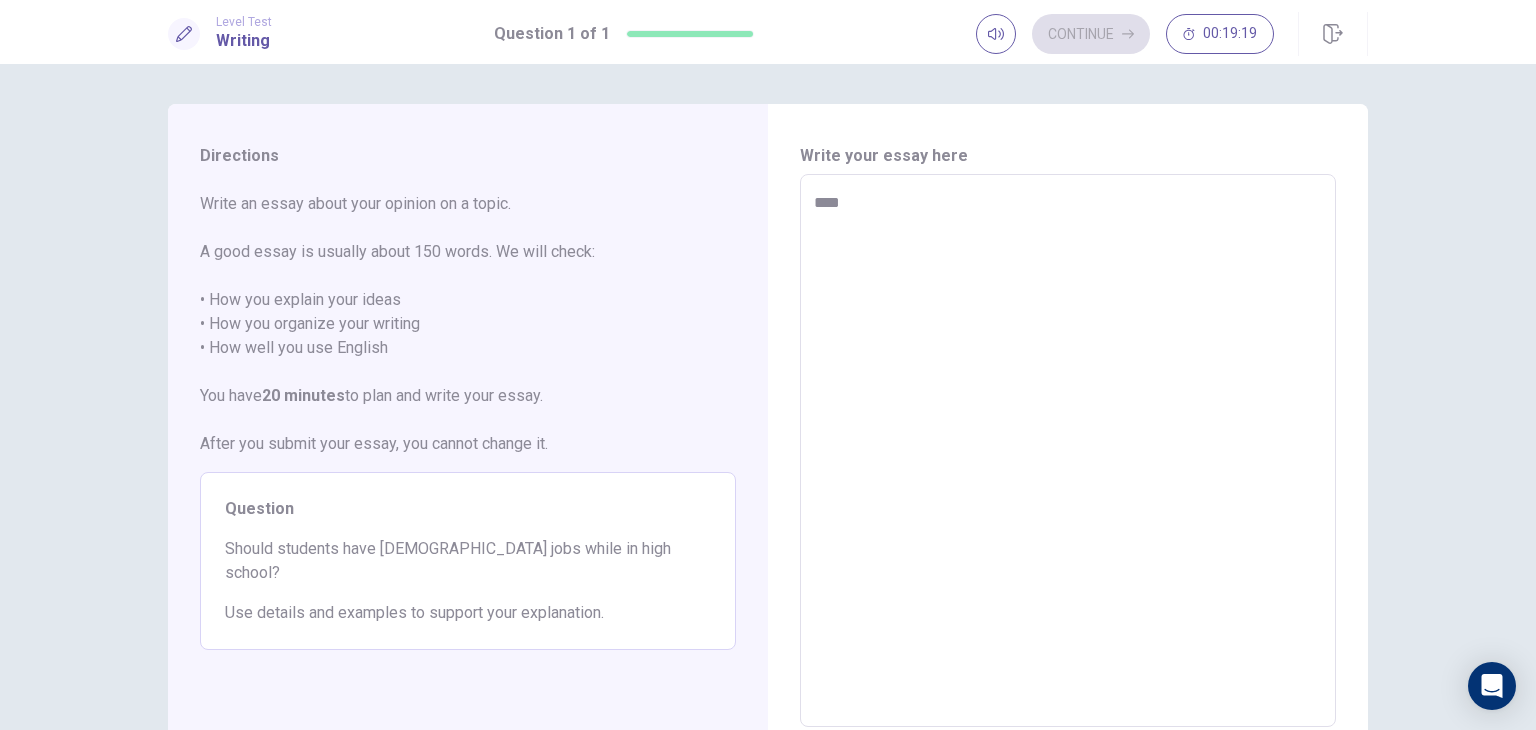 type on "***" 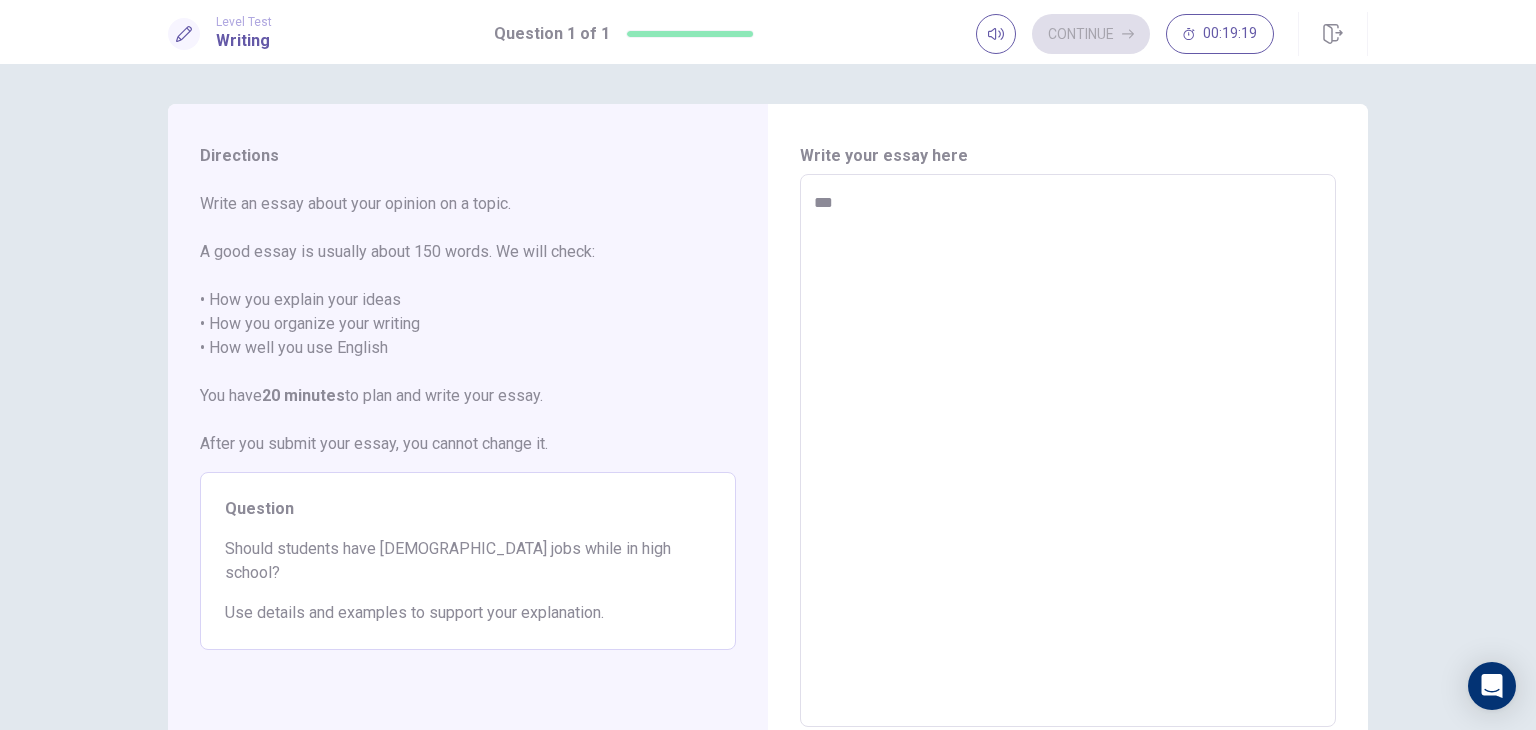 type on "**" 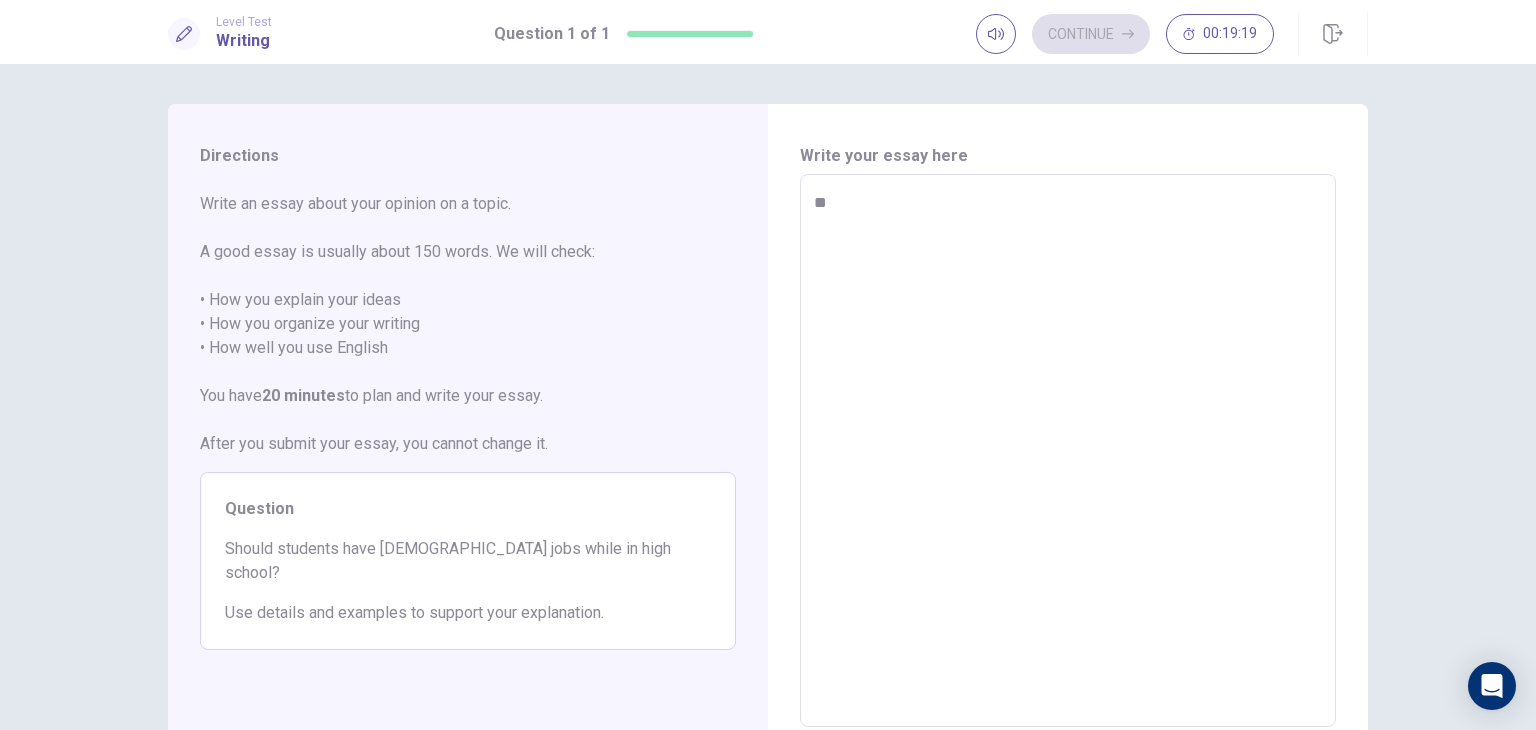 type on "*" 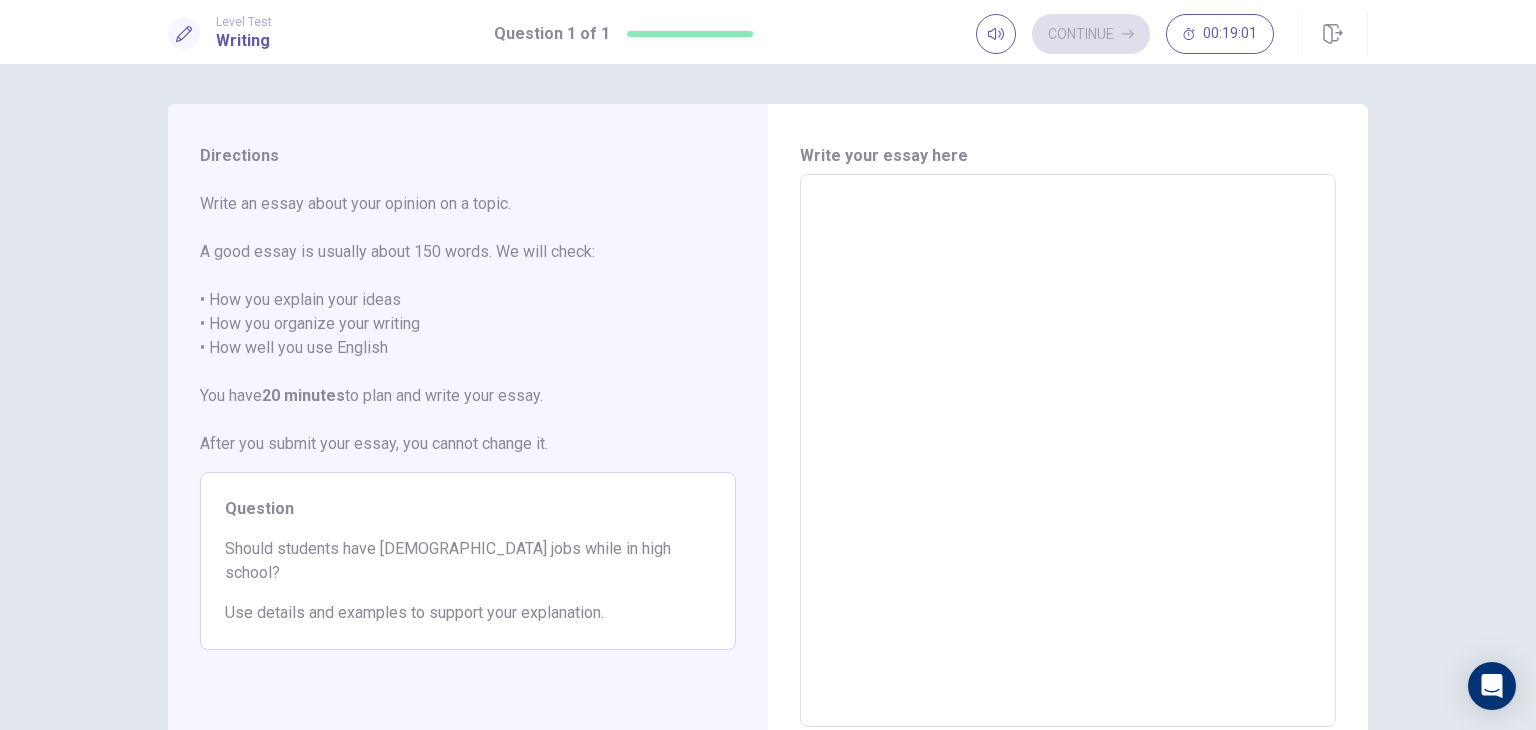type on "*" 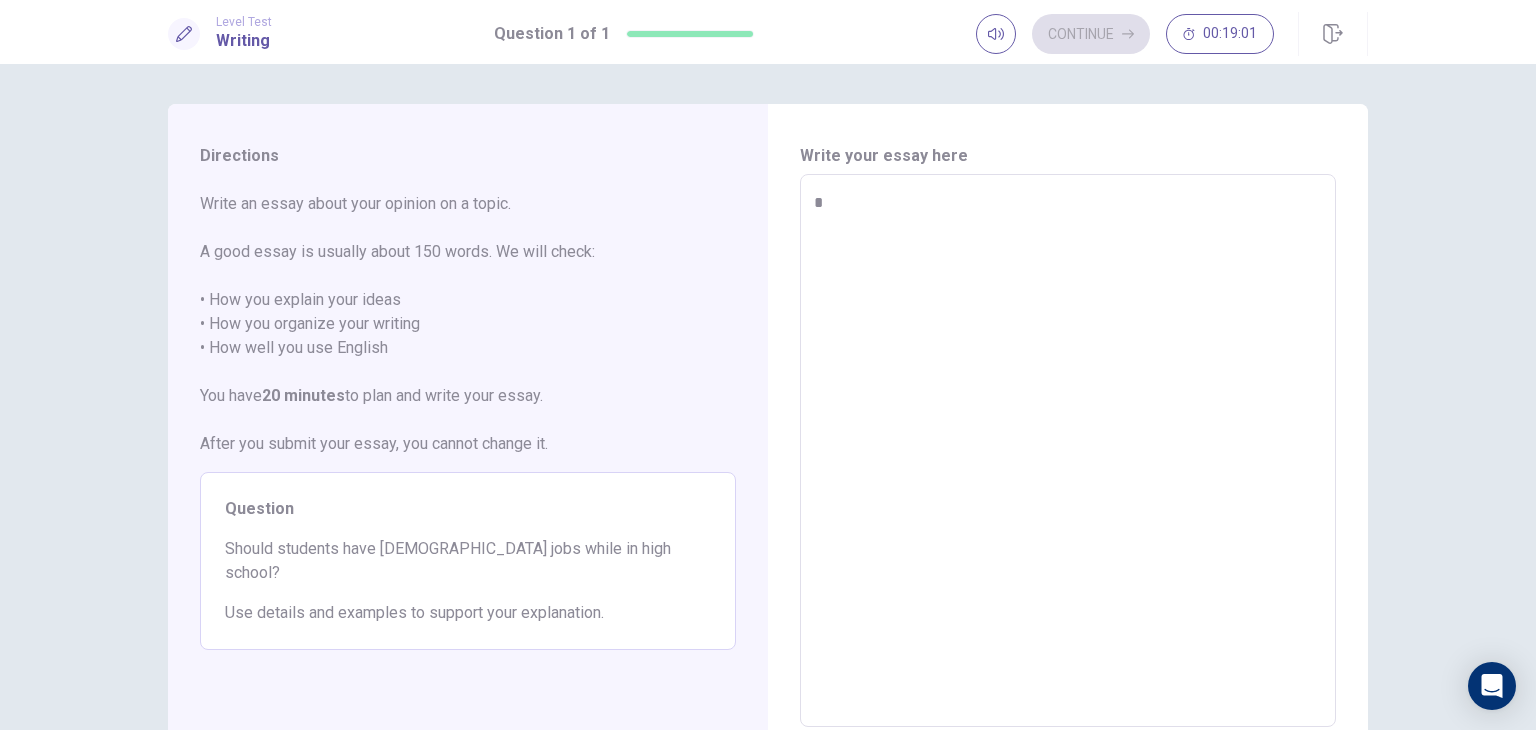 type on "*" 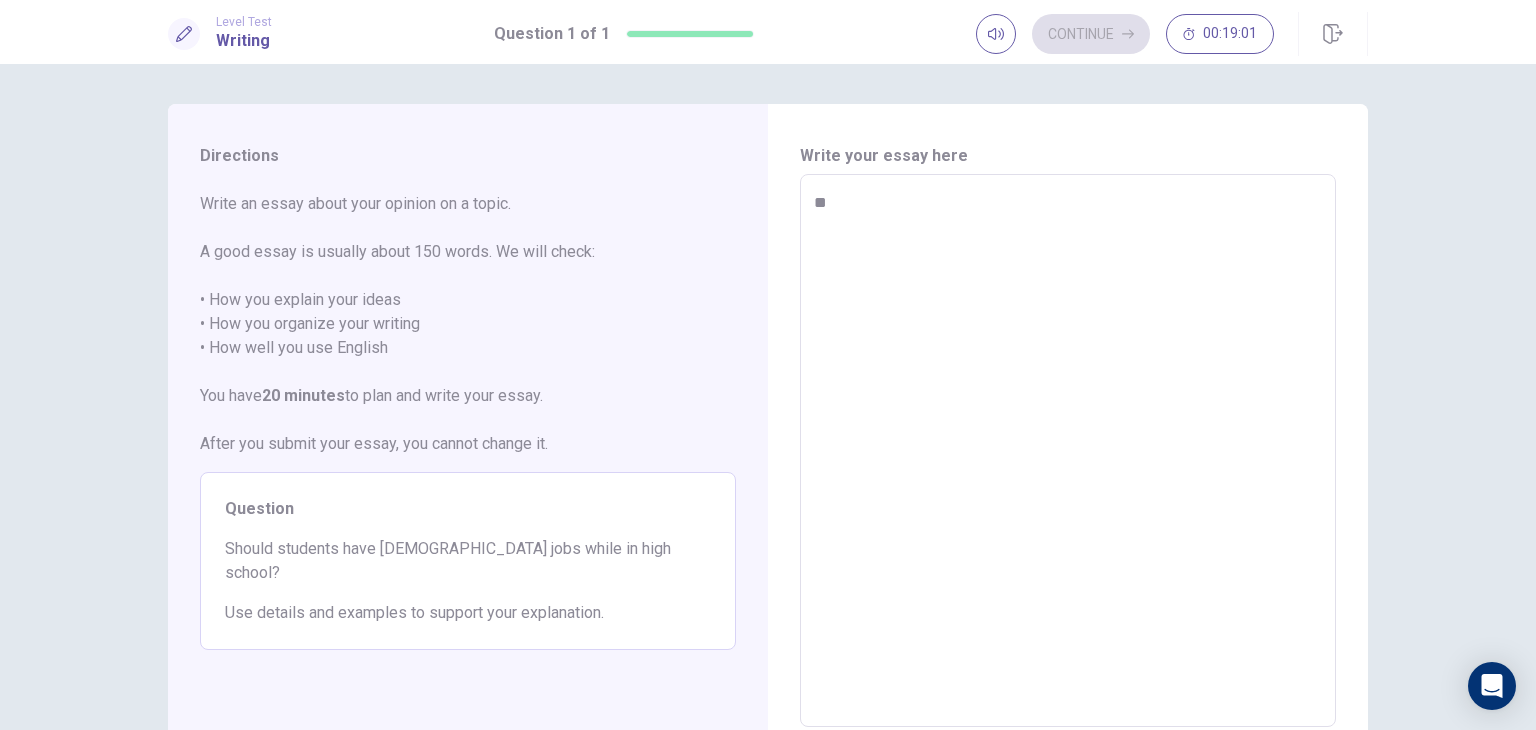 type on "*" 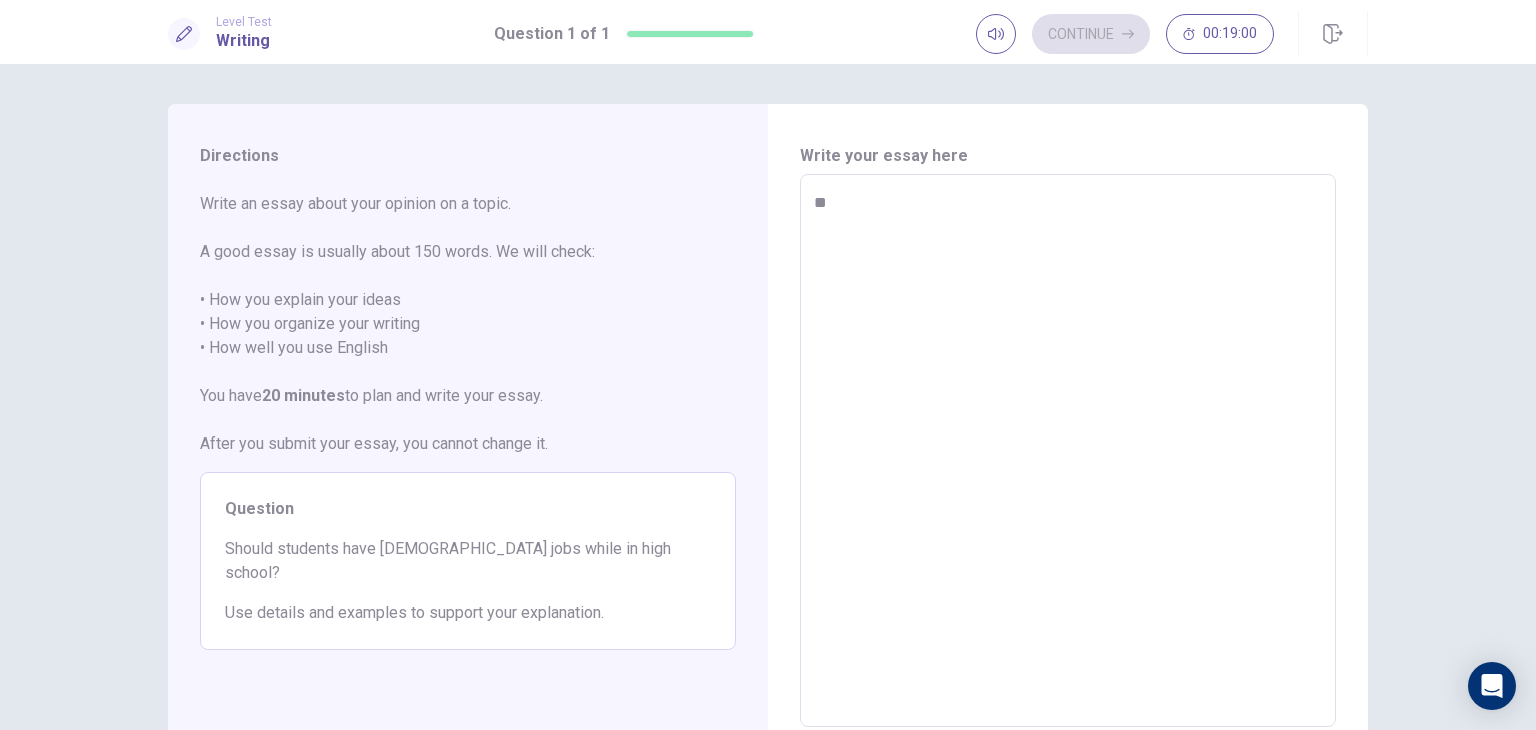 type on "***" 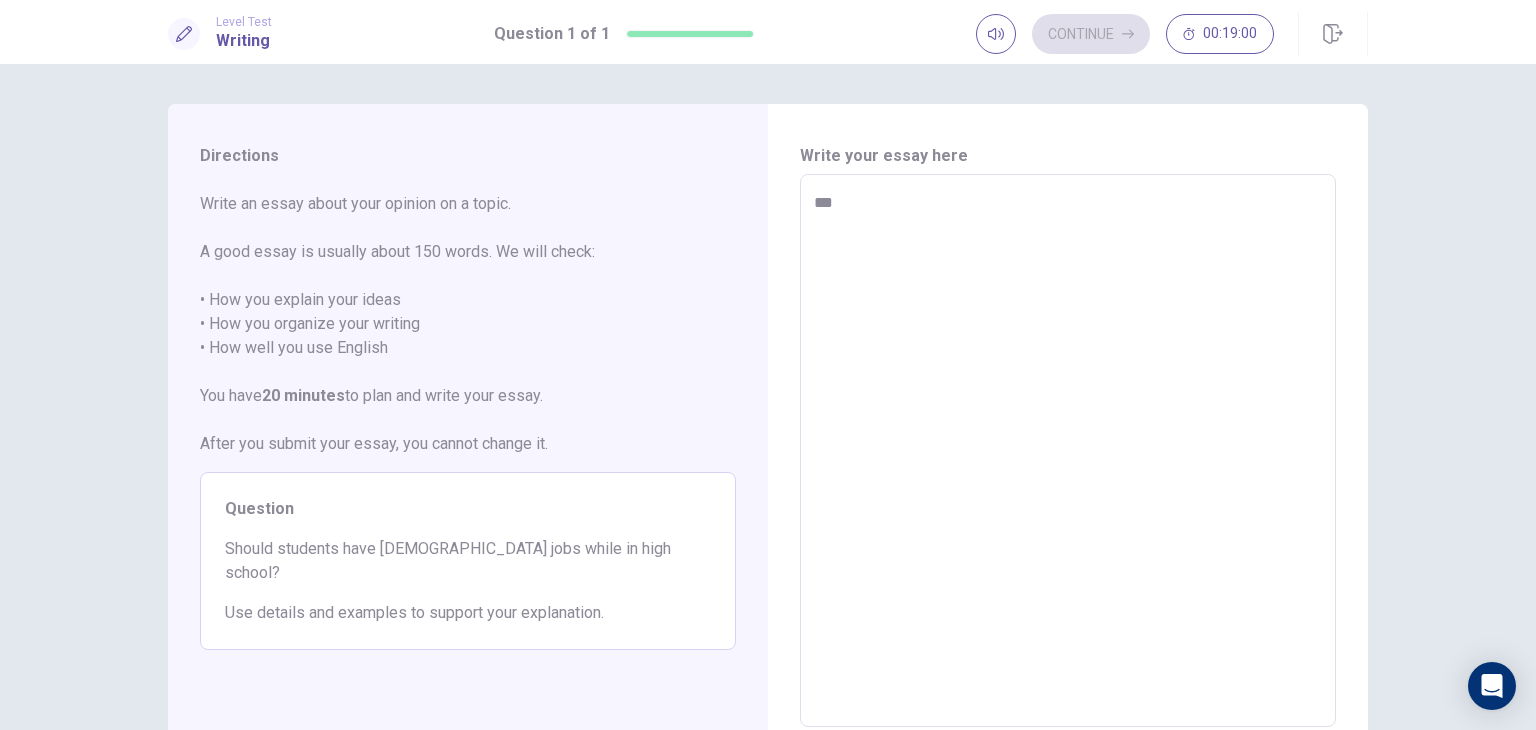 type on "*" 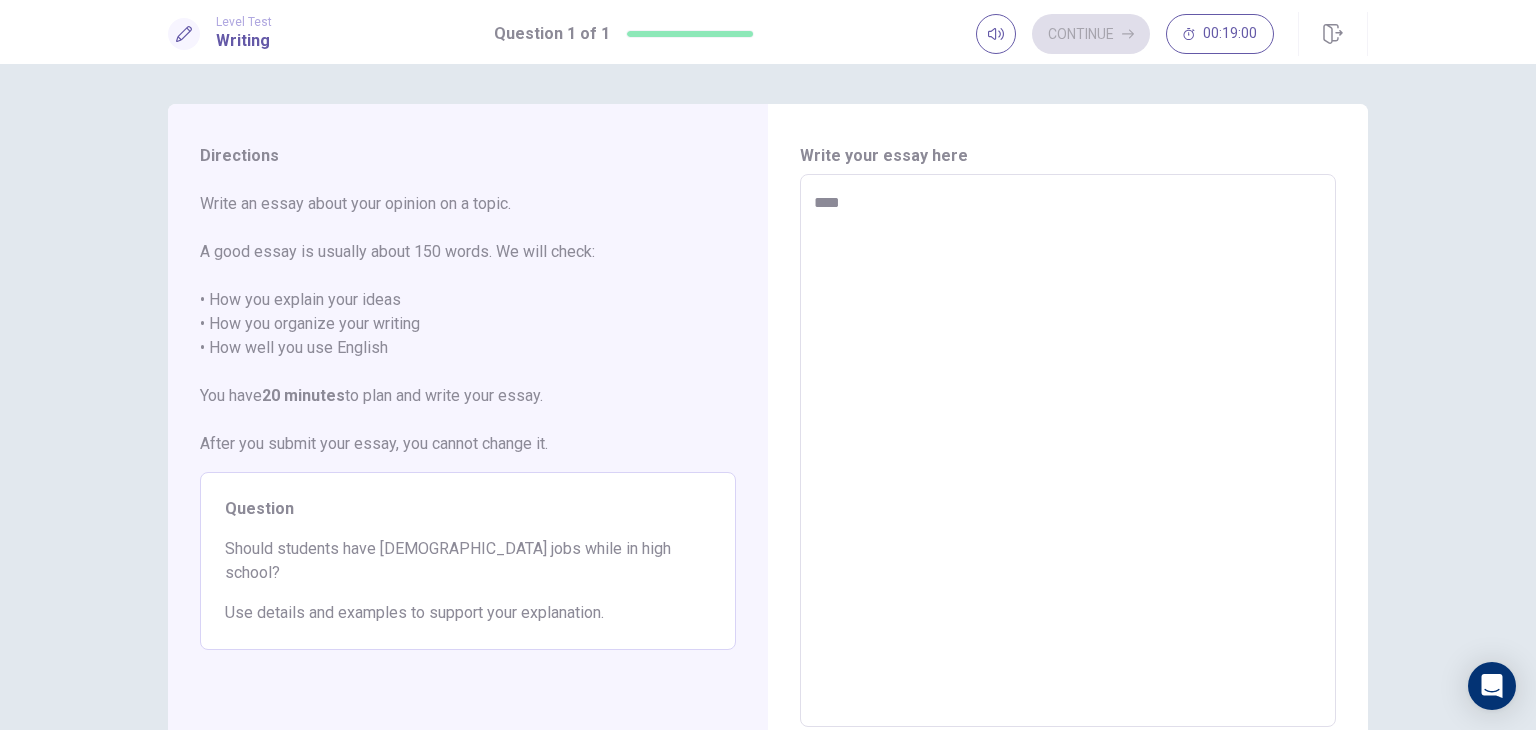 type on "*" 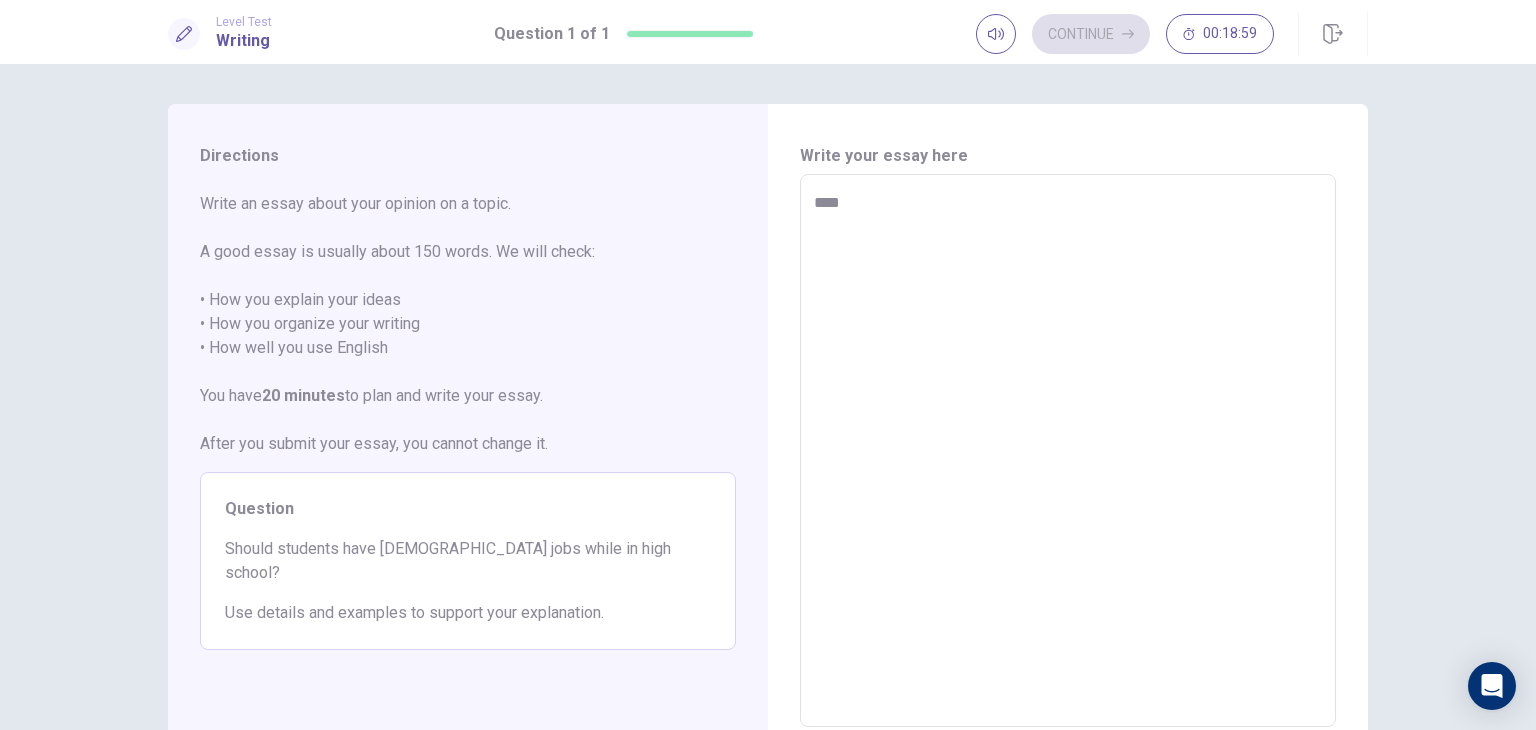 type on "***" 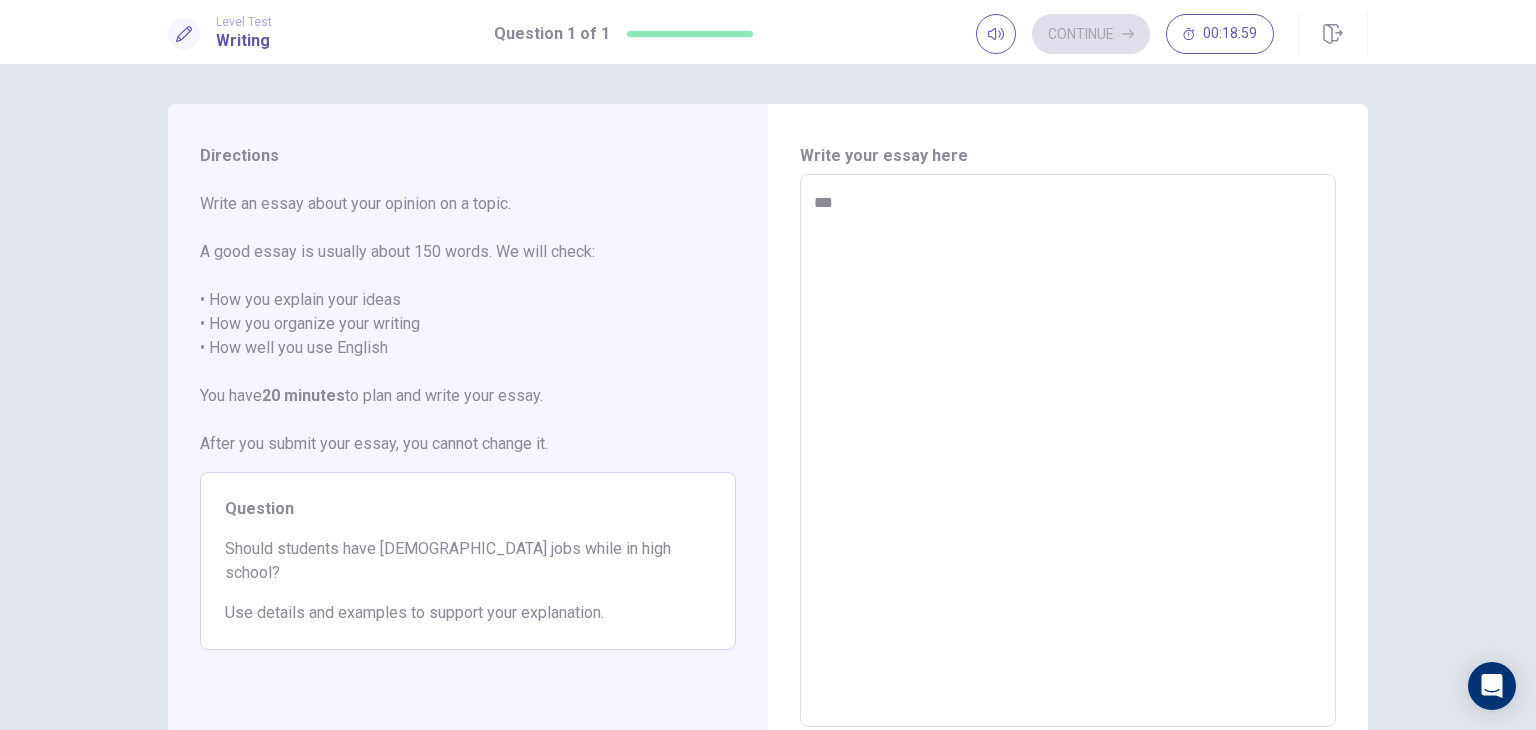 type on "*" 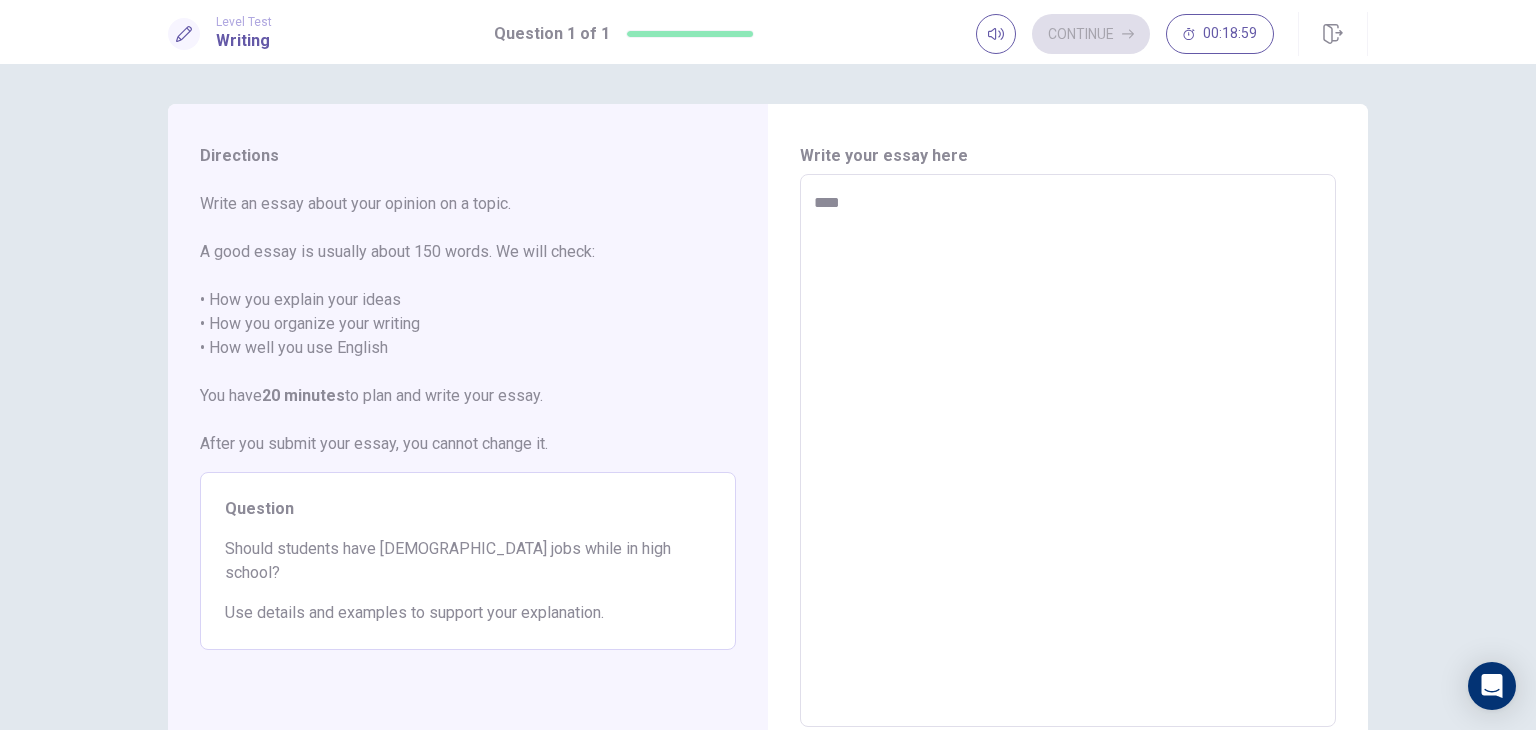 type on "*" 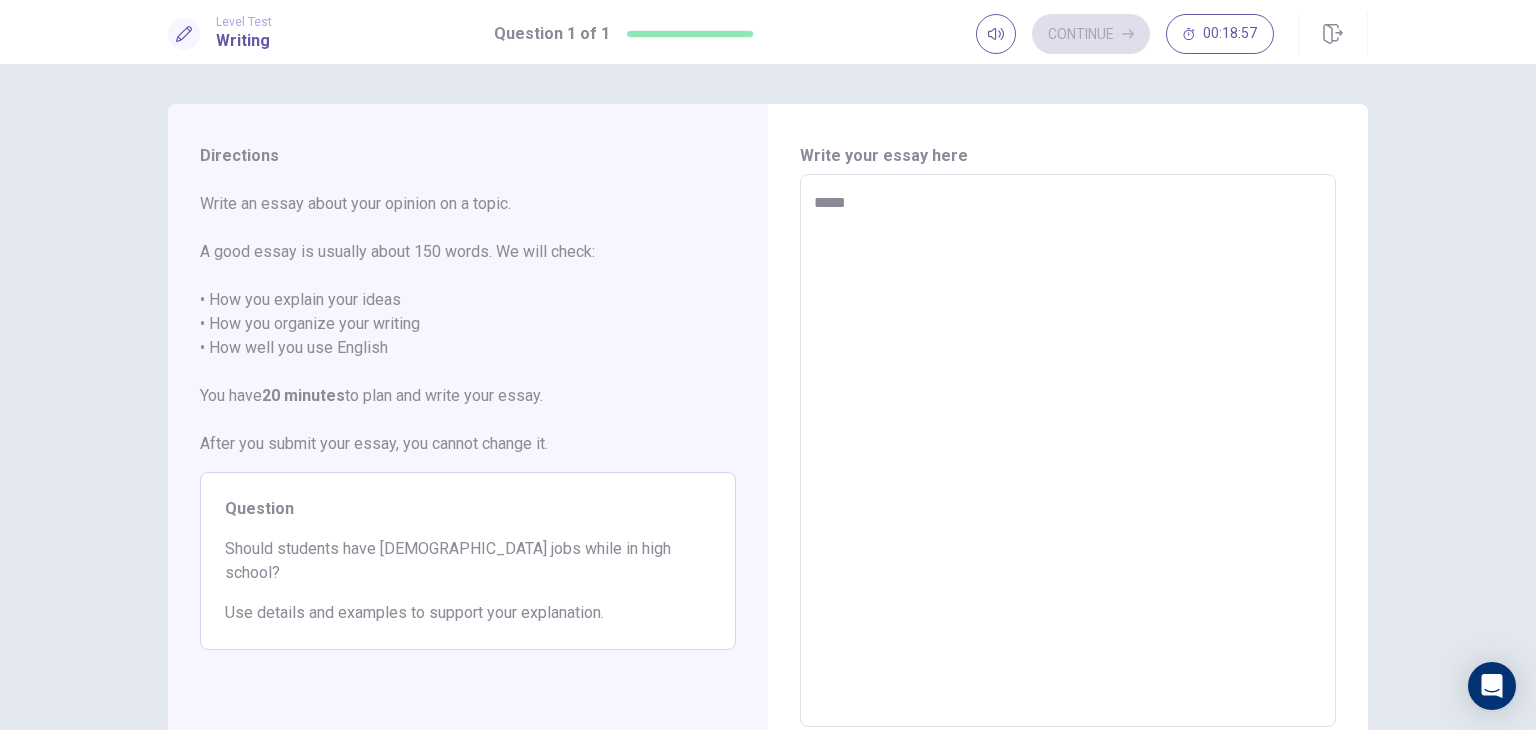 type on "*" 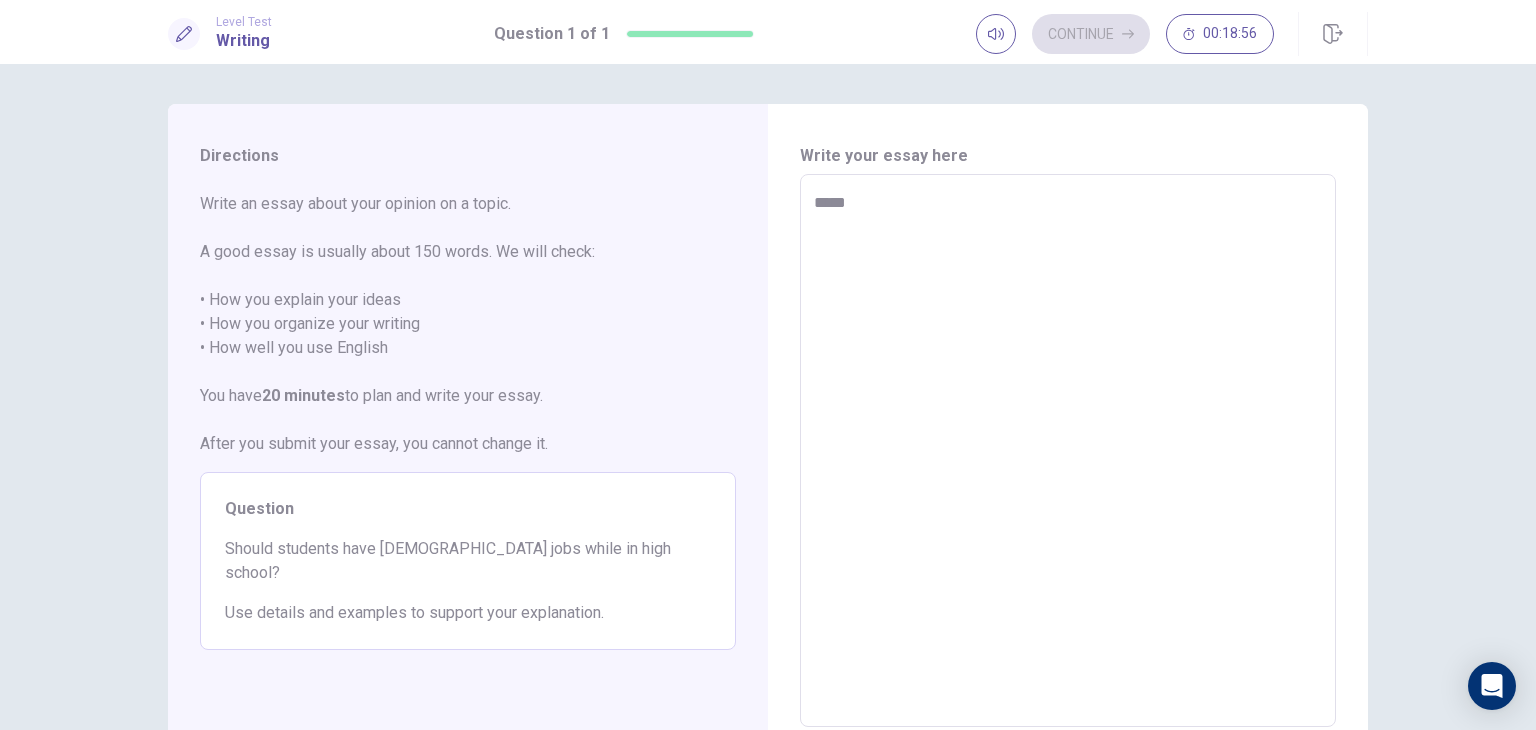 type on "******" 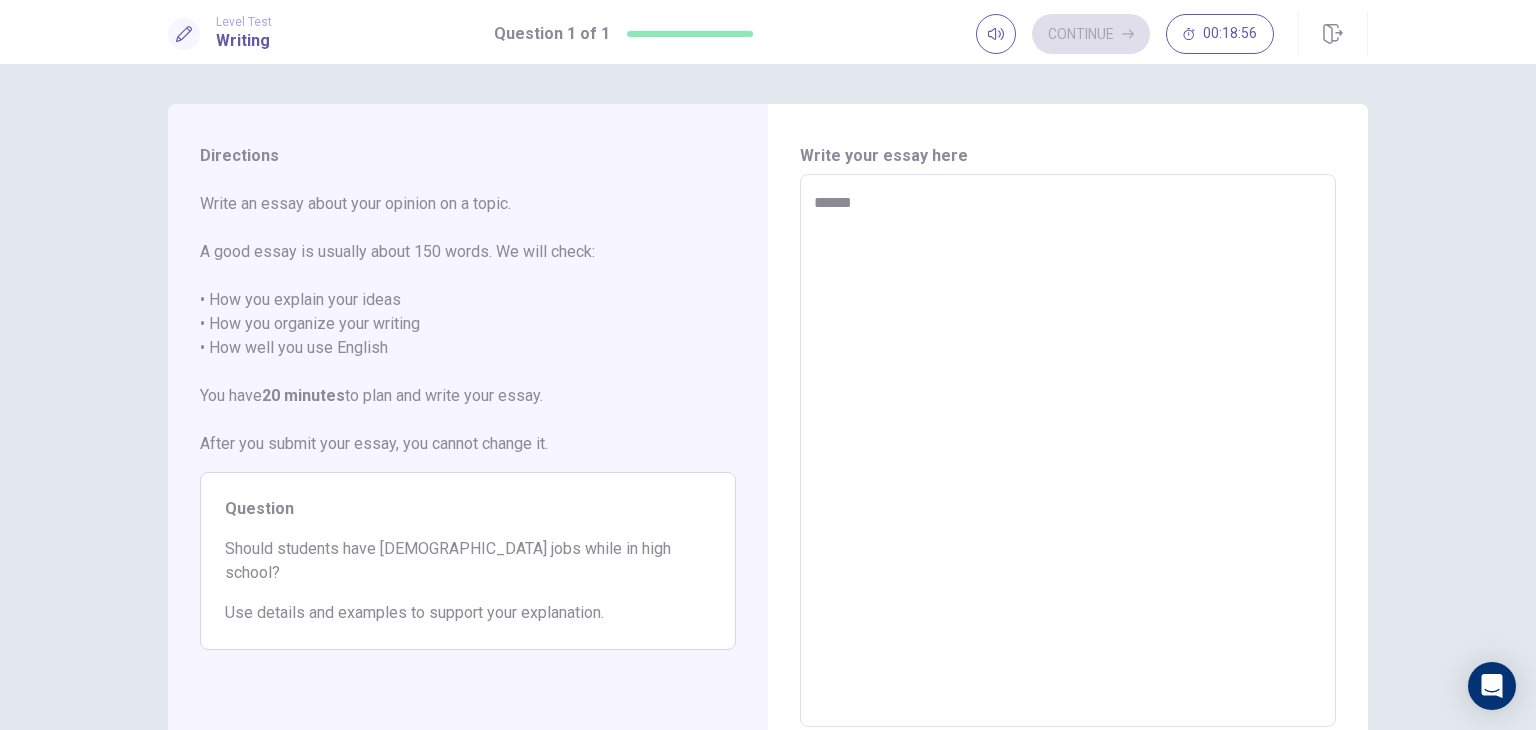 type on "*" 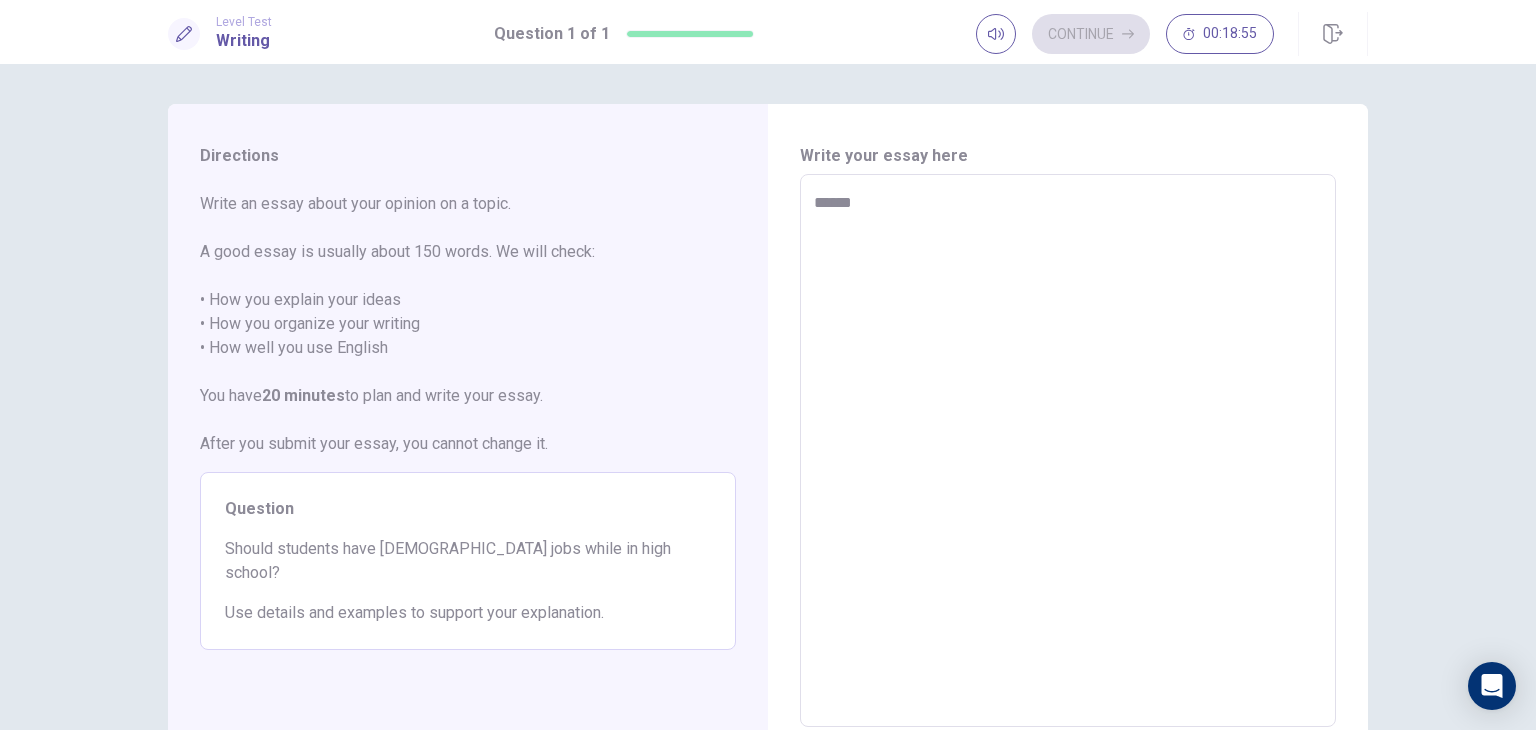 type on "*******" 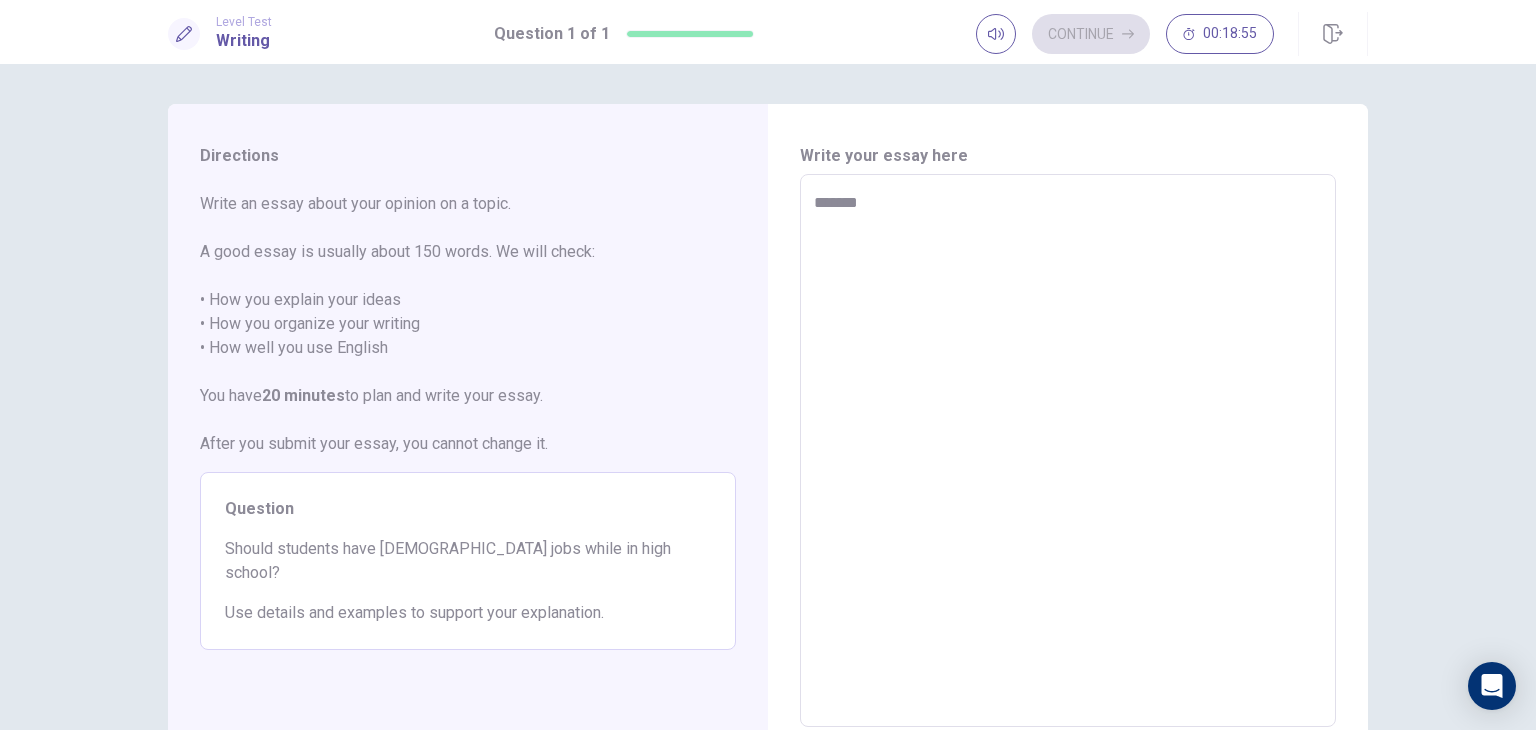 type on "********" 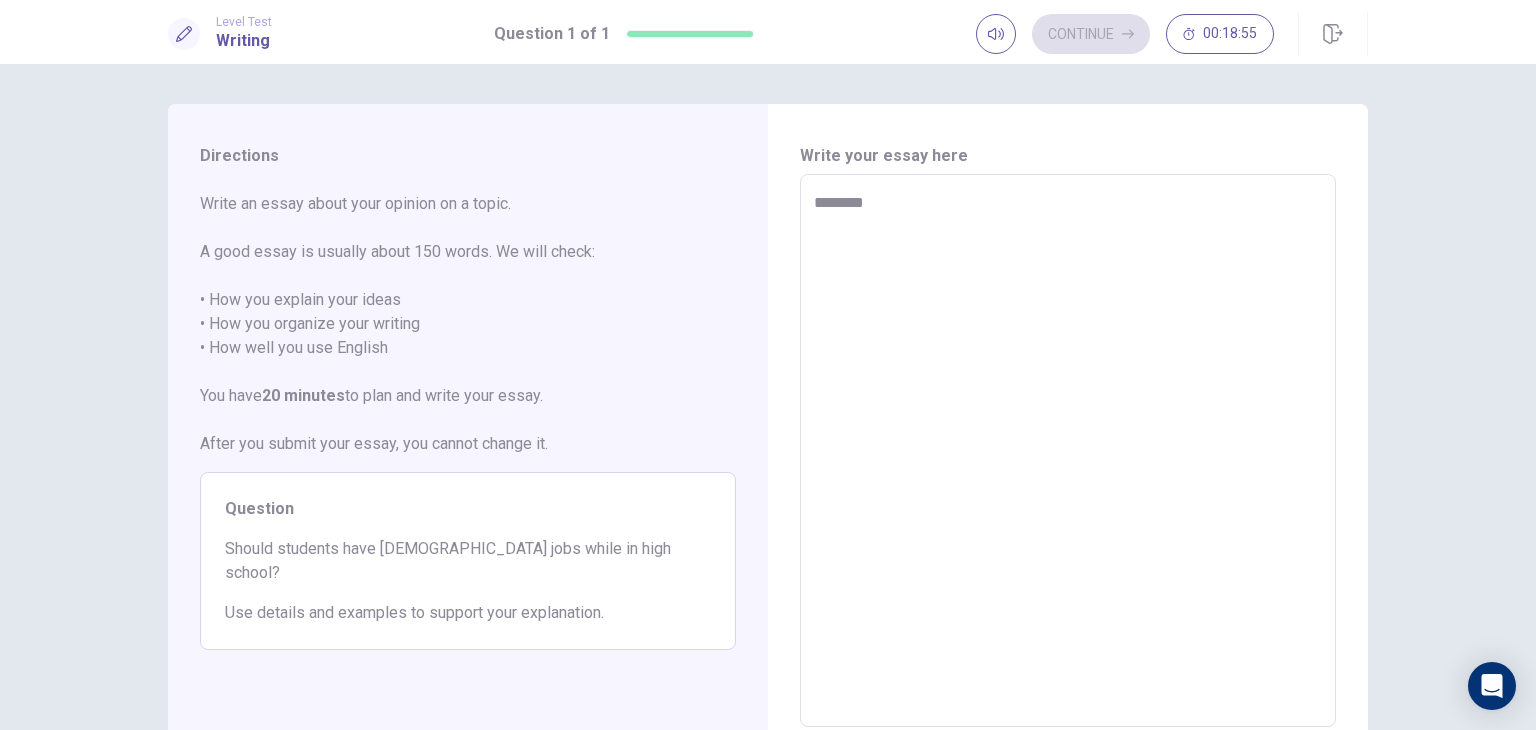type on "*" 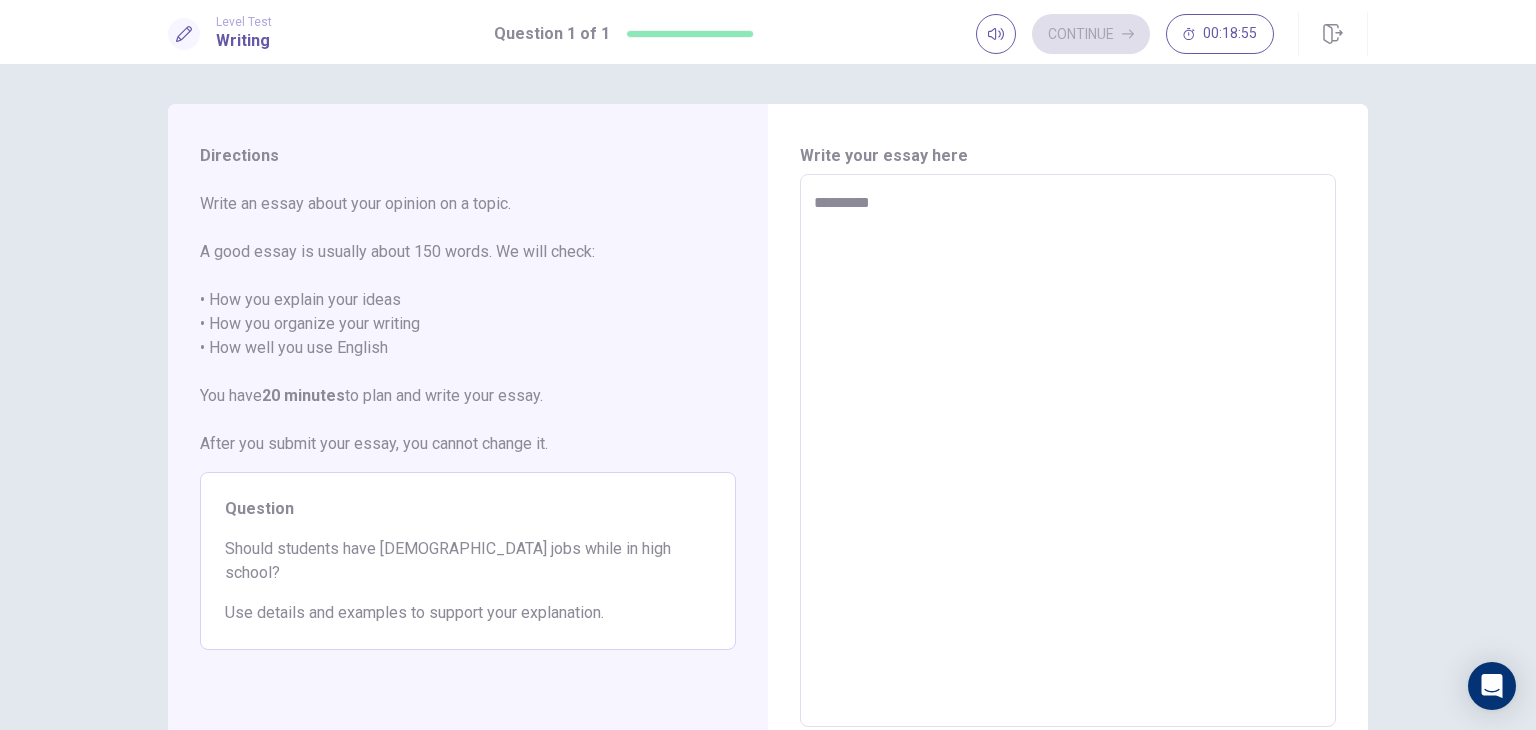 type on "*" 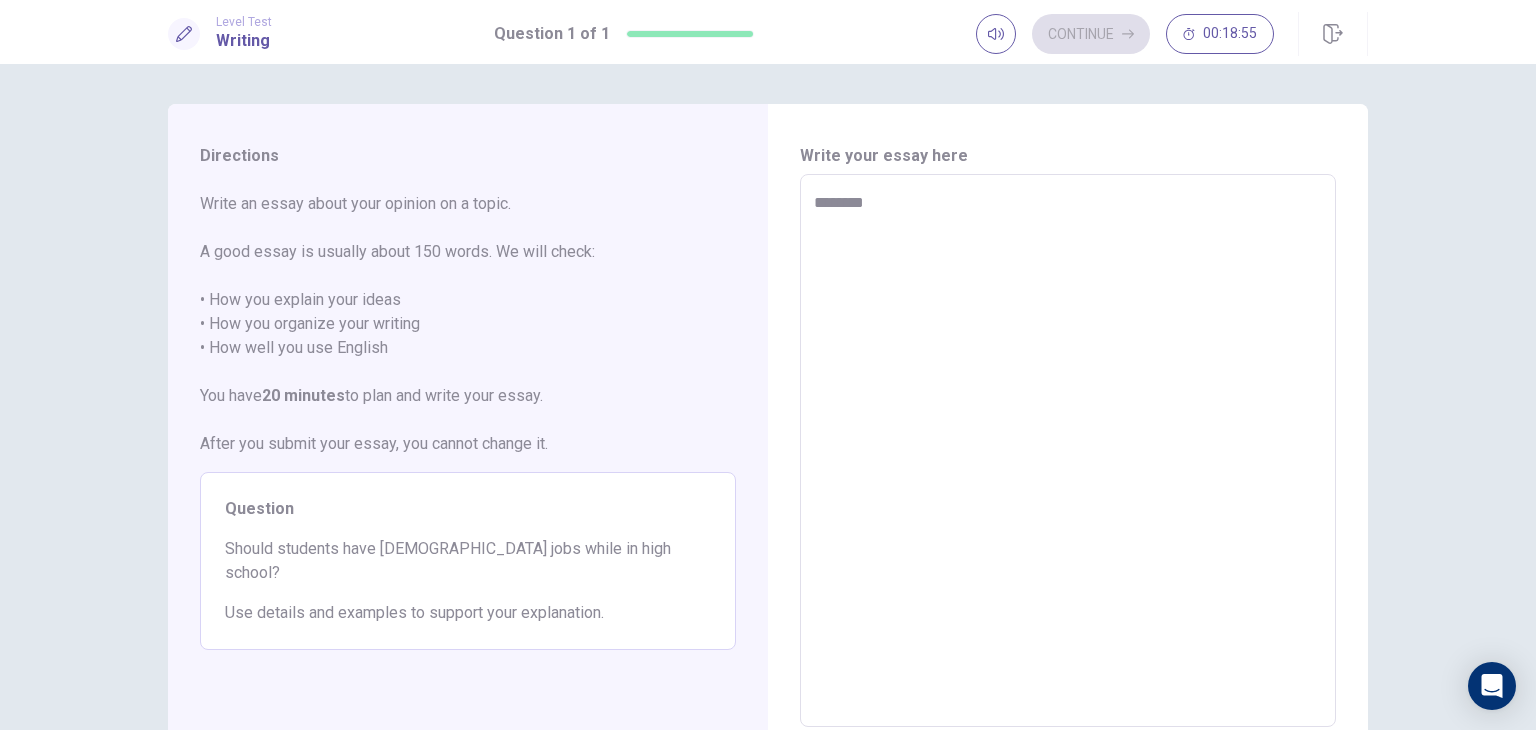 type on "*" 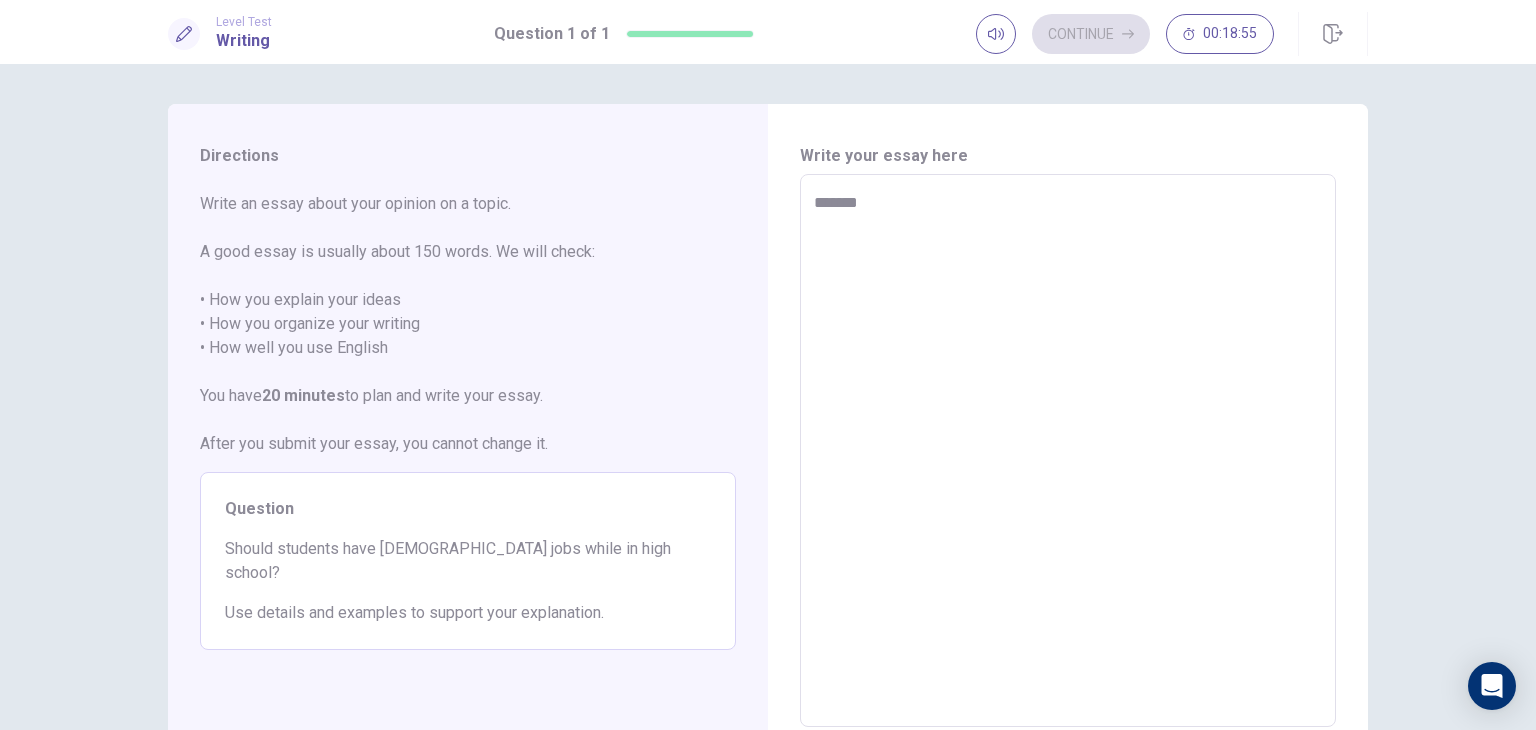 type on "*" 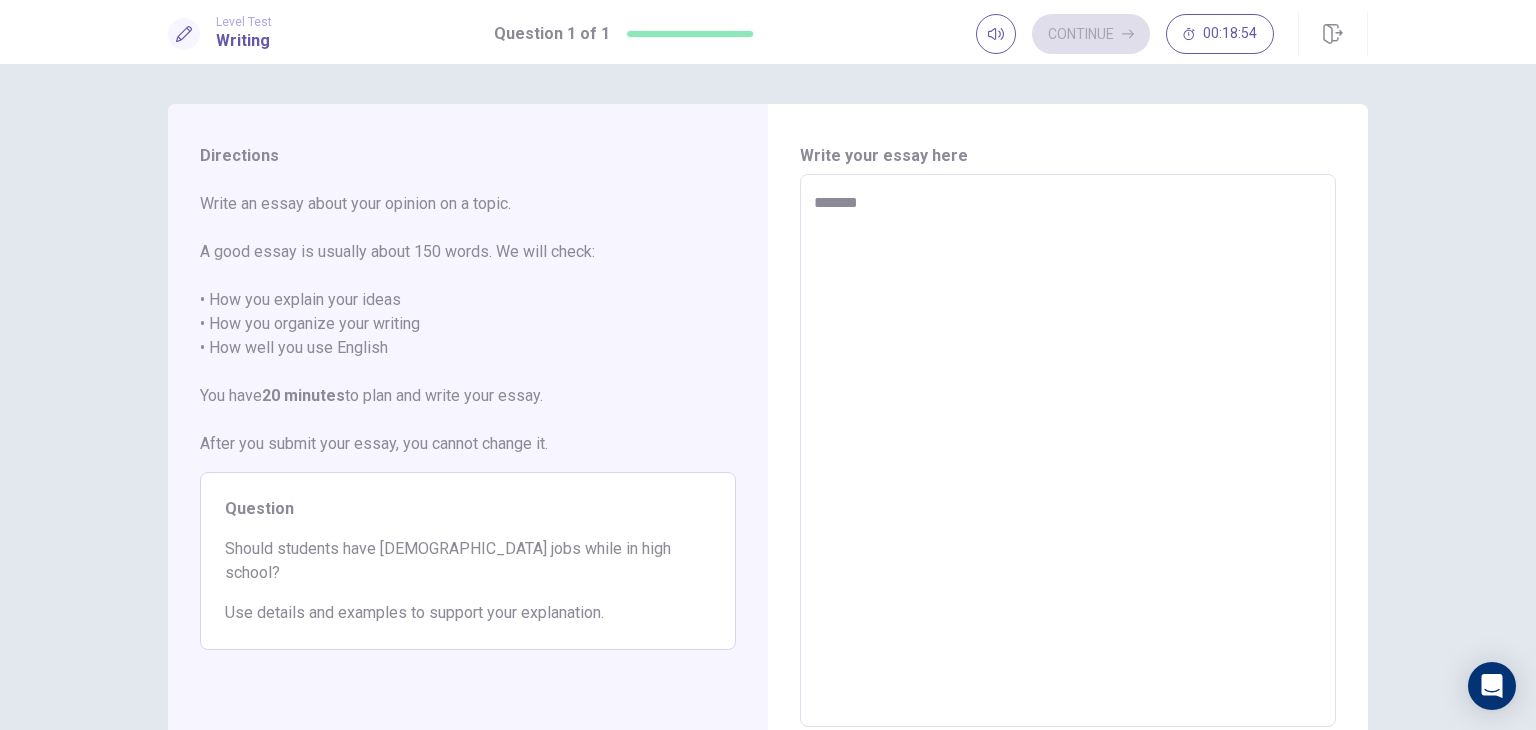 type on "********" 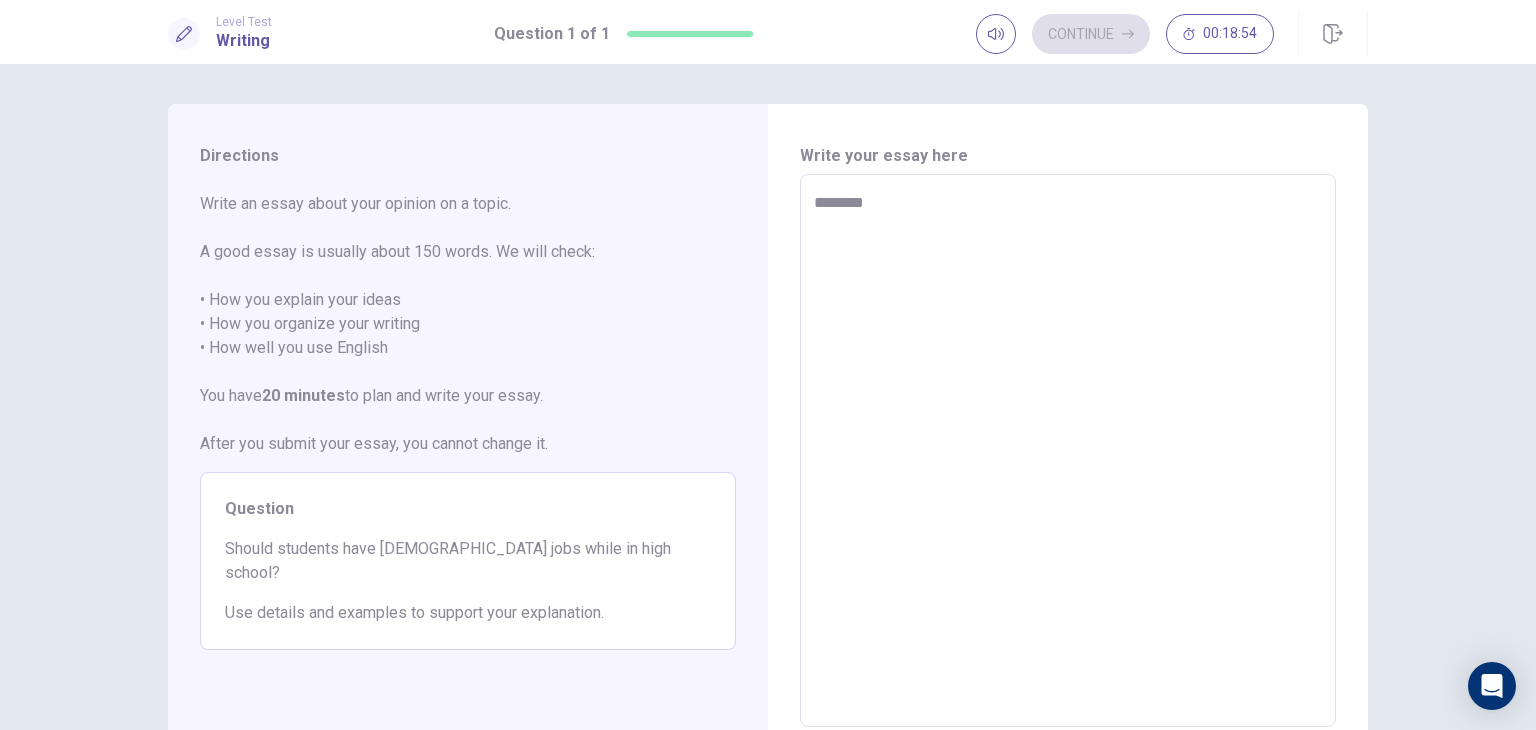 type on "*" 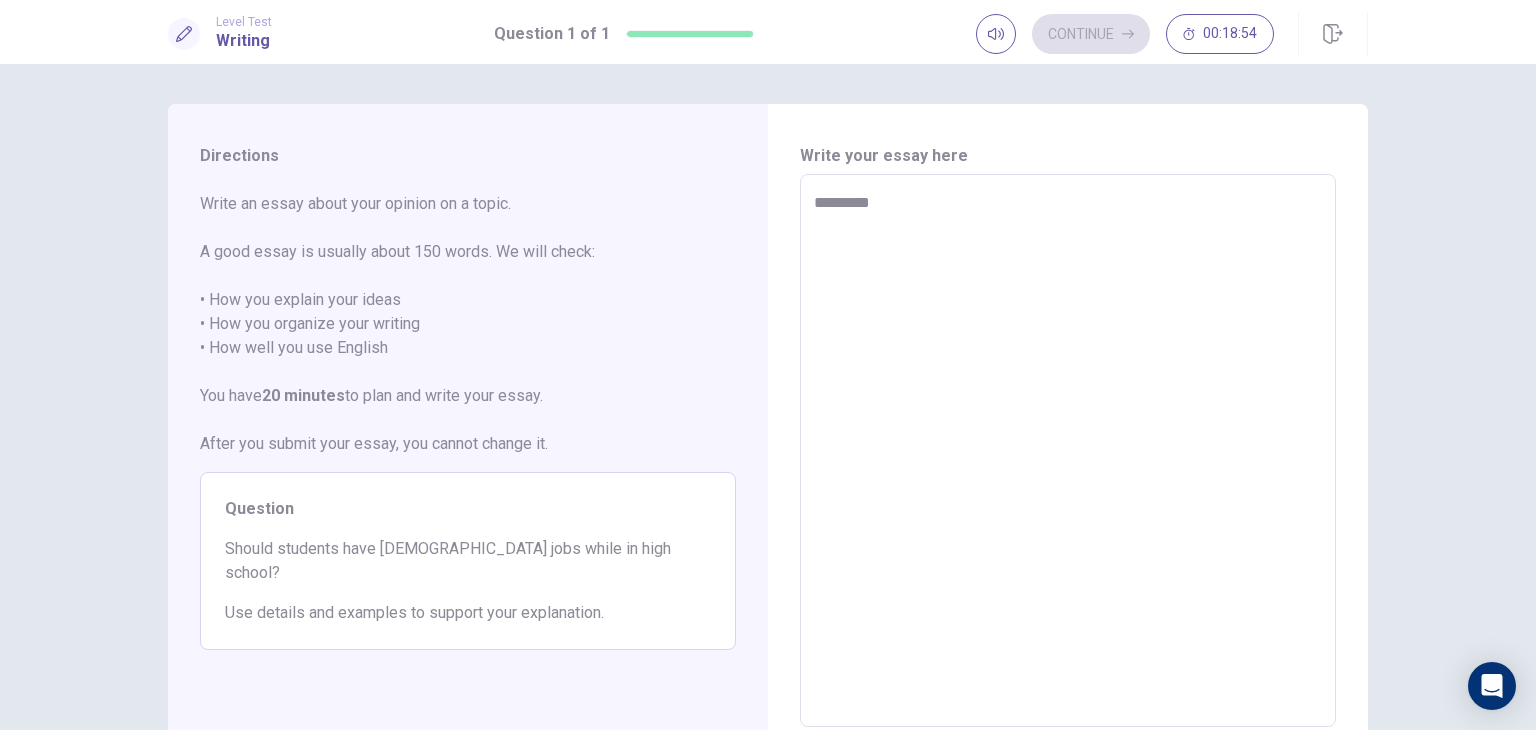 type on "*" 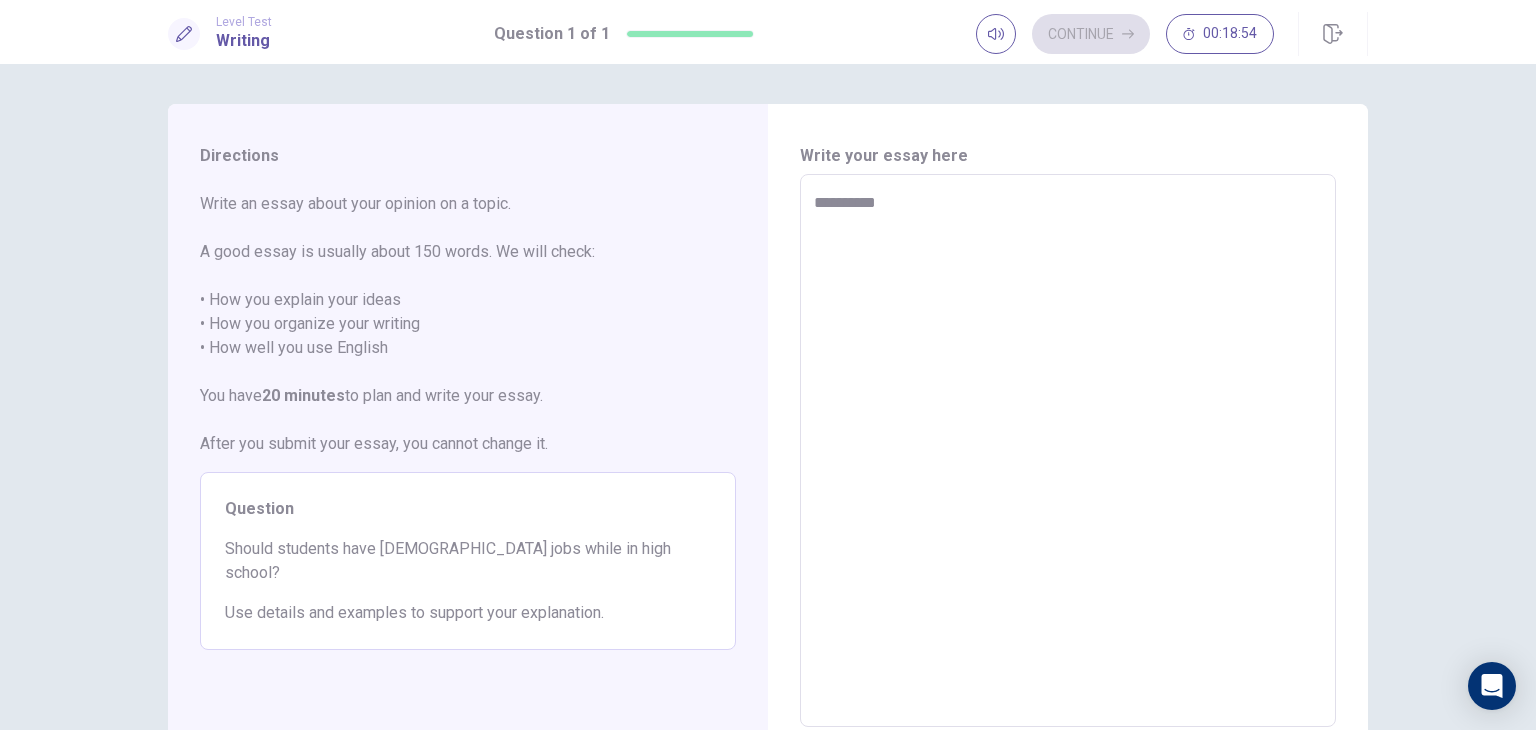 type on "*" 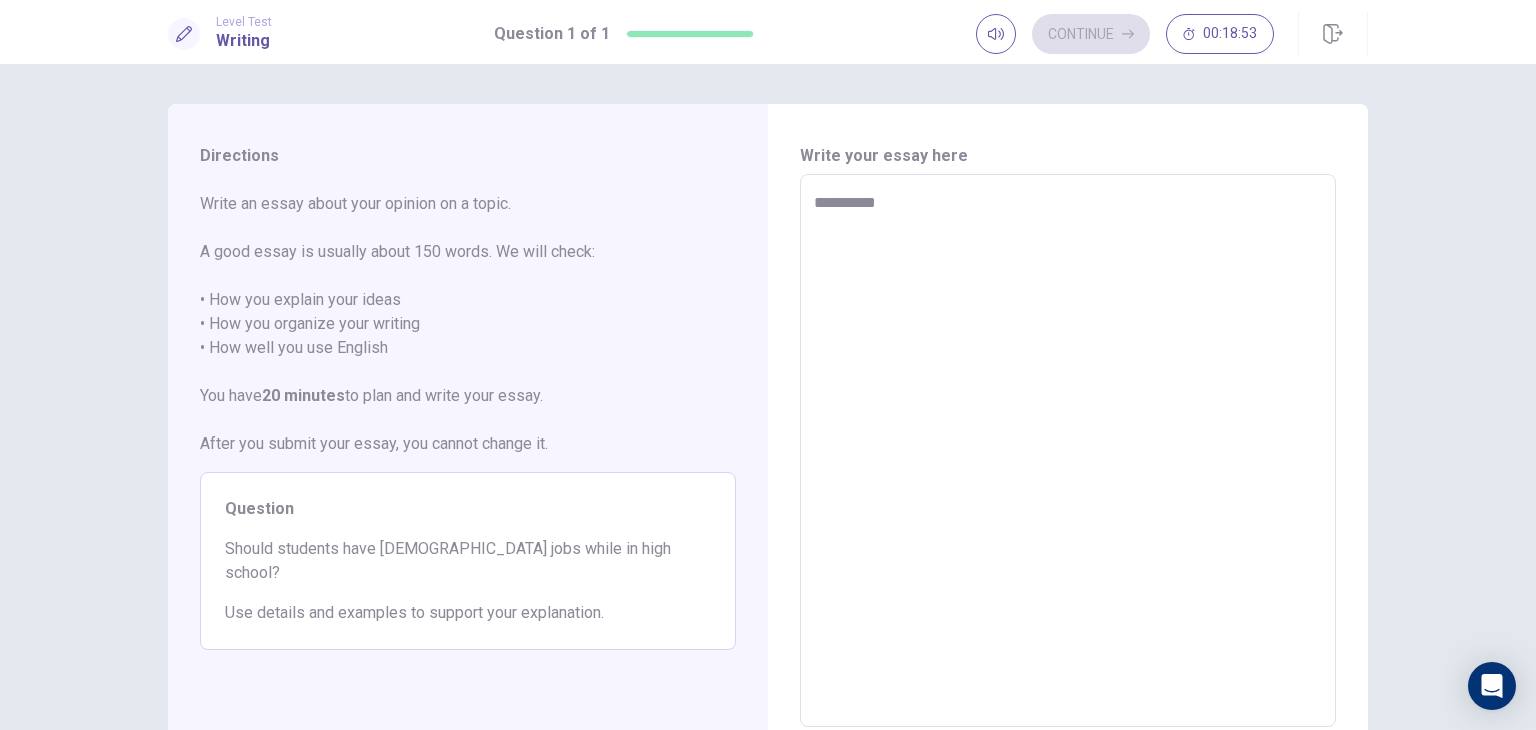 type on "**********" 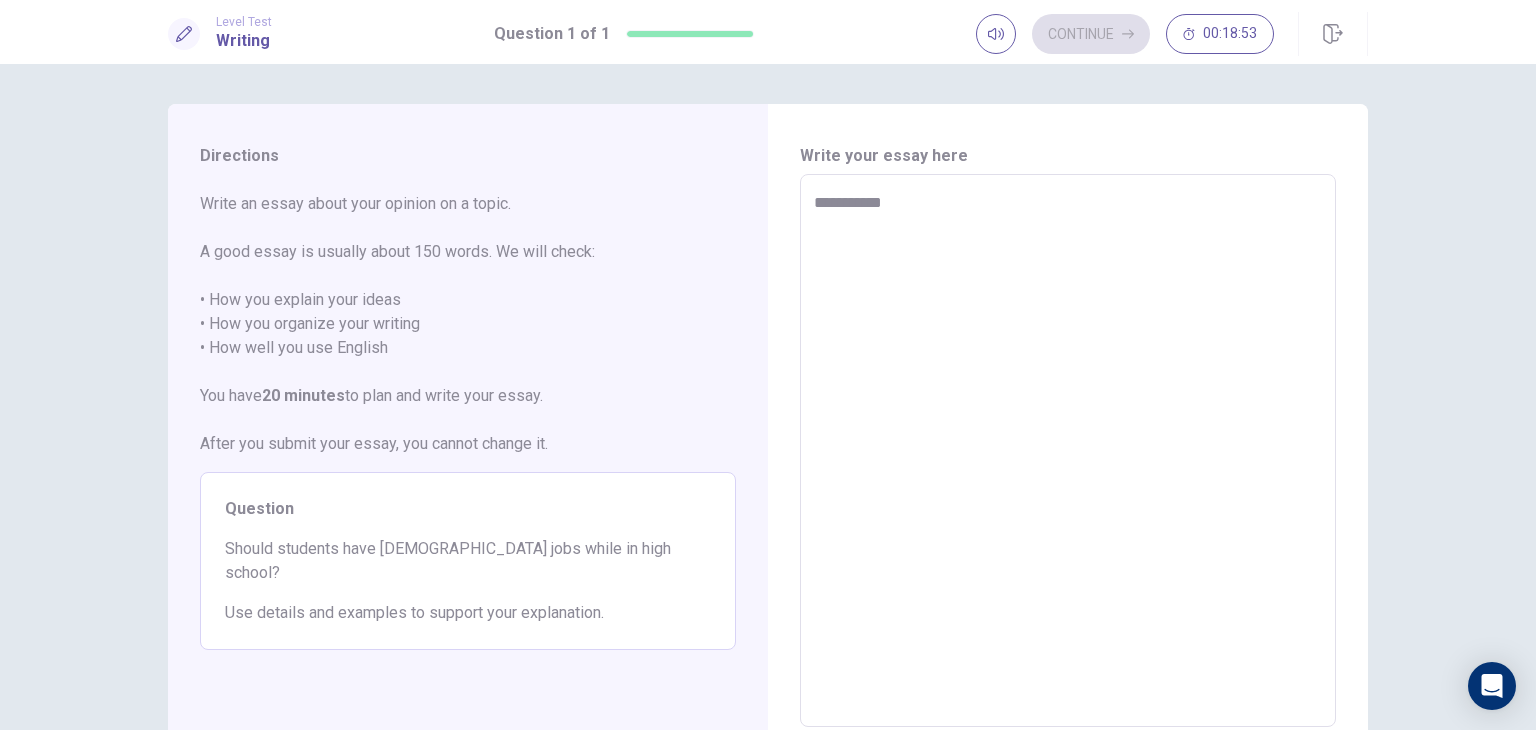 type on "*" 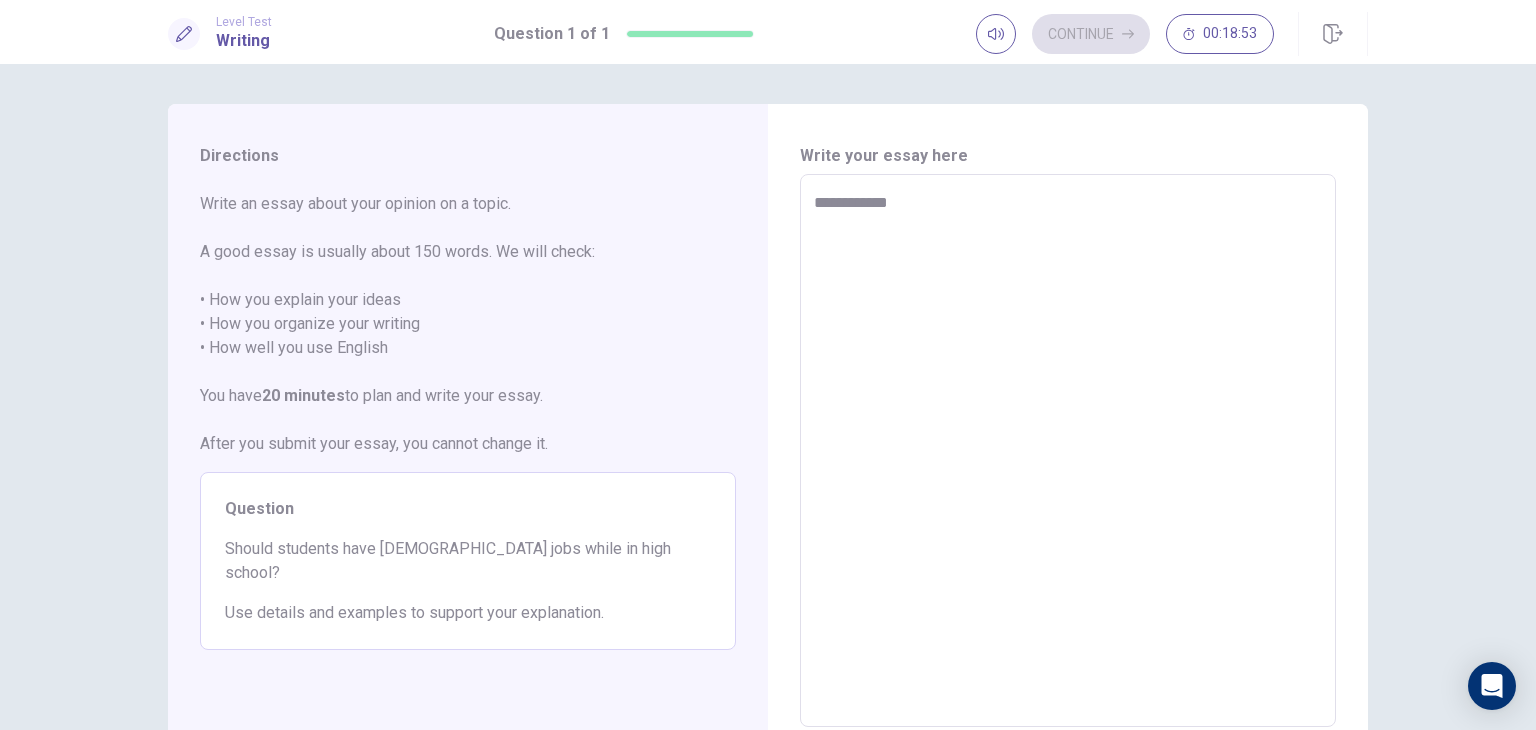 type on "*" 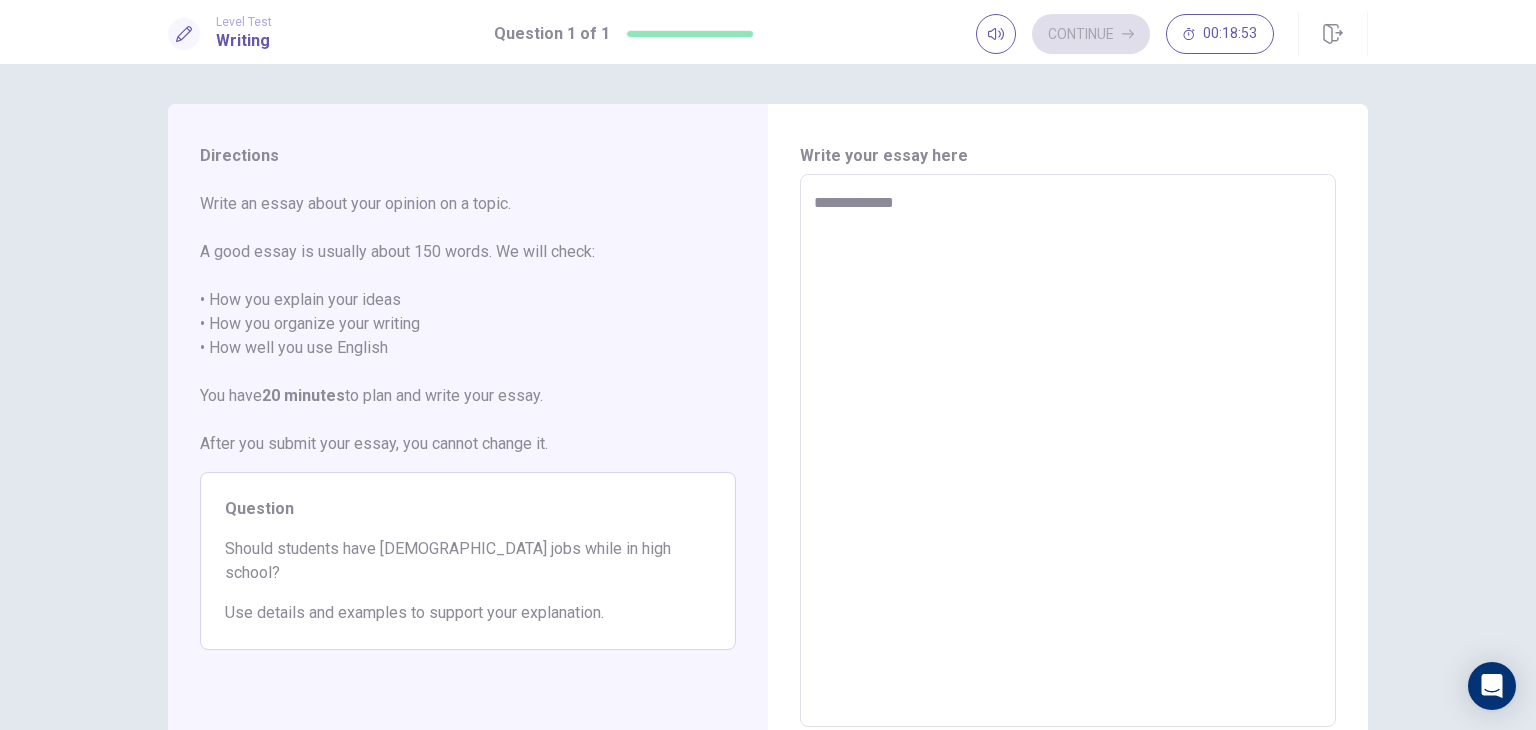 type on "*" 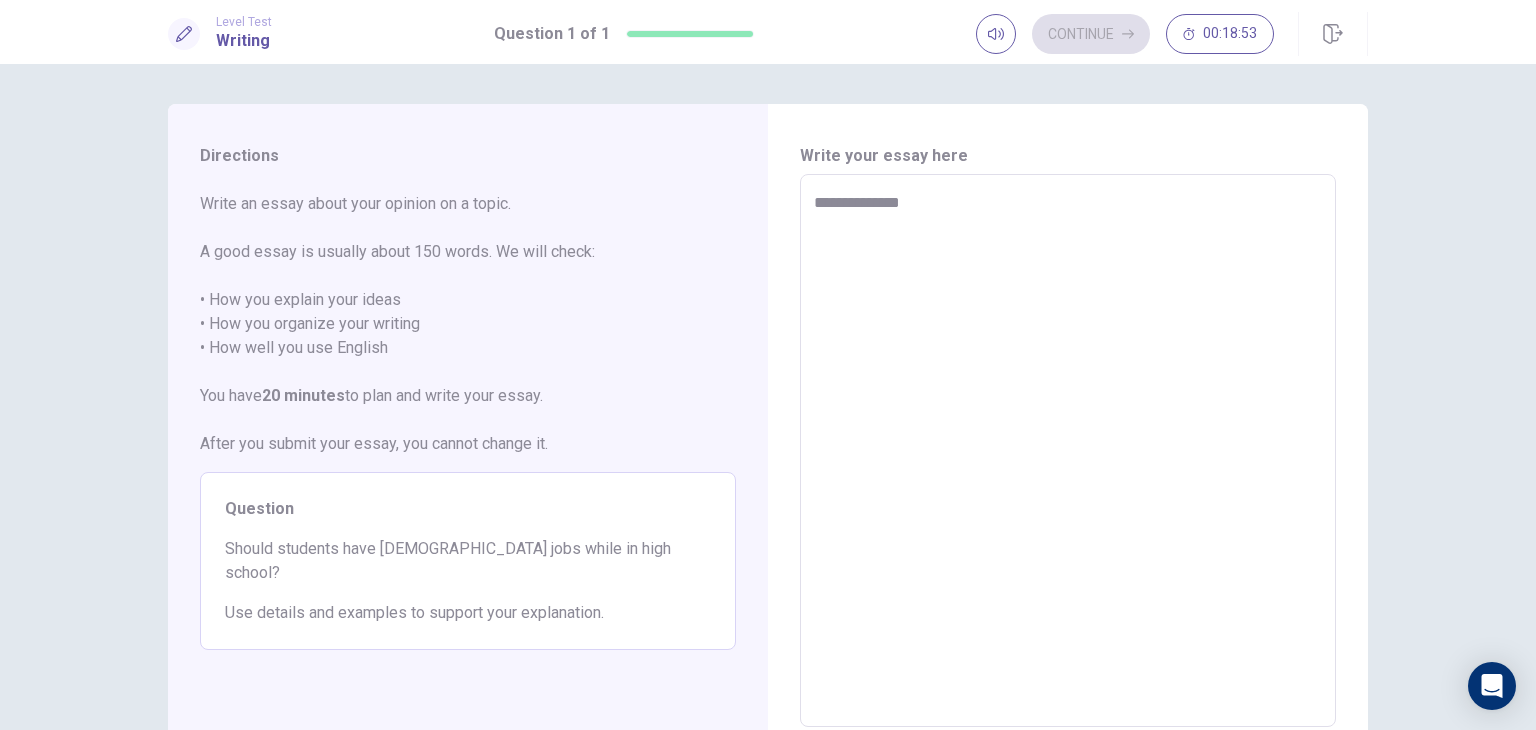 type on "*" 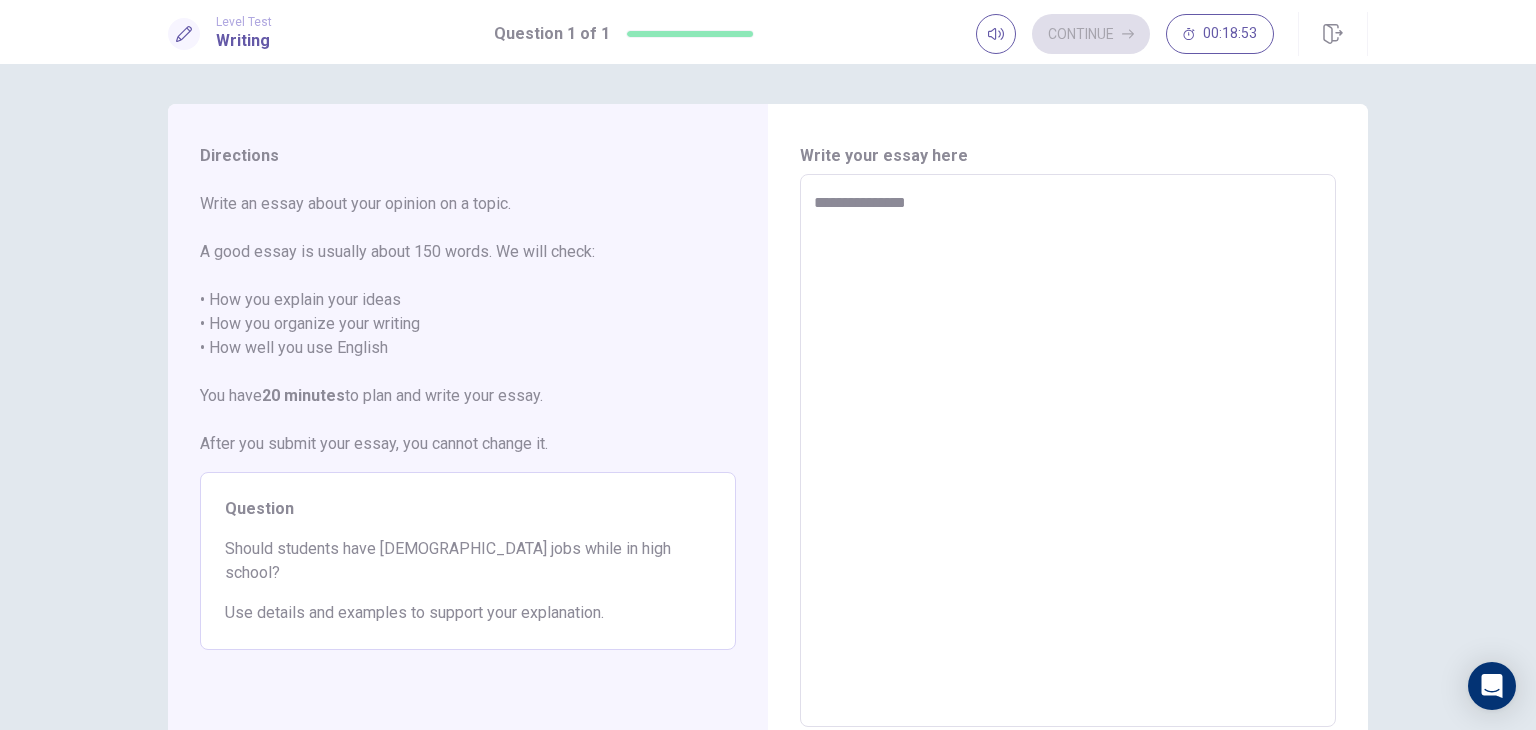 type on "*" 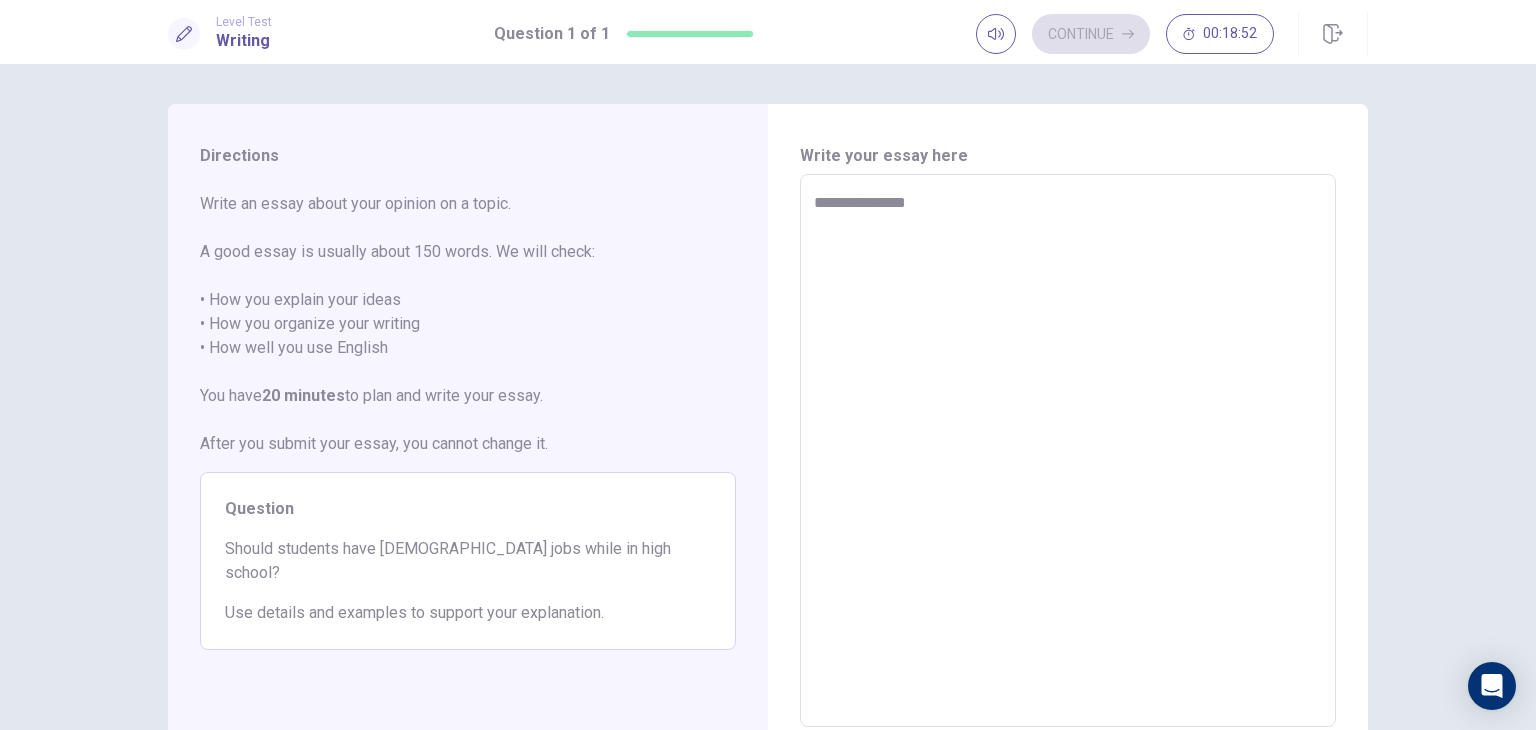 type on "**********" 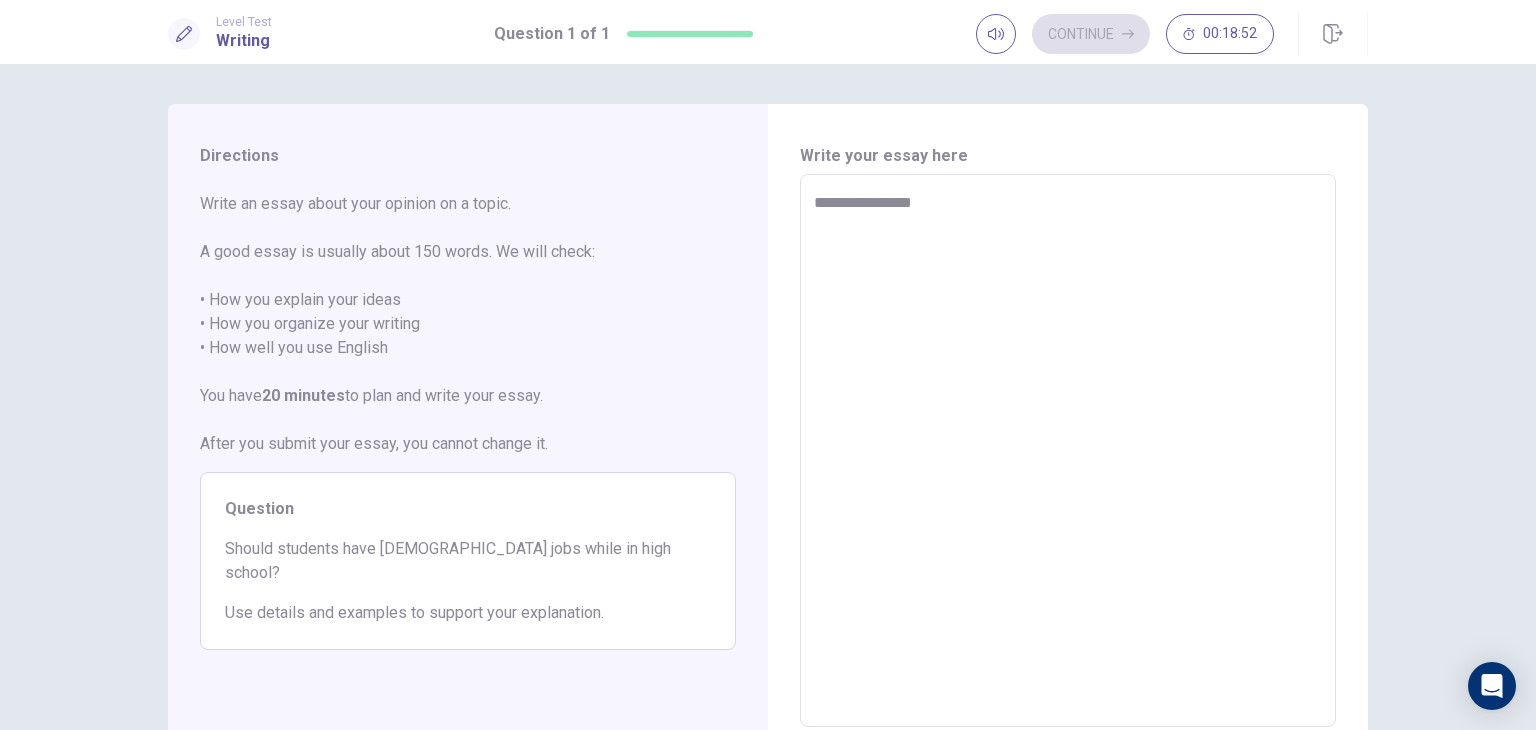 type on "*" 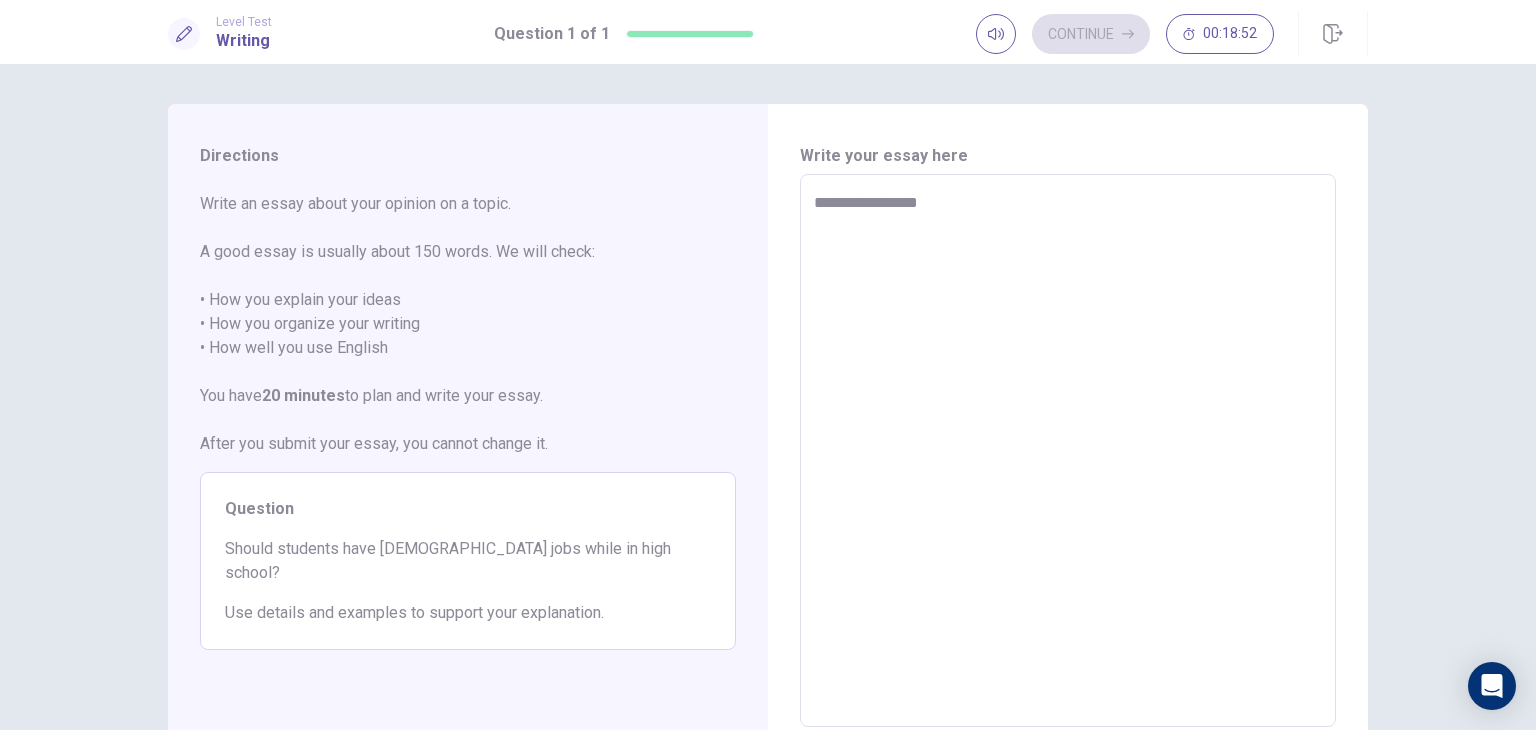 type on "**********" 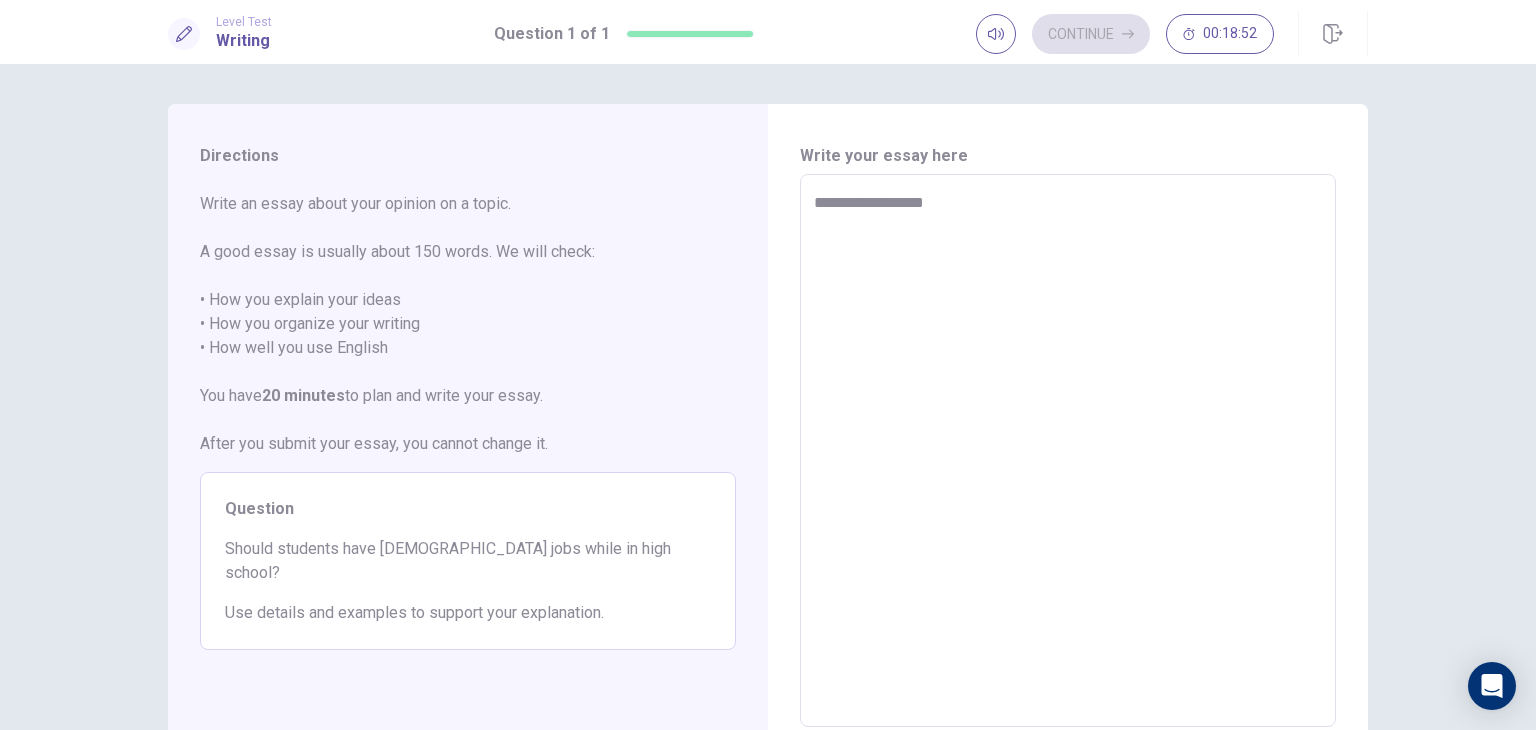 type on "*" 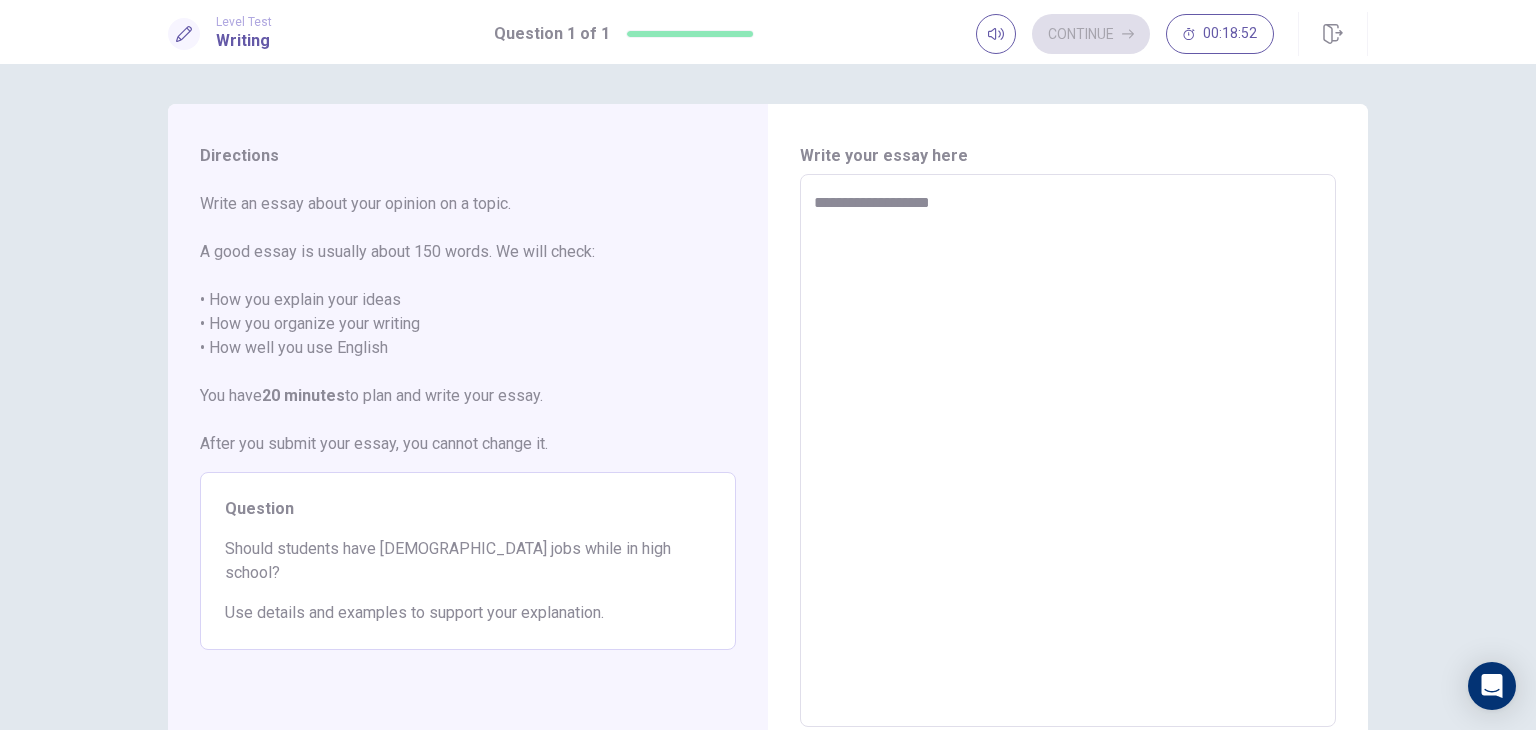 type on "*" 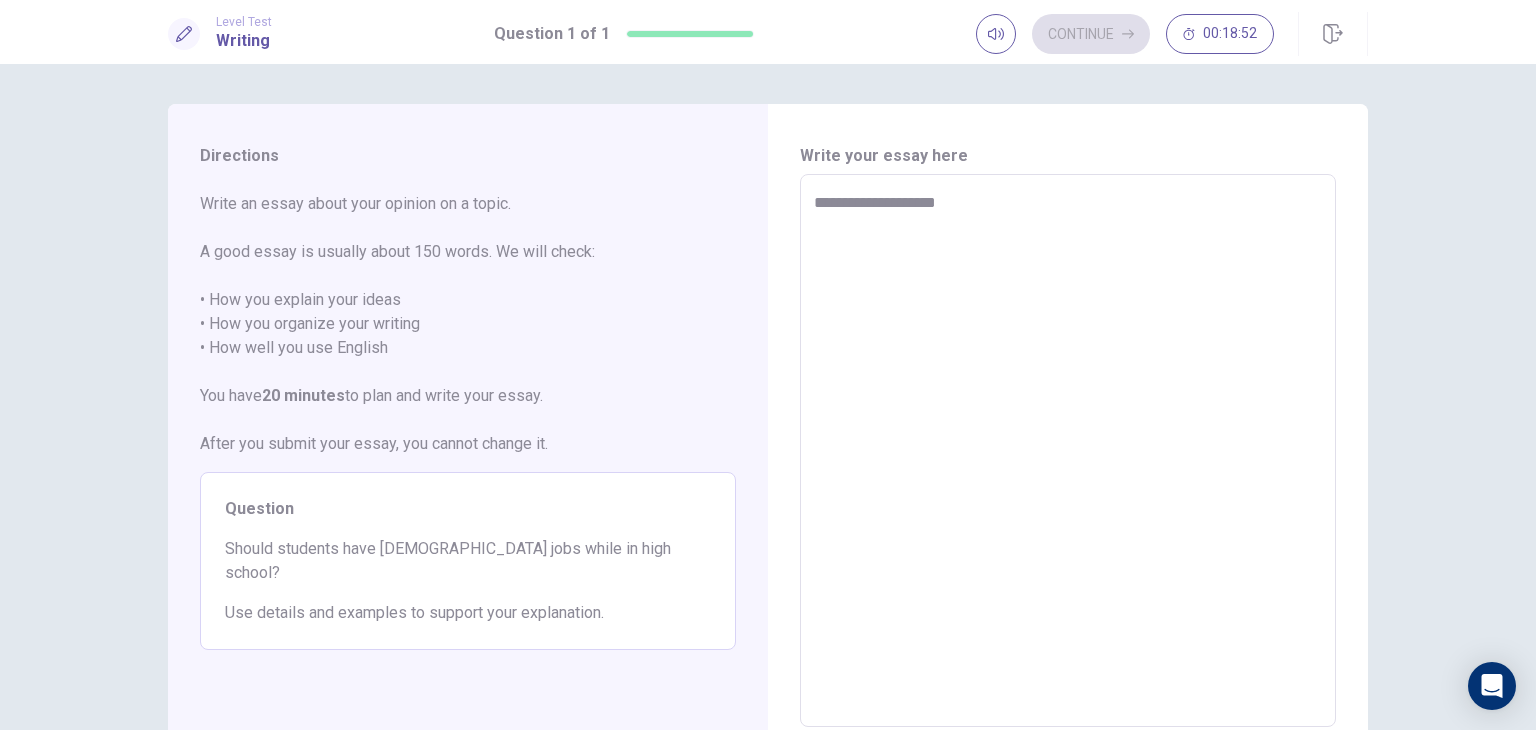 type on "*" 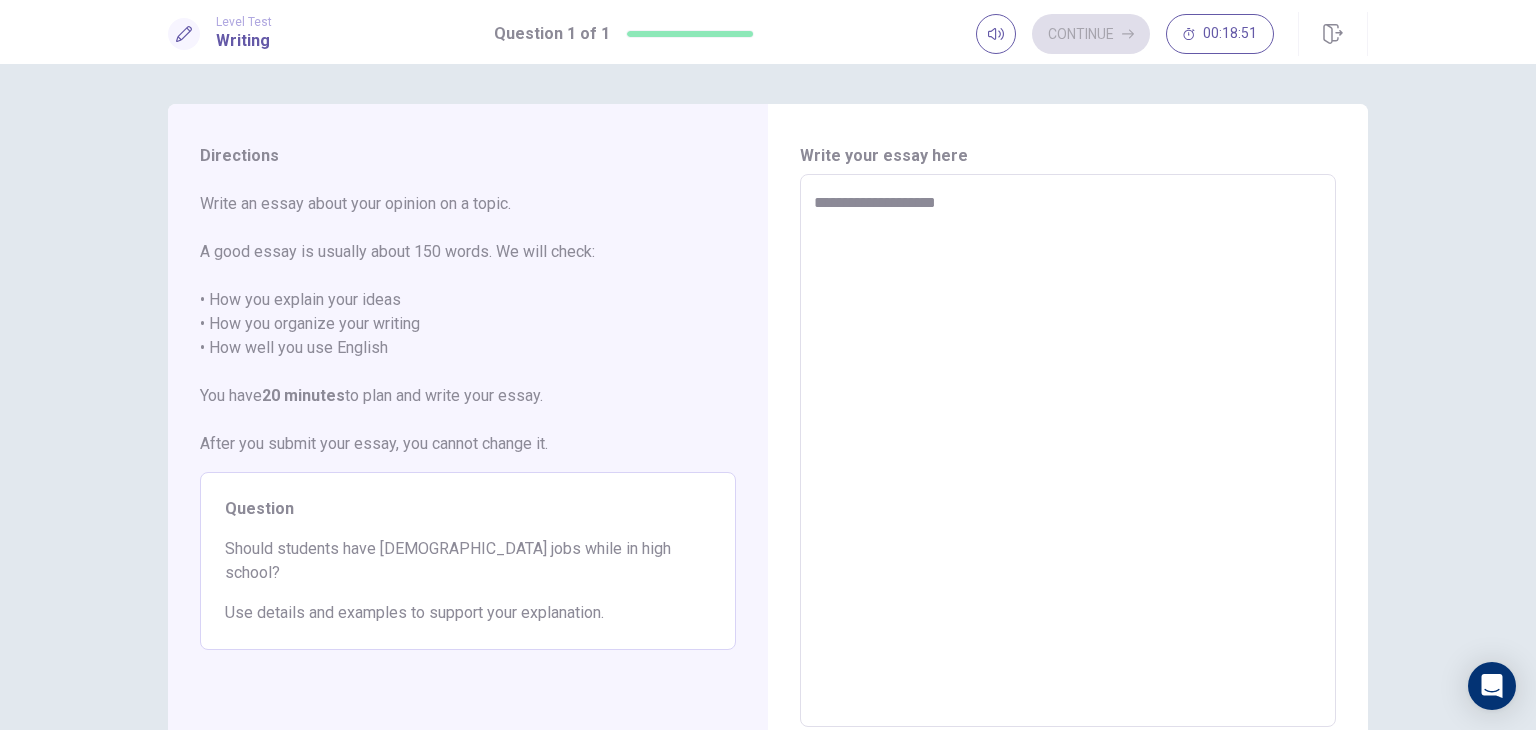 type on "**********" 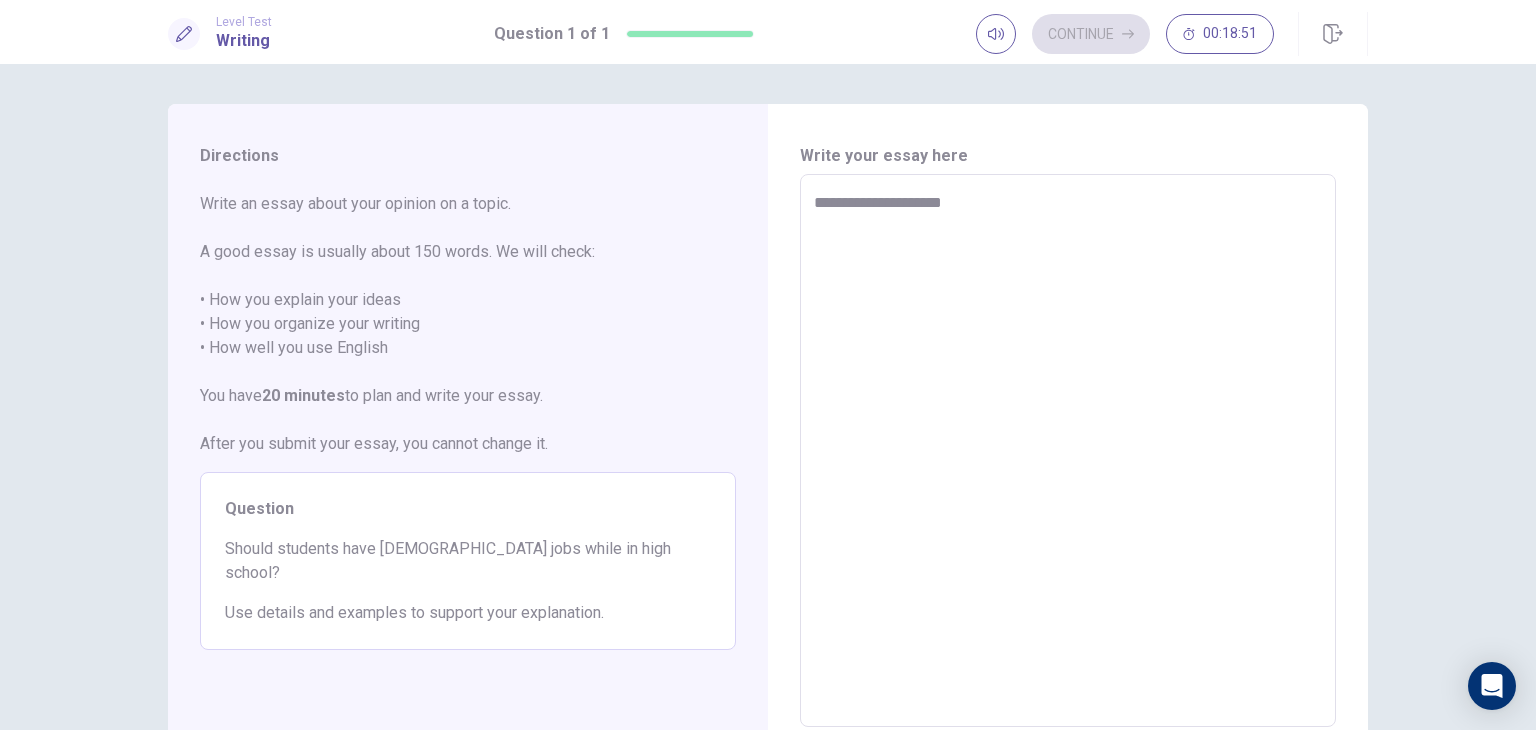 type on "*" 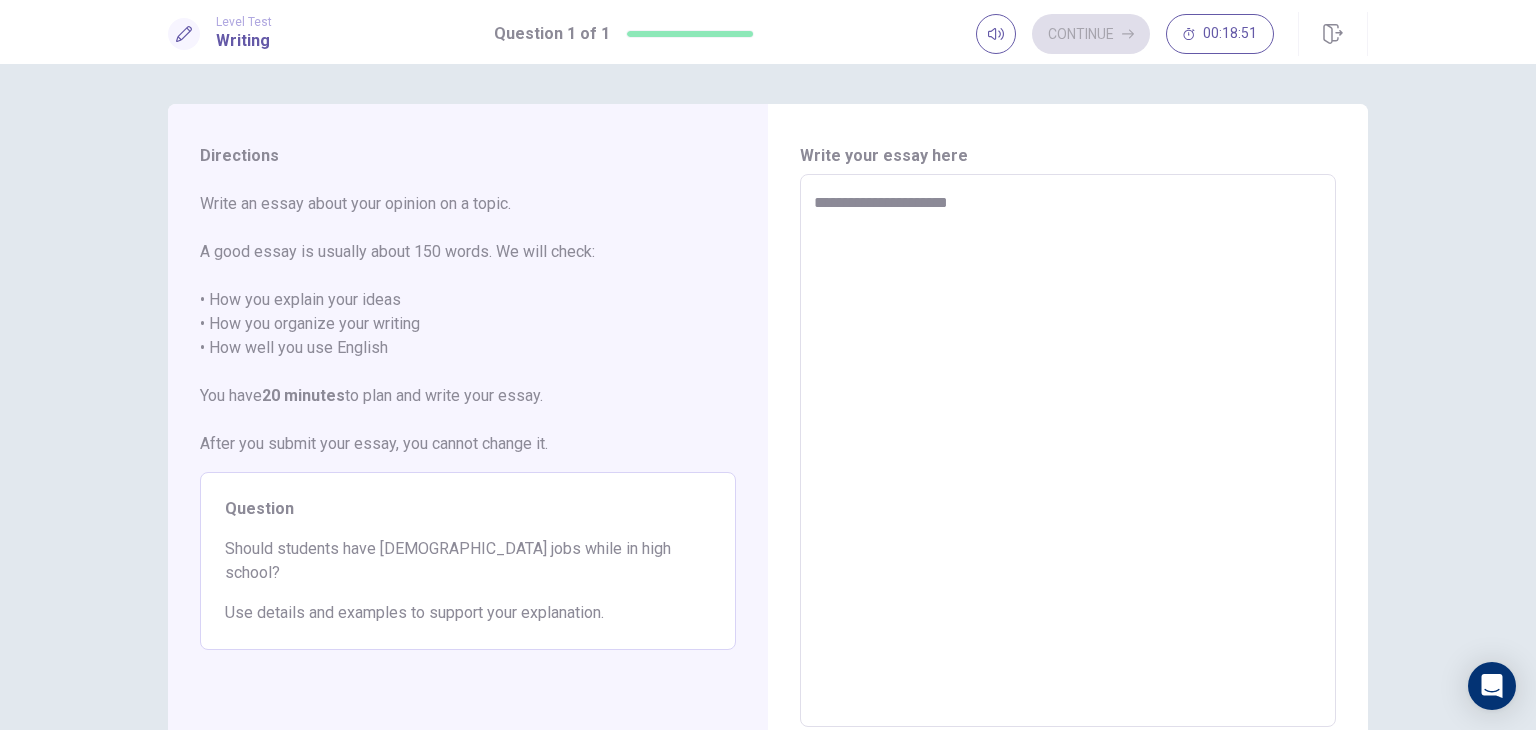 type on "**********" 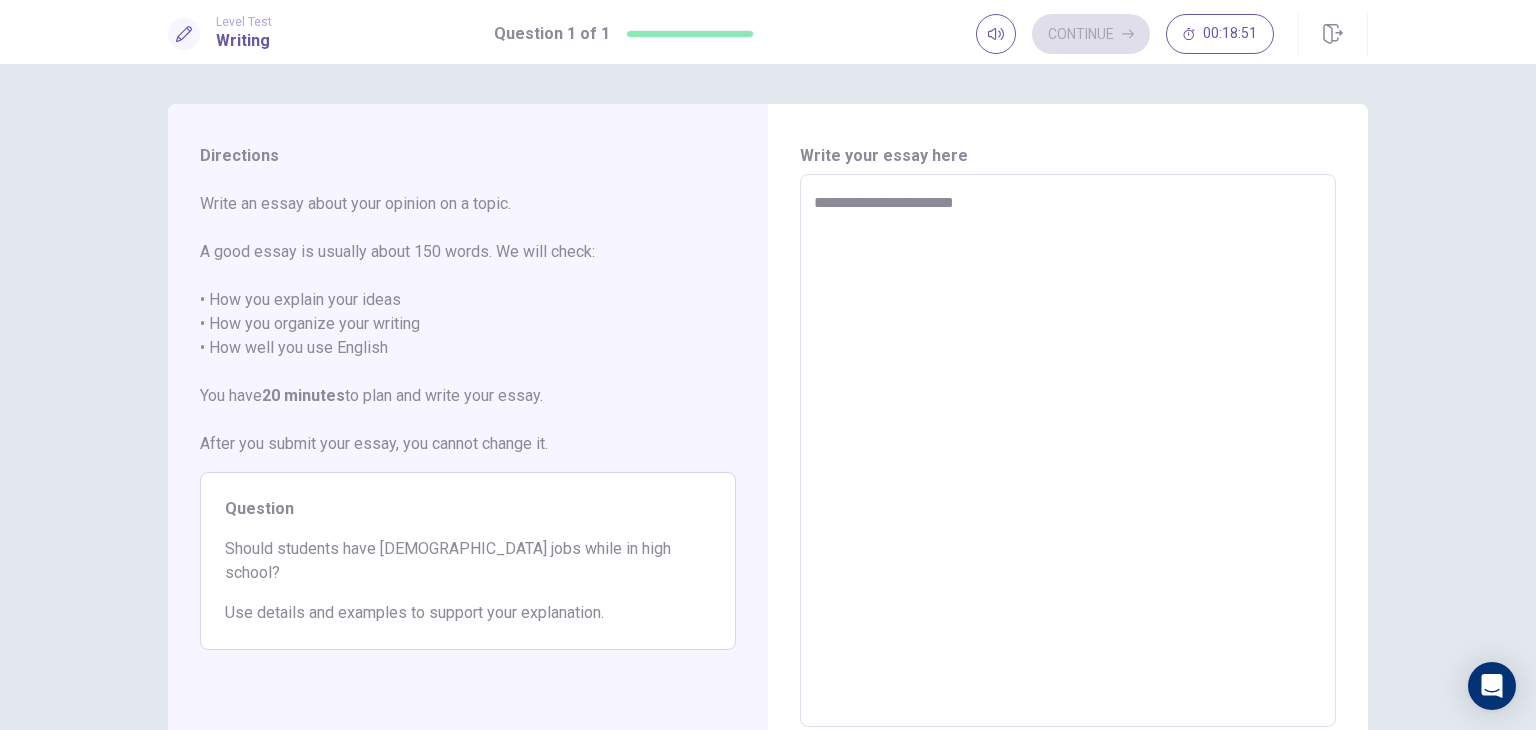 type on "*" 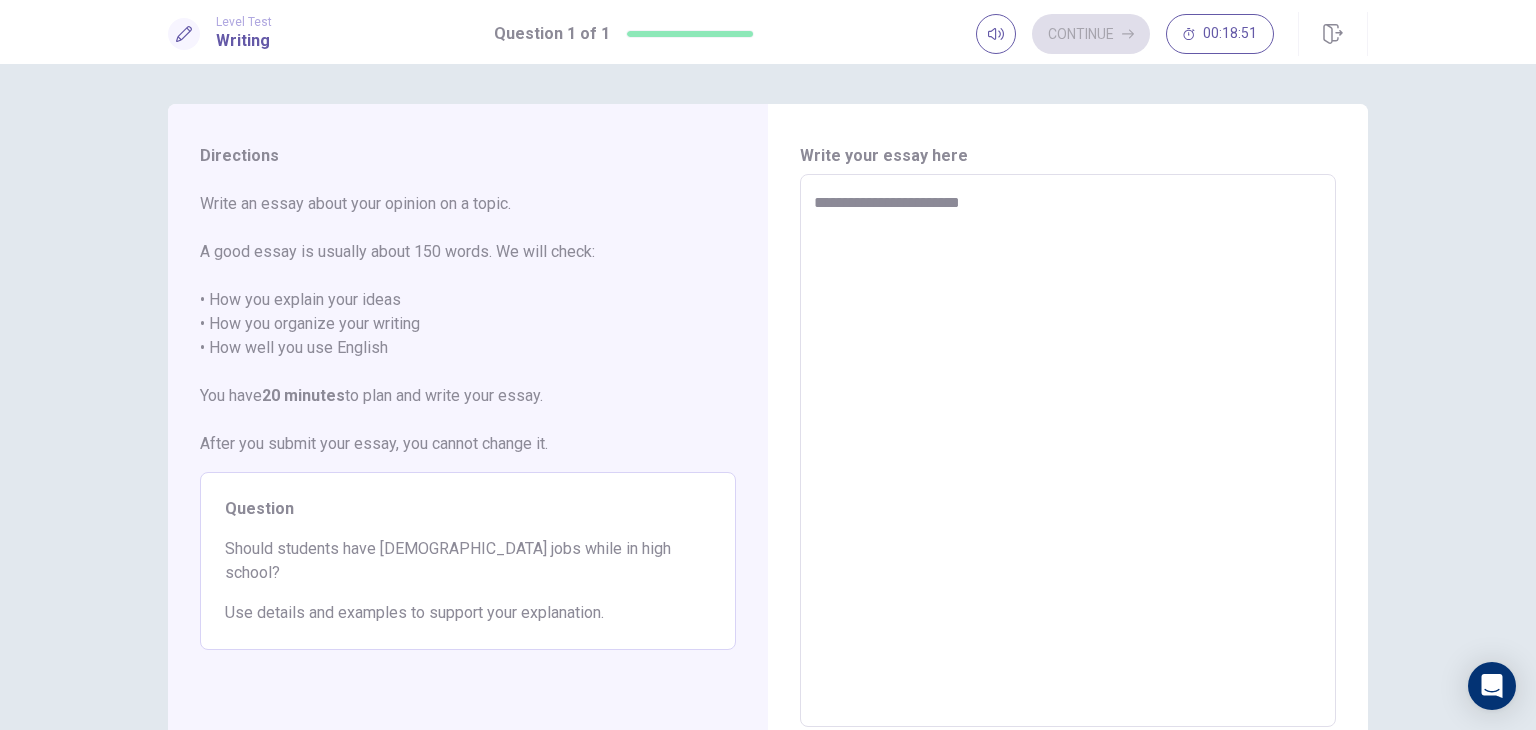 type on "*" 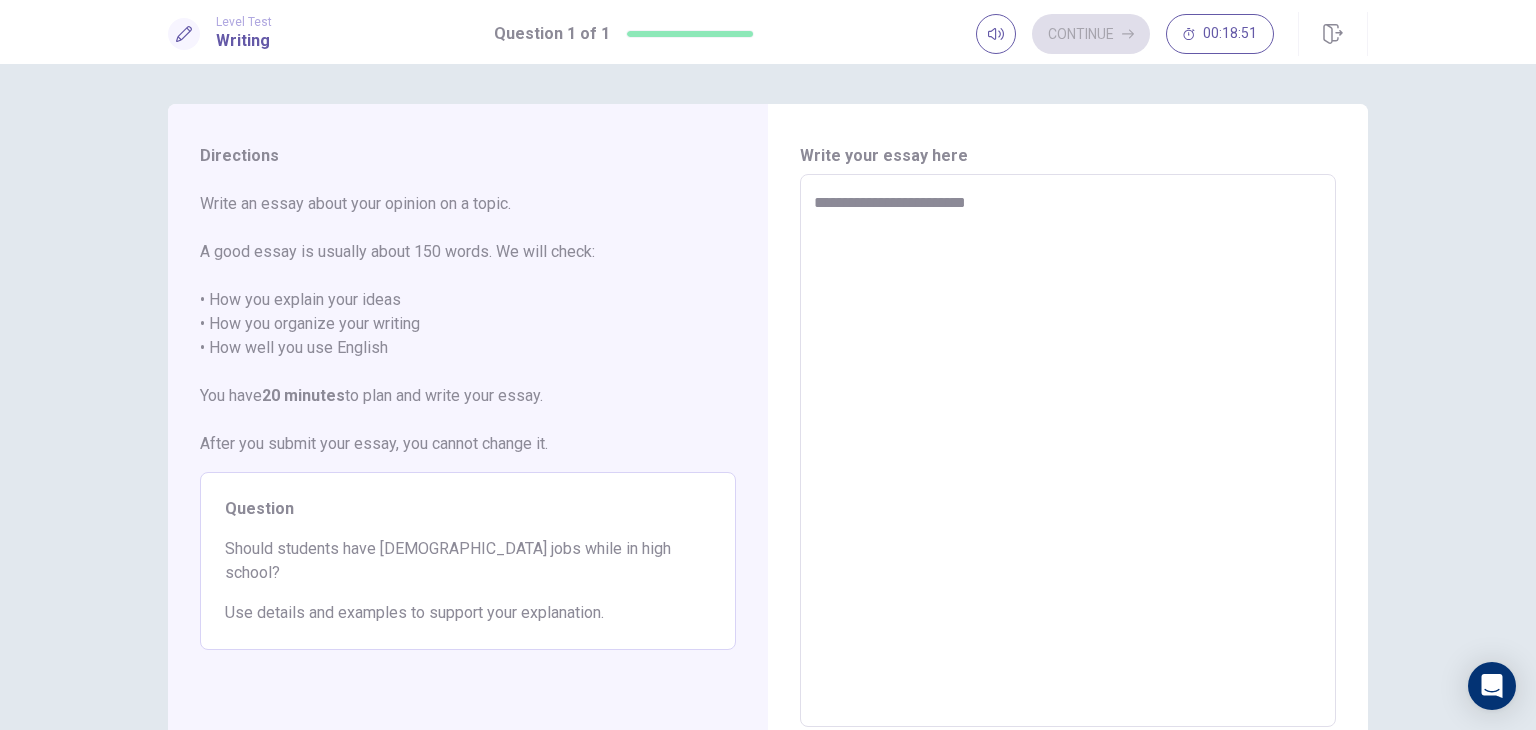 type on "*" 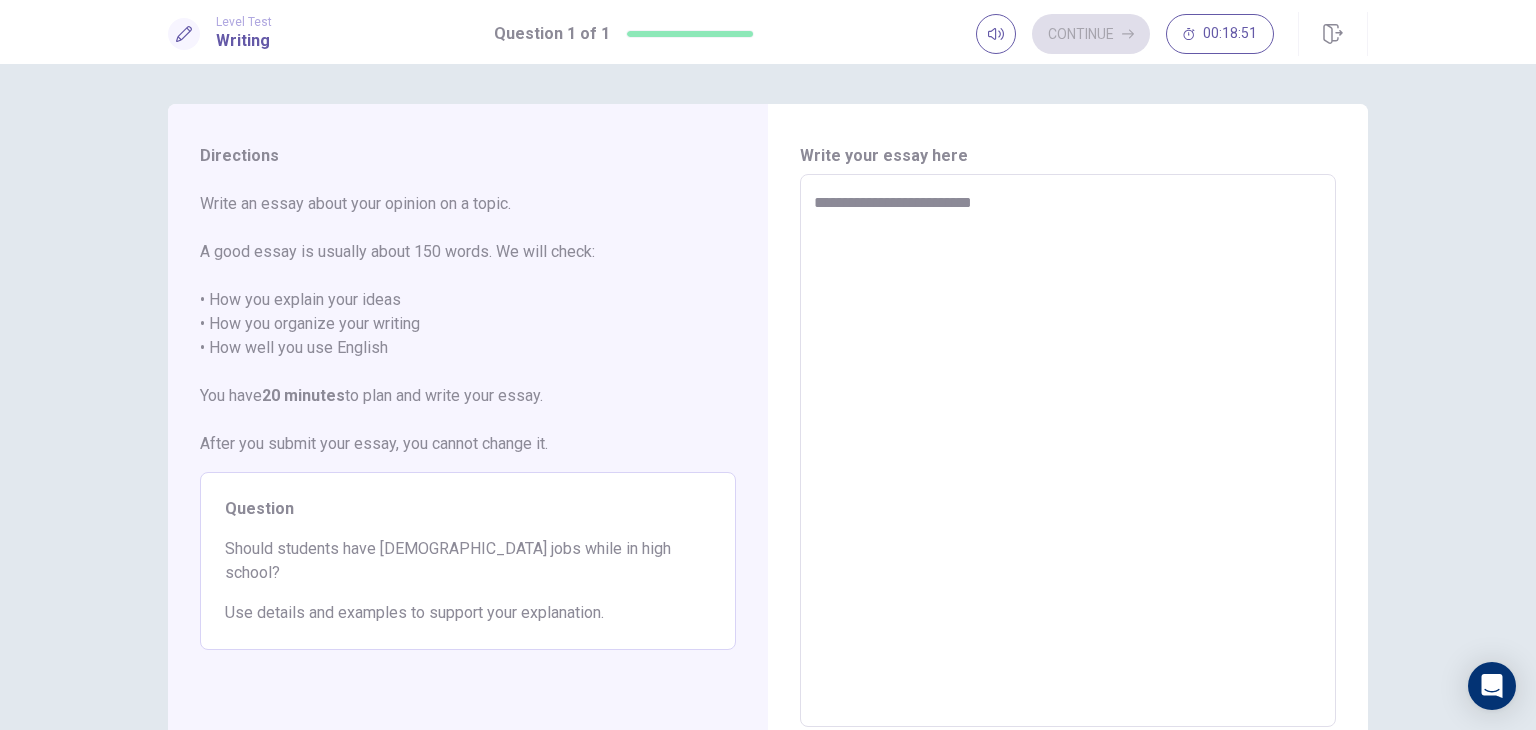 type on "*" 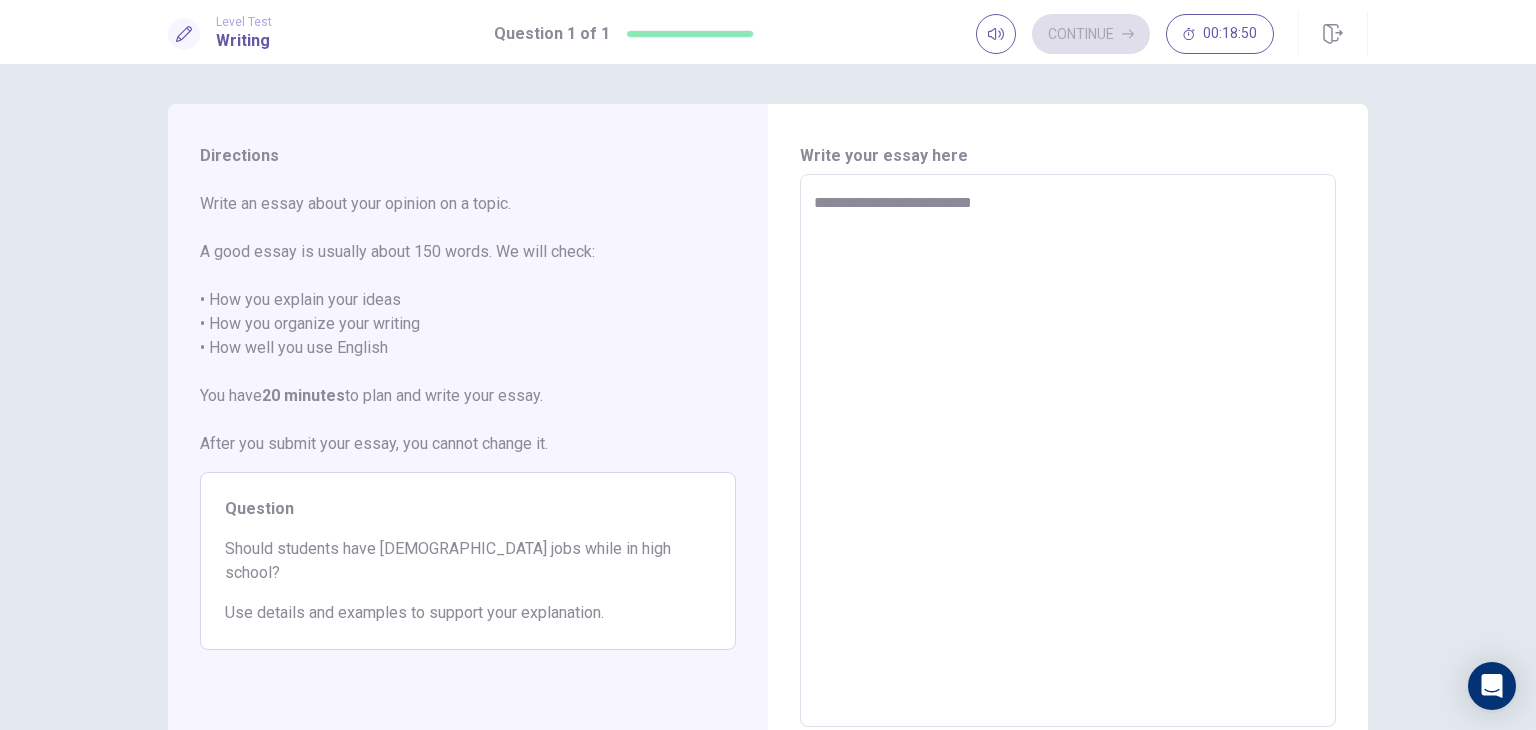 type on "**********" 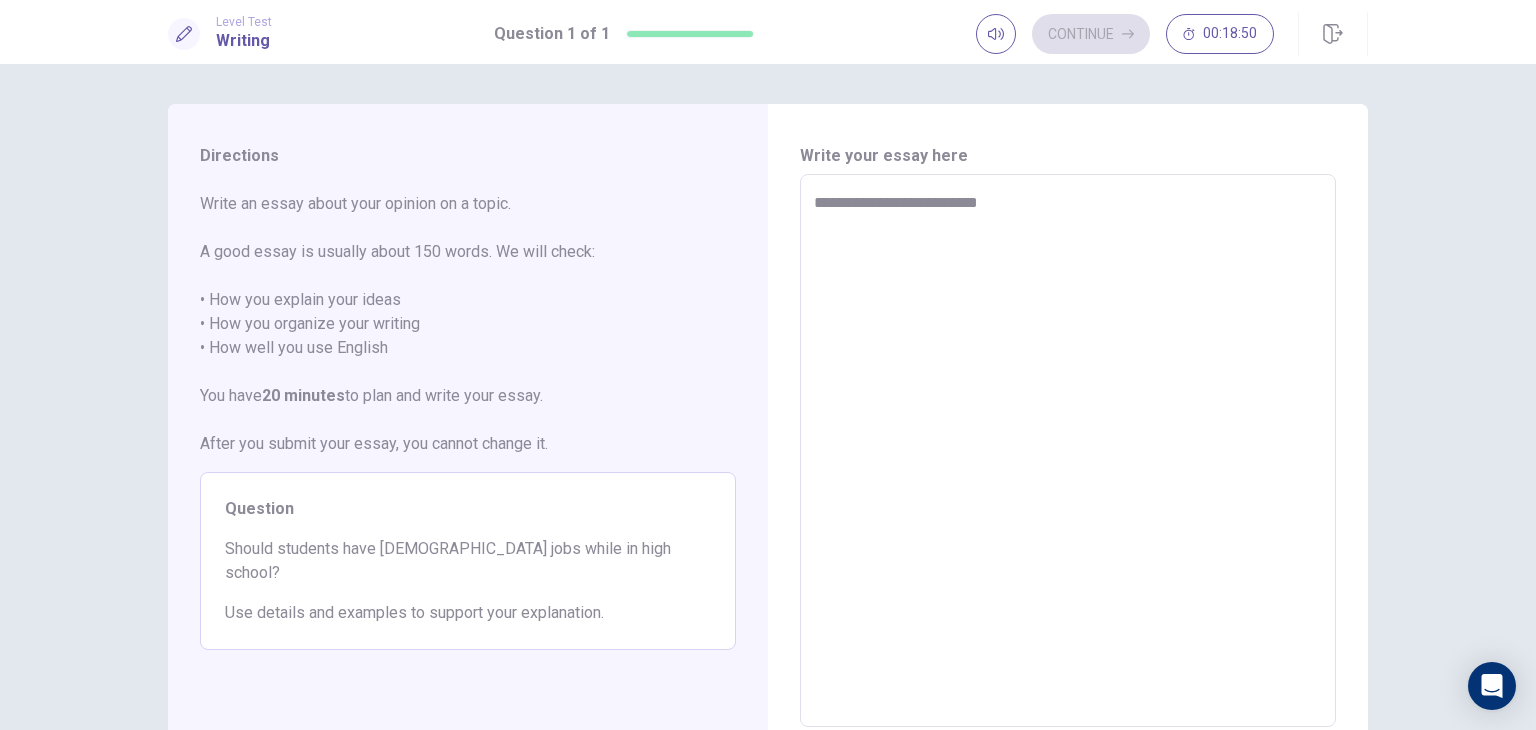 type on "*" 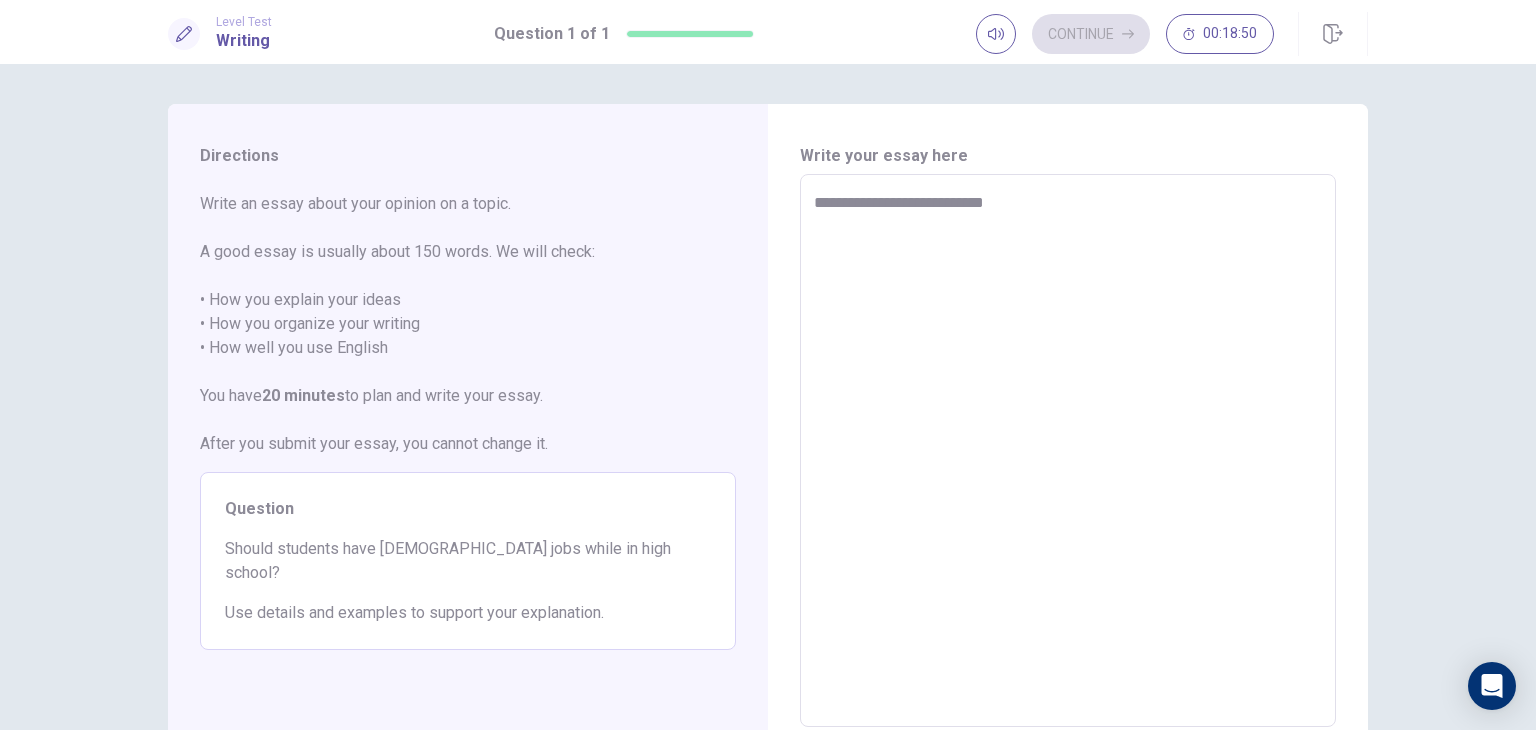 type on "*" 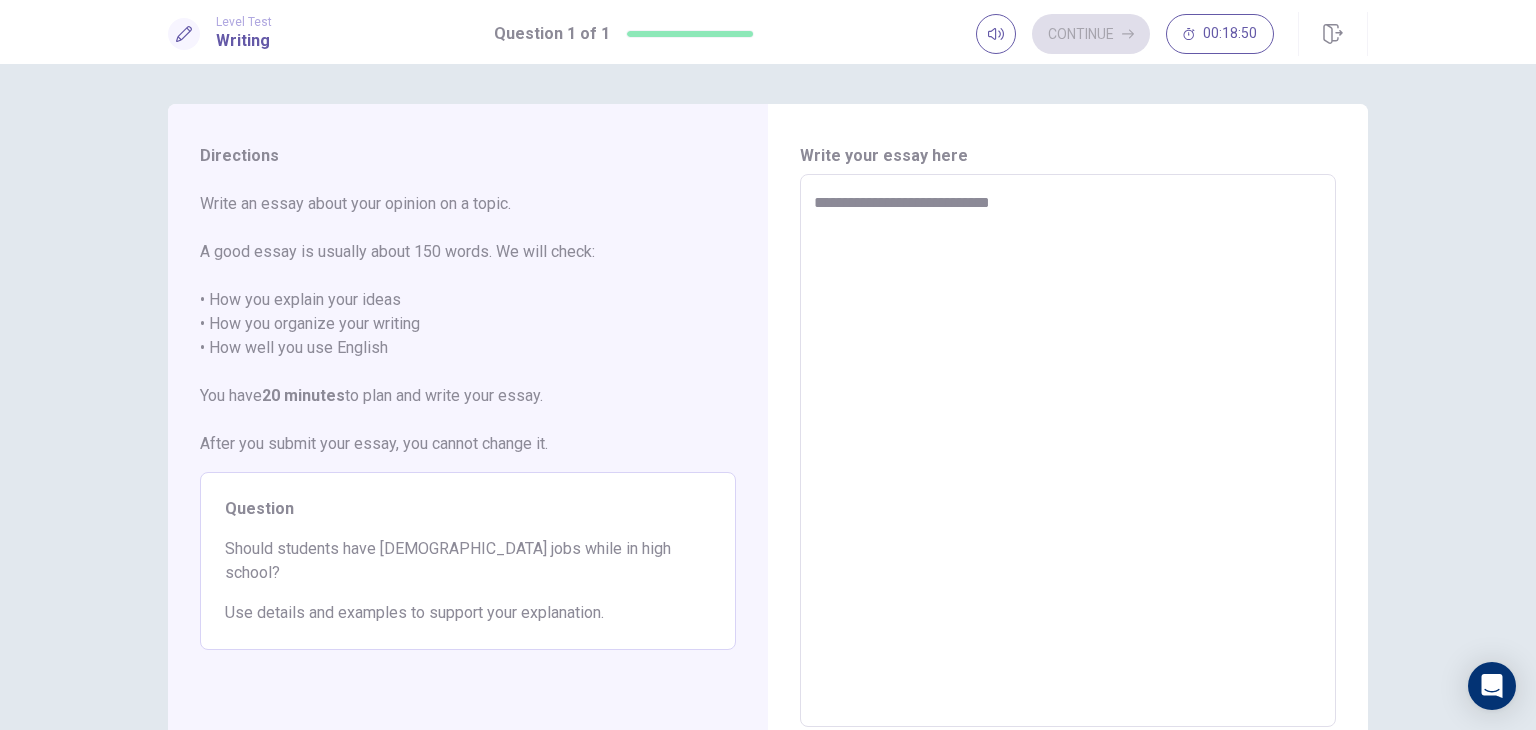 type on "*" 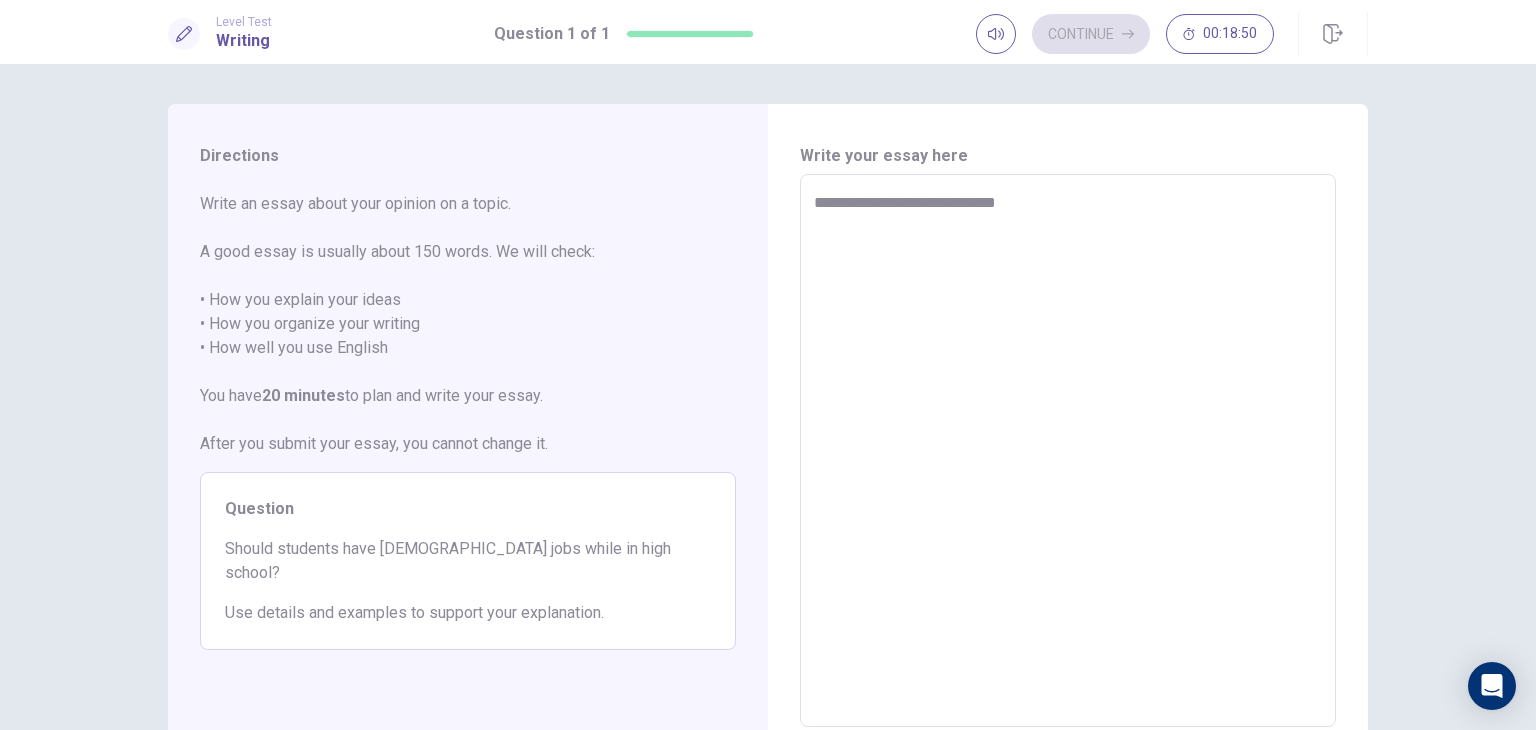 type on "*" 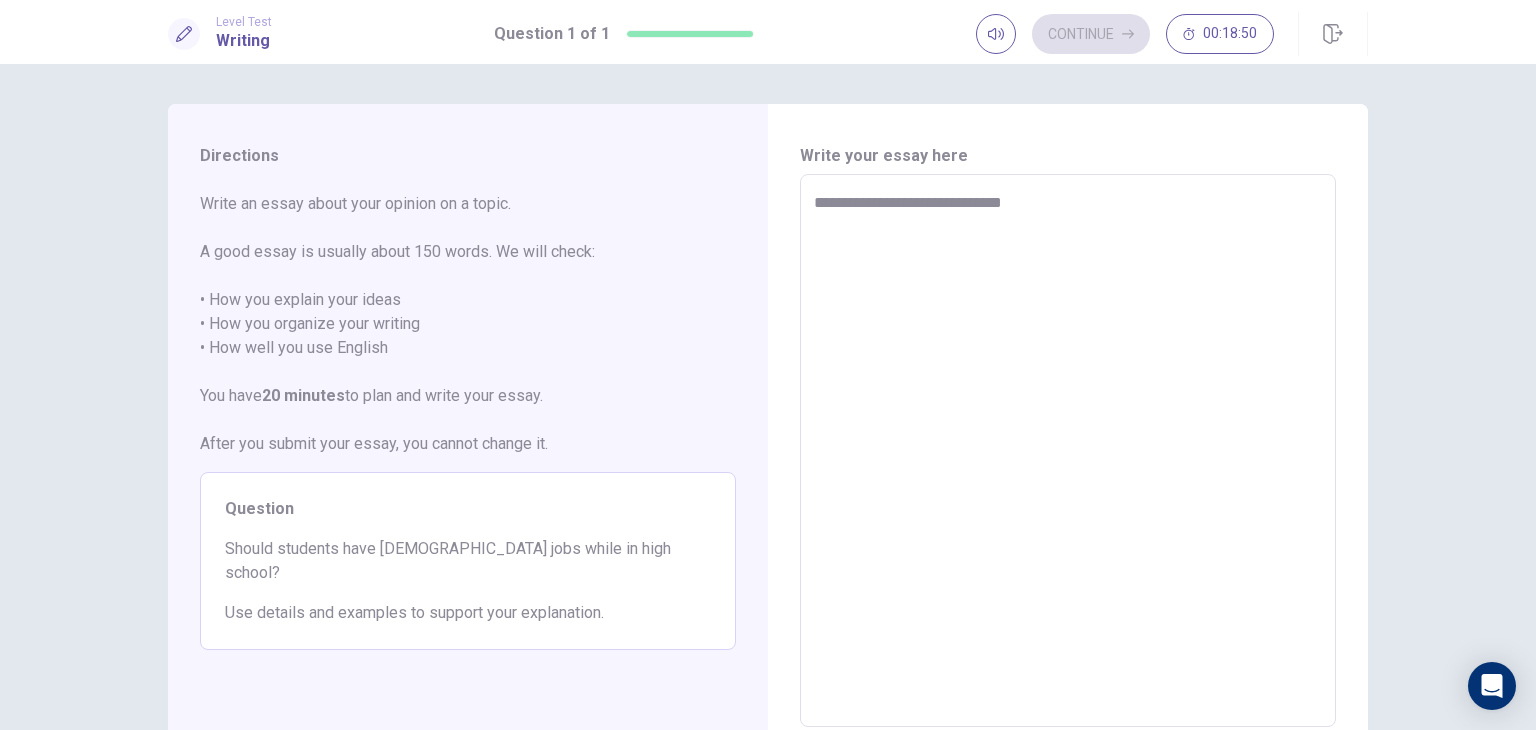 type on "*" 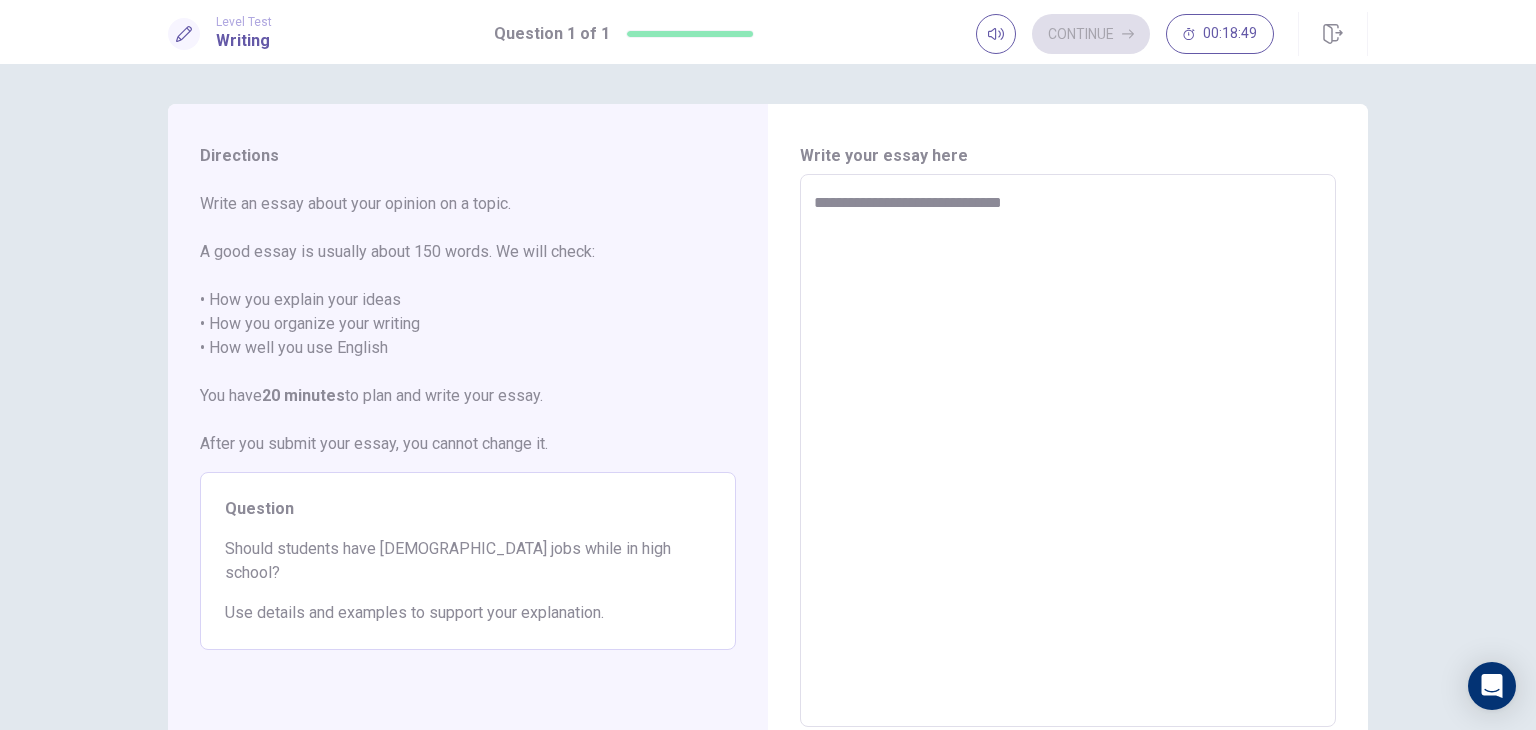 type on "**********" 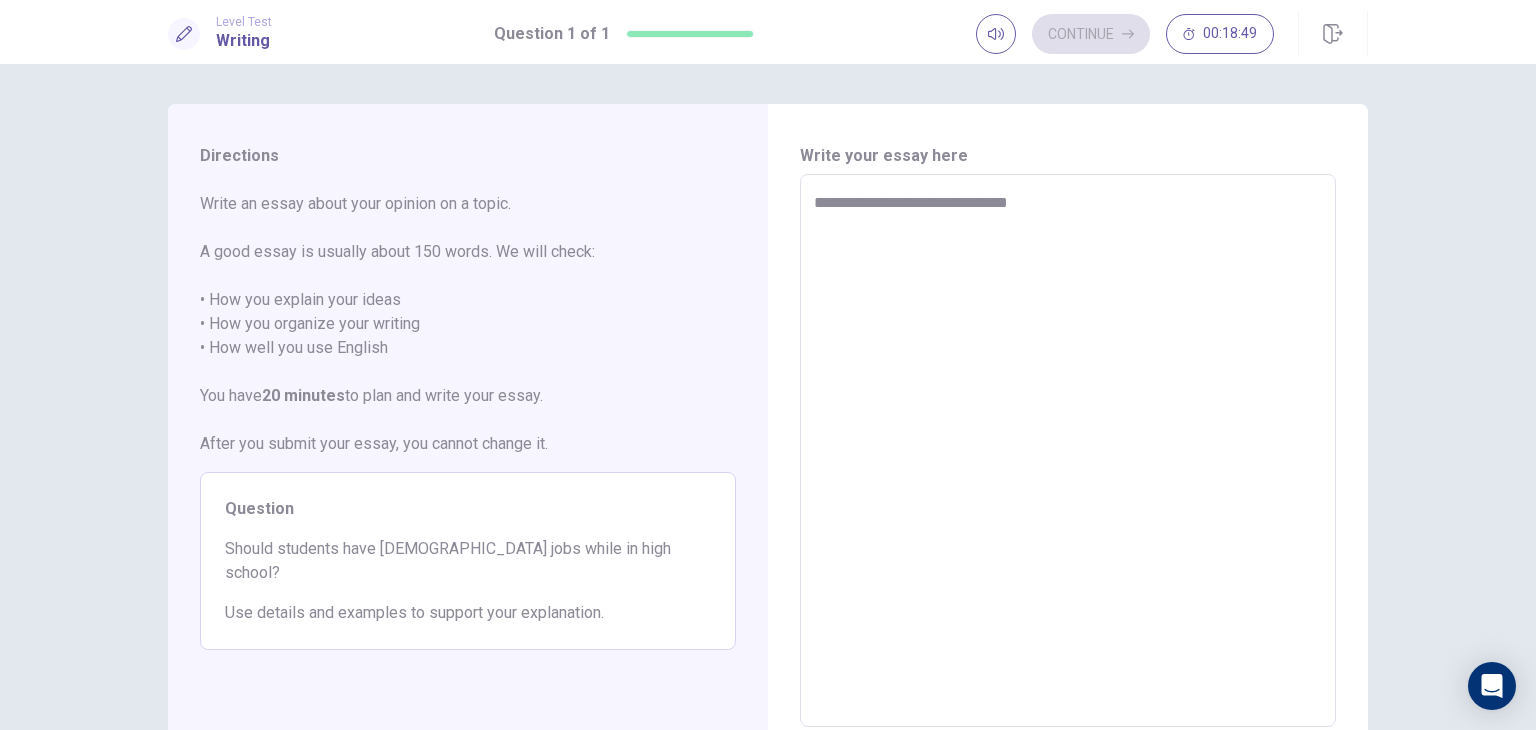 type on "*" 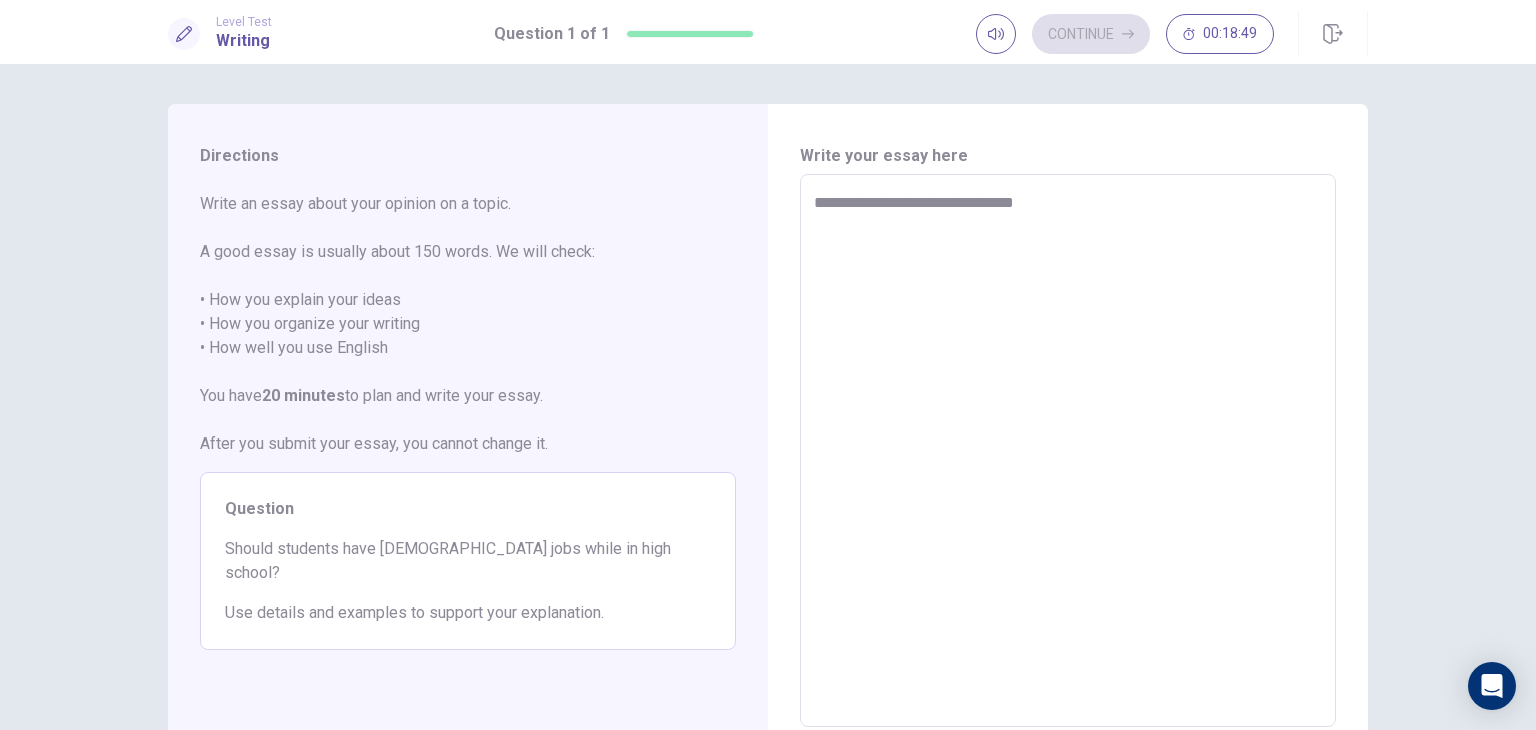 type on "*" 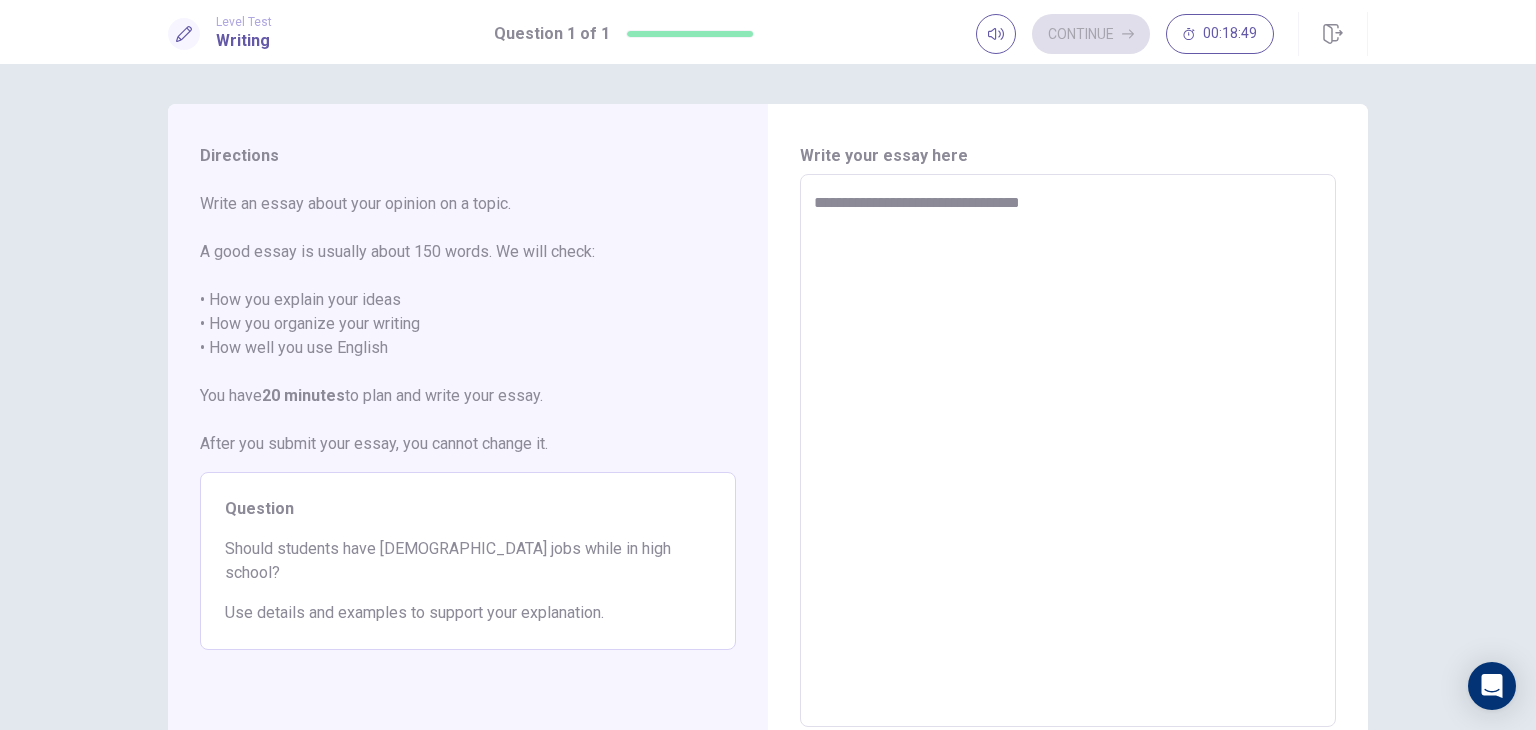 type on "*" 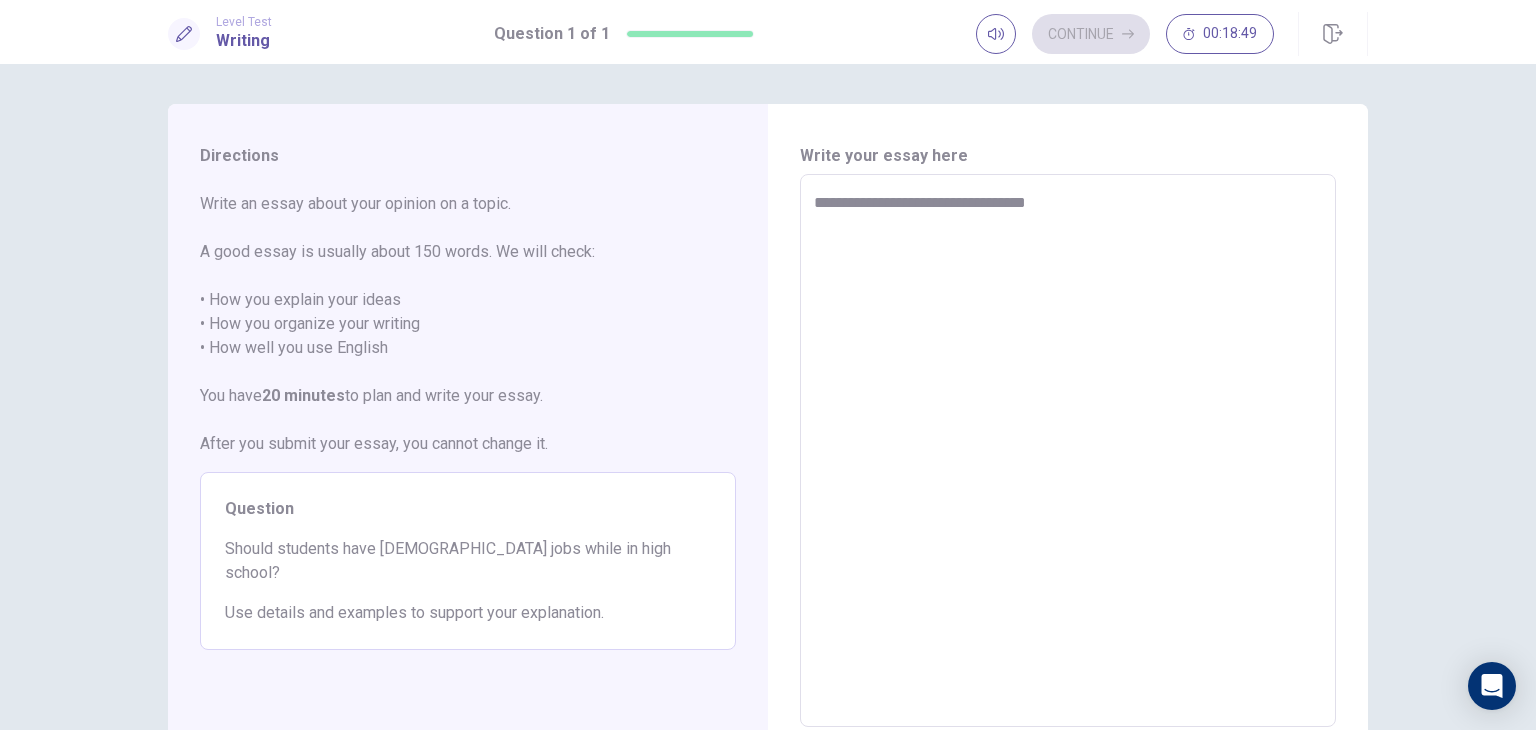 type on "*" 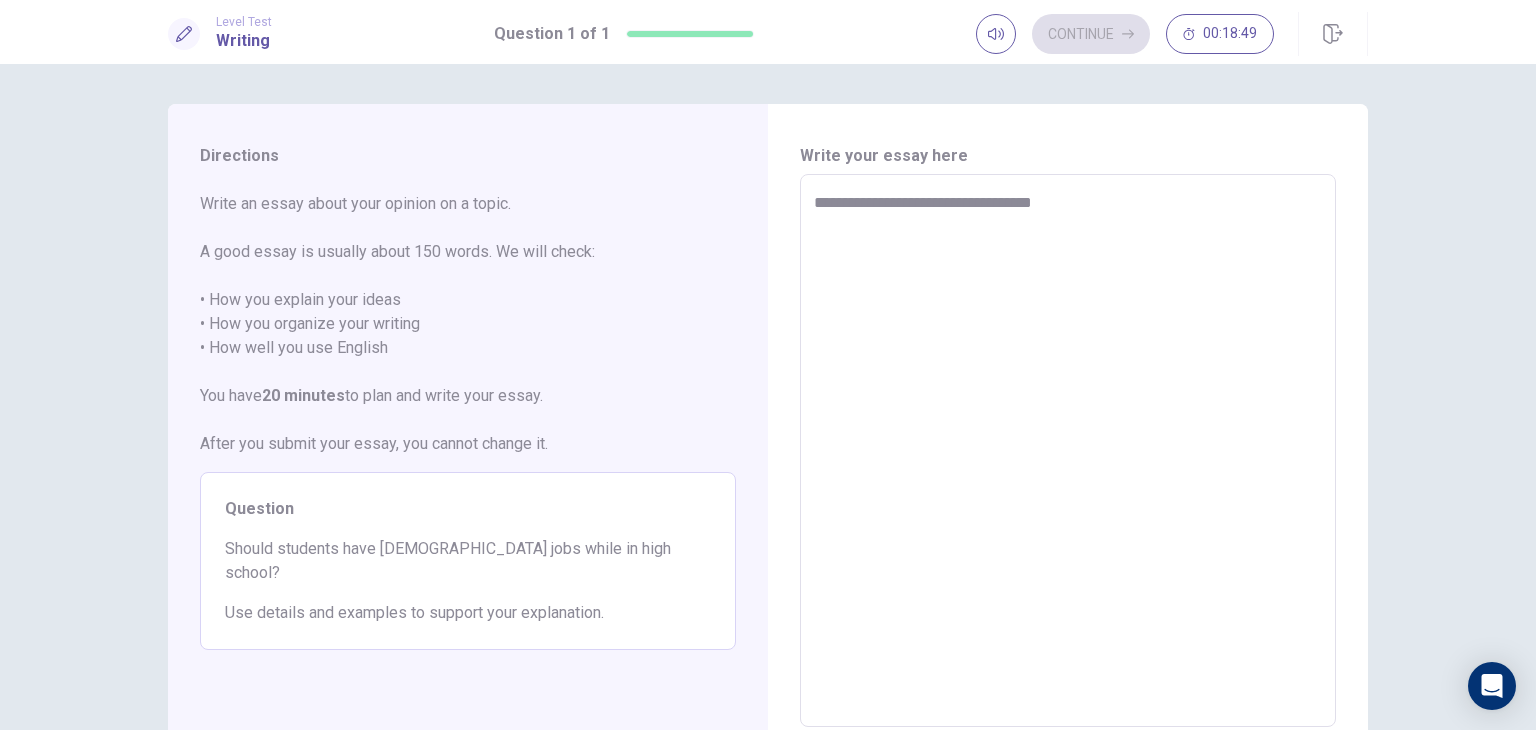type on "**********" 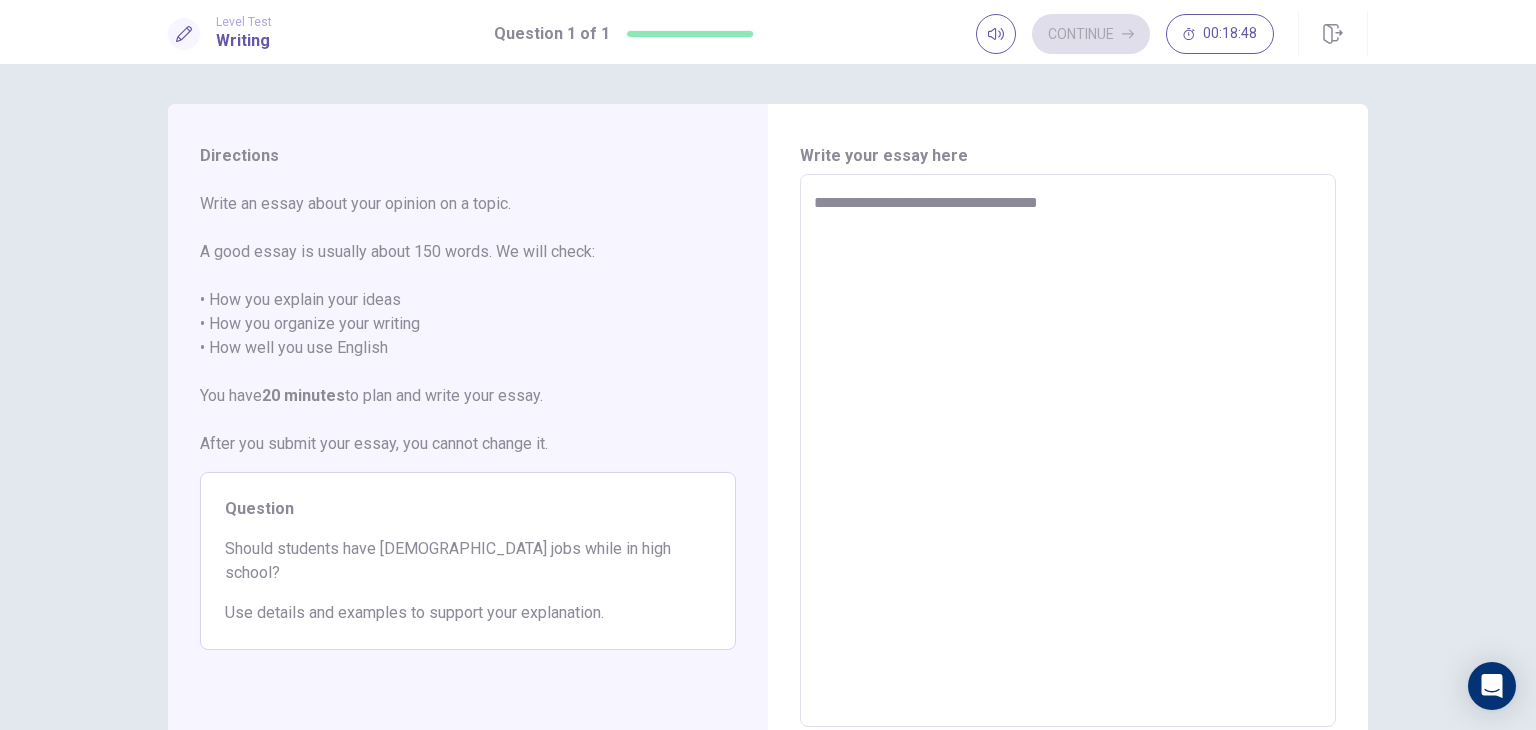 type on "*" 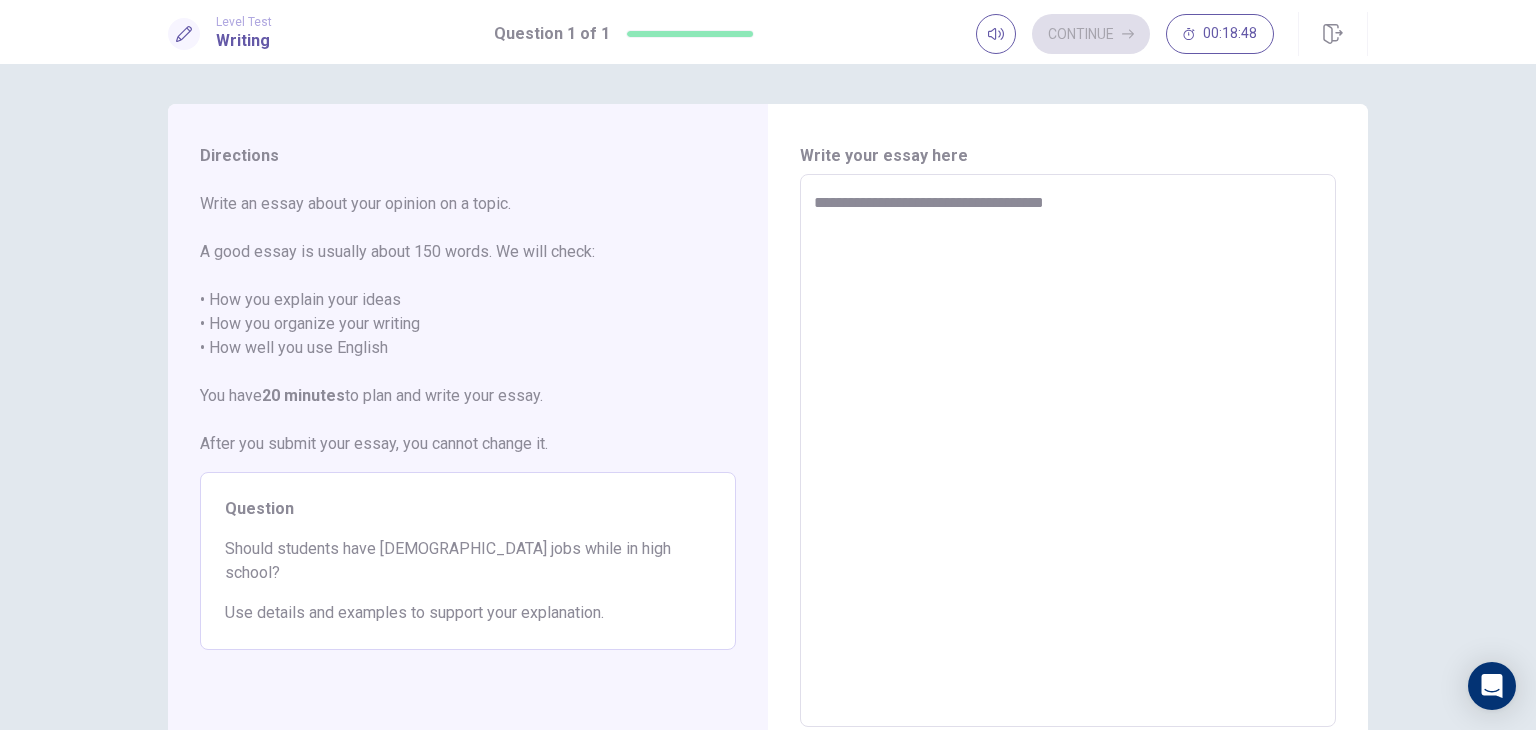 type on "*" 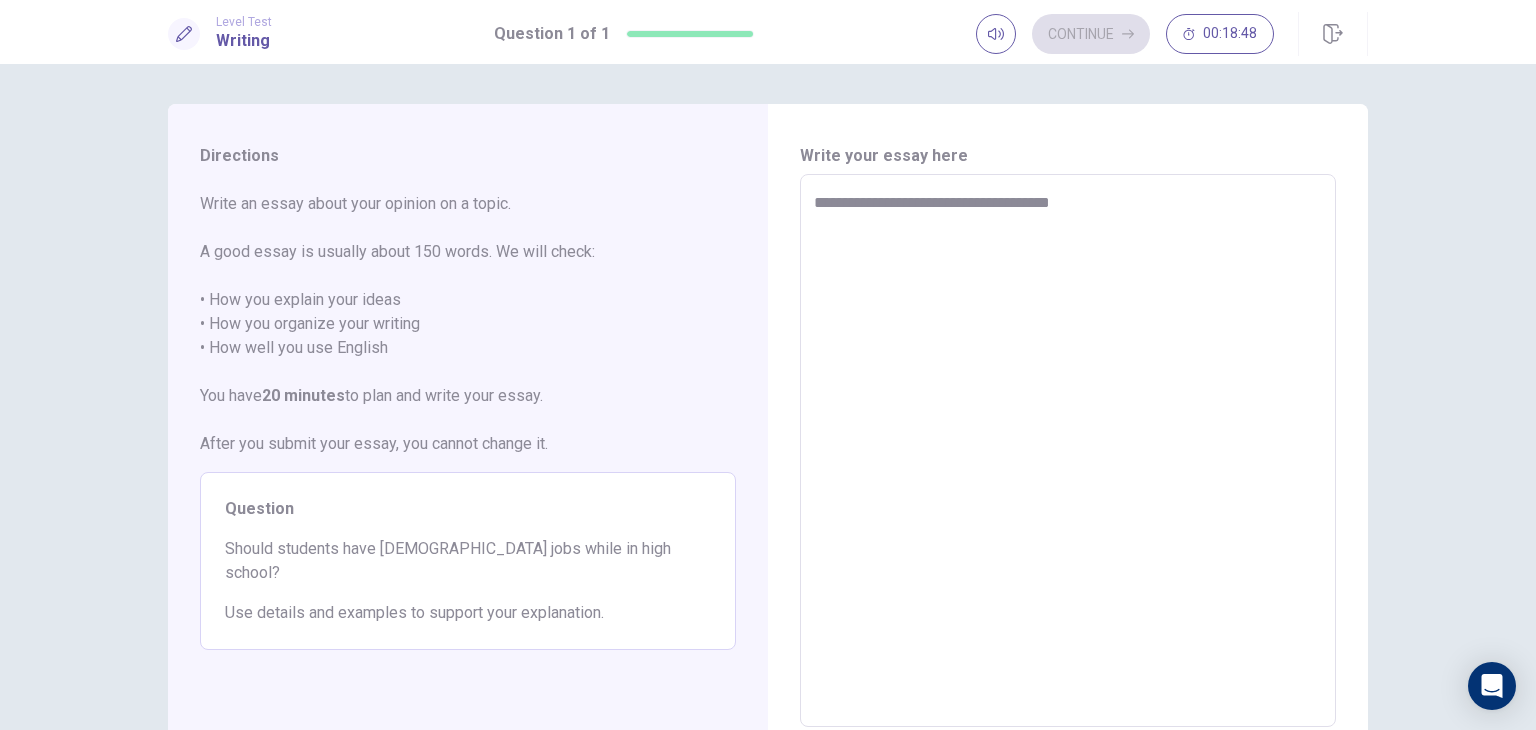 type on "**********" 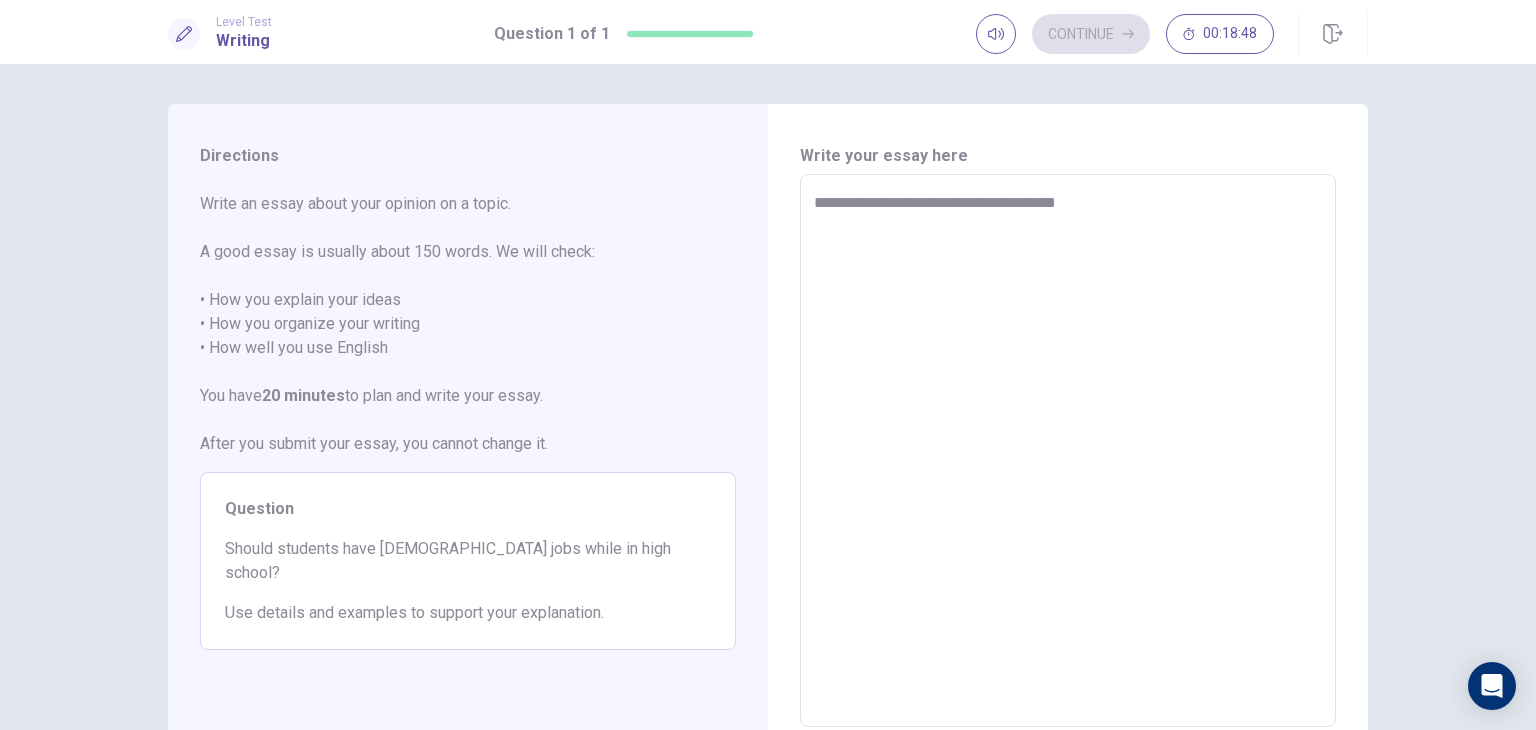 type on "*" 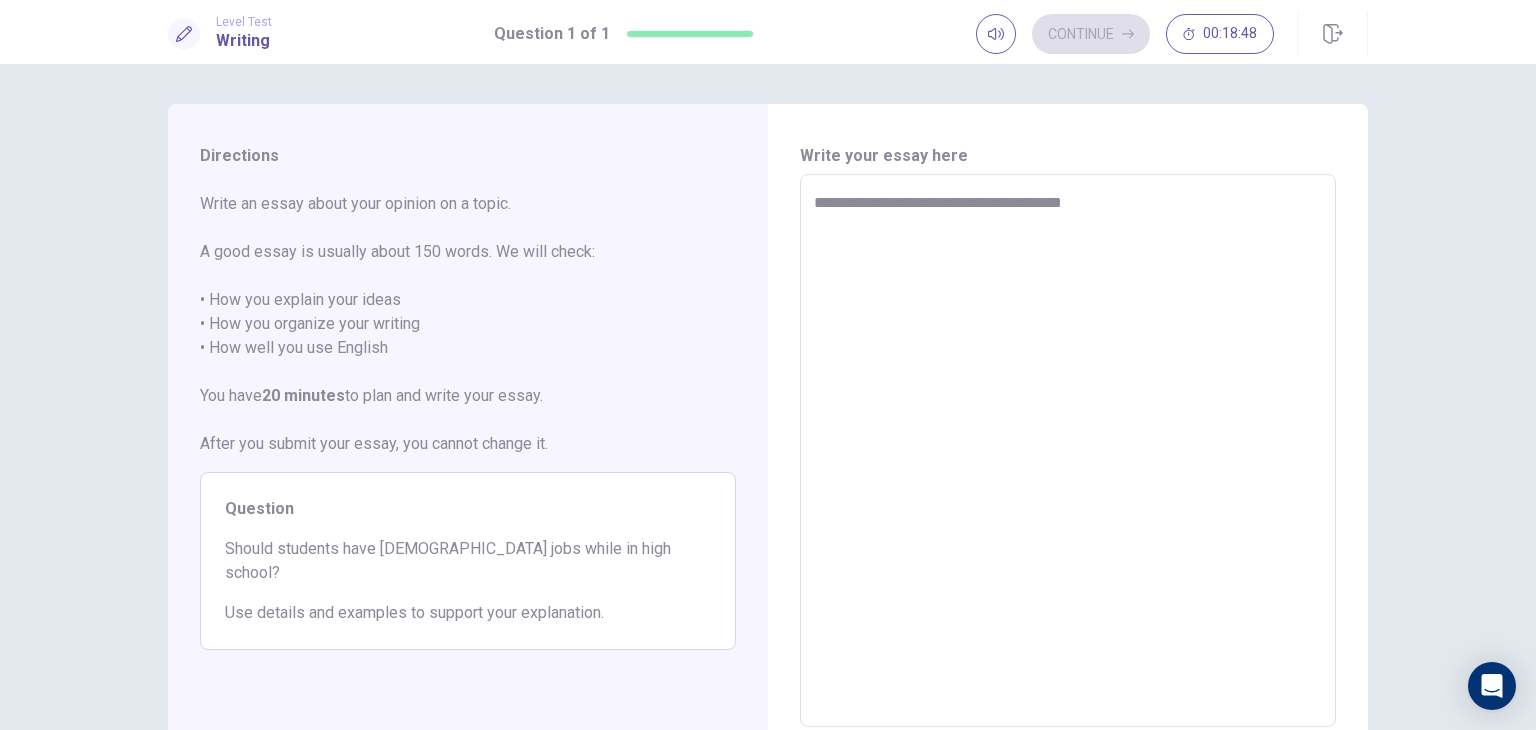 type on "*" 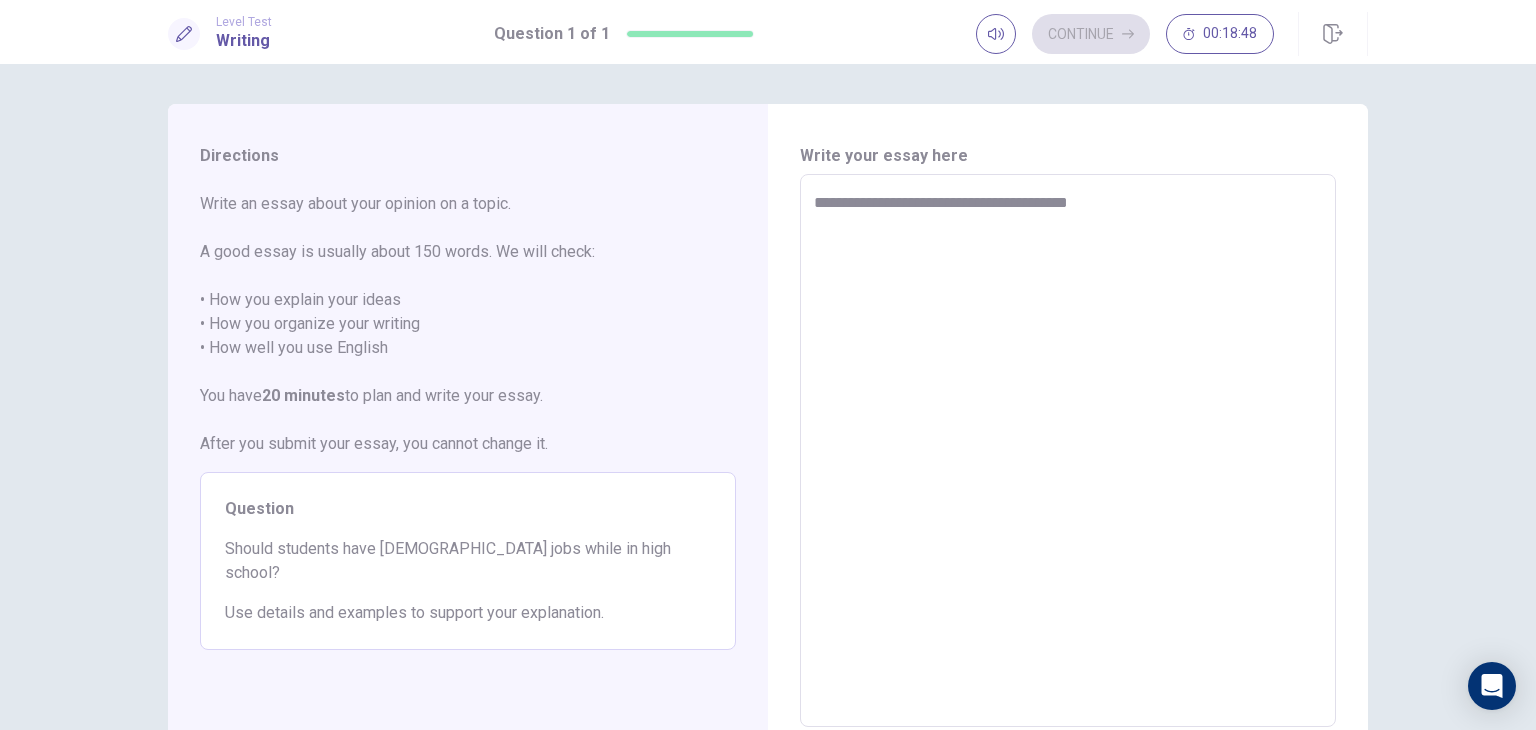 type on "*" 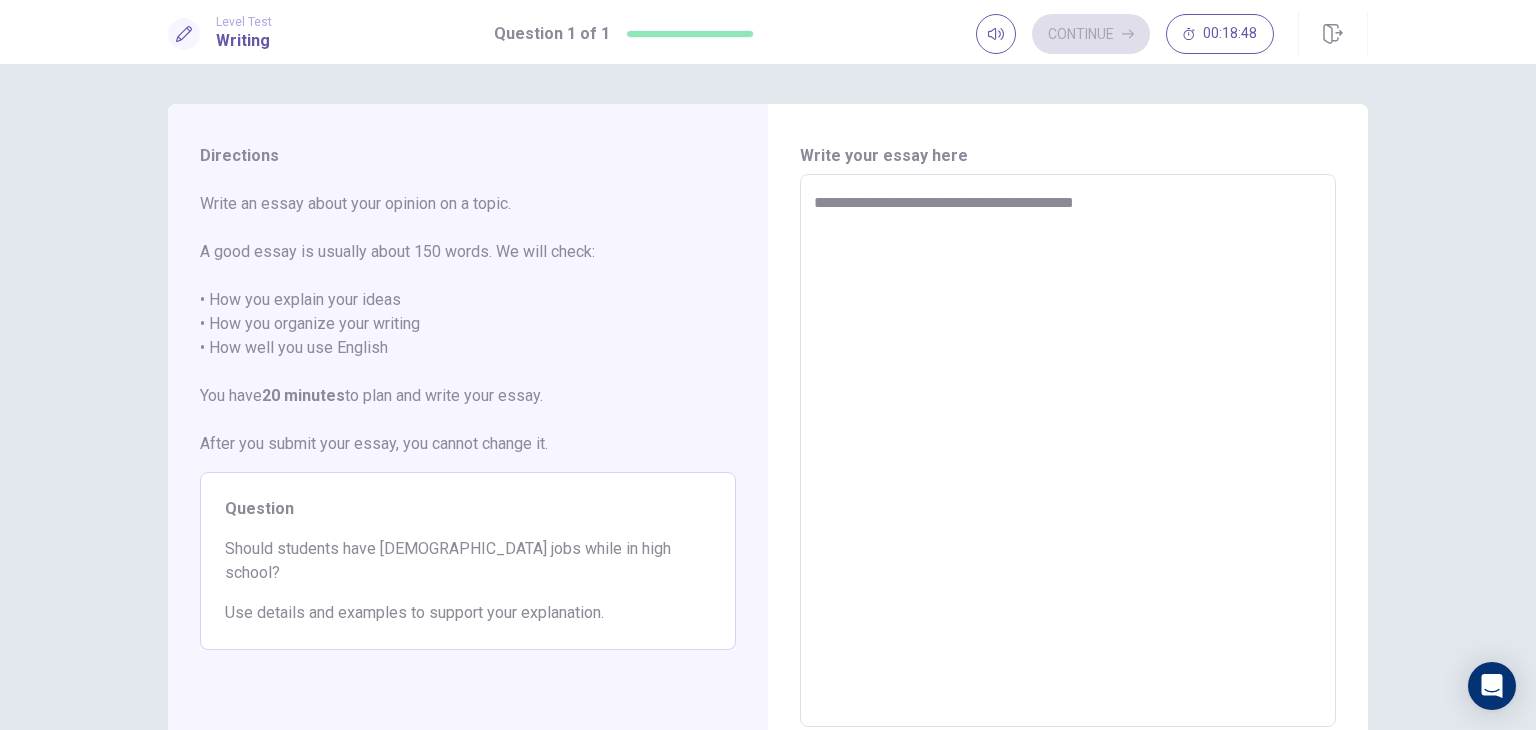 type on "*" 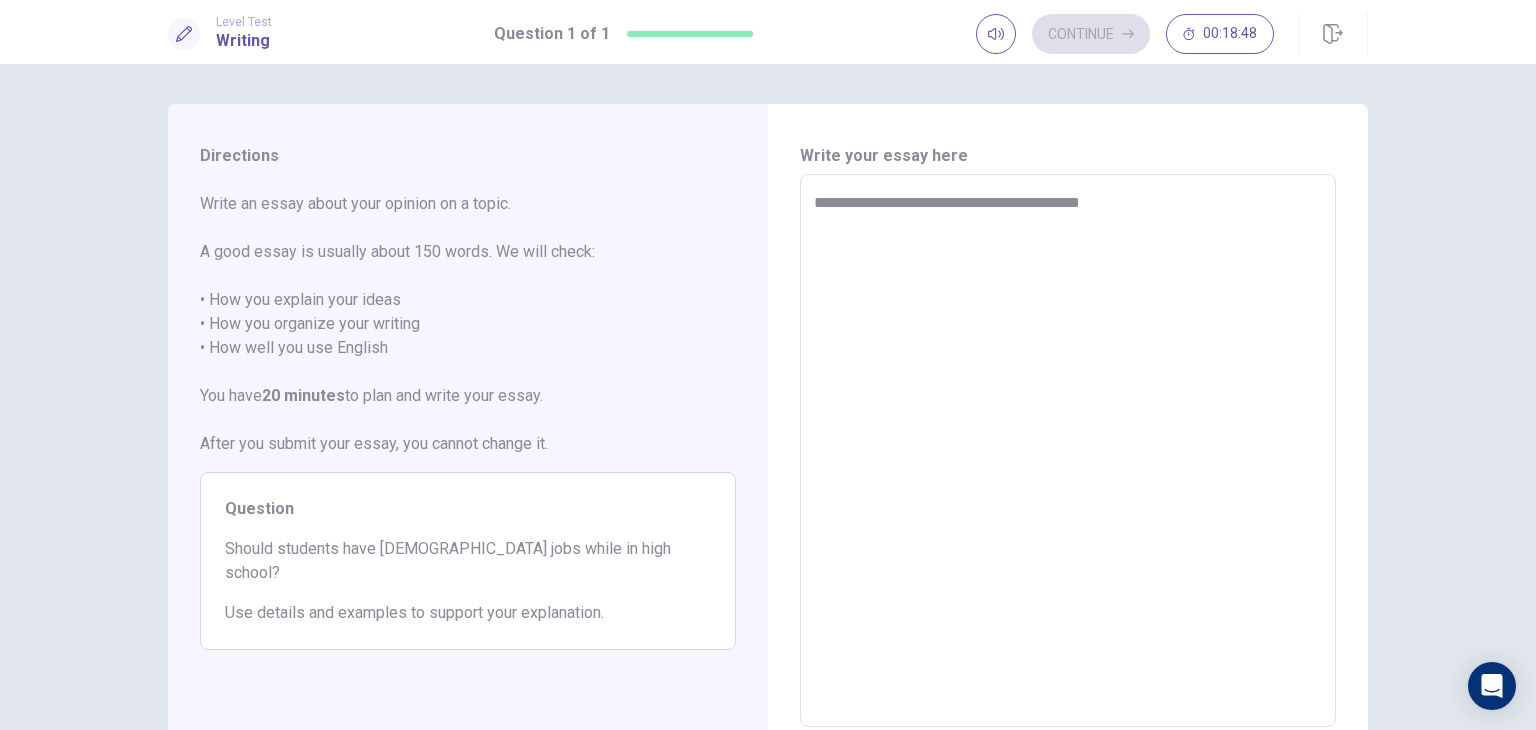 type on "*" 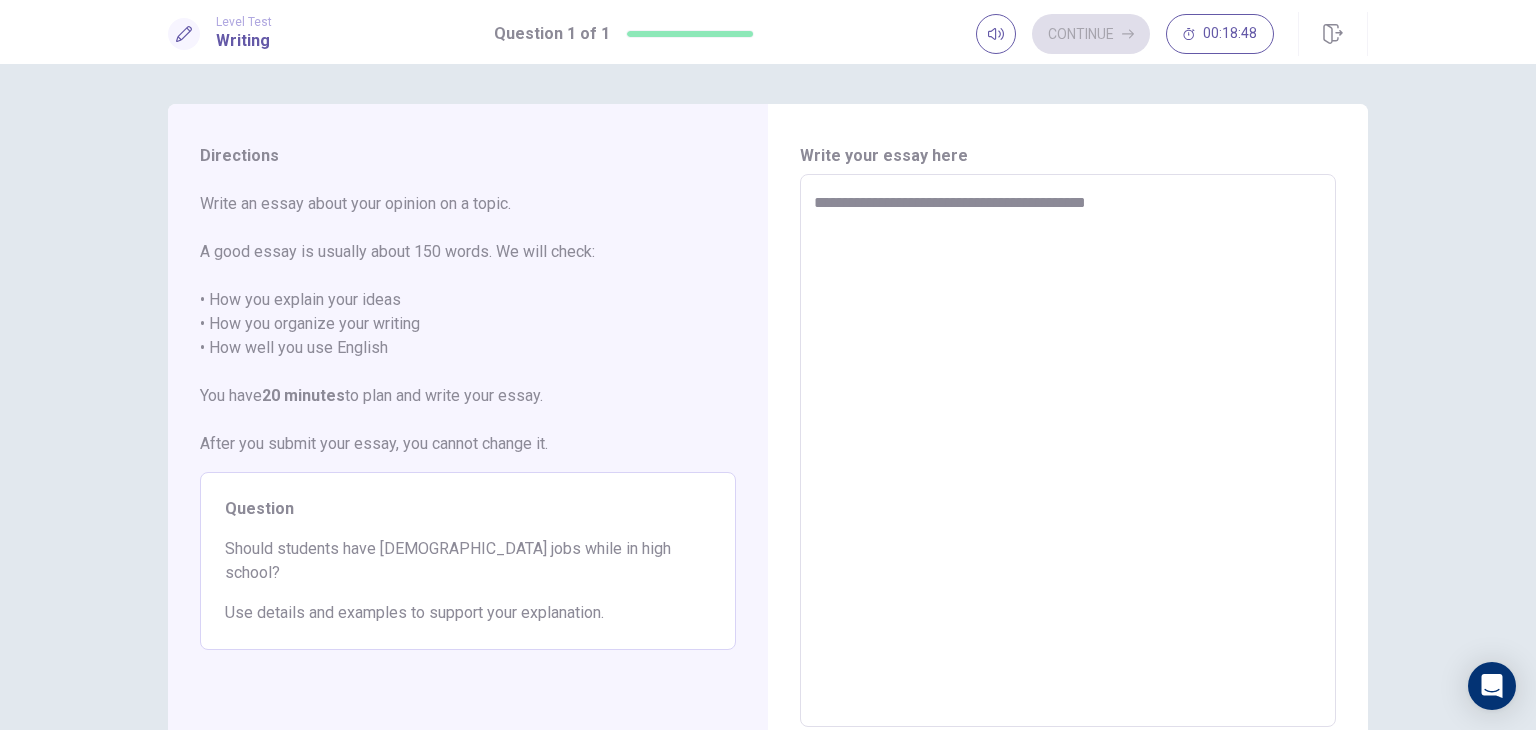 type on "*" 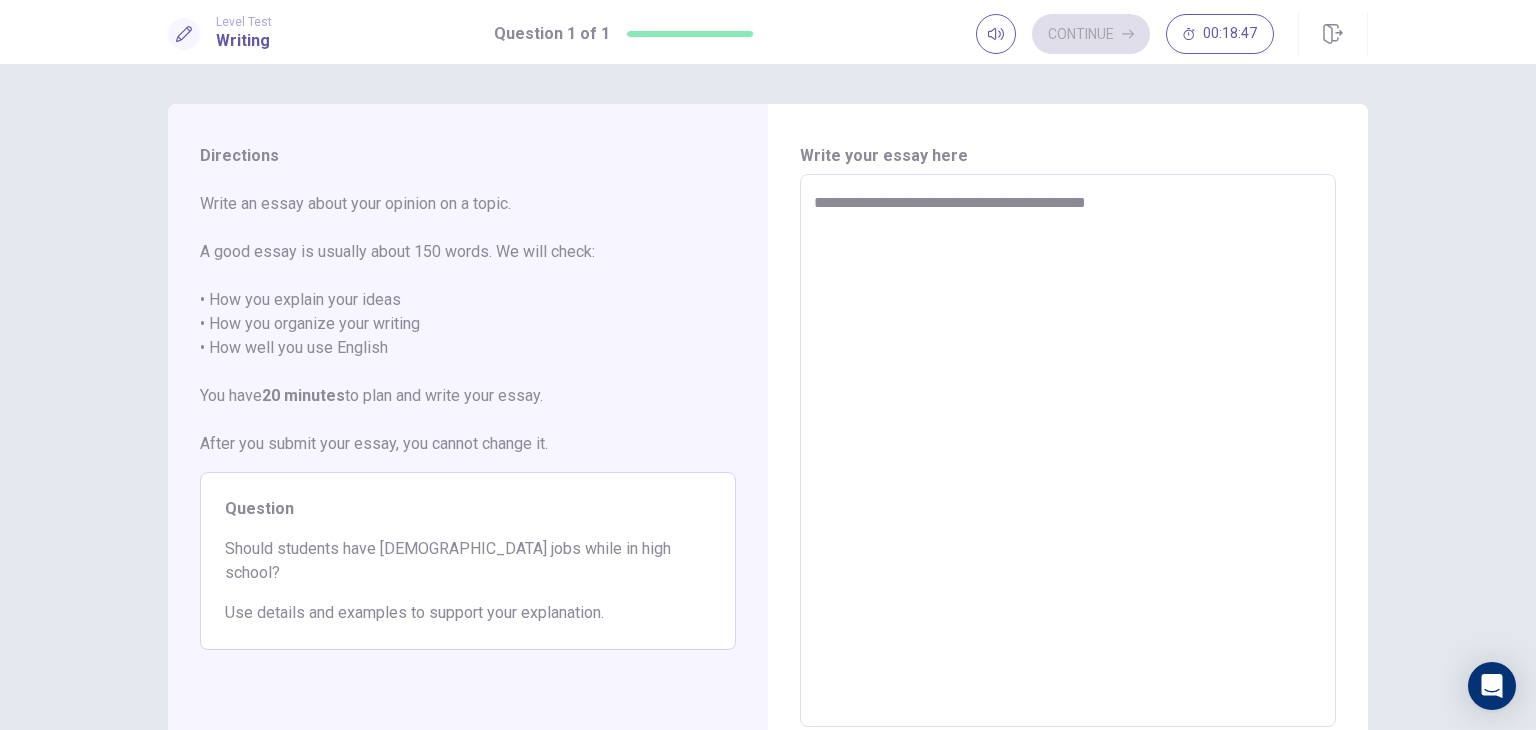 type on "**********" 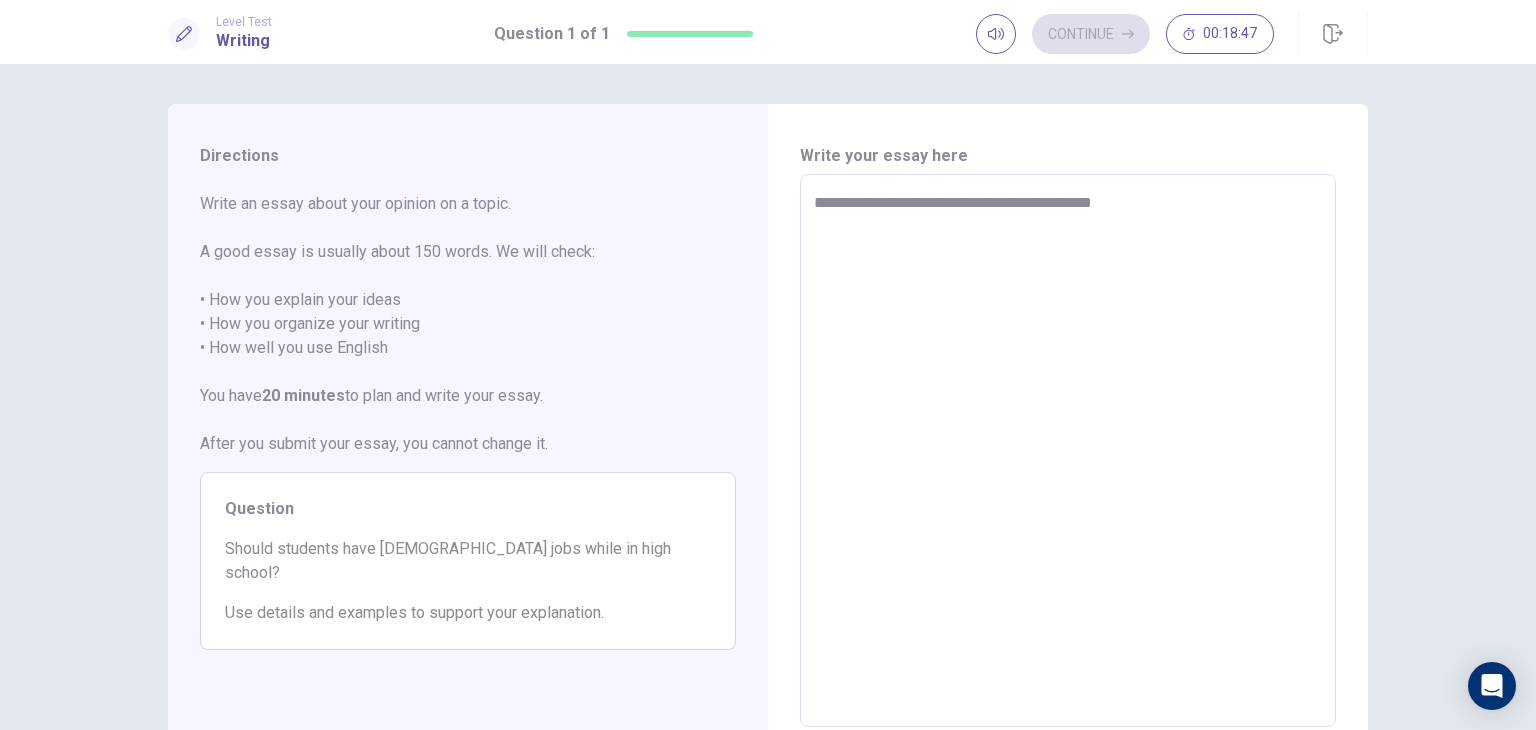 type on "*" 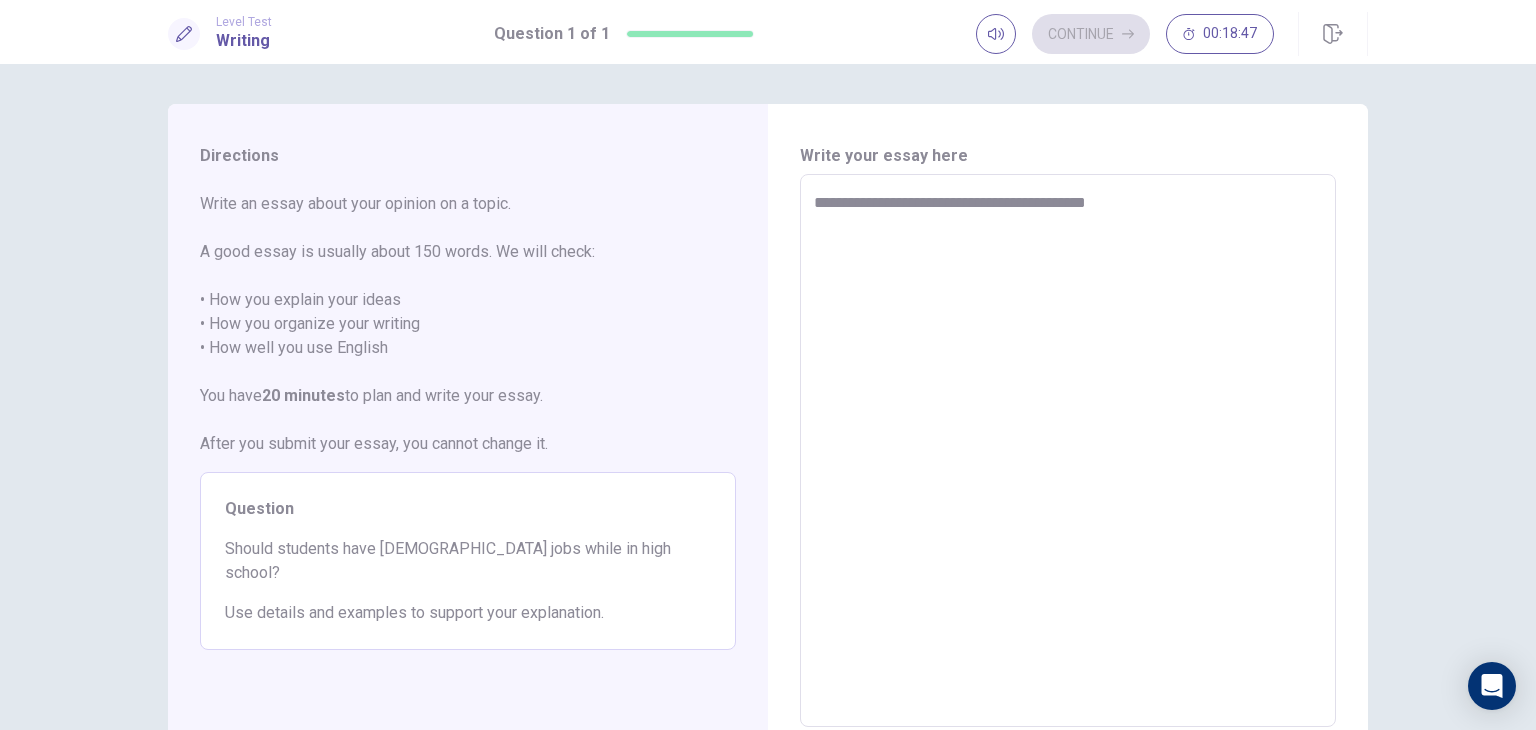 type on "*" 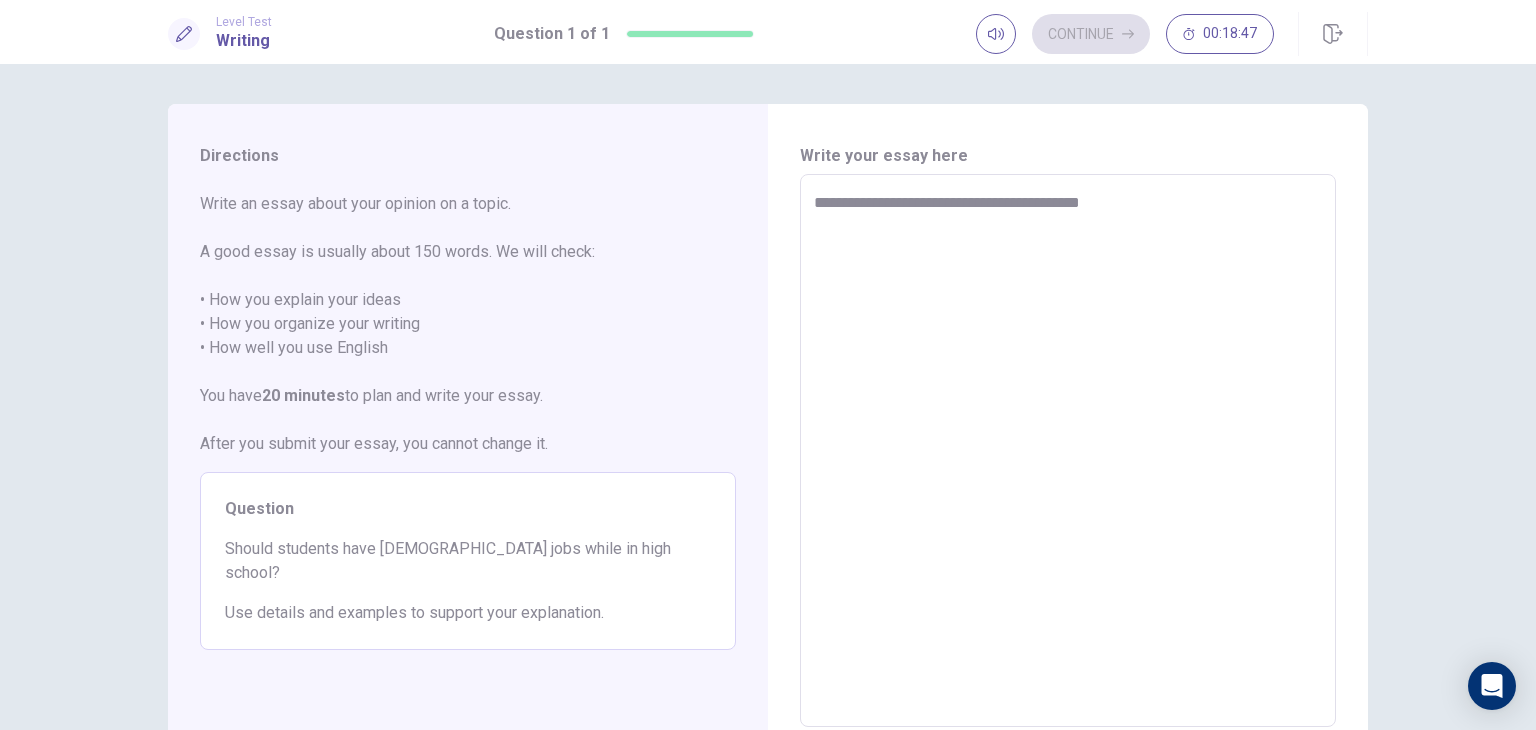 type on "*" 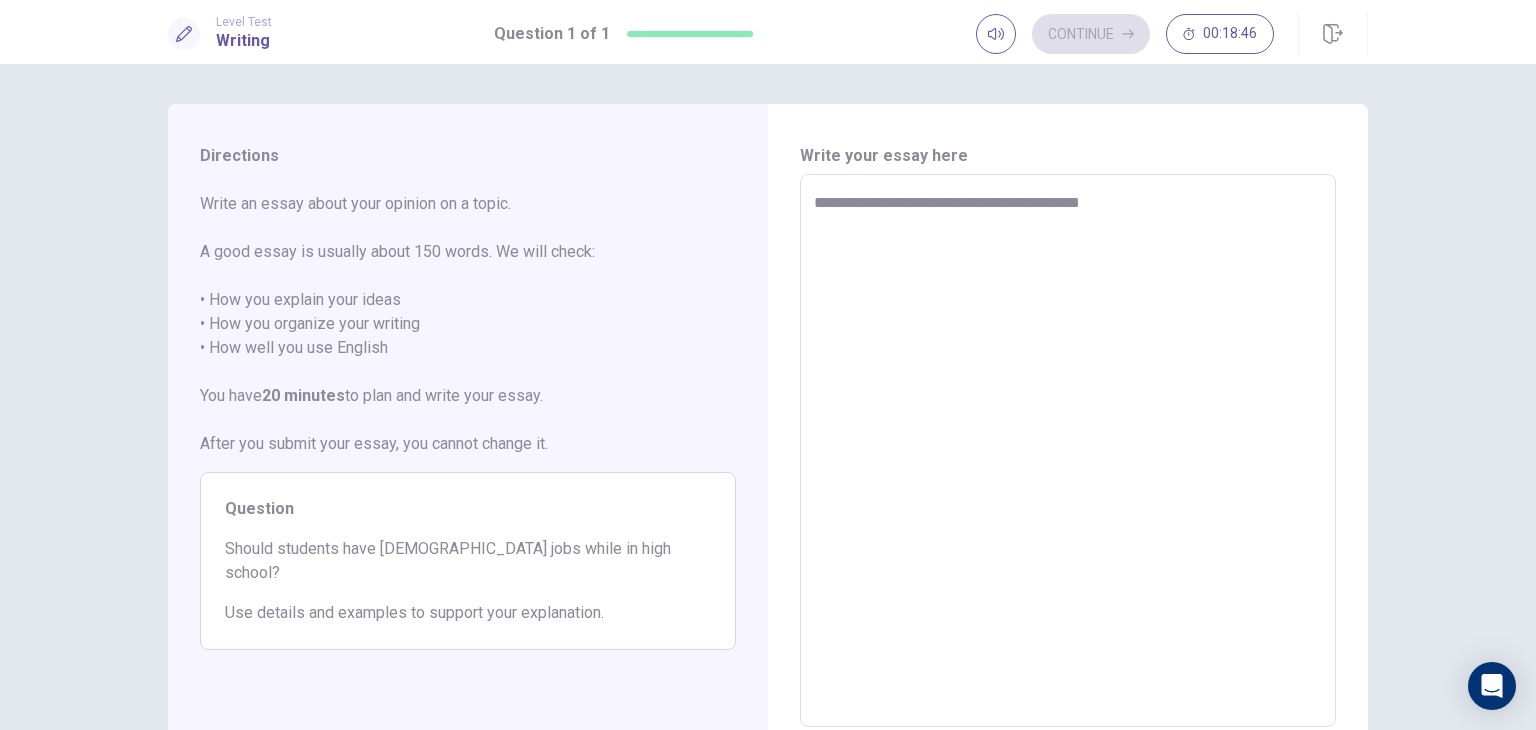 type on "**********" 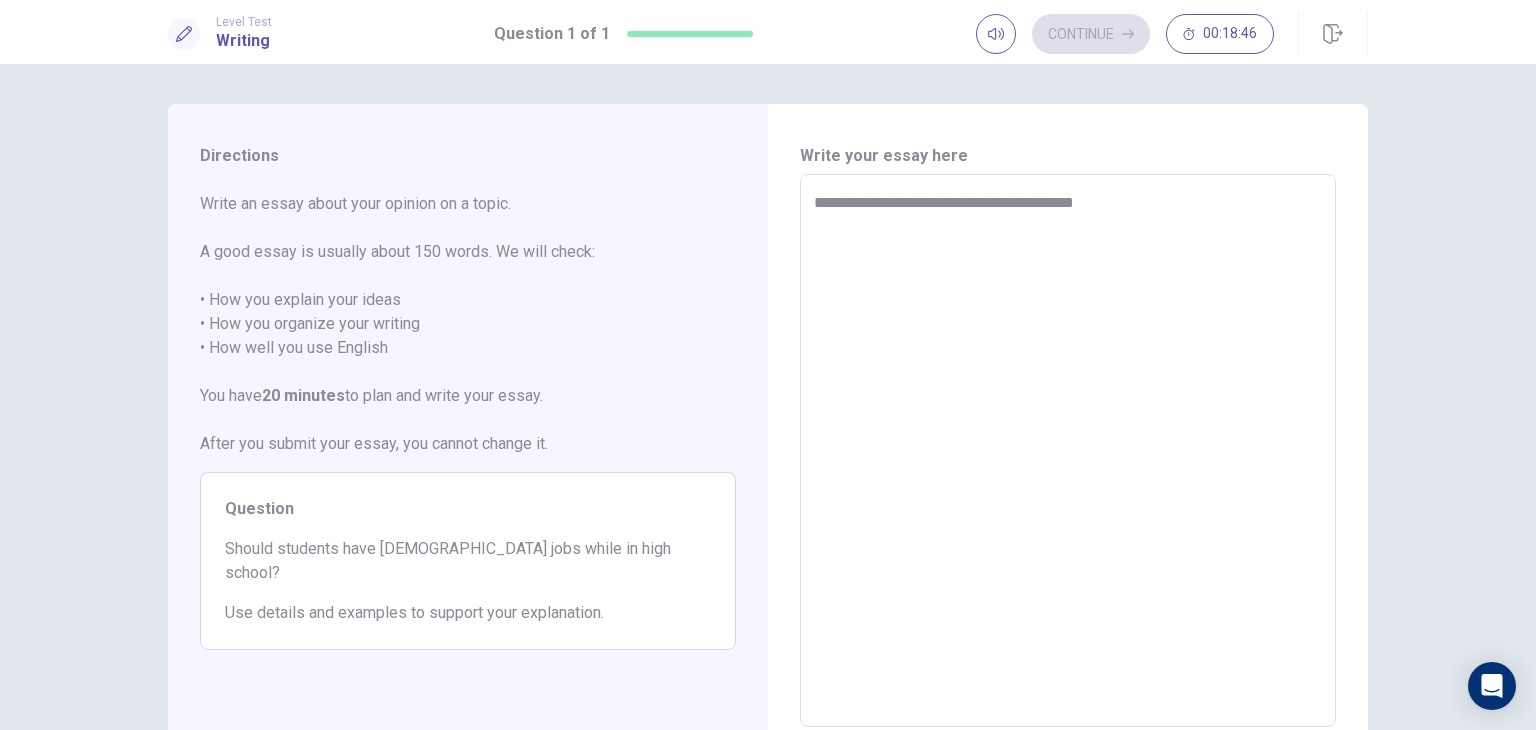 type on "*" 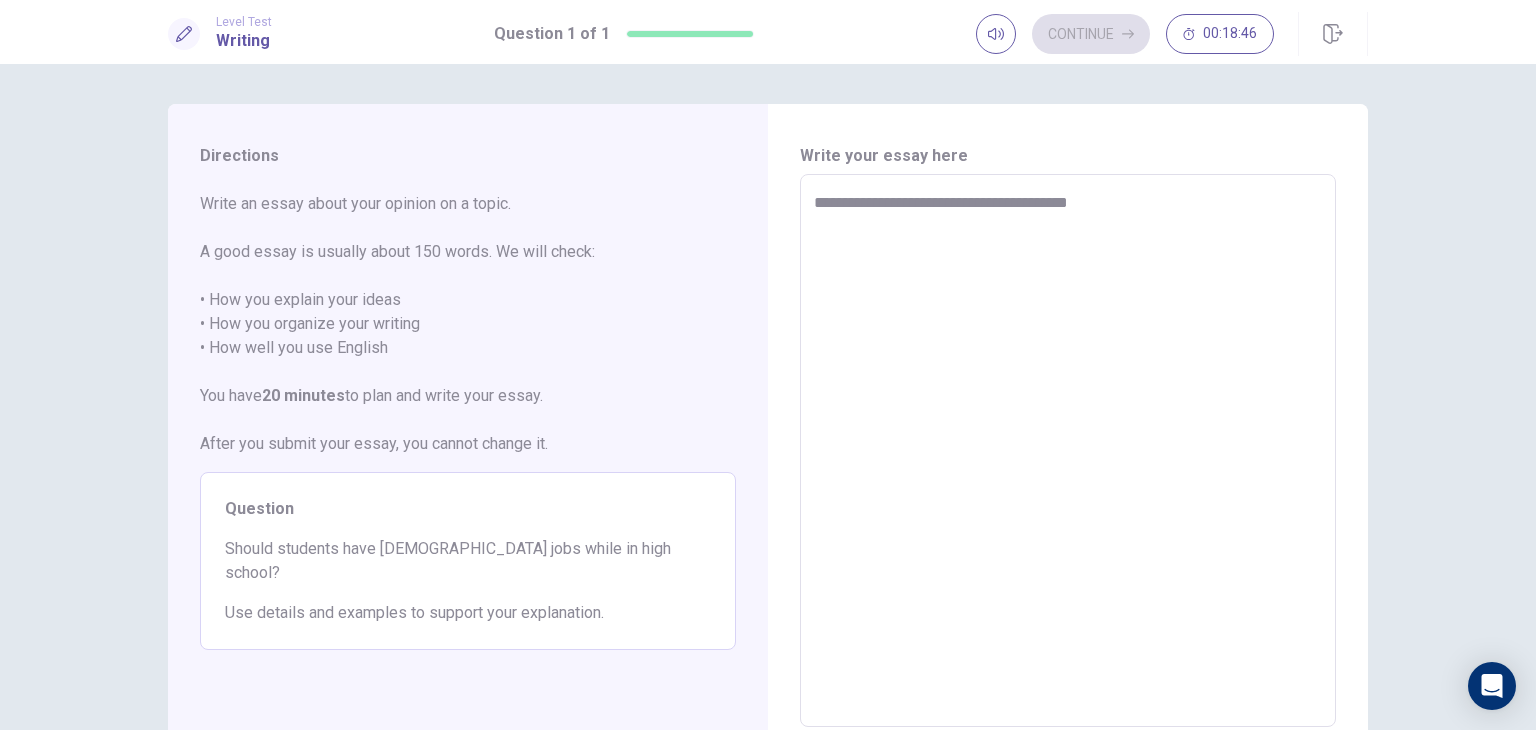 type on "*" 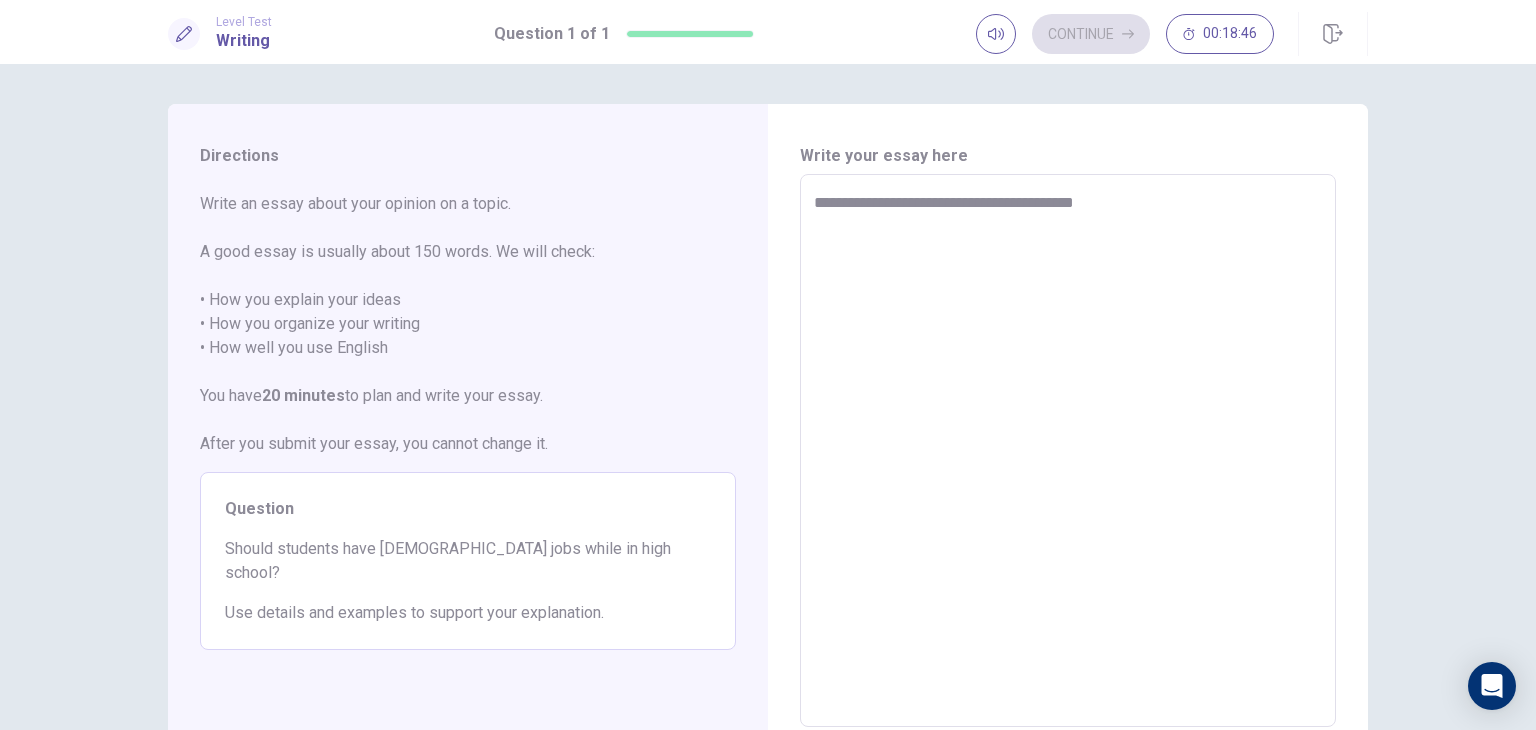 type on "*" 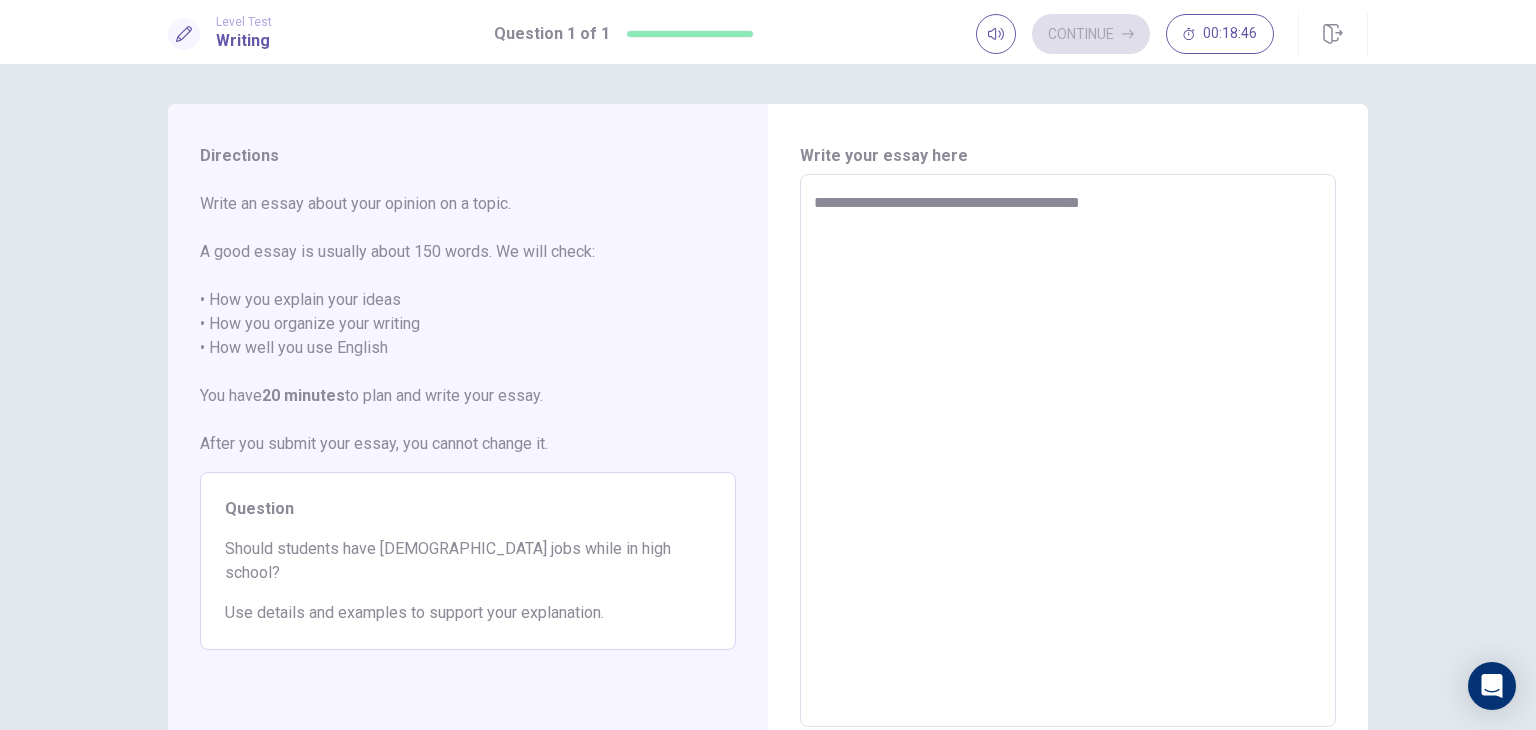 type on "*" 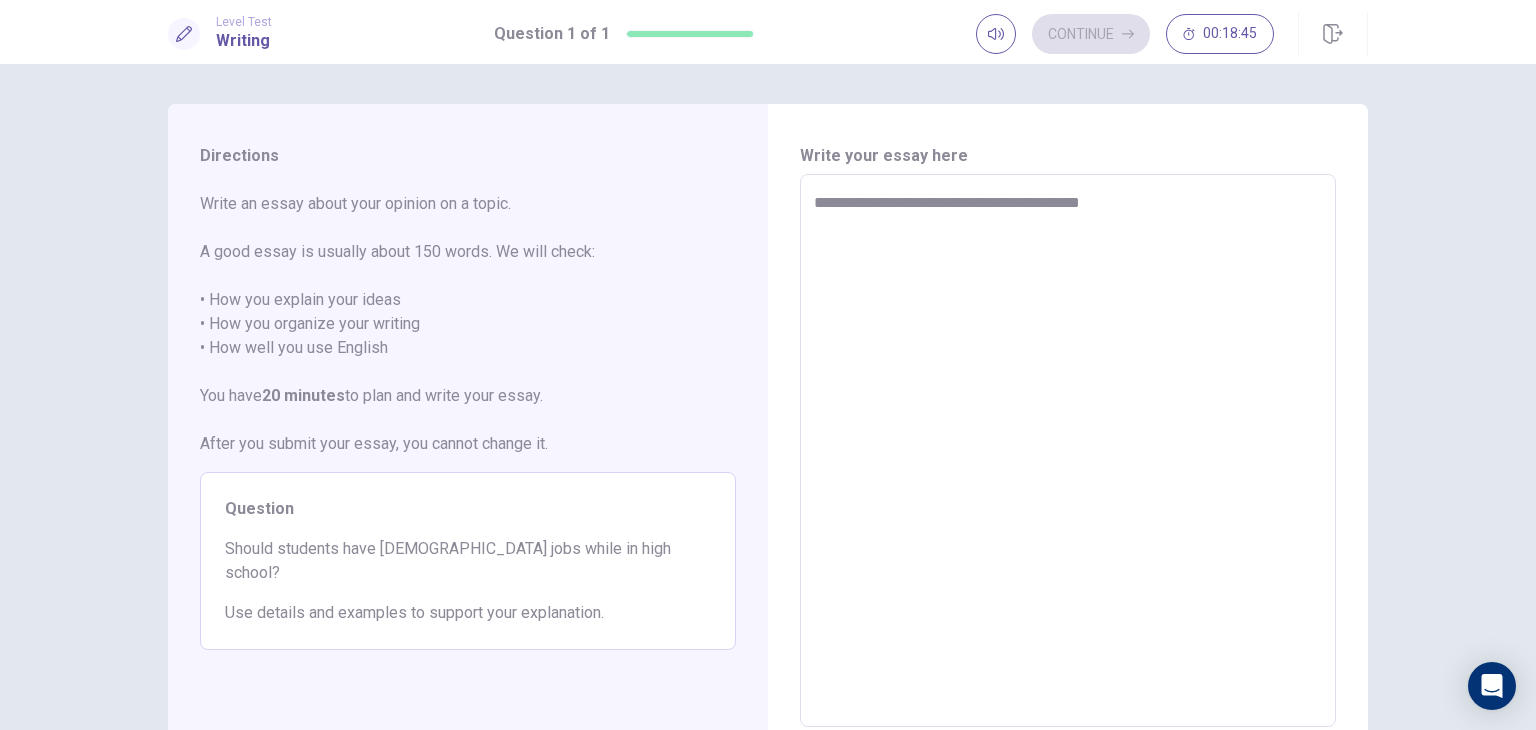 type on "**********" 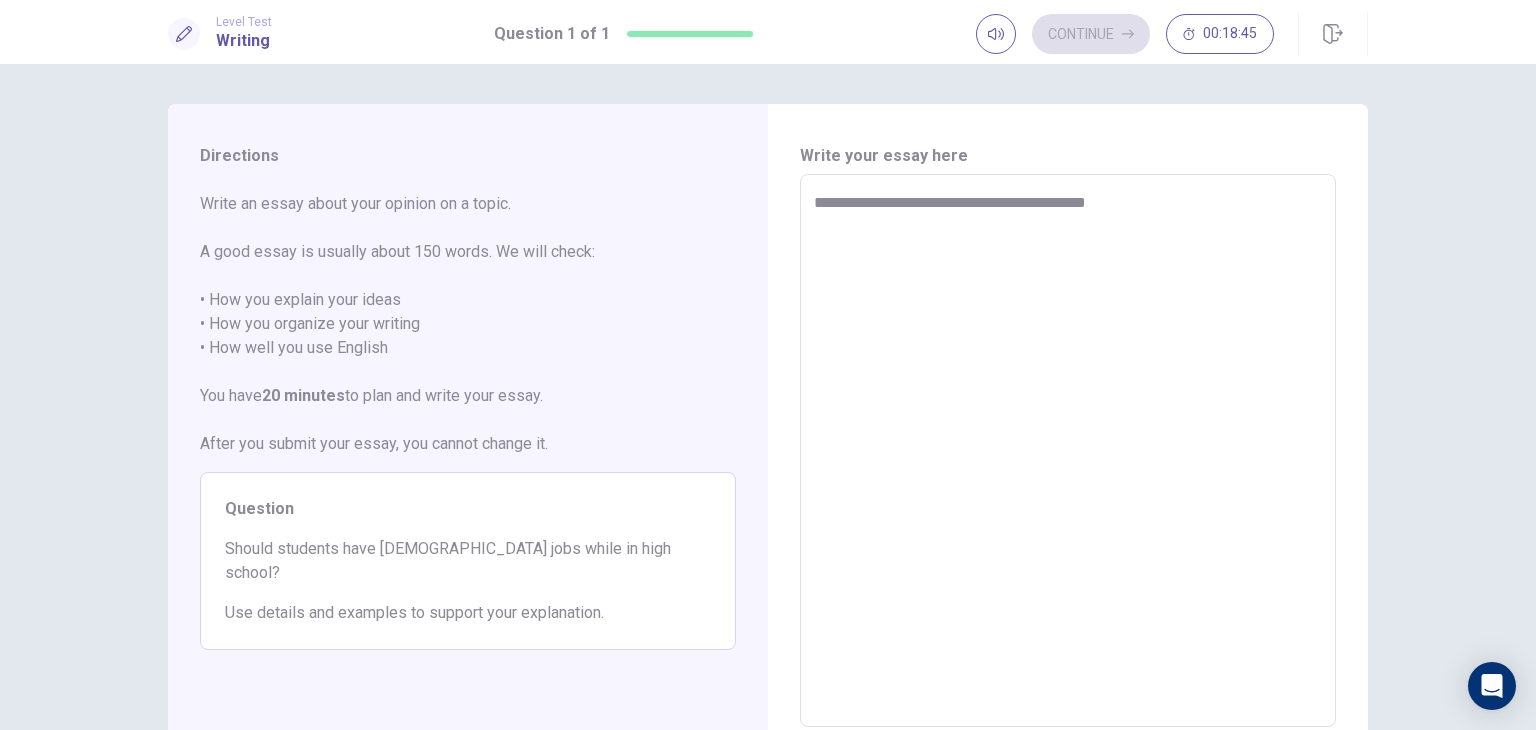 type on "*" 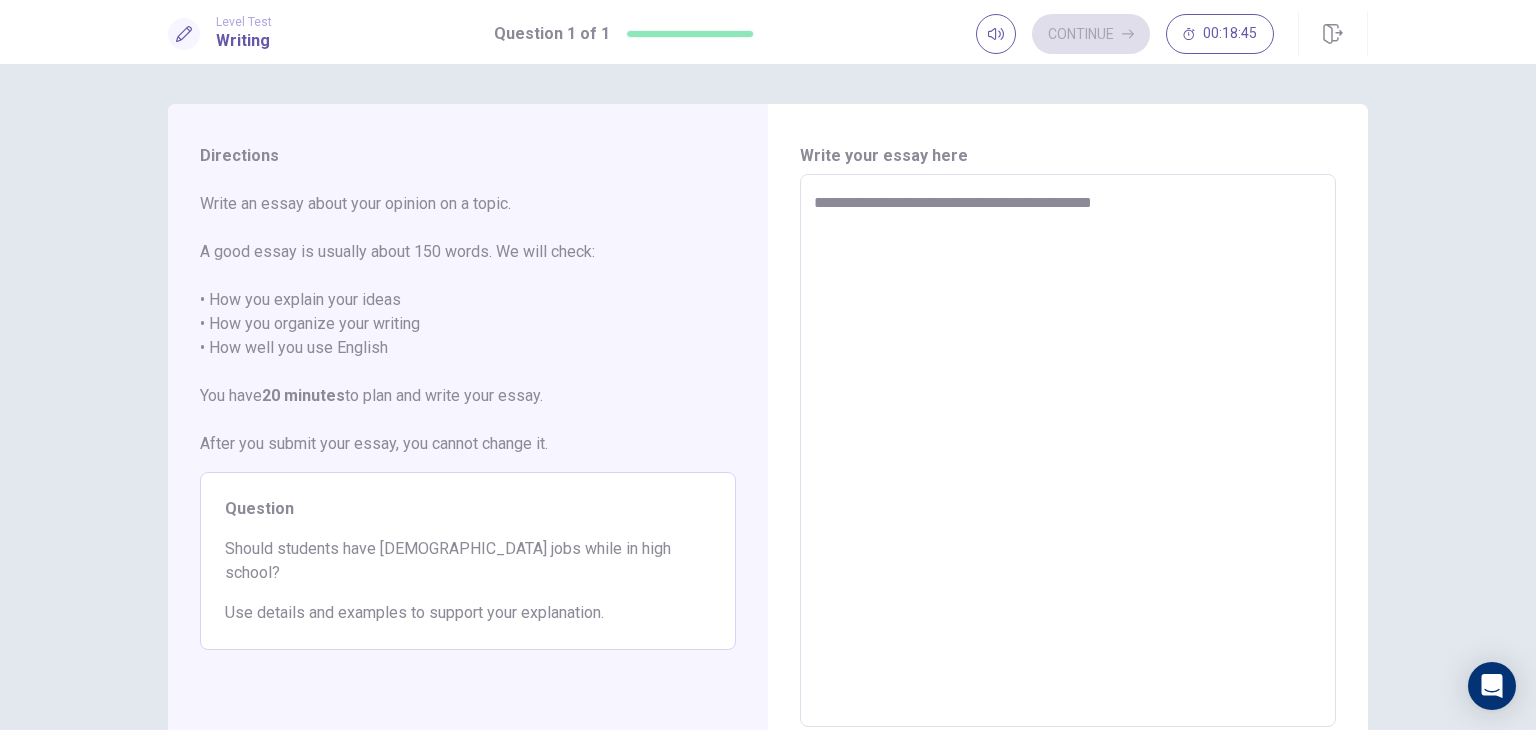type 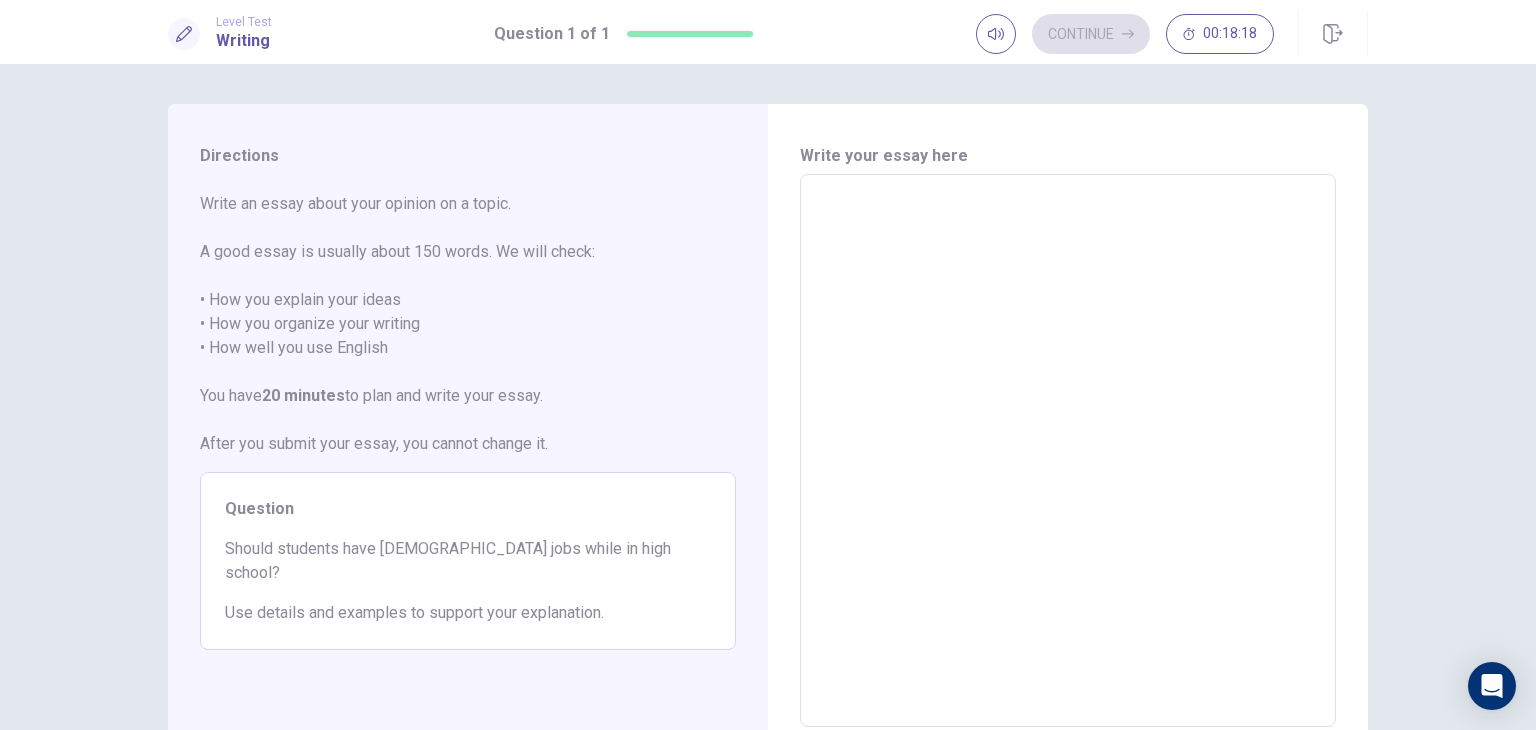 click at bounding box center [1068, 451] 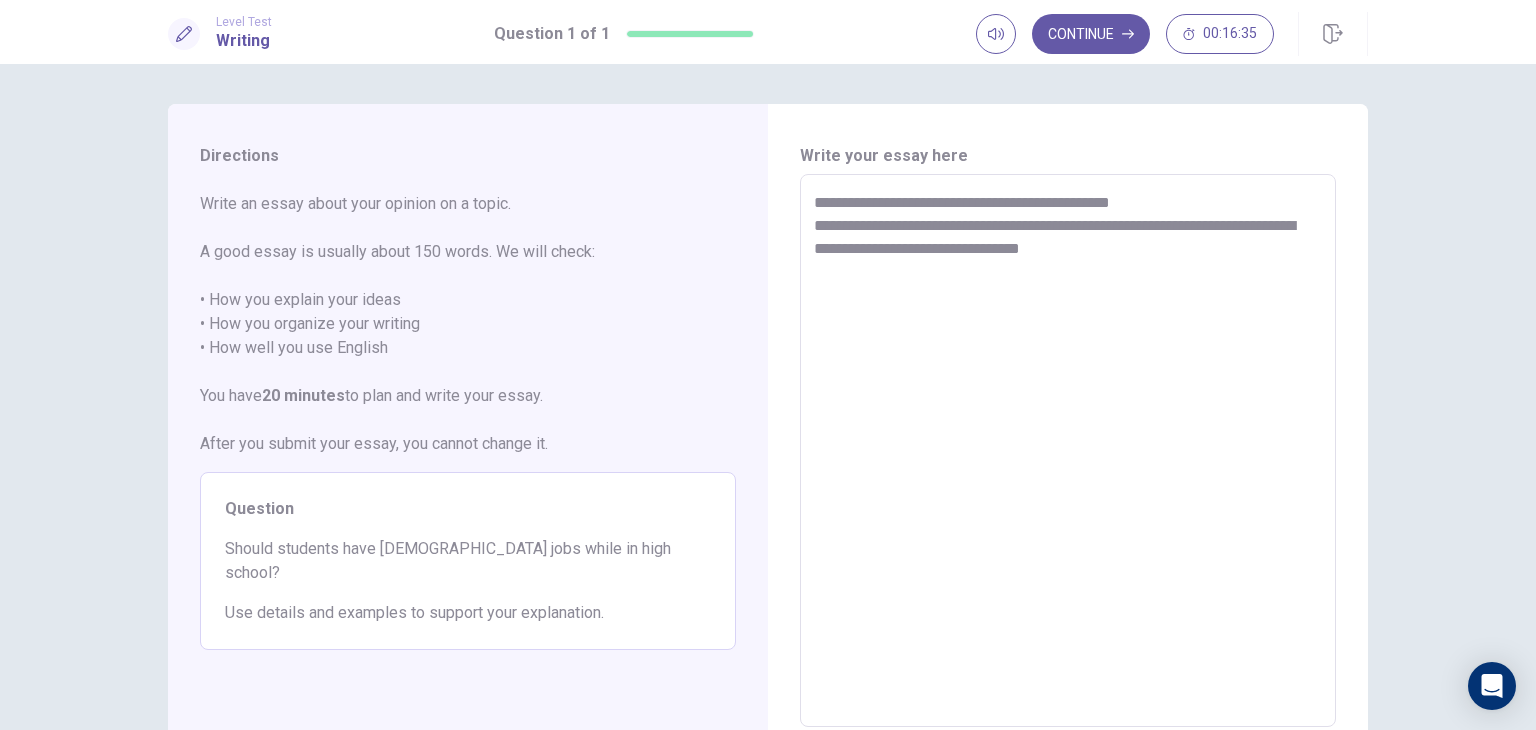 drag, startPoint x: 389, startPoint y: 347, endPoint x: 269, endPoint y: 353, distance: 120.14991 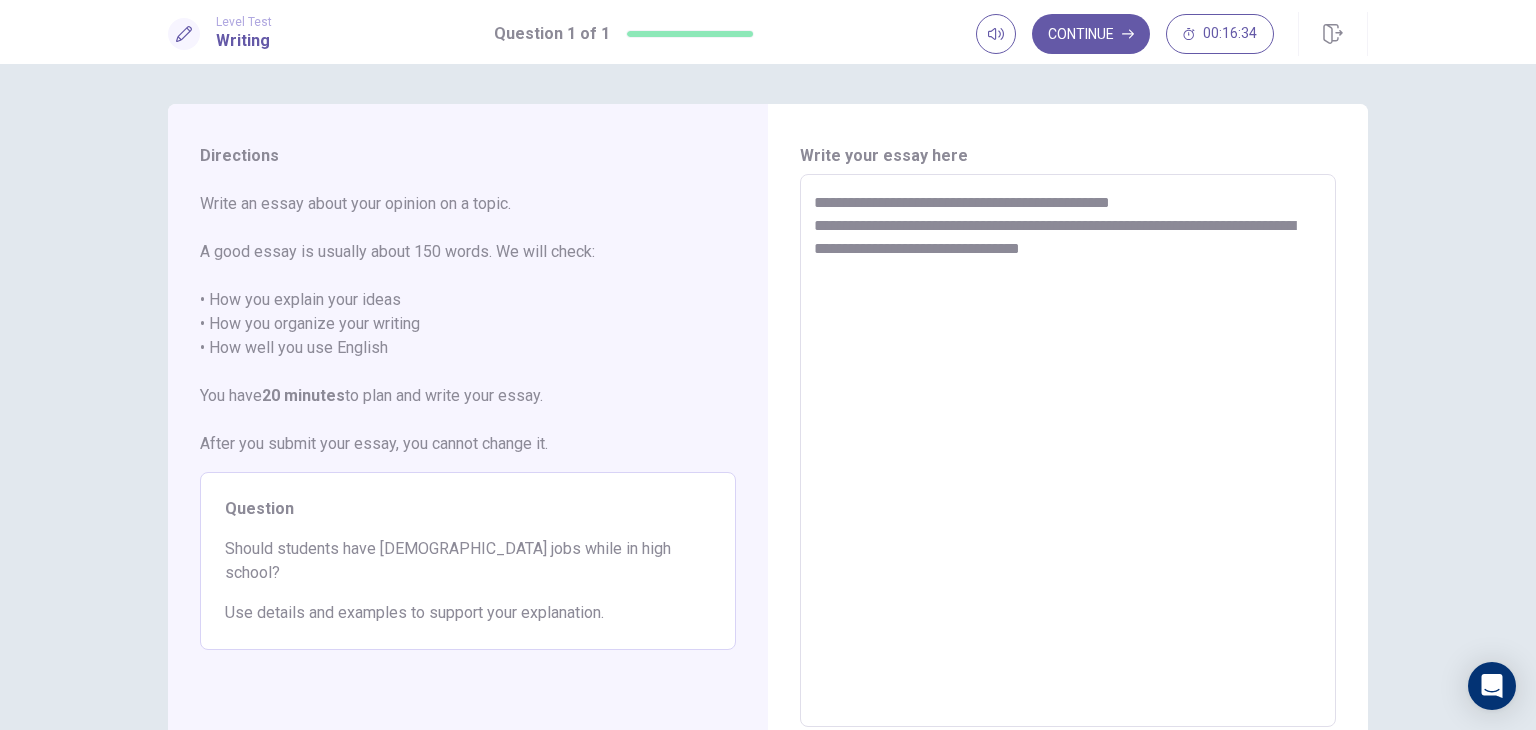 drag, startPoint x: 325, startPoint y: 356, endPoint x: 405, endPoint y: 361, distance: 80.1561 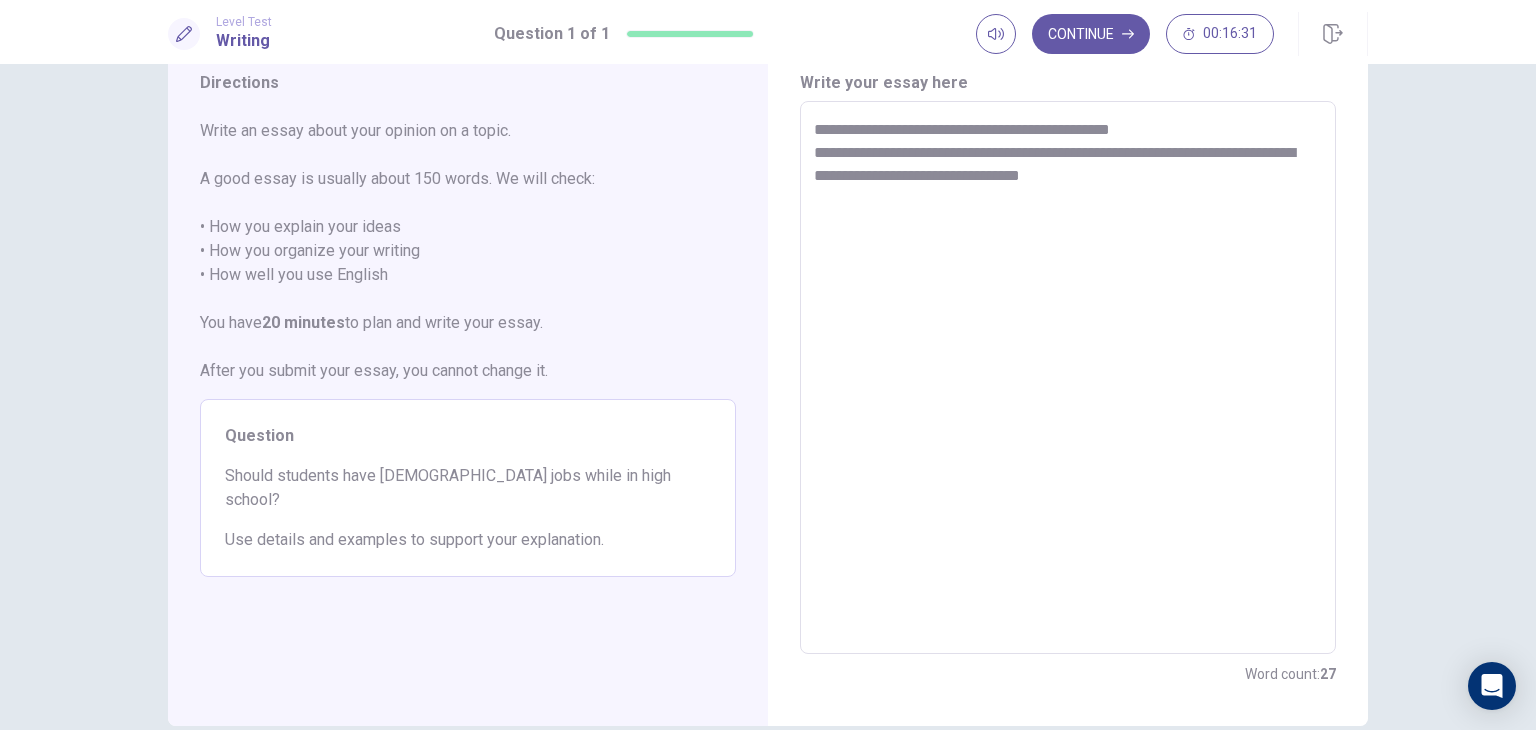 scroll, scrollTop: 0, scrollLeft: 0, axis: both 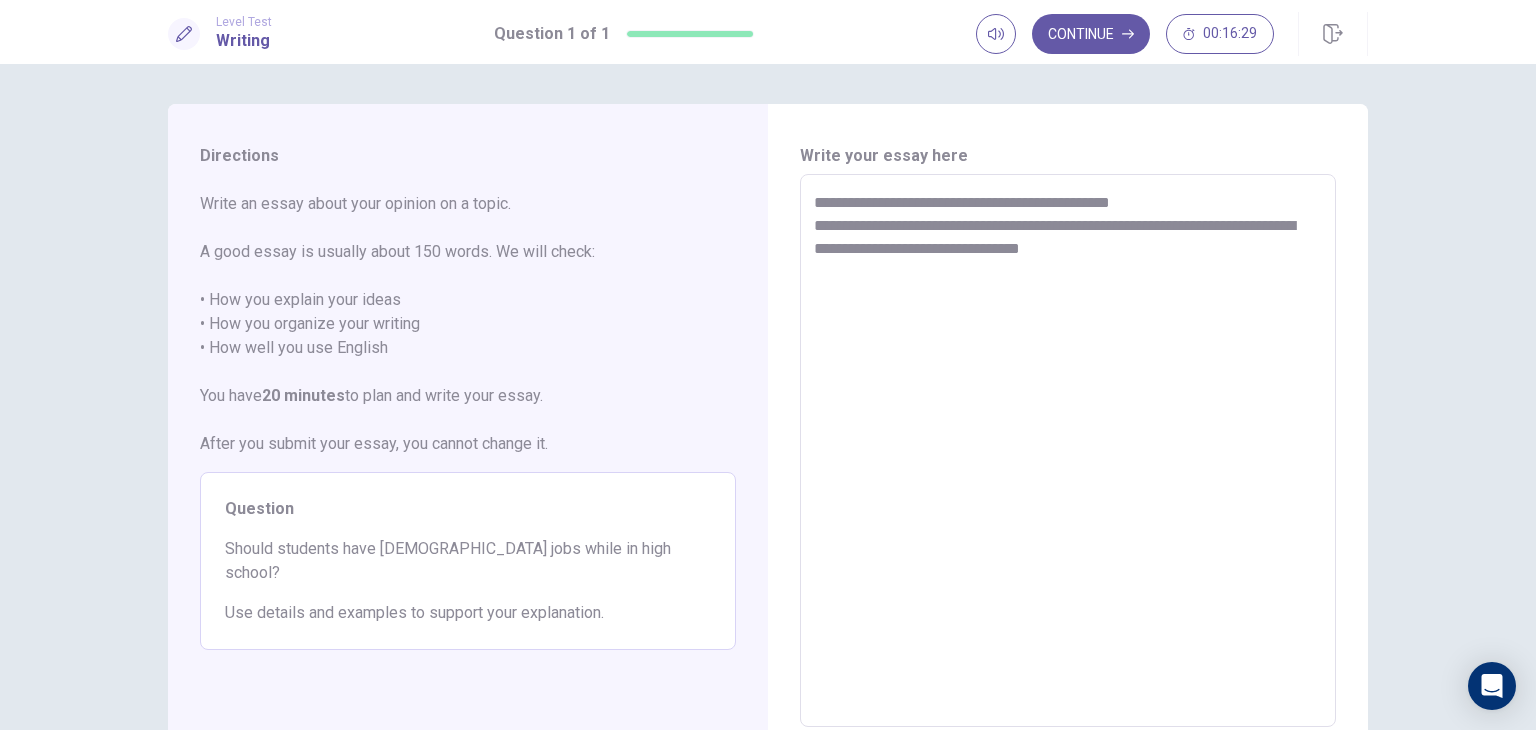 click on "**********" at bounding box center [1068, 451] 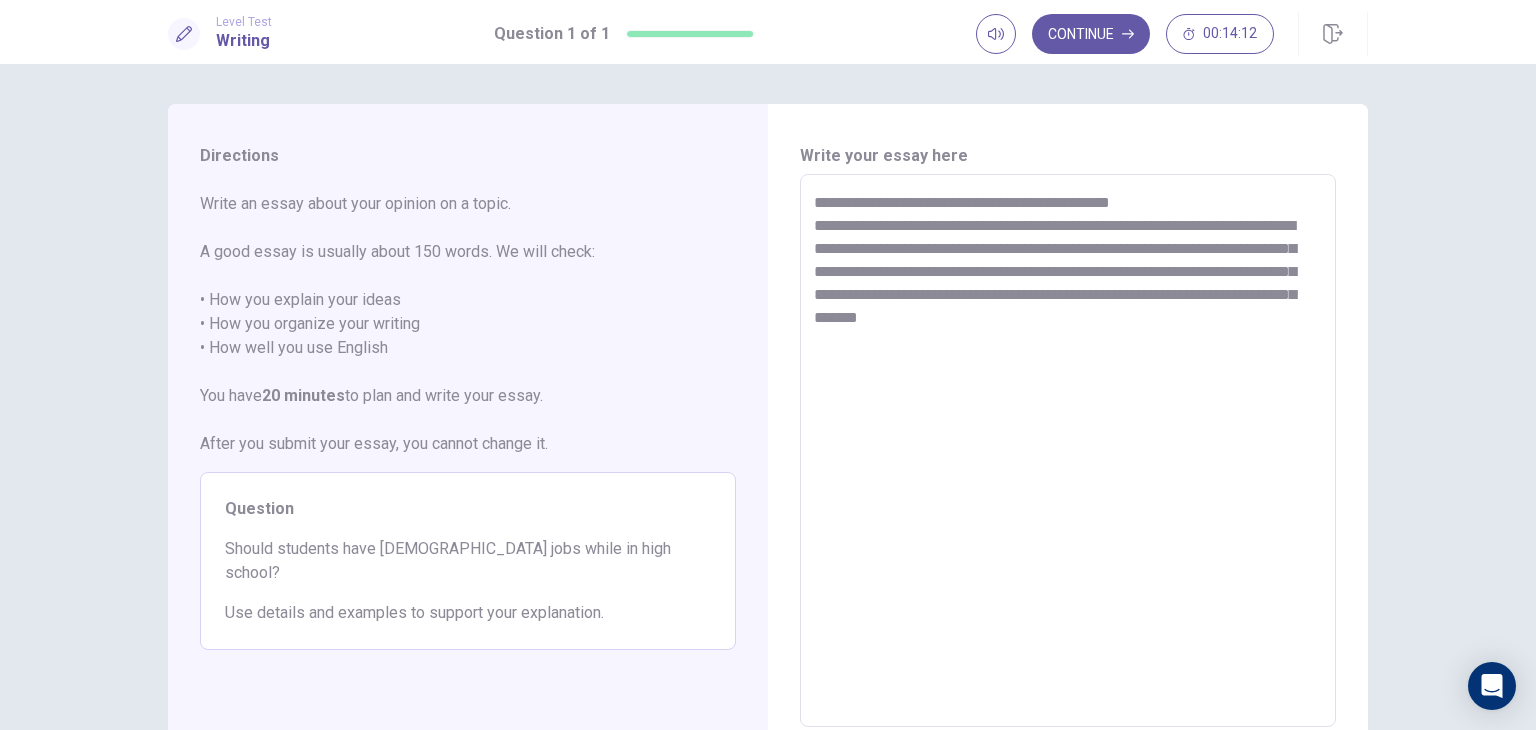 drag, startPoint x: 1262, startPoint y: 320, endPoint x: 1246, endPoint y: 313, distance: 17.464249 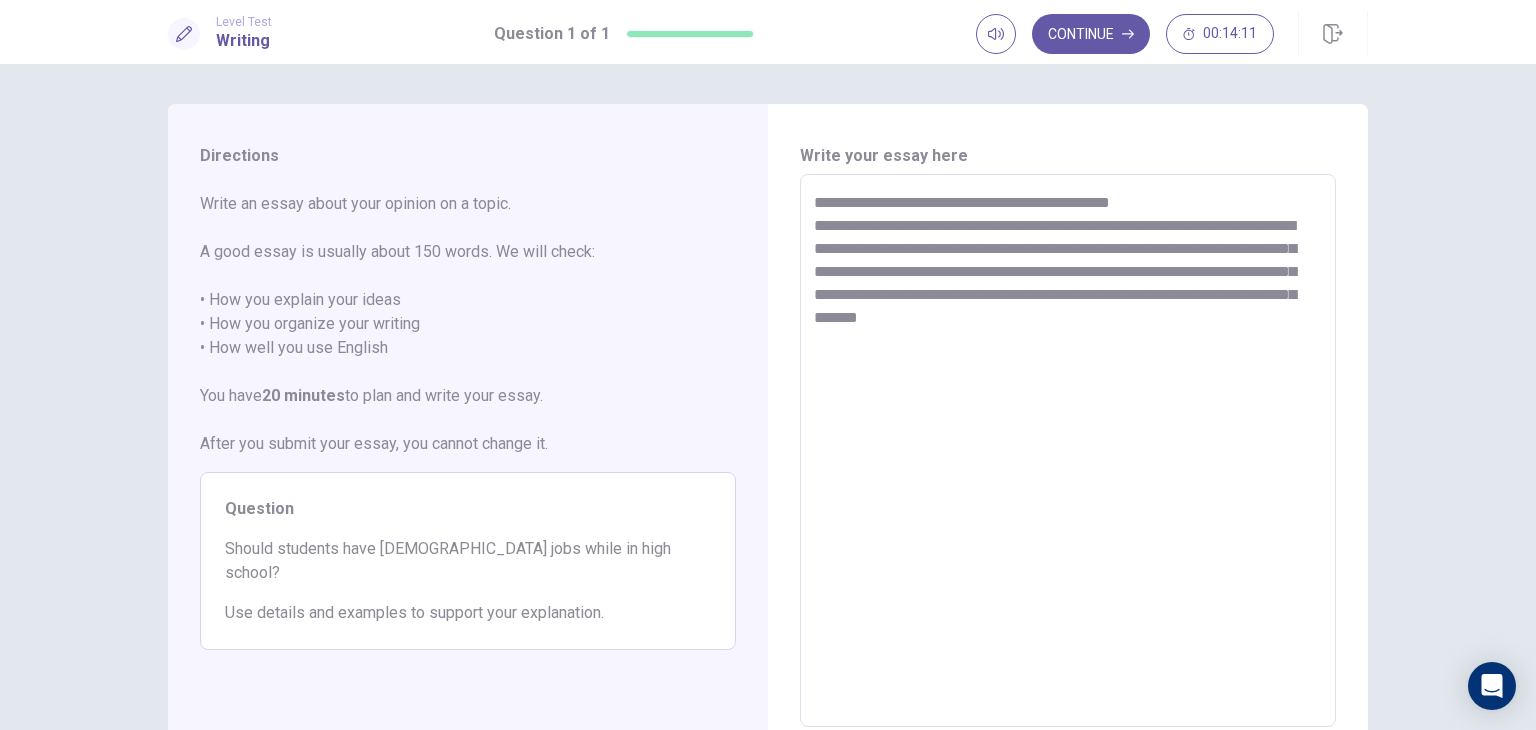 click on "**********" at bounding box center [1068, 451] 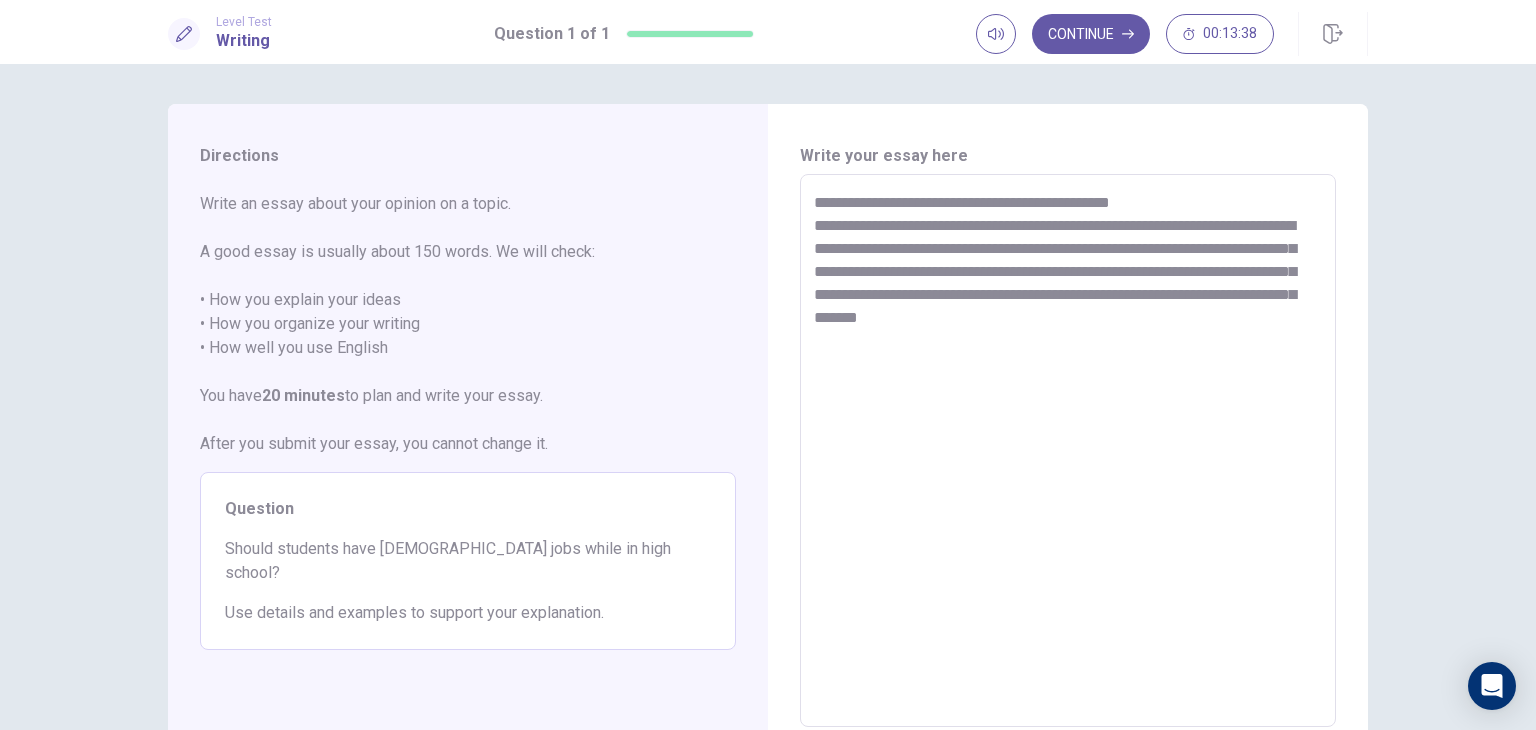 click on "**********" at bounding box center [1068, 451] 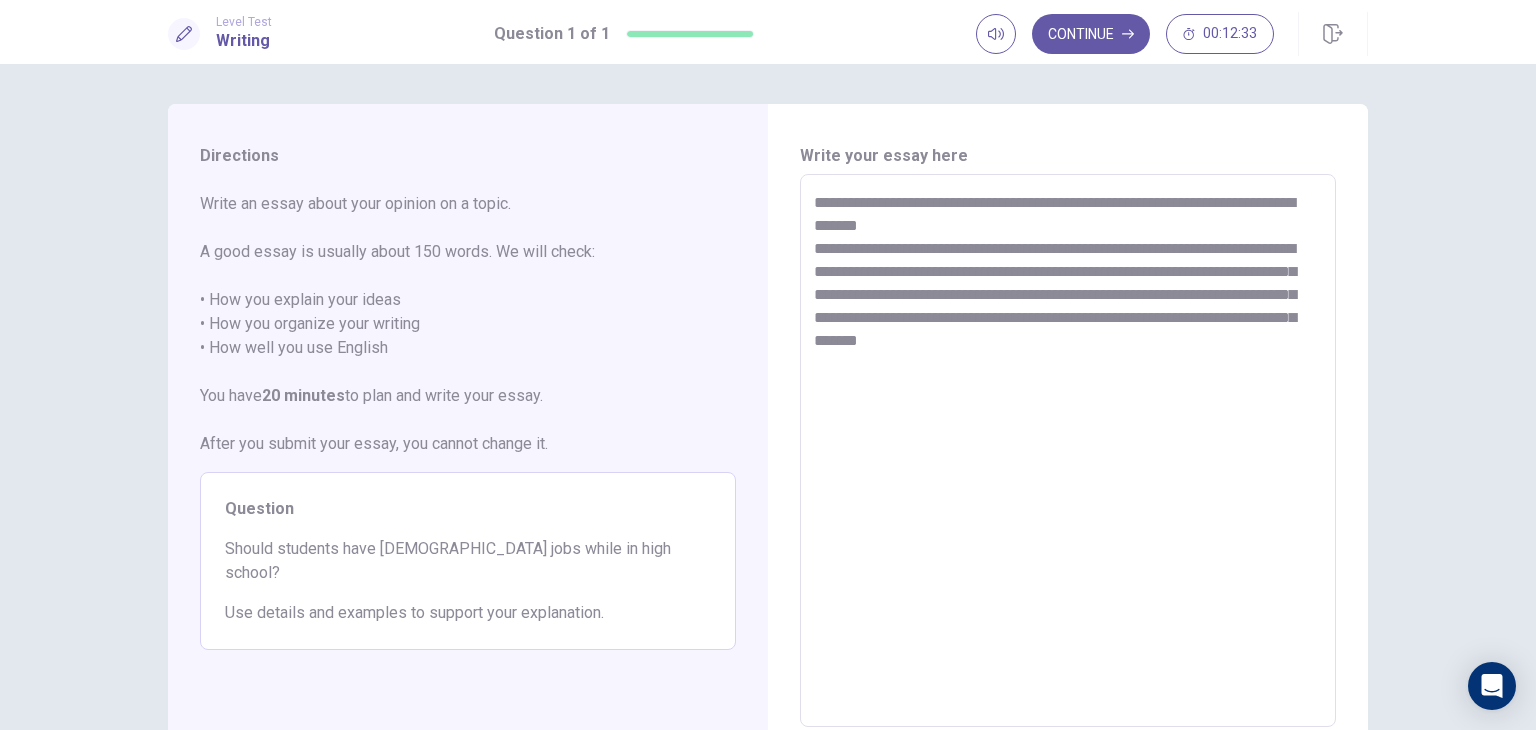 drag, startPoint x: 1128, startPoint y: 248, endPoint x: 850, endPoint y: 258, distance: 278.1798 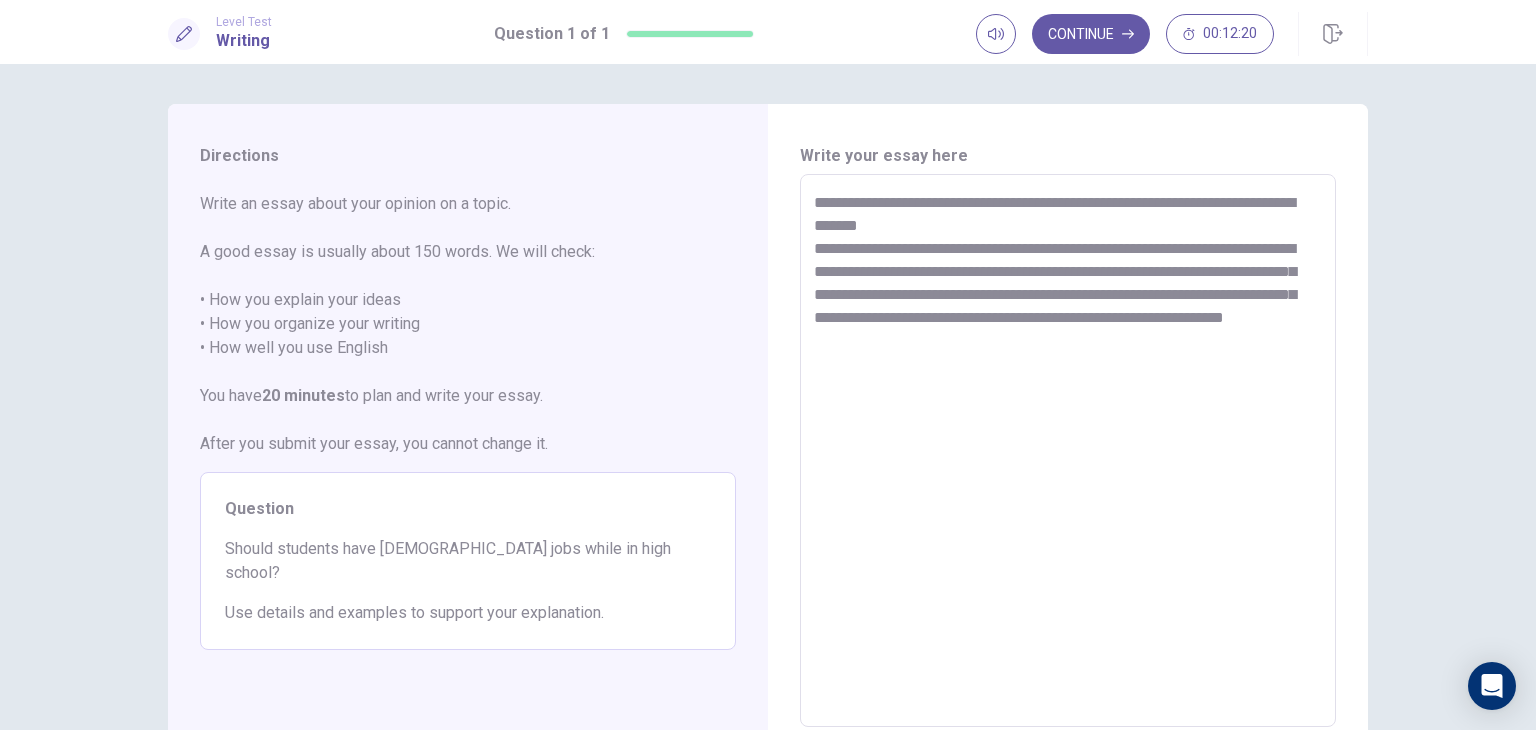 drag, startPoint x: 1070, startPoint y: 247, endPoint x: 997, endPoint y: 250, distance: 73.061615 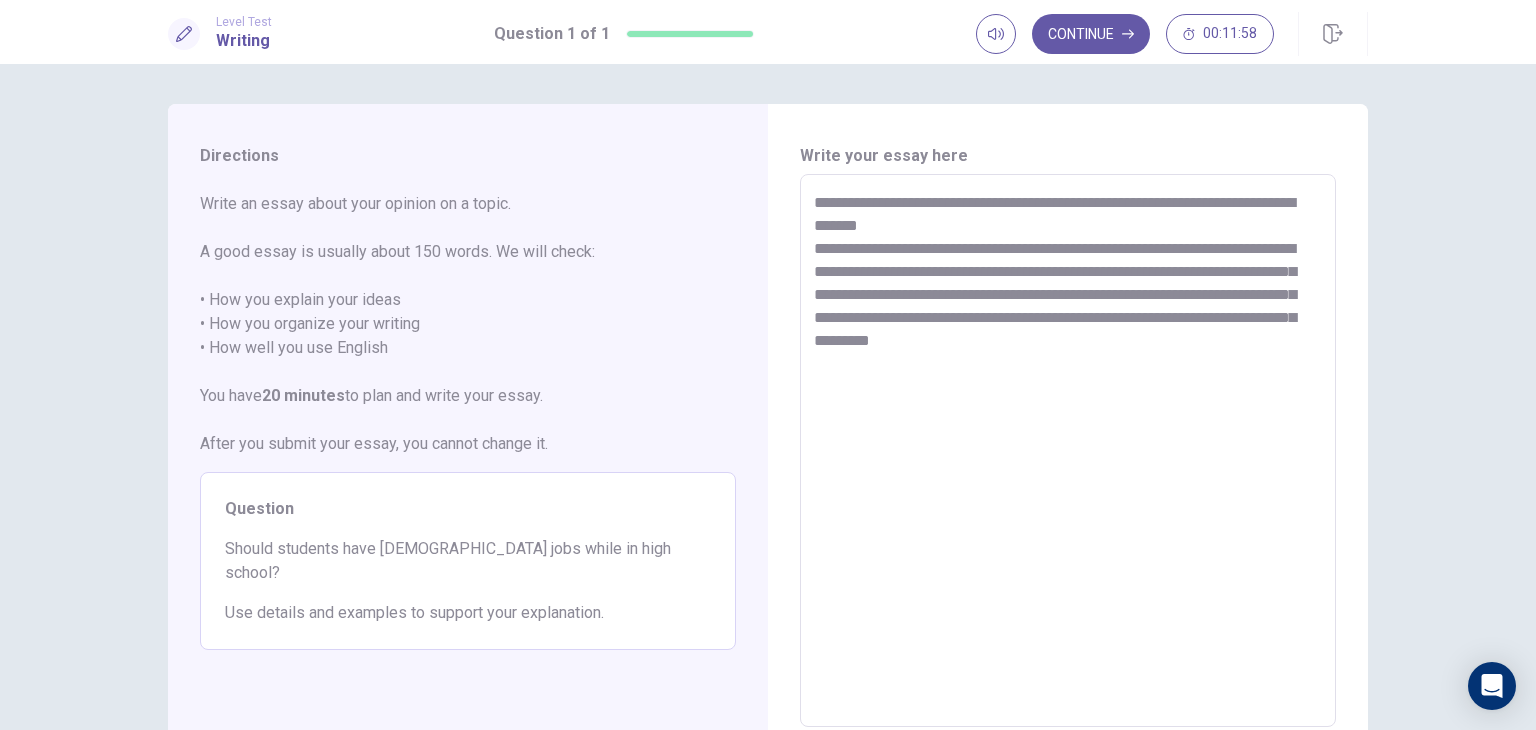 click on "**********" at bounding box center (1068, 451) 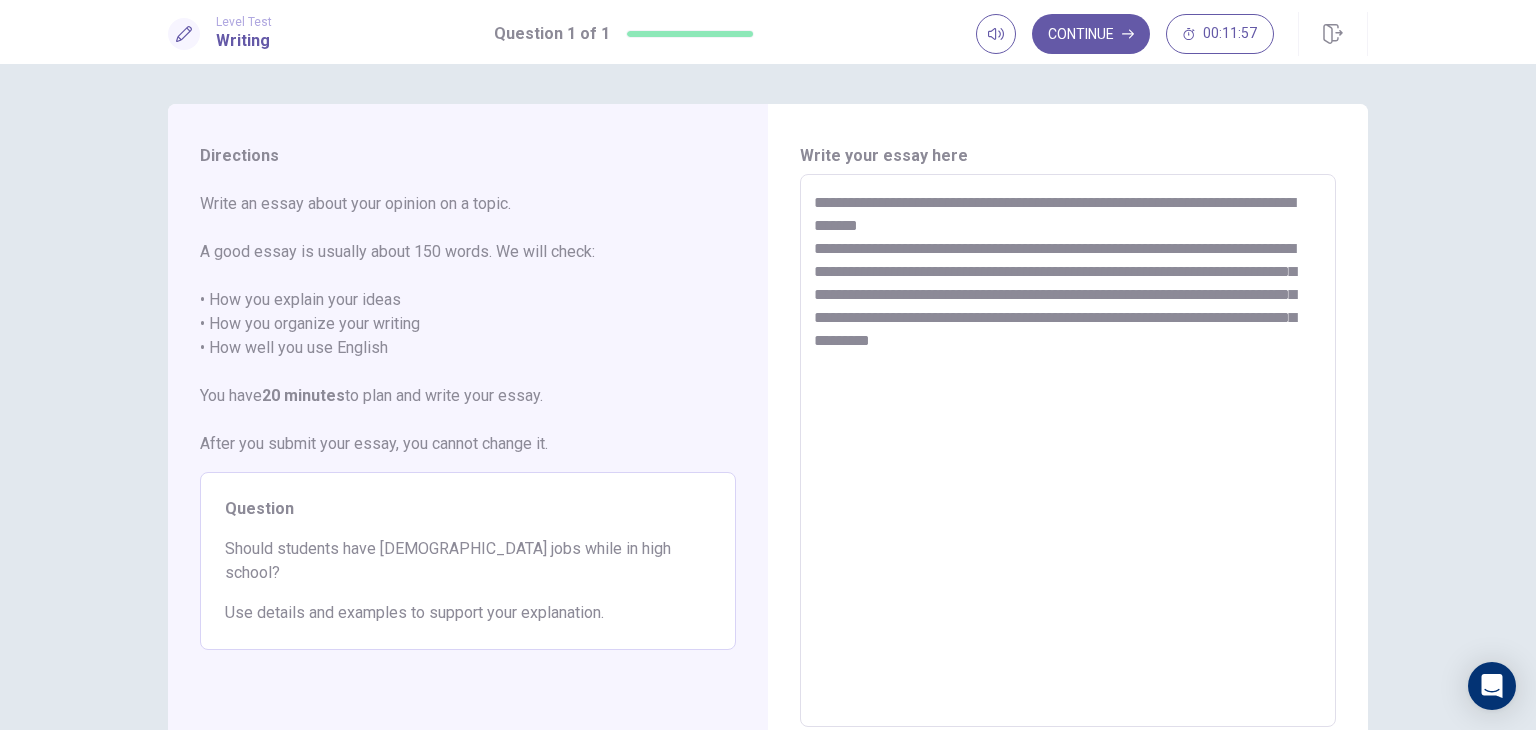 click on "**********" at bounding box center (1068, 451) 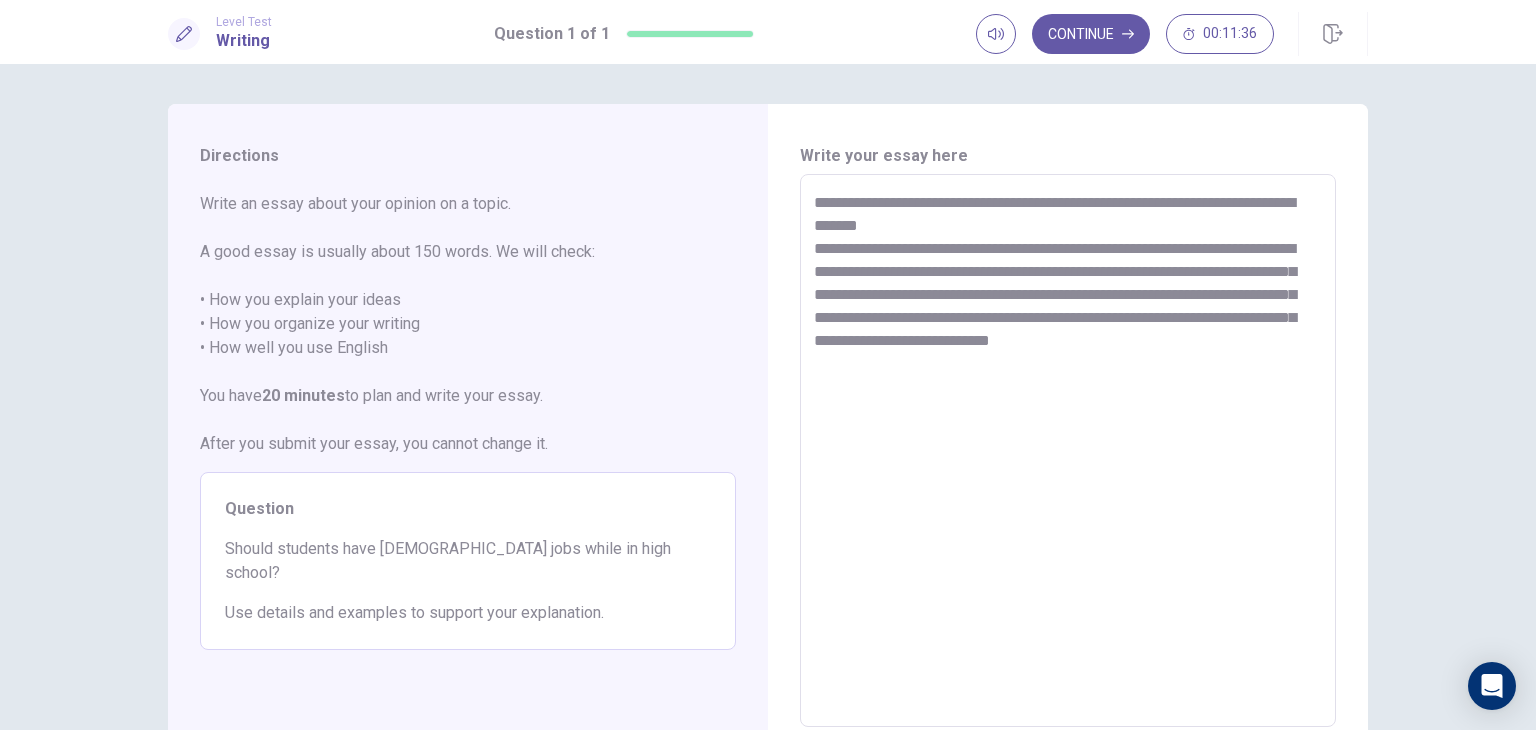 drag, startPoint x: 856, startPoint y: 369, endPoint x: 972, endPoint y: 292, distance: 139.23003 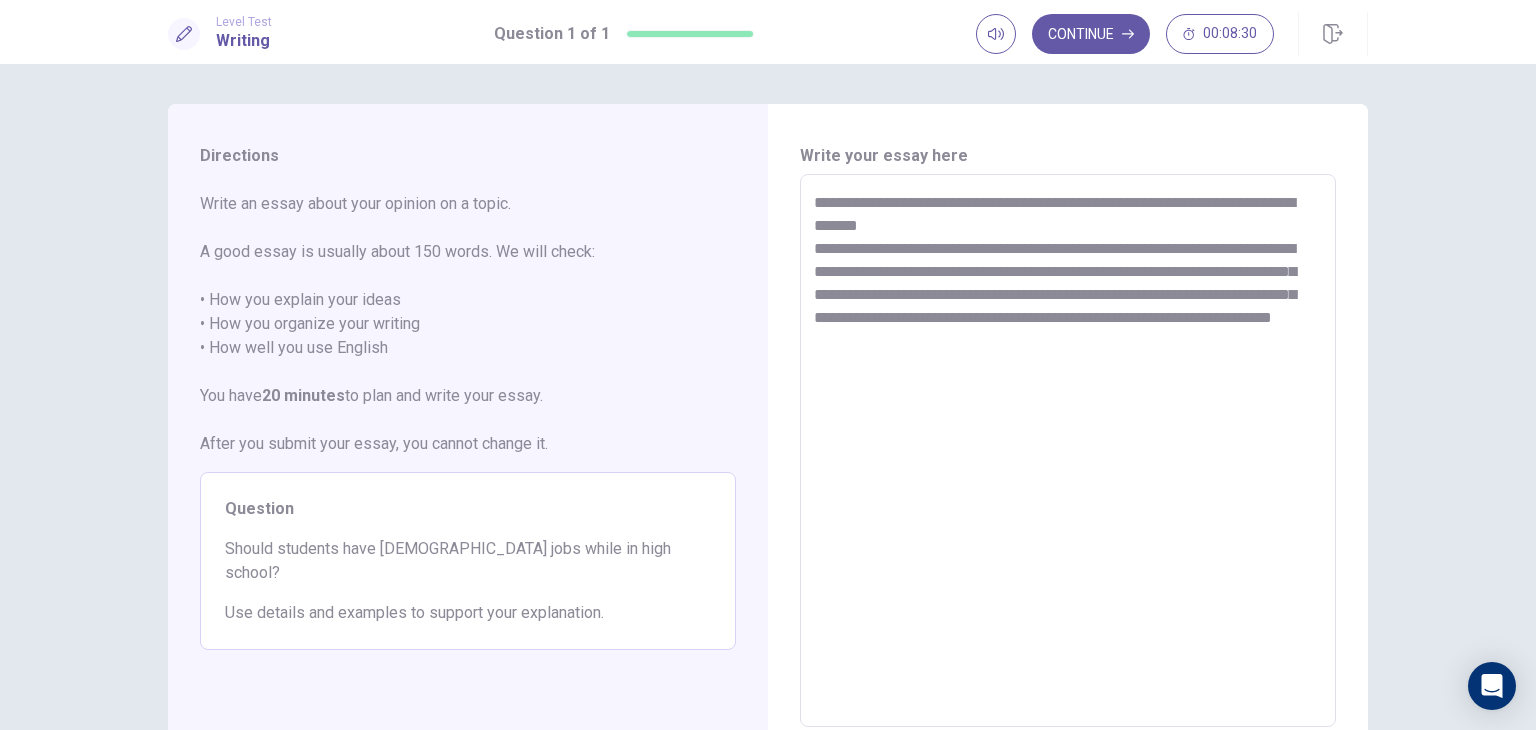 click on "**********" at bounding box center [1068, 451] 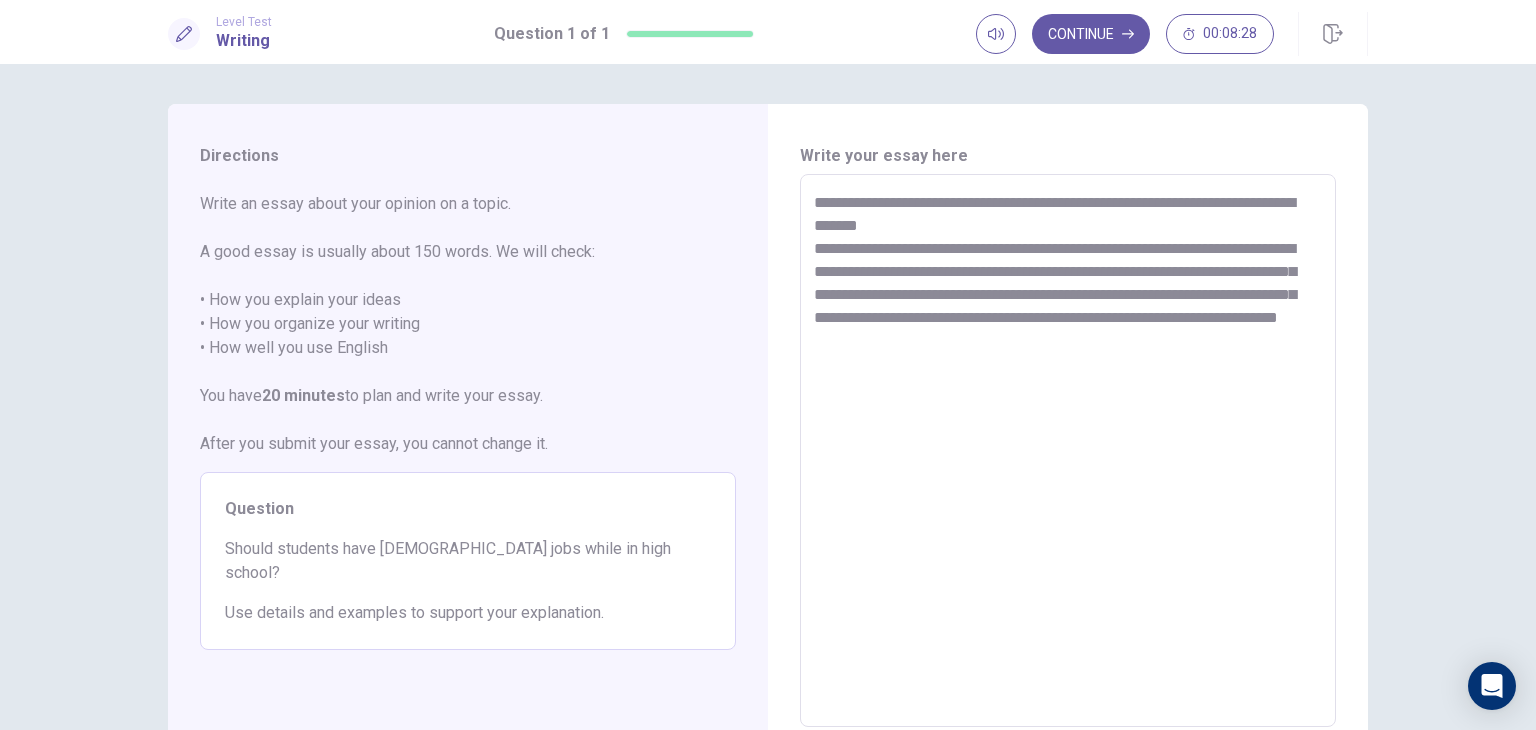 click on "**********" at bounding box center (1068, 451) 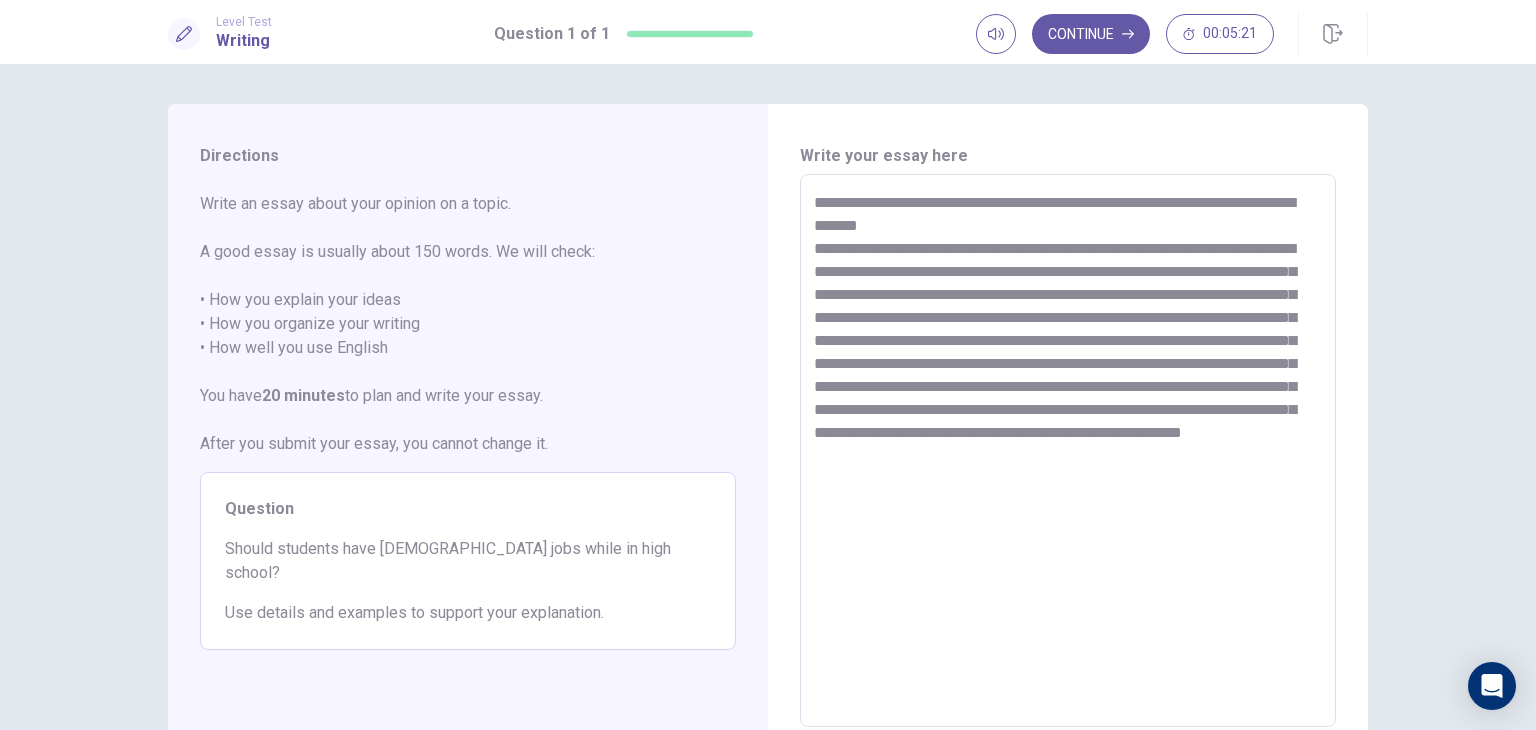 click on "**********" at bounding box center [1068, 451] 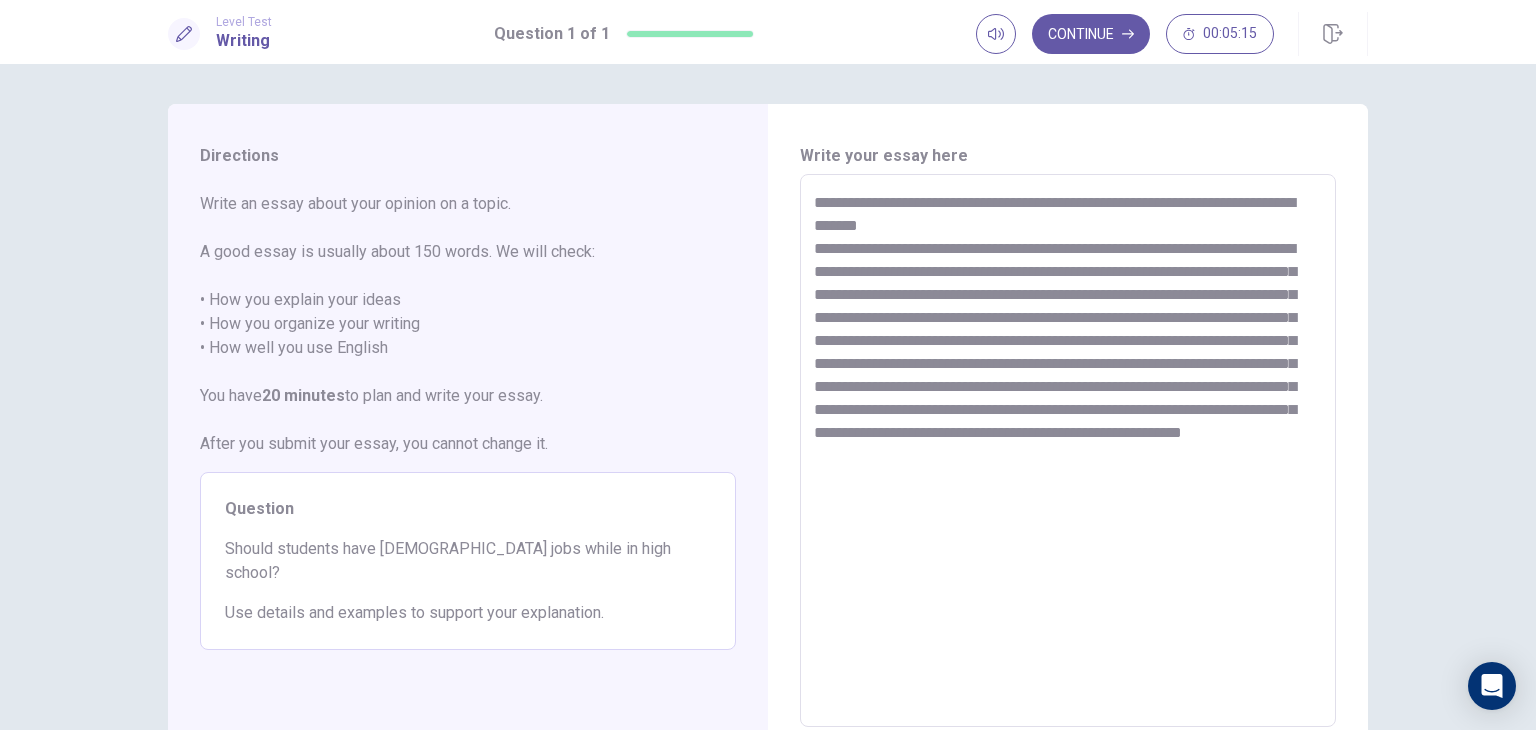 click on "**********" at bounding box center (1068, 451) 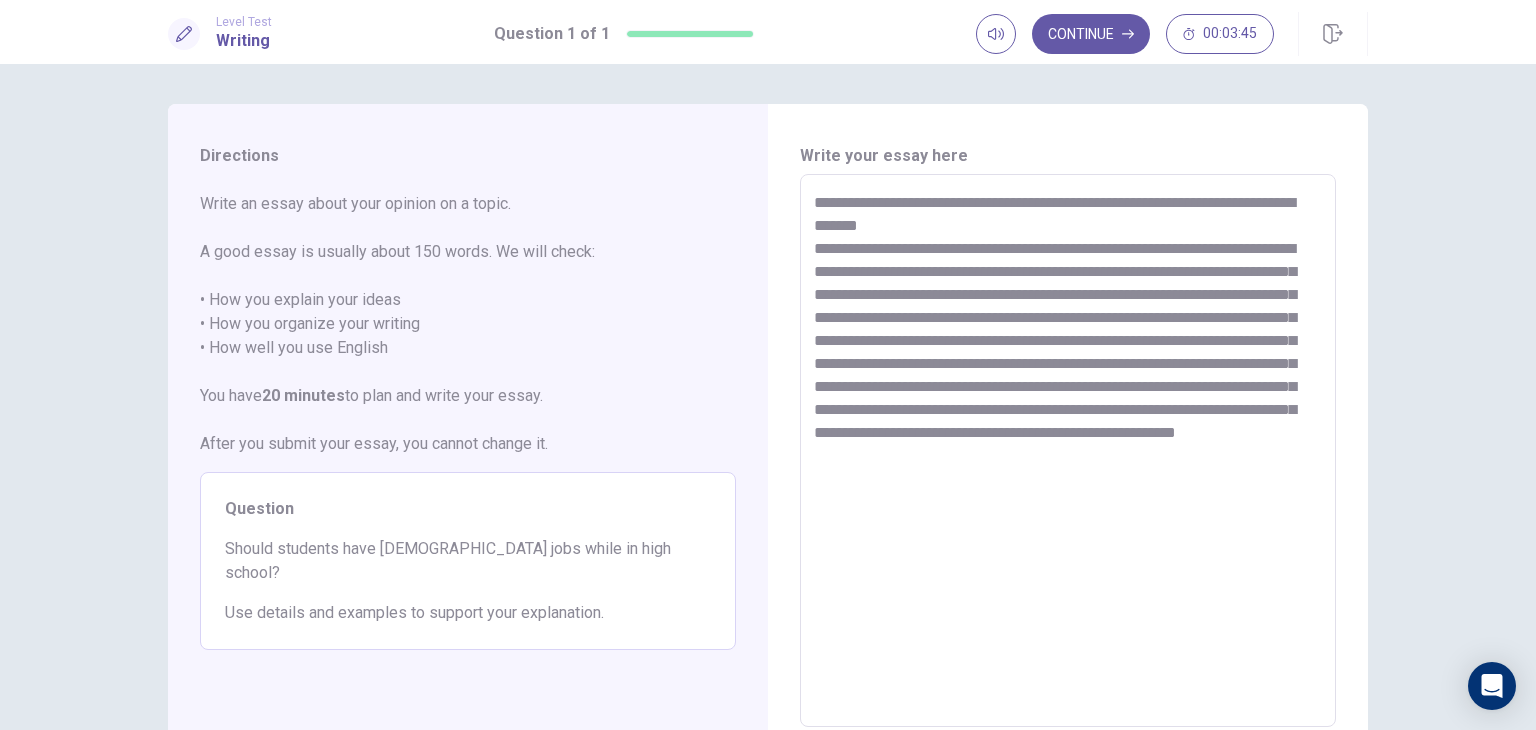 click on "**********" at bounding box center [1068, 451] 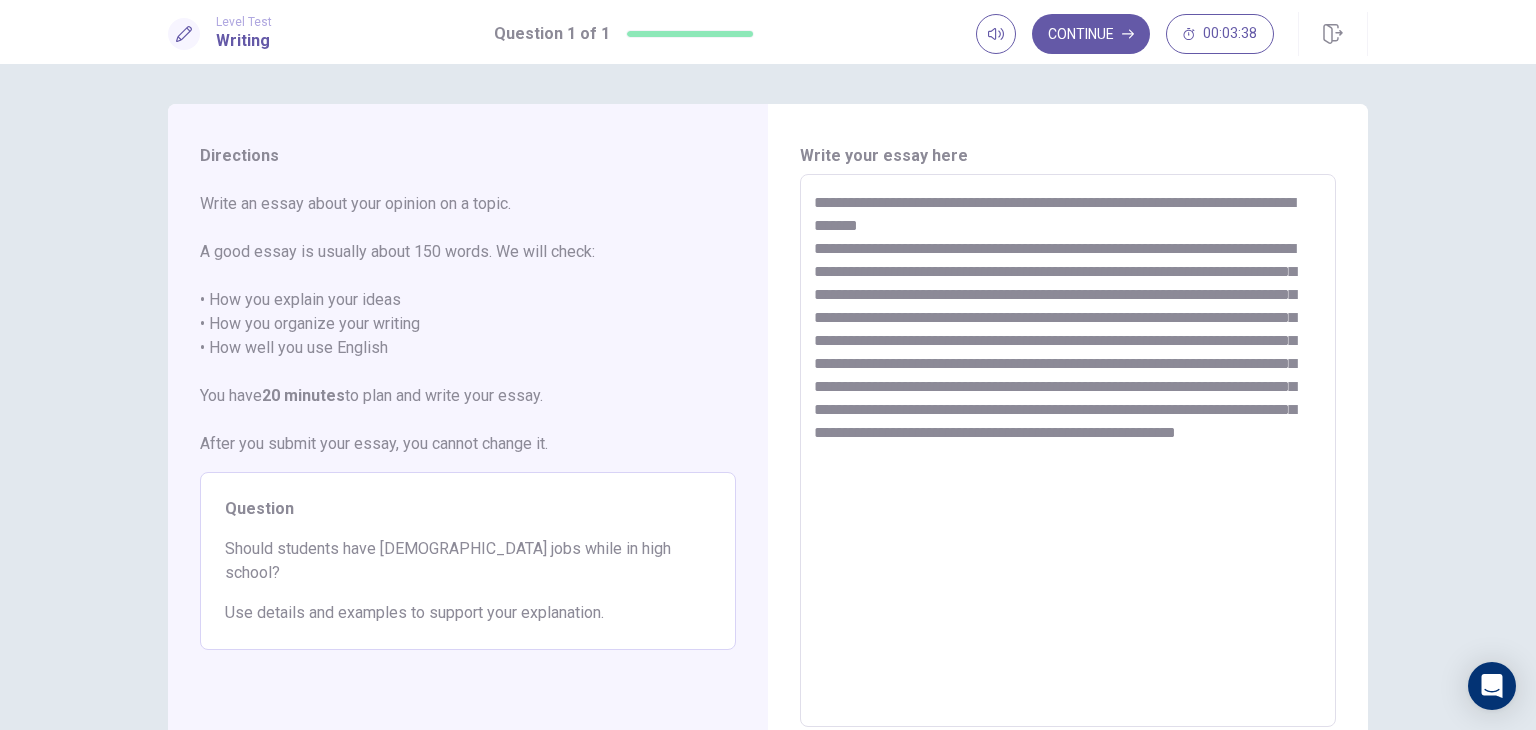 drag, startPoint x: 856, startPoint y: 488, endPoint x: 1020, endPoint y: 457, distance: 166.90416 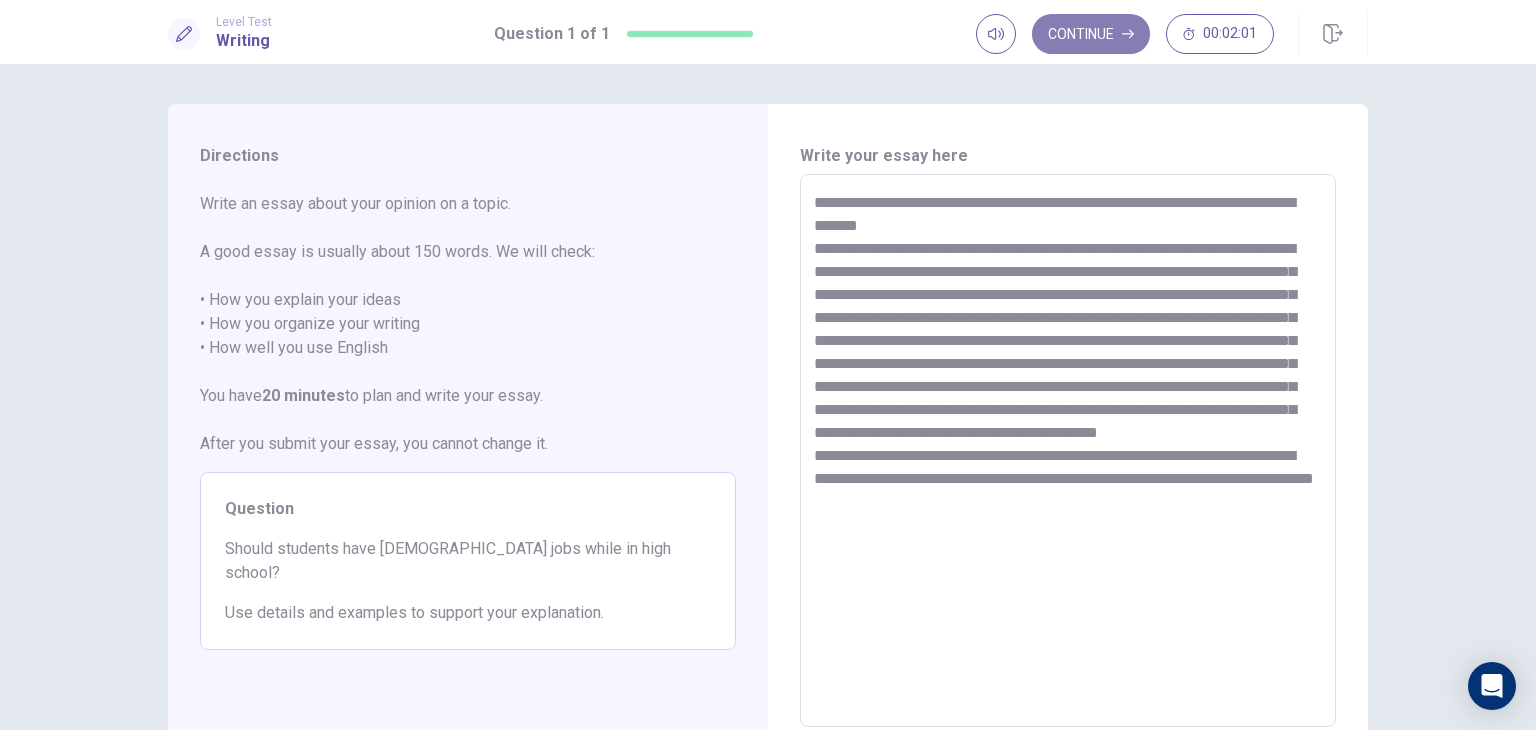 click on "Continue" at bounding box center (1091, 34) 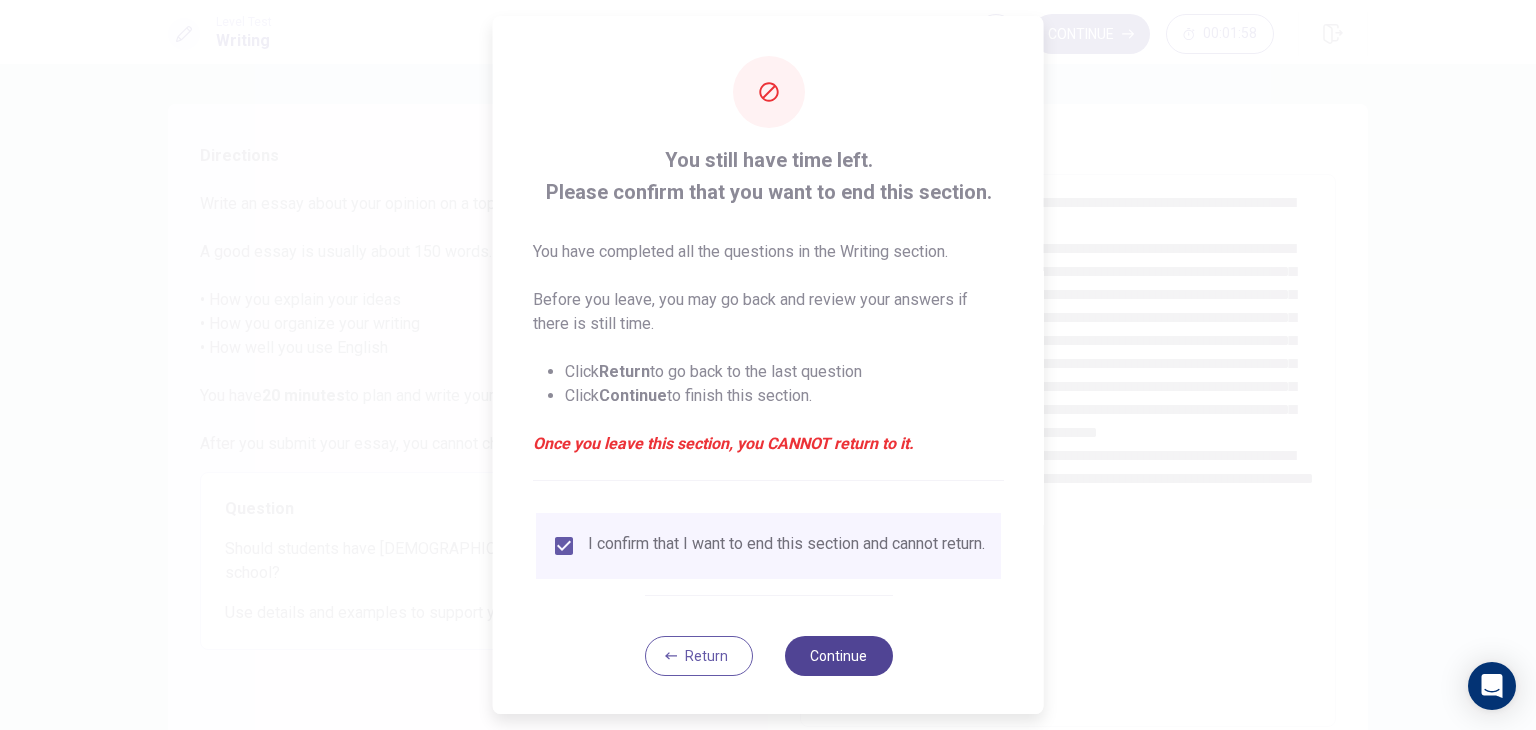 click on "Continue" at bounding box center (838, 656) 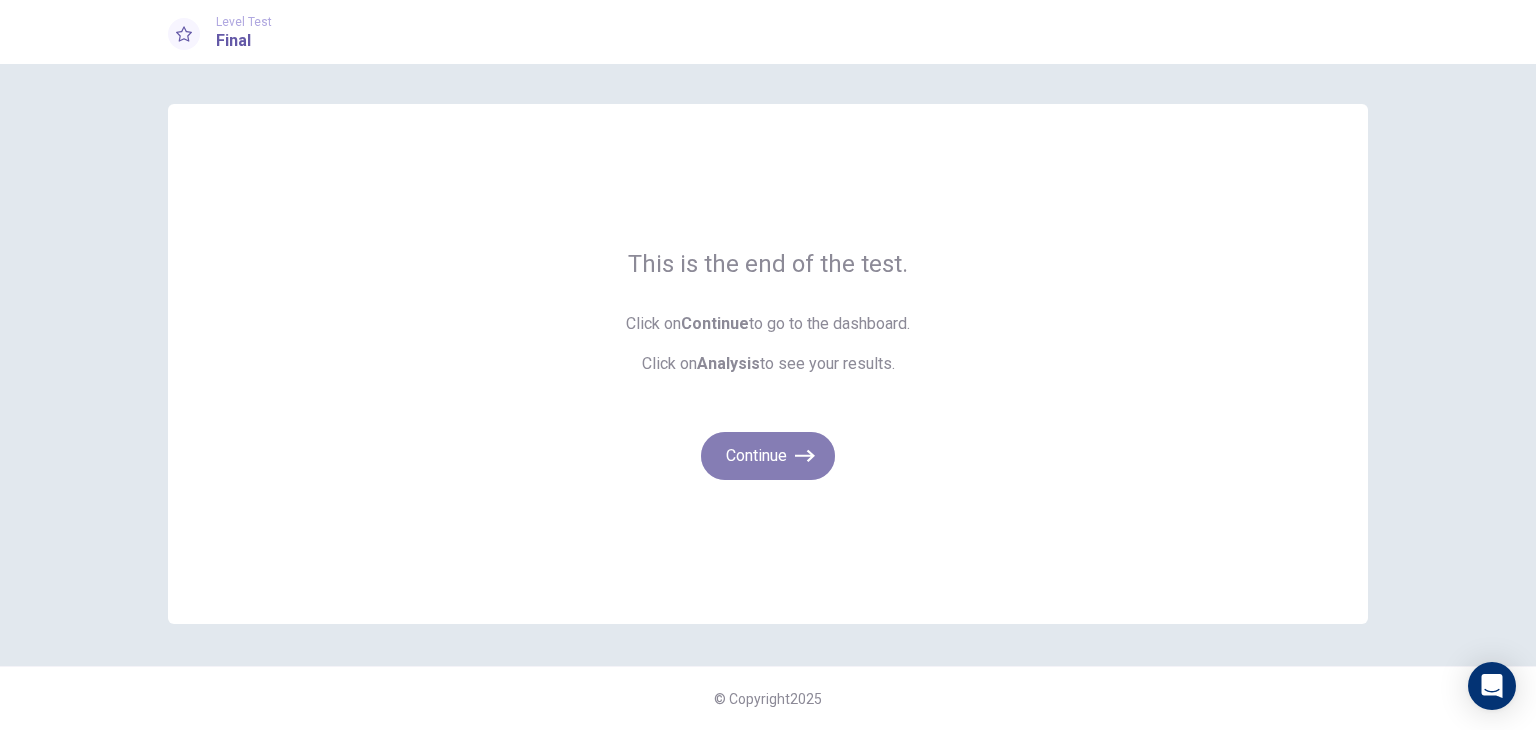 click 